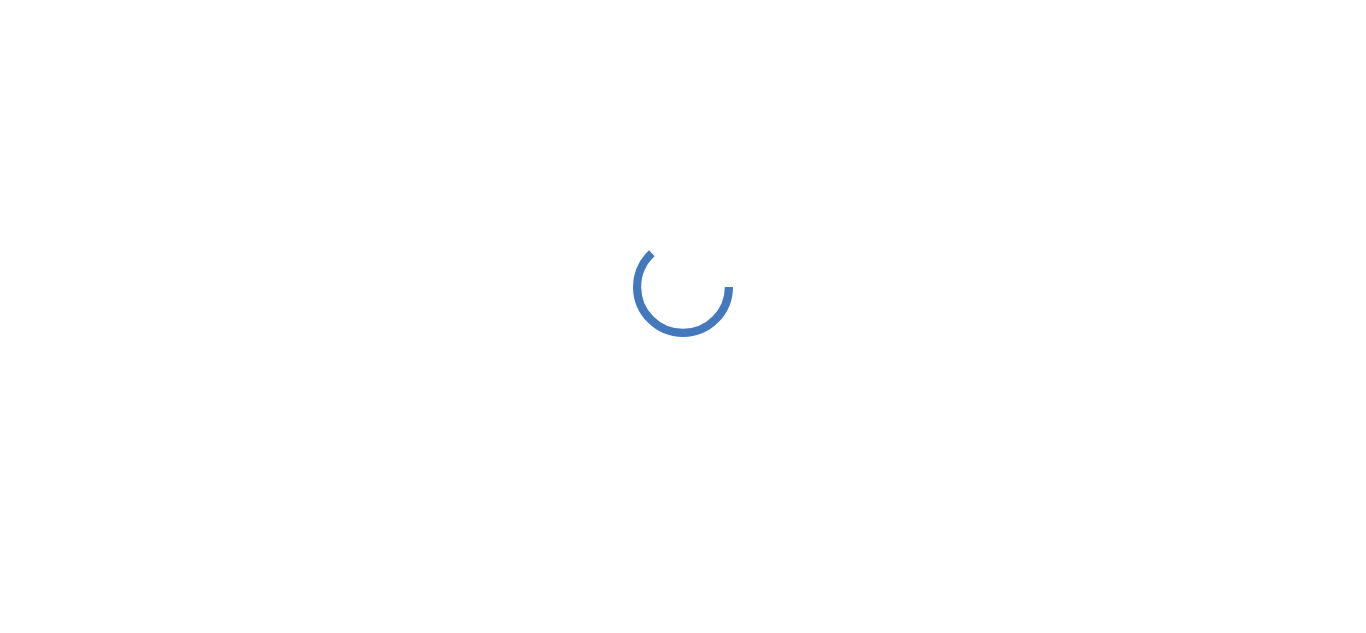 scroll, scrollTop: 0, scrollLeft: 0, axis: both 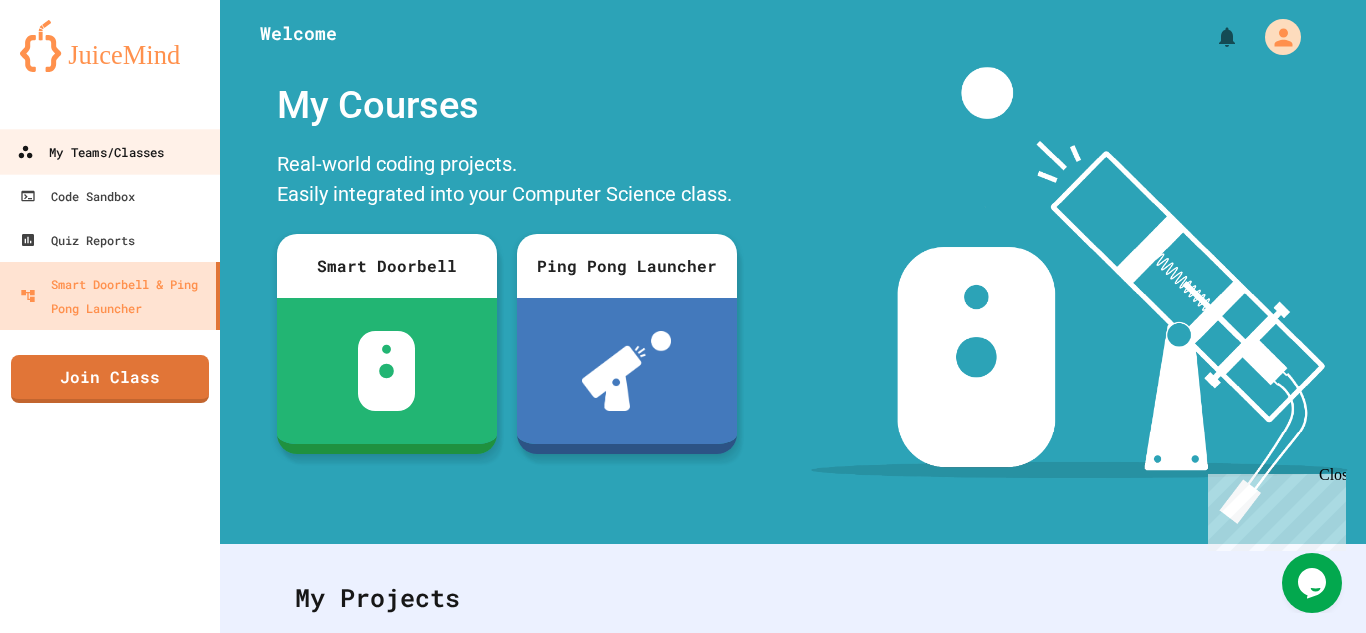 click on "My Teams/Classes" at bounding box center [90, 152] 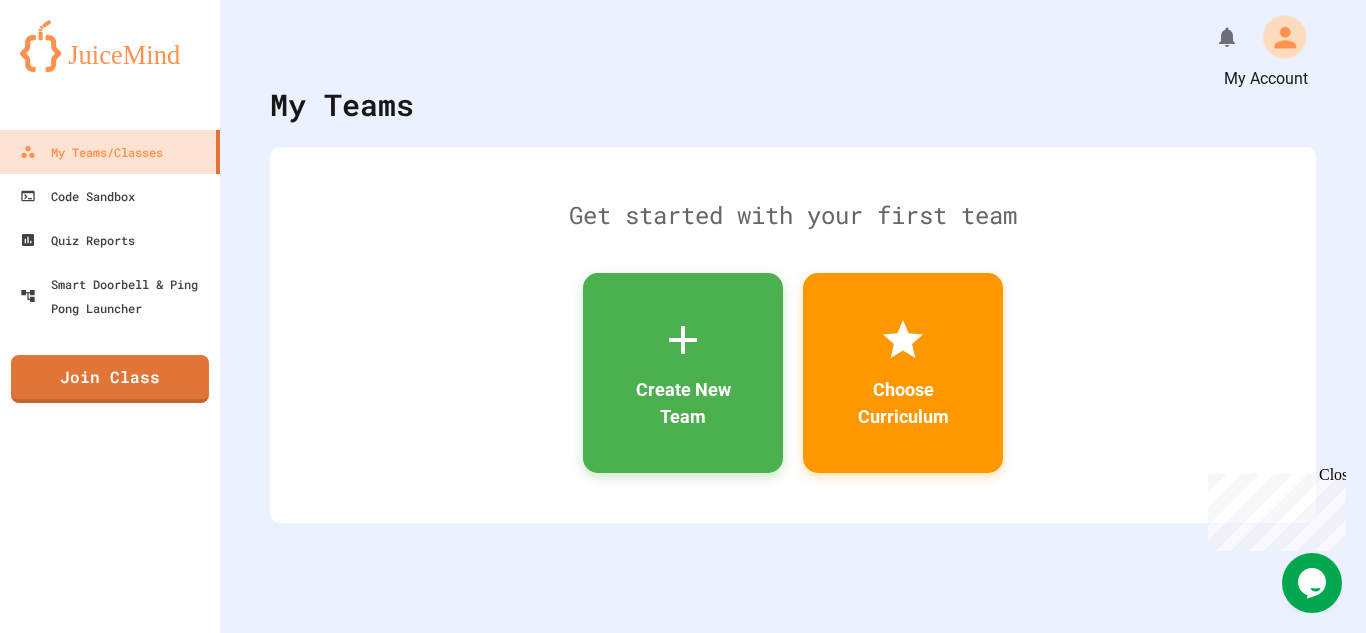 click 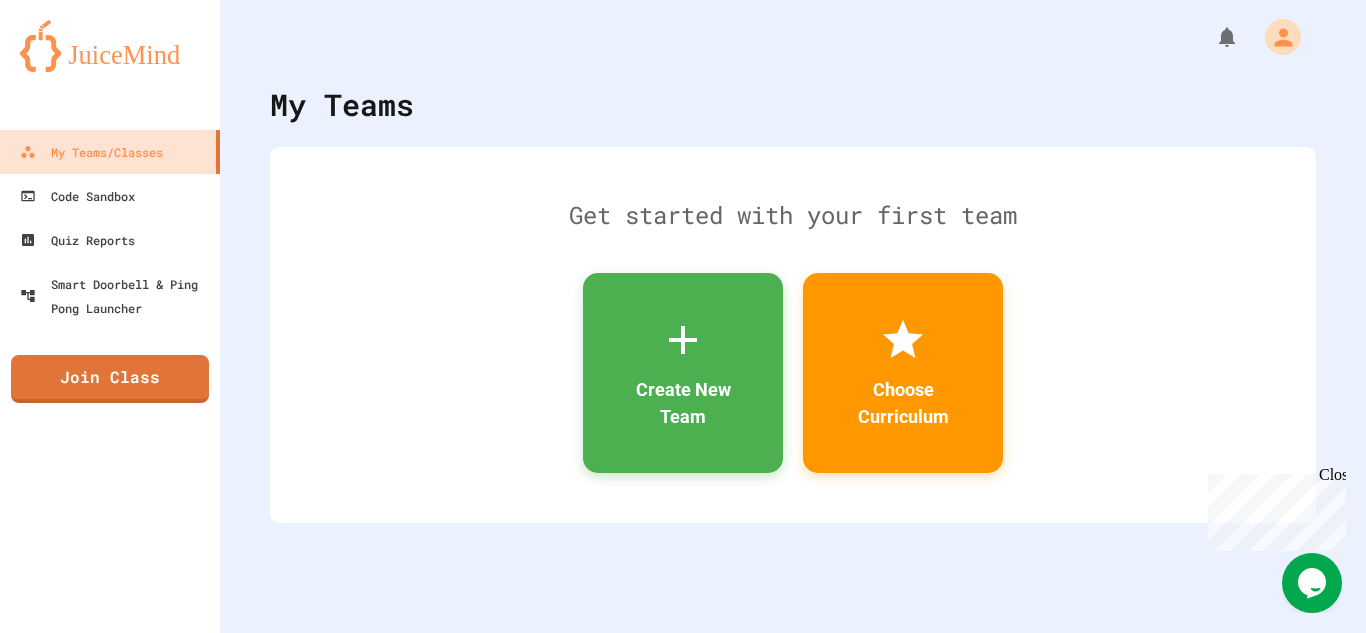 click at bounding box center [683, 831] 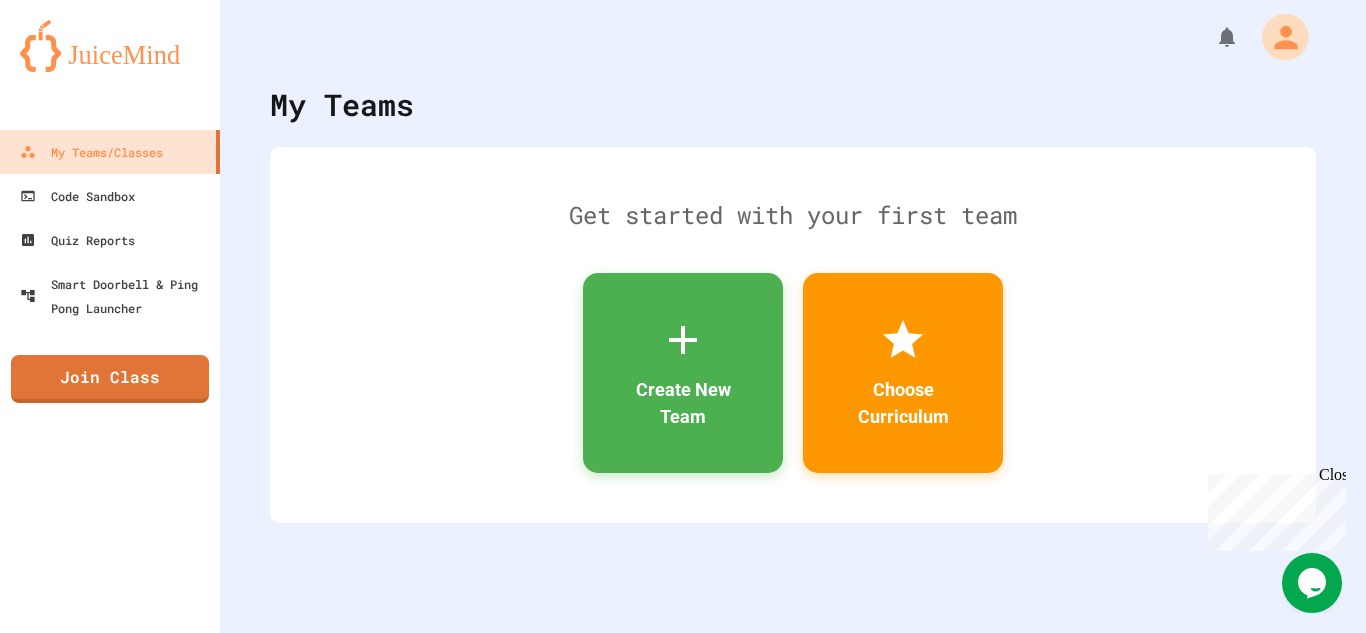 click 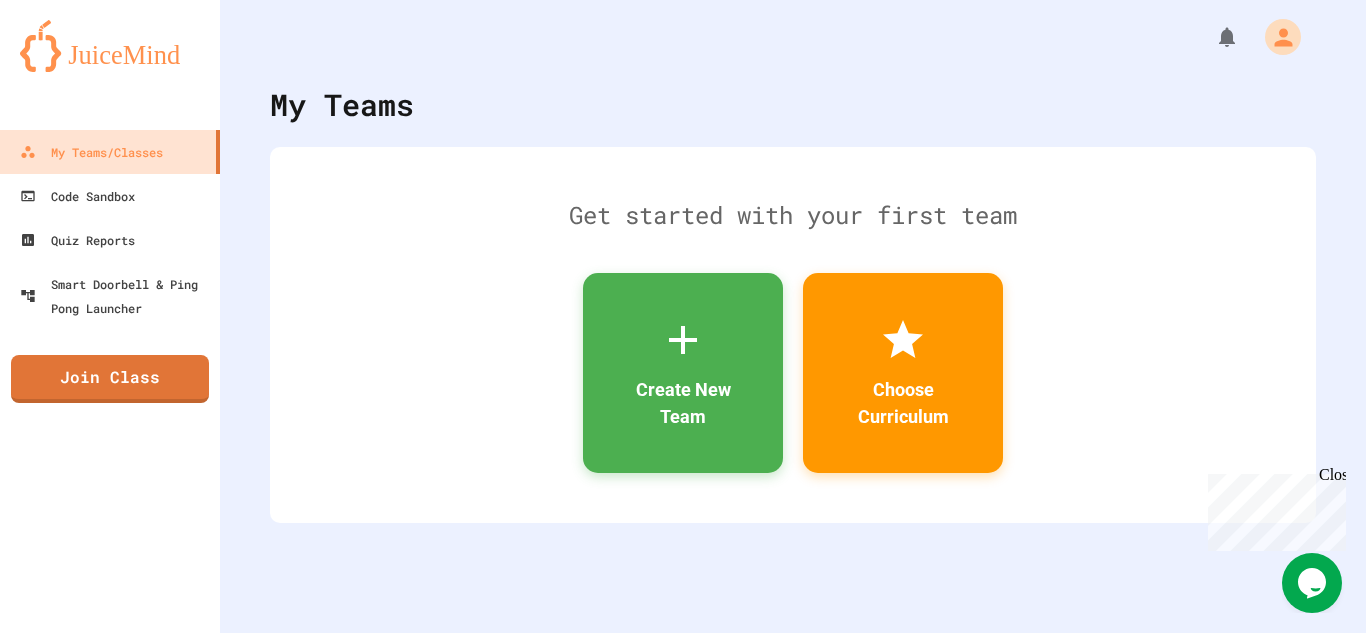 click on "Logout" at bounding box center (693, 2029) 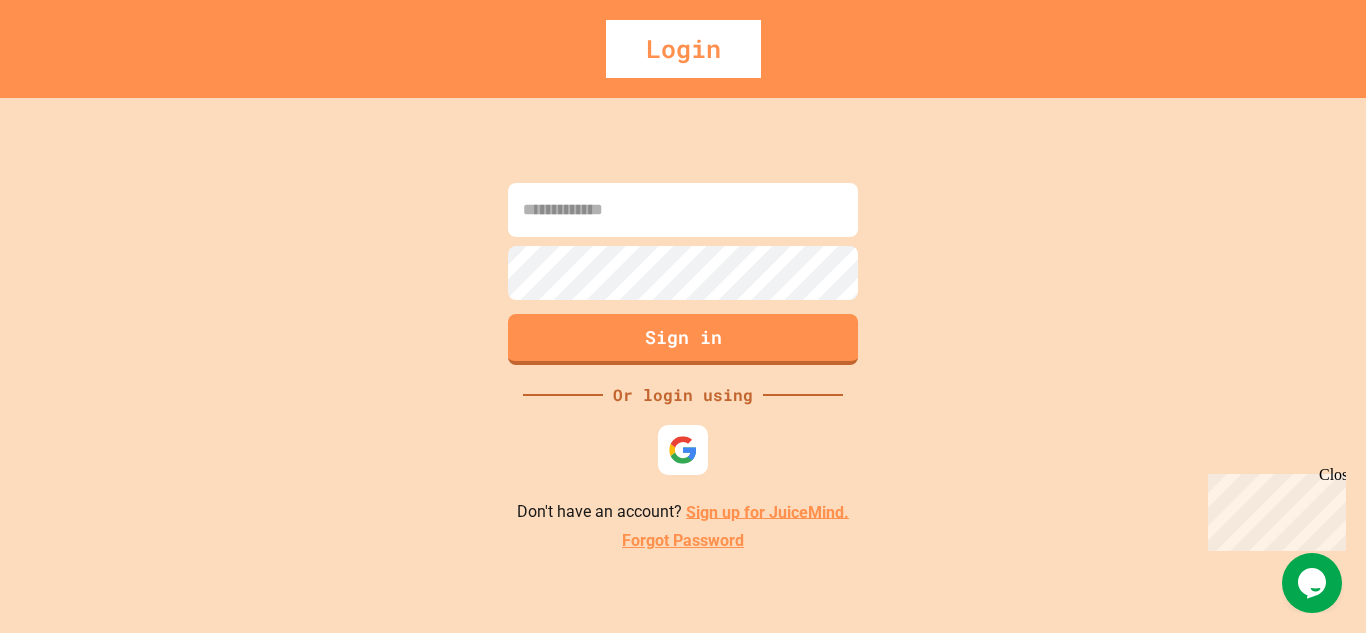 click on "Sign in" at bounding box center (683, 274) 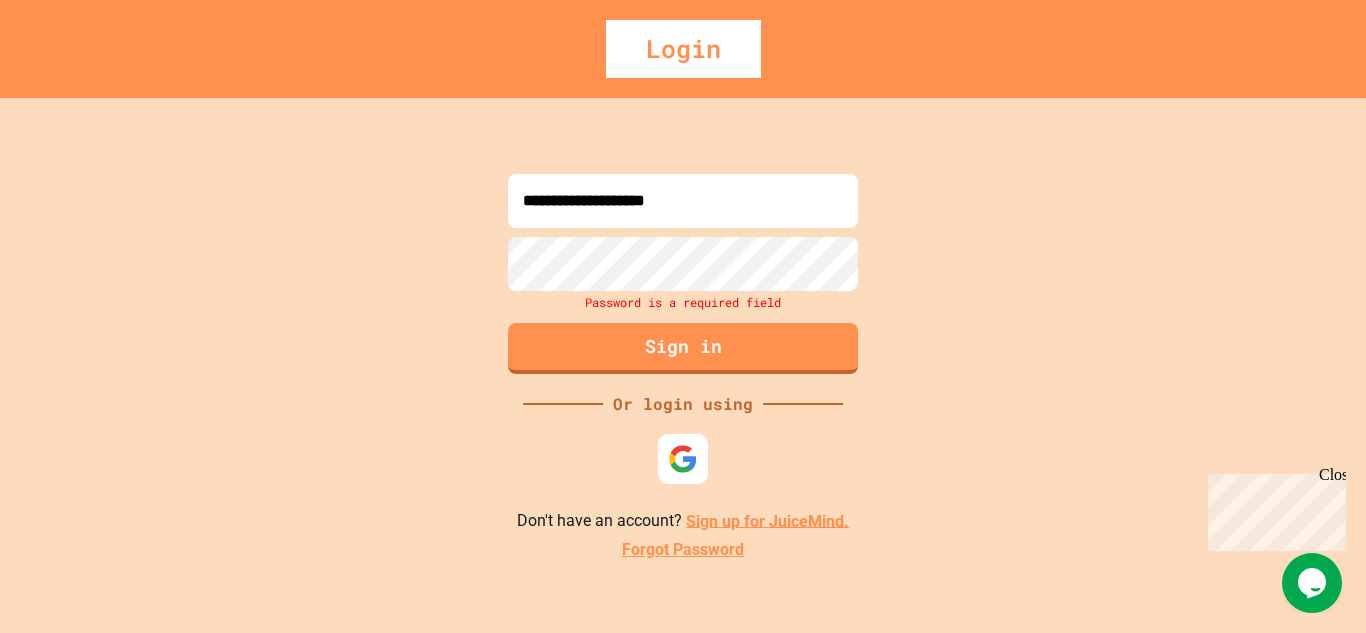 type on "**********" 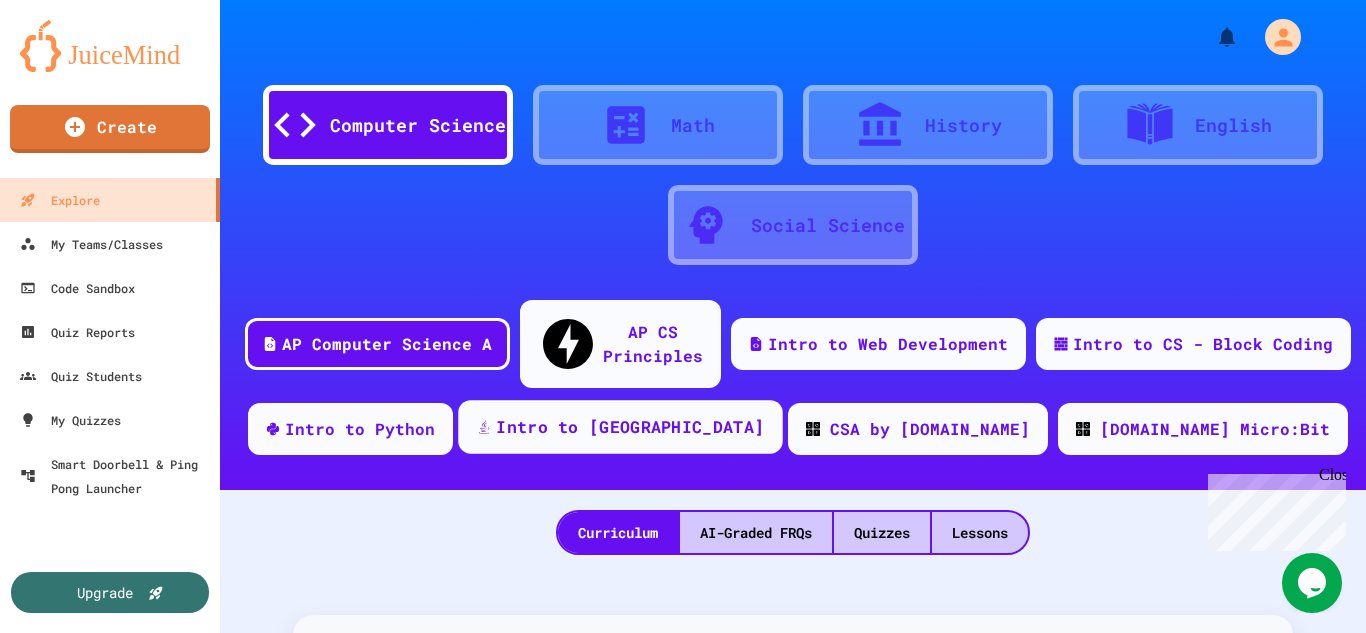 click on "Intro to [GEOGRAPHIC_DATA]" at bounding box center [630, 427] 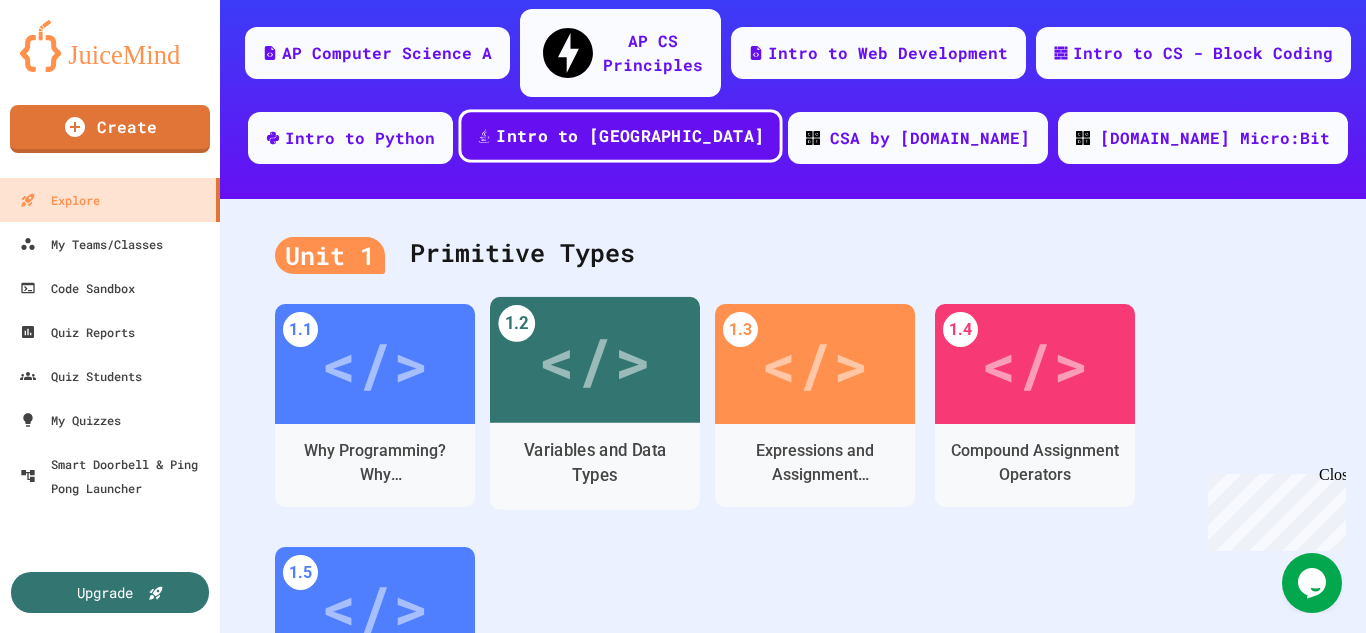 scroll, scrollTop: 160, scrollLeft: 0, axis: vertical 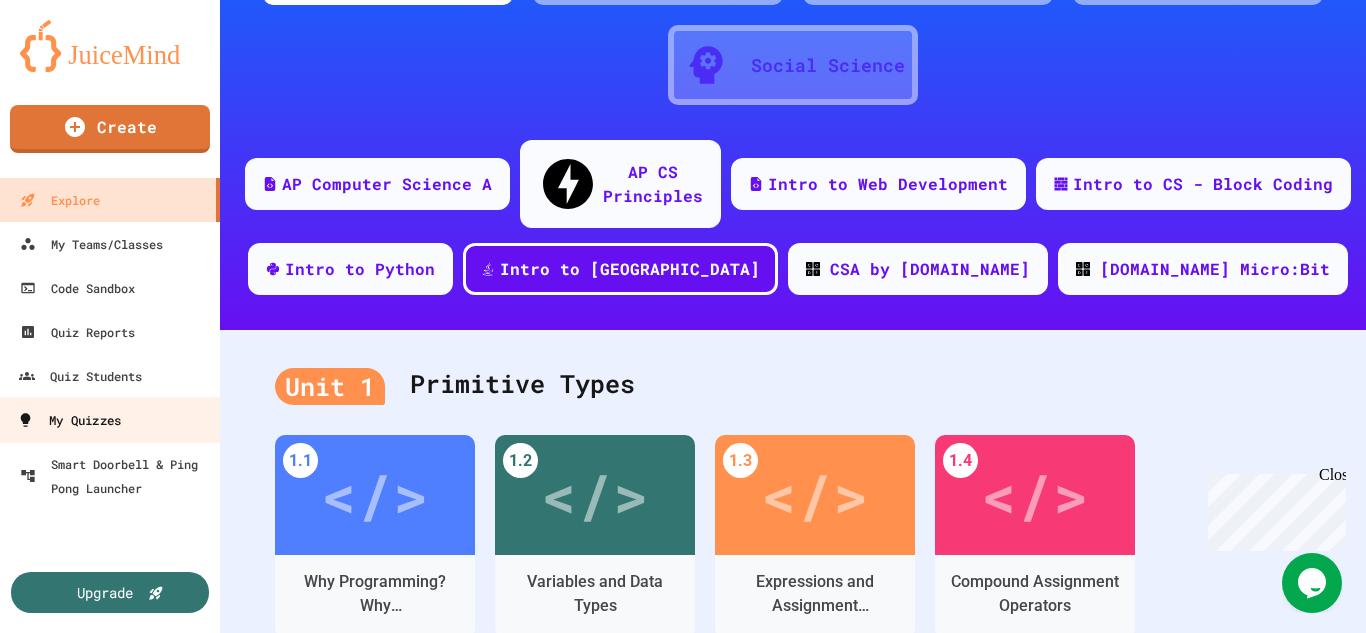 click on "My Quizzes" at bounding box center [110, 419] 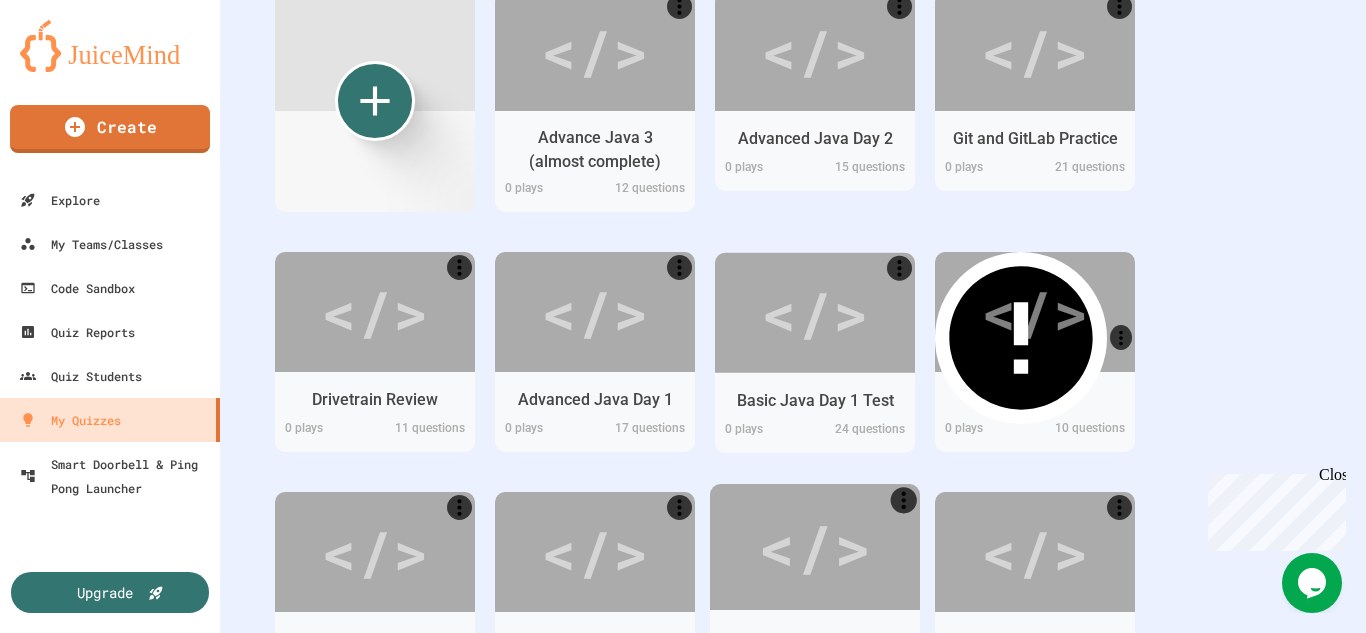 scroll, scrollTop: 611, scrollLeft: 0, axis: vertical 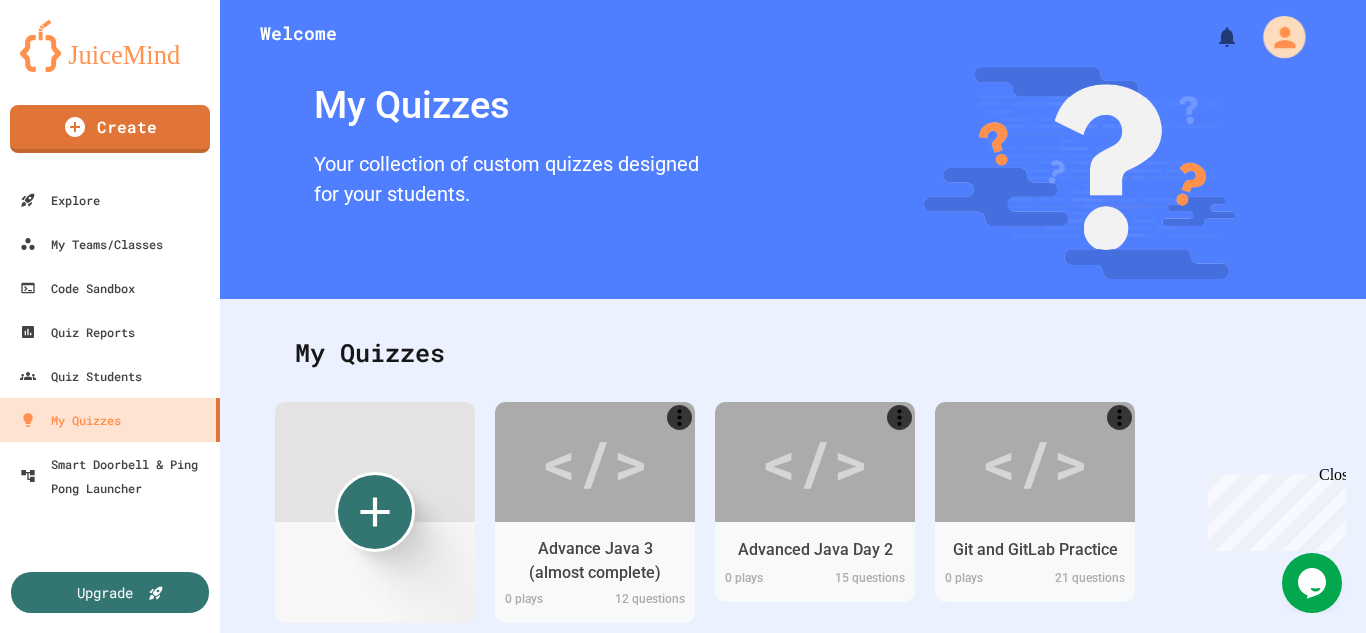 click 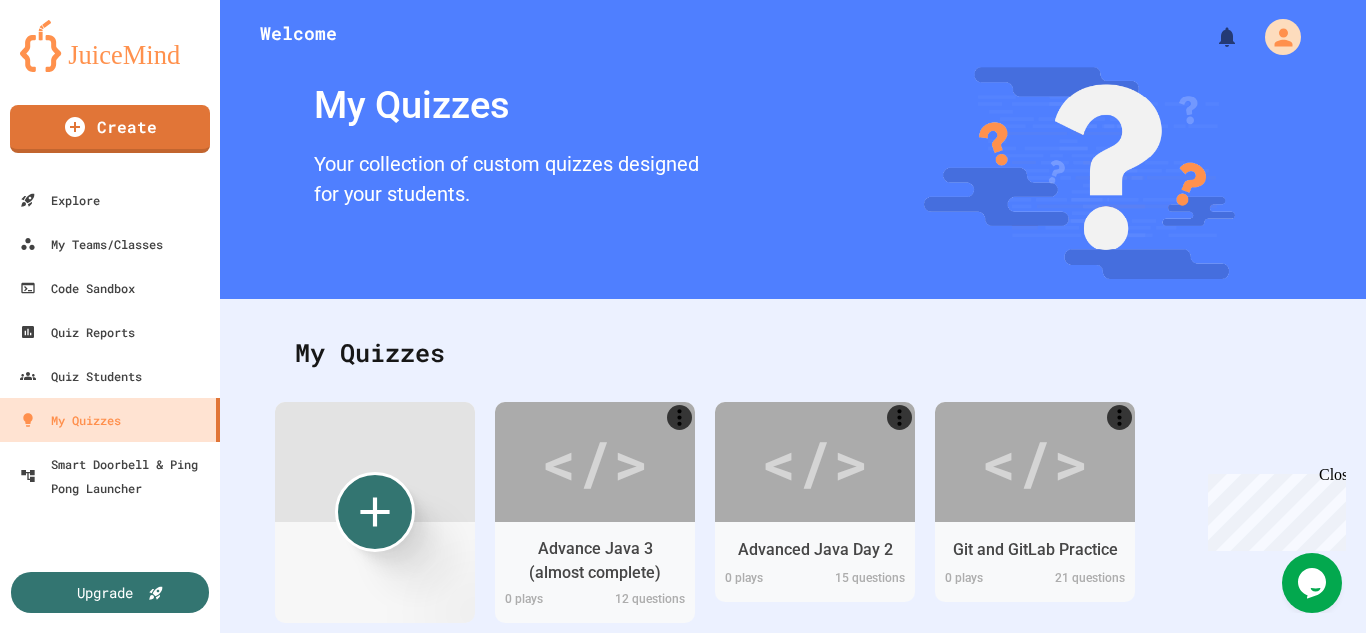 click on "wizards@team6479.org" at bounding box center (683, 1670) 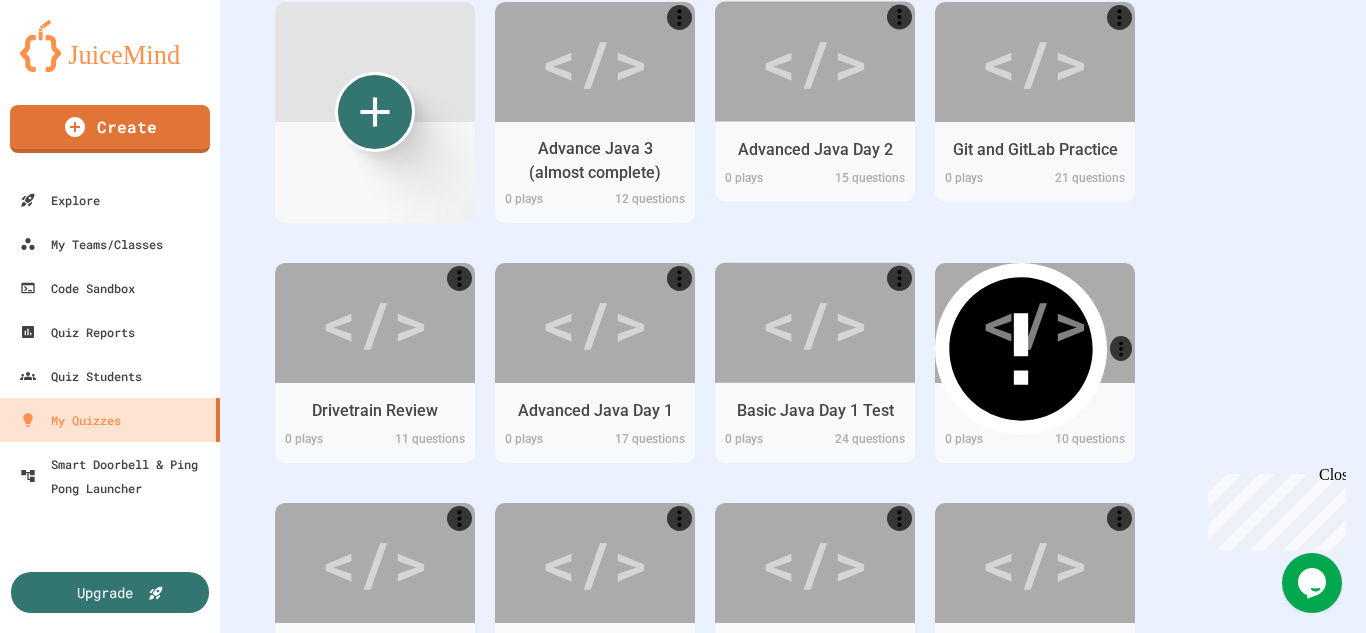 scroll, scrollTop: 200, scrollLeft: 0, axis: vertical 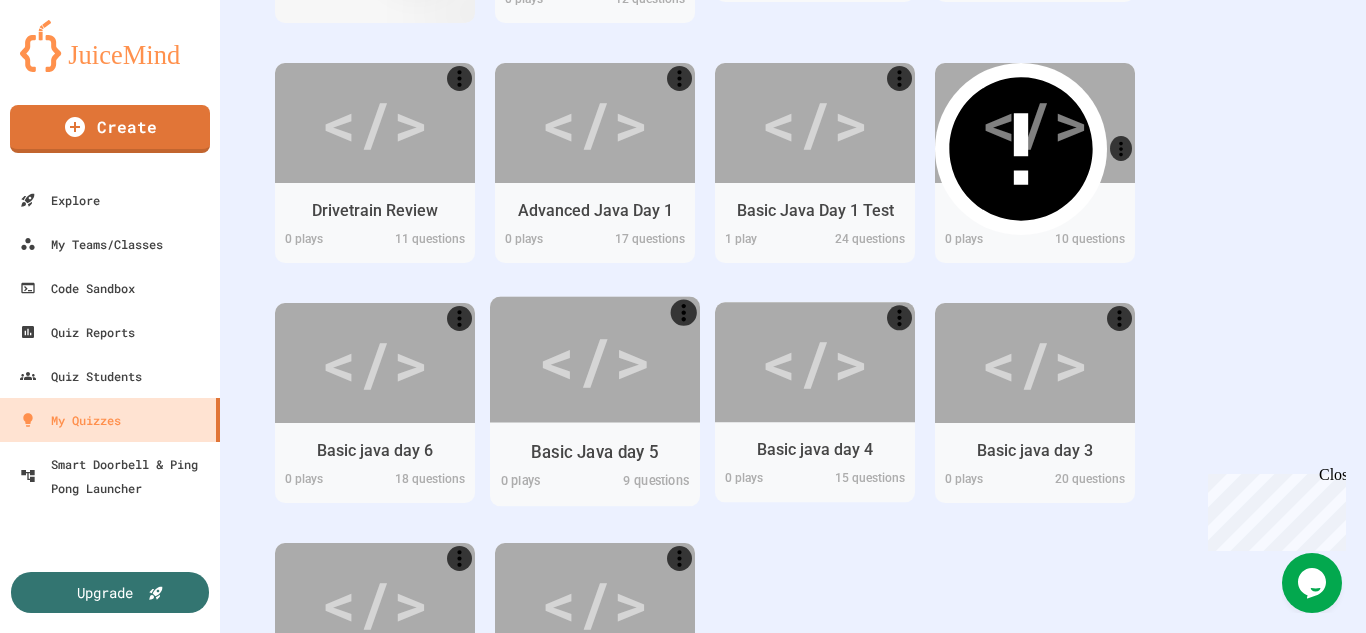 click on "Basic Java day 5" at bounding box center (594, 451) 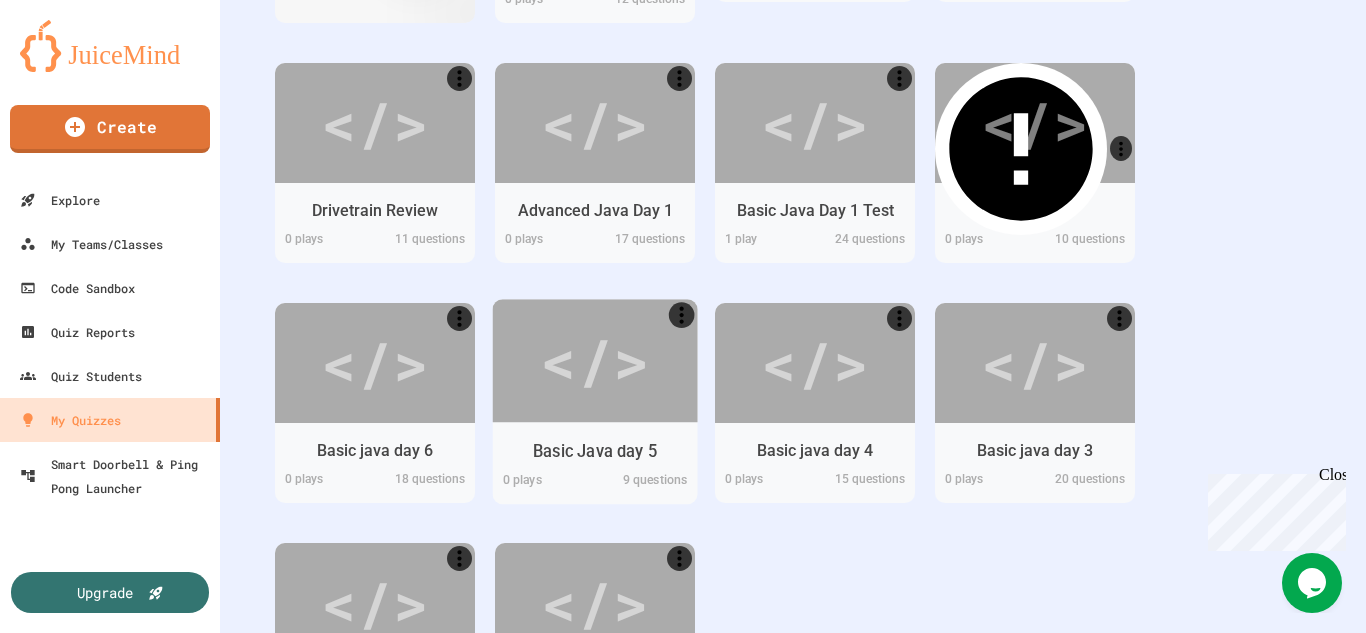 click on "Share Share quiz with other teachers   Edit Basic Java day 5 6 Minutes 0 Plays Start   Assign   Preview" at bounding box center [522, 956] 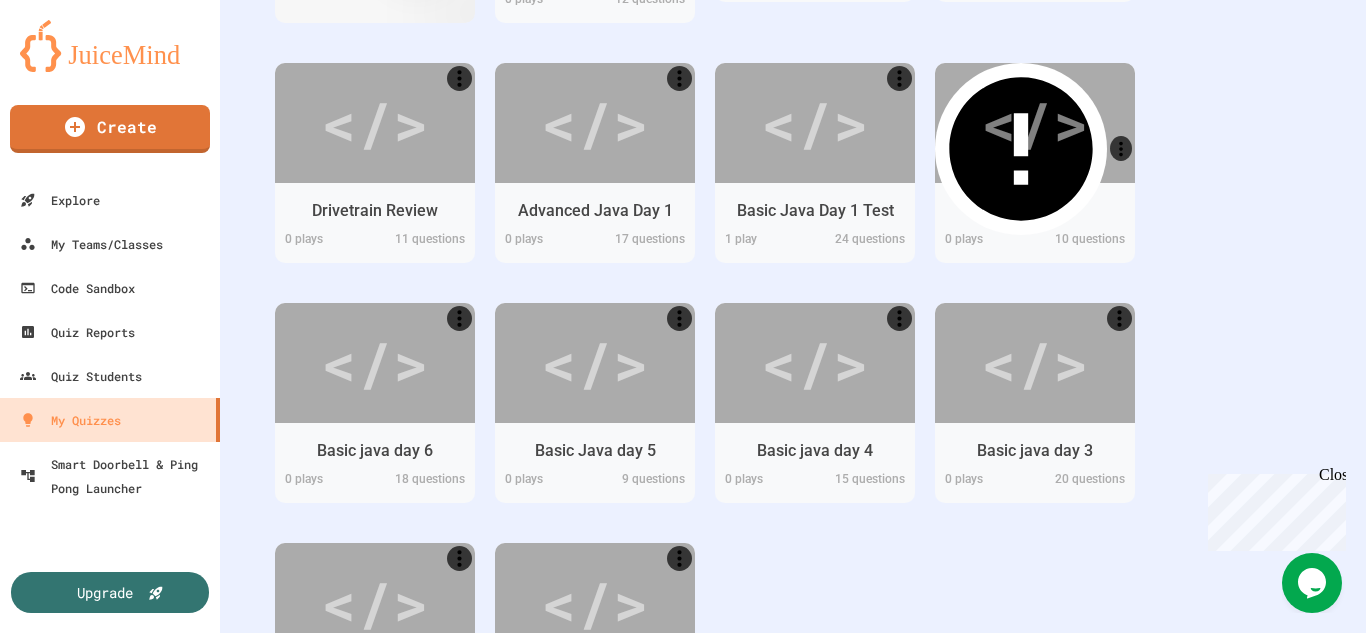 click on "Share Share quiz with other teachers   Edit Basic Java day 5 6 Minutes 0 Plays Start   Assign   Preview" at bounding box center [479, 958] 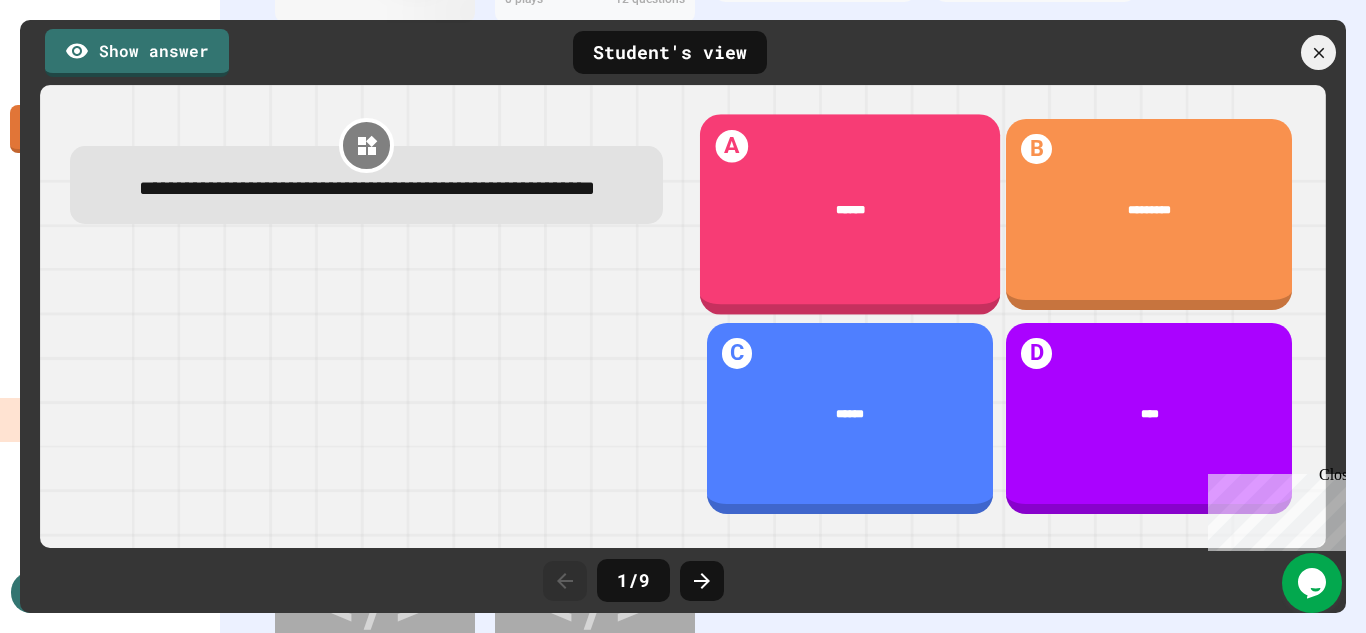 click on "******" at bounding box center (850, 209) 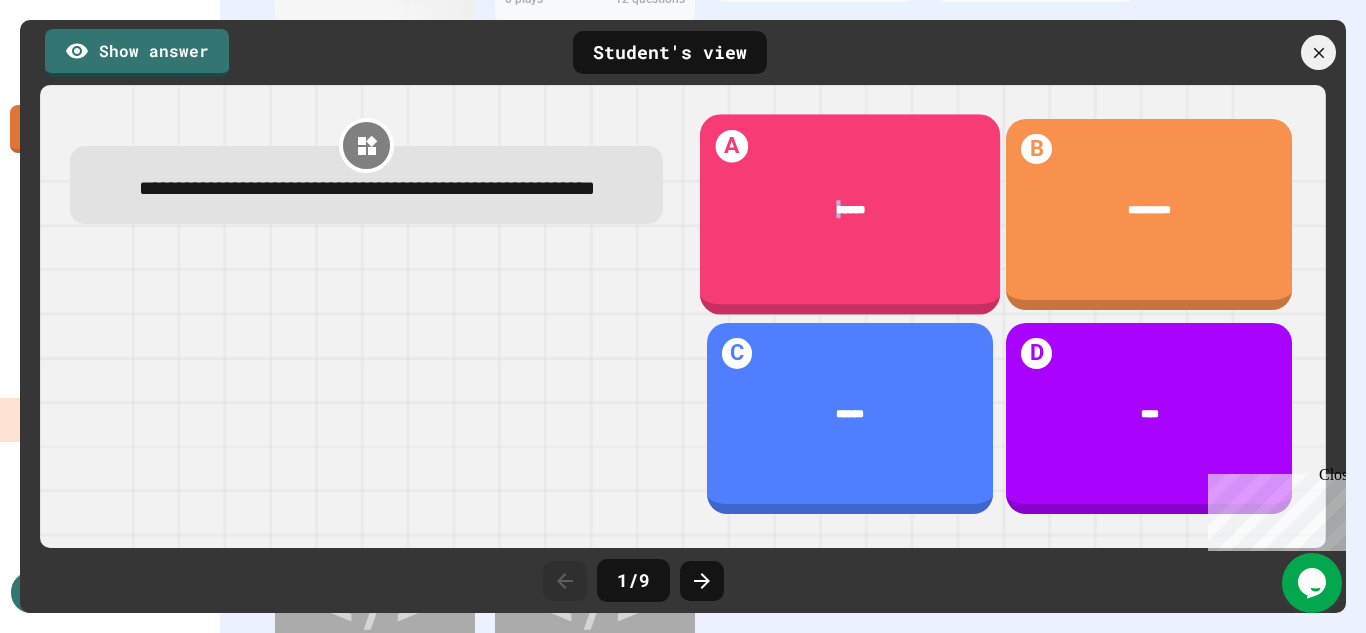 click on "******" at bounding box center [850, 209] 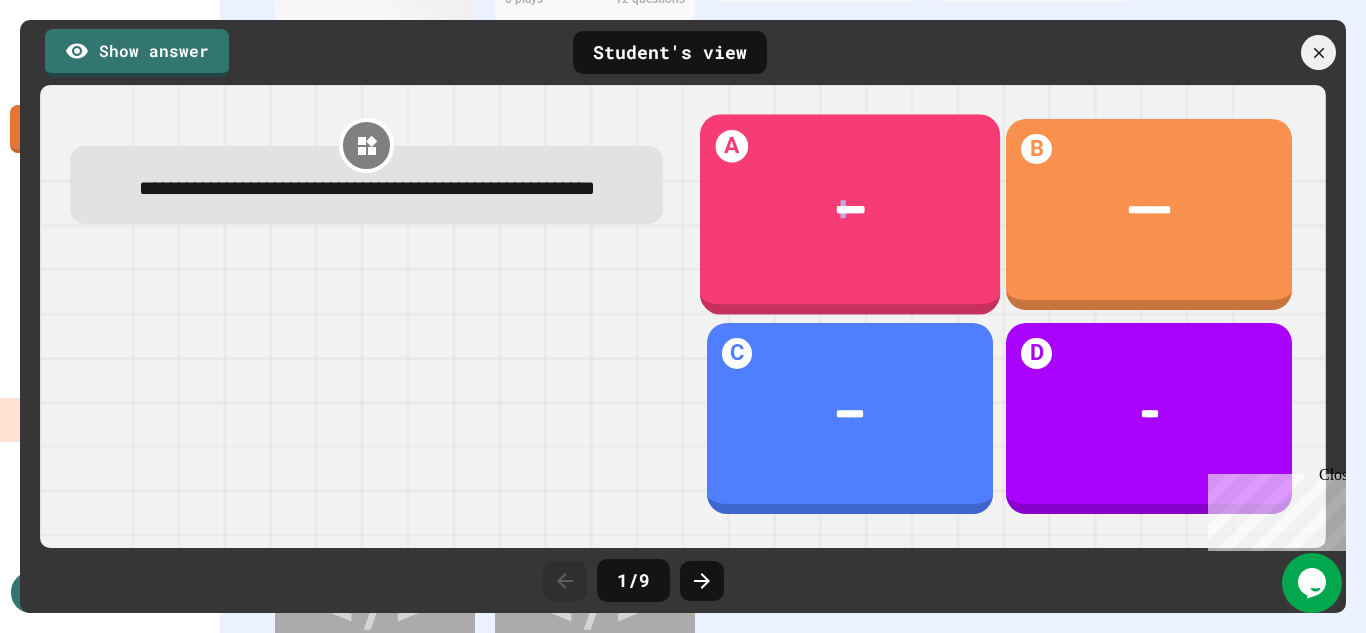 click on "A ******" at bounding box center [850, 214] 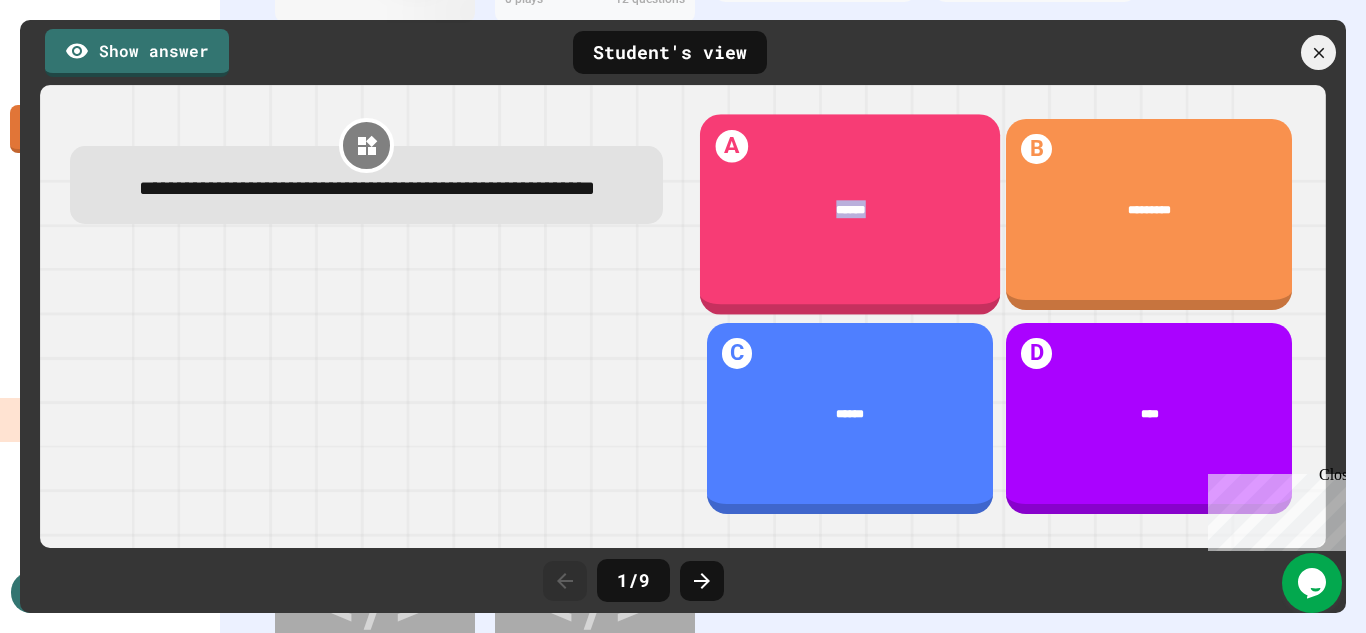 click on "A ******" at bounding box center (850, 214) 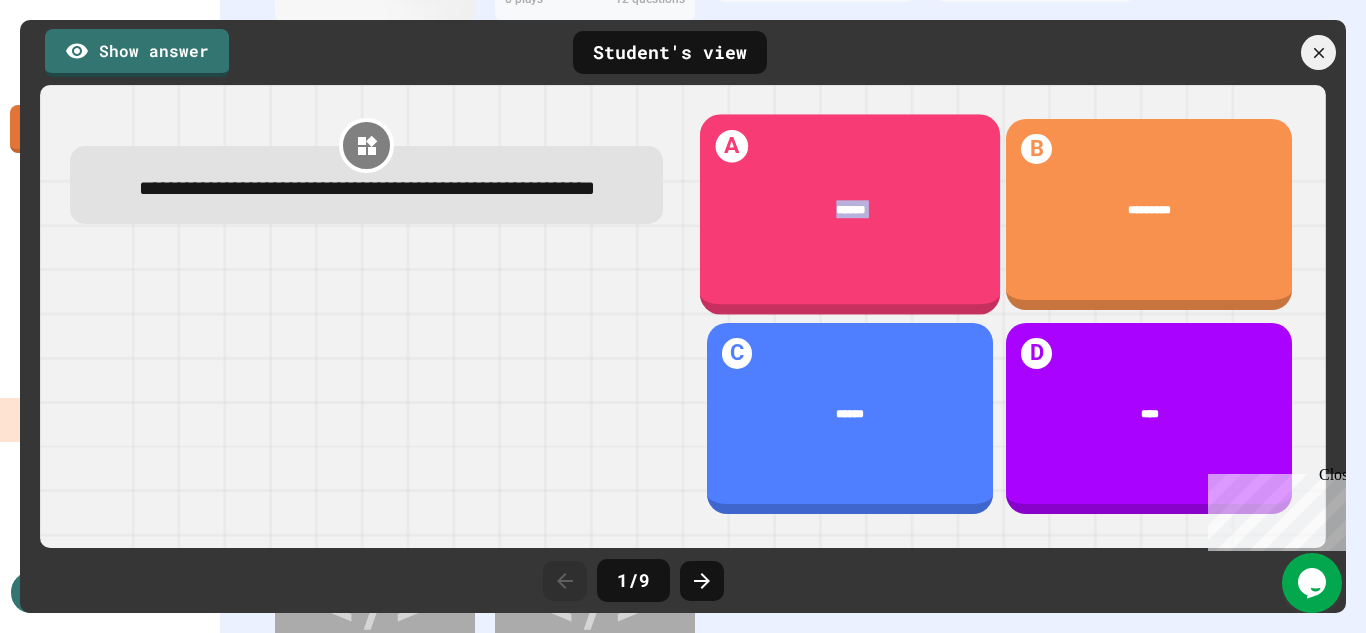 click on "A ******" at bounding box center [850, 214] 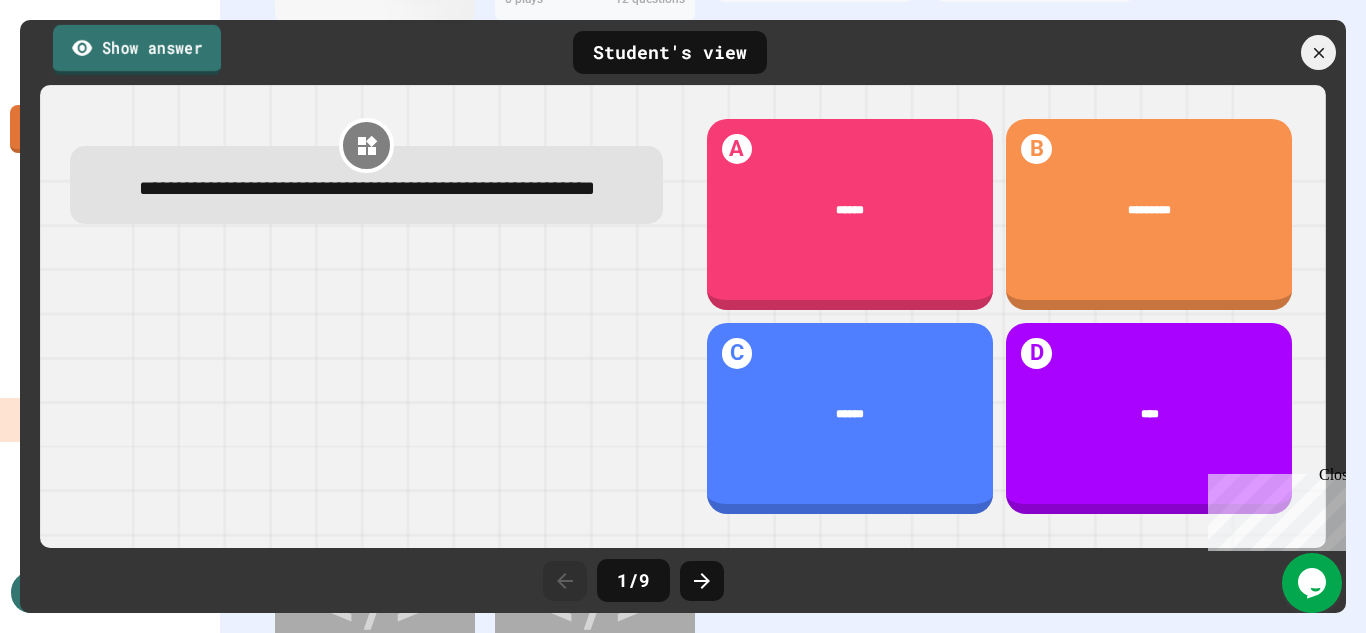 click on "Show answer" at bounding box center [137, 49] 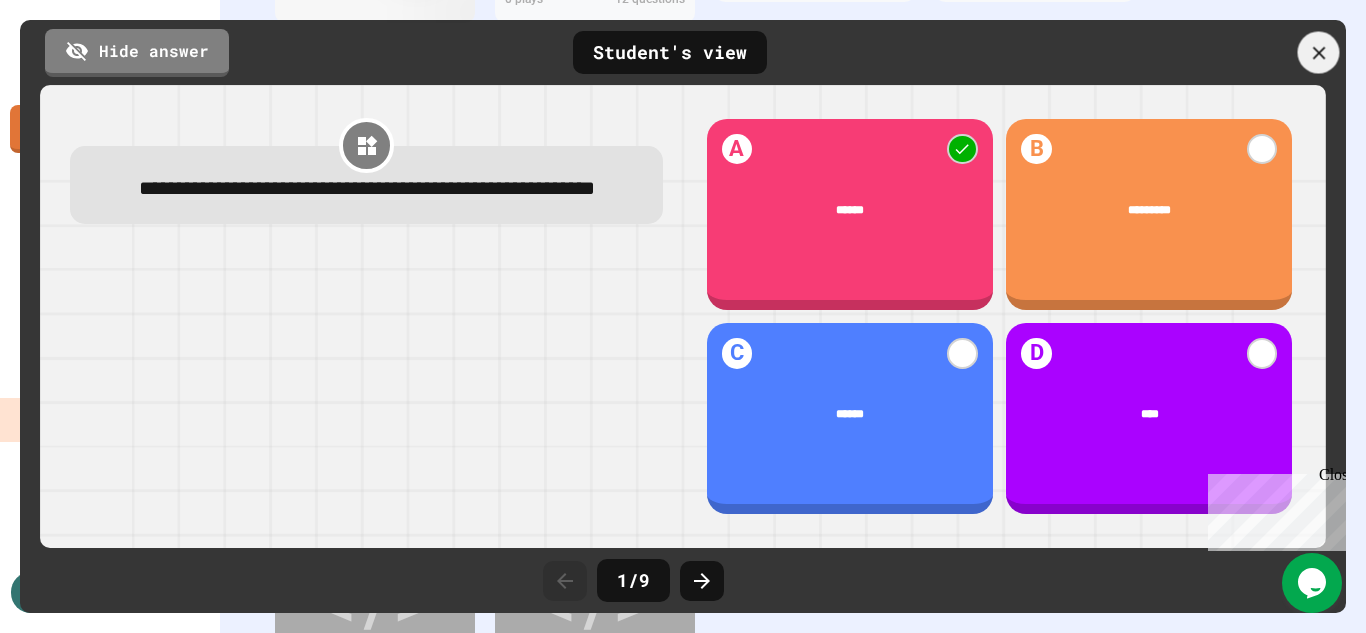 click 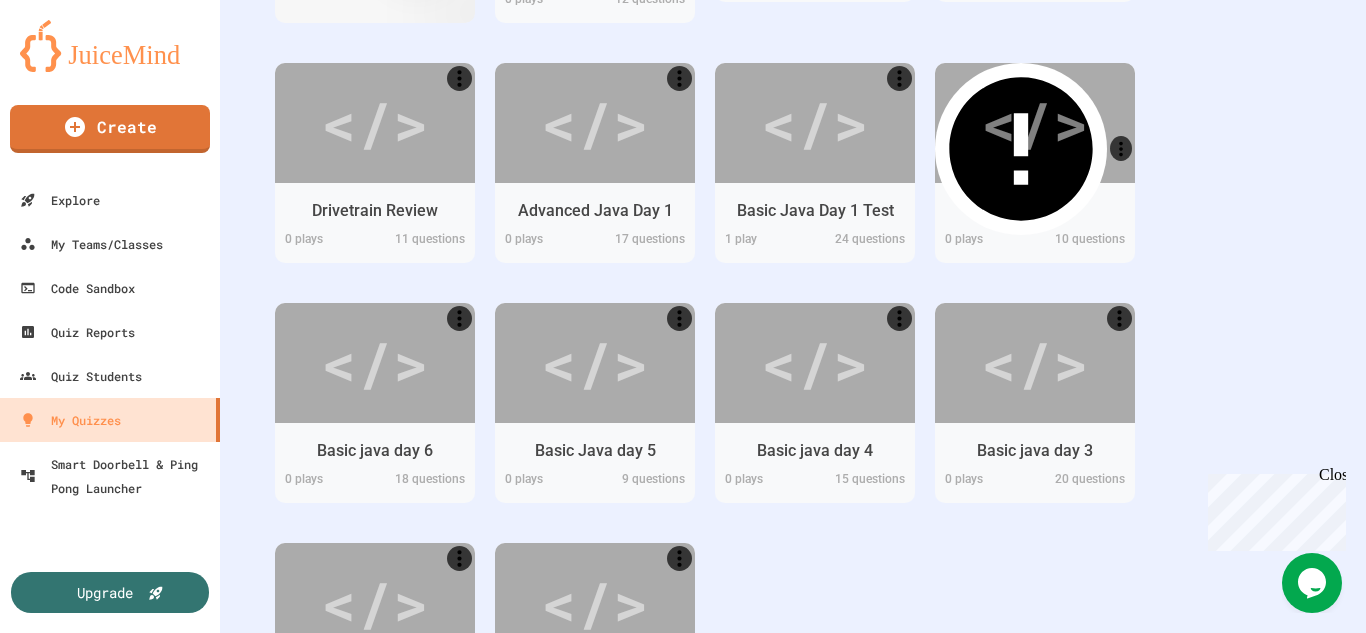click on "6 Minutes 0 Plays" at bounding box center [484, 874] 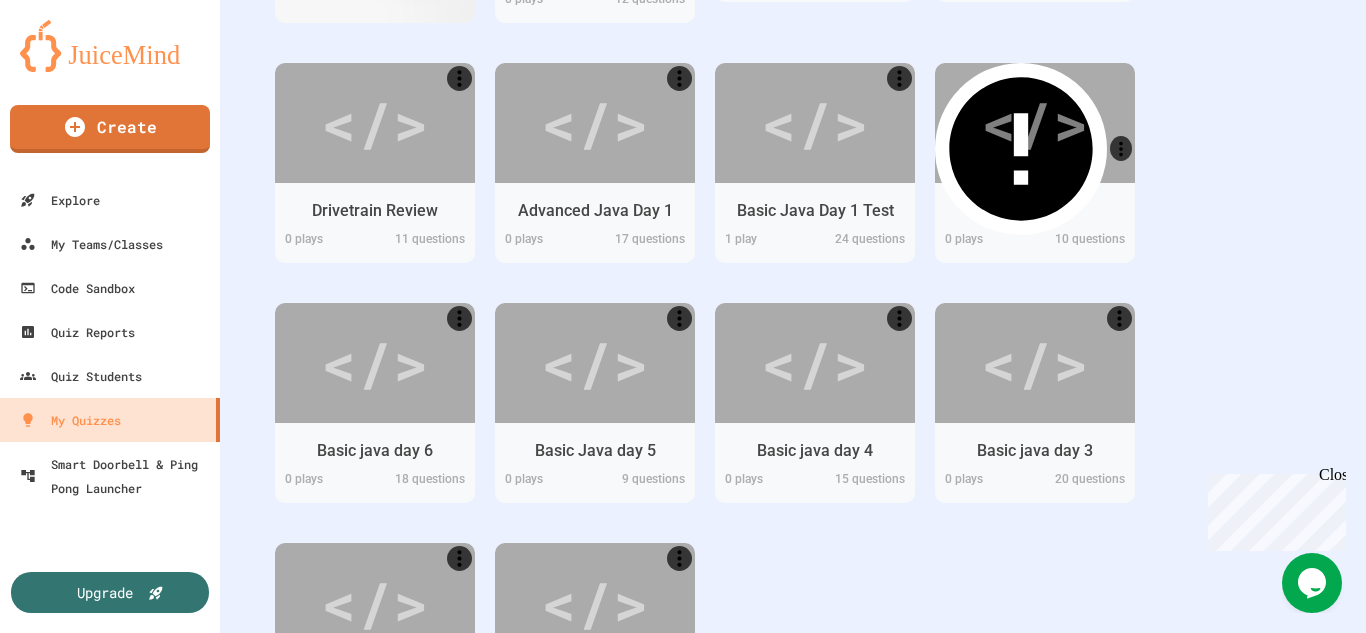 click on "Cancel" at bounding box center (630, 1488) 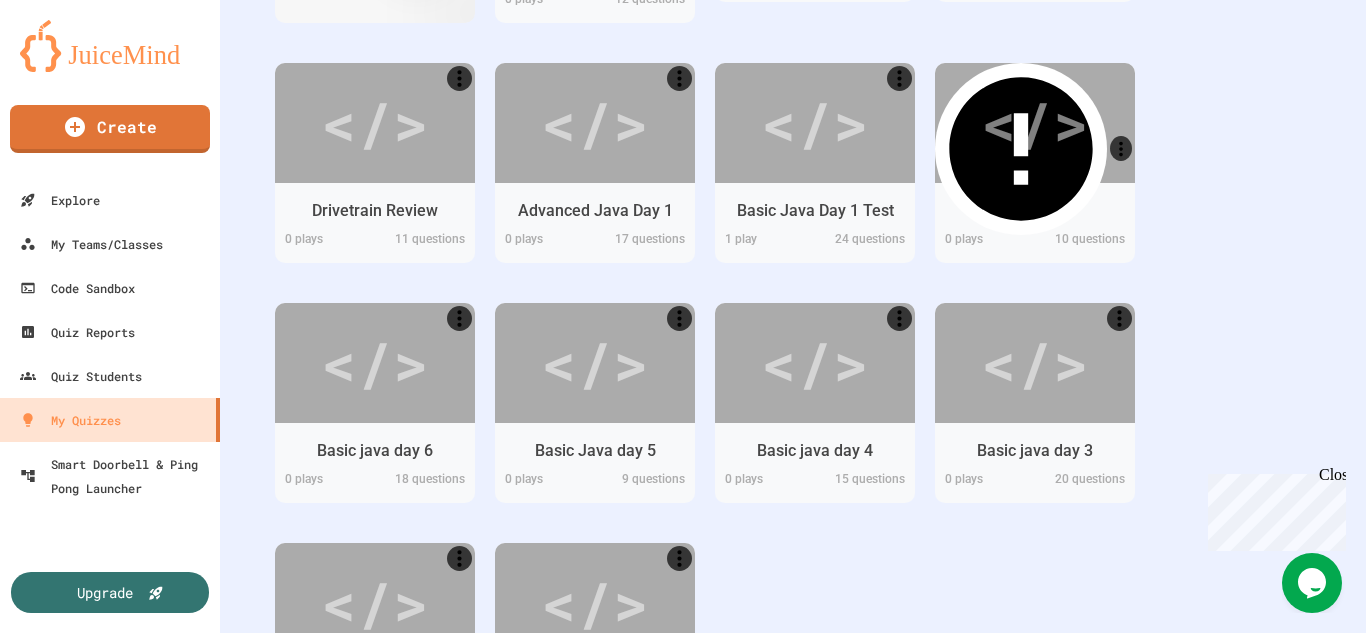 click on "1. A method is a block of code that only runs when it is ..." at bounding box center [968, 814] 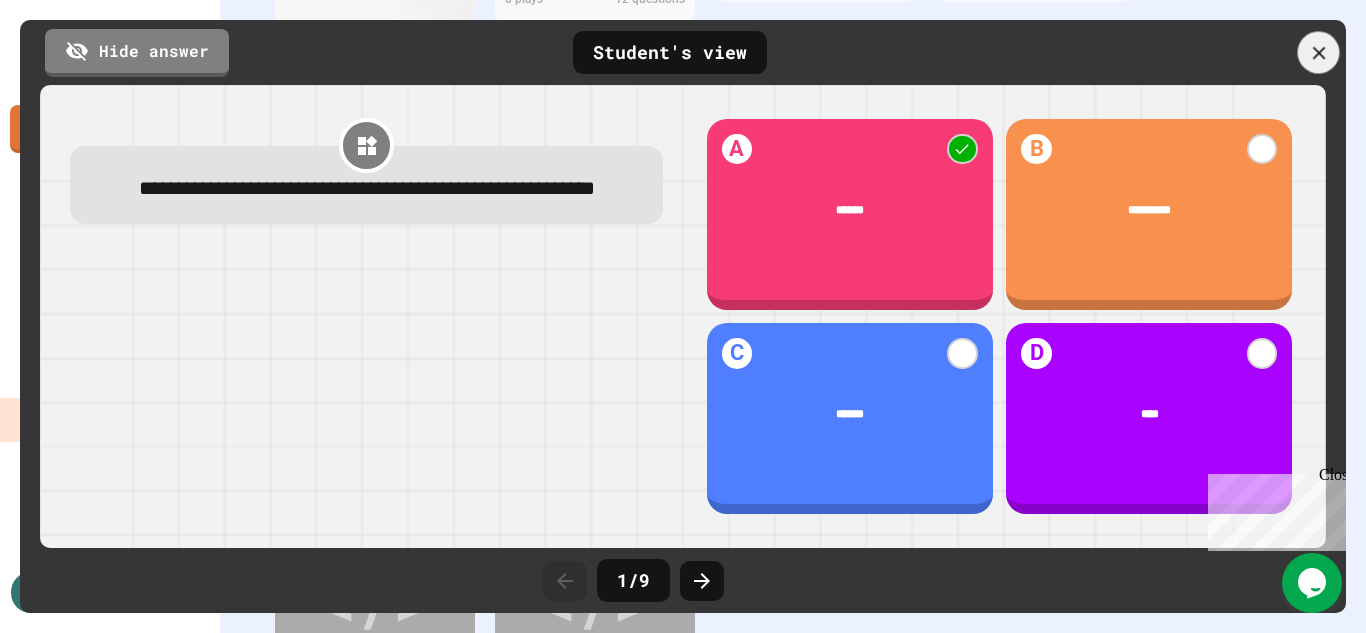 click 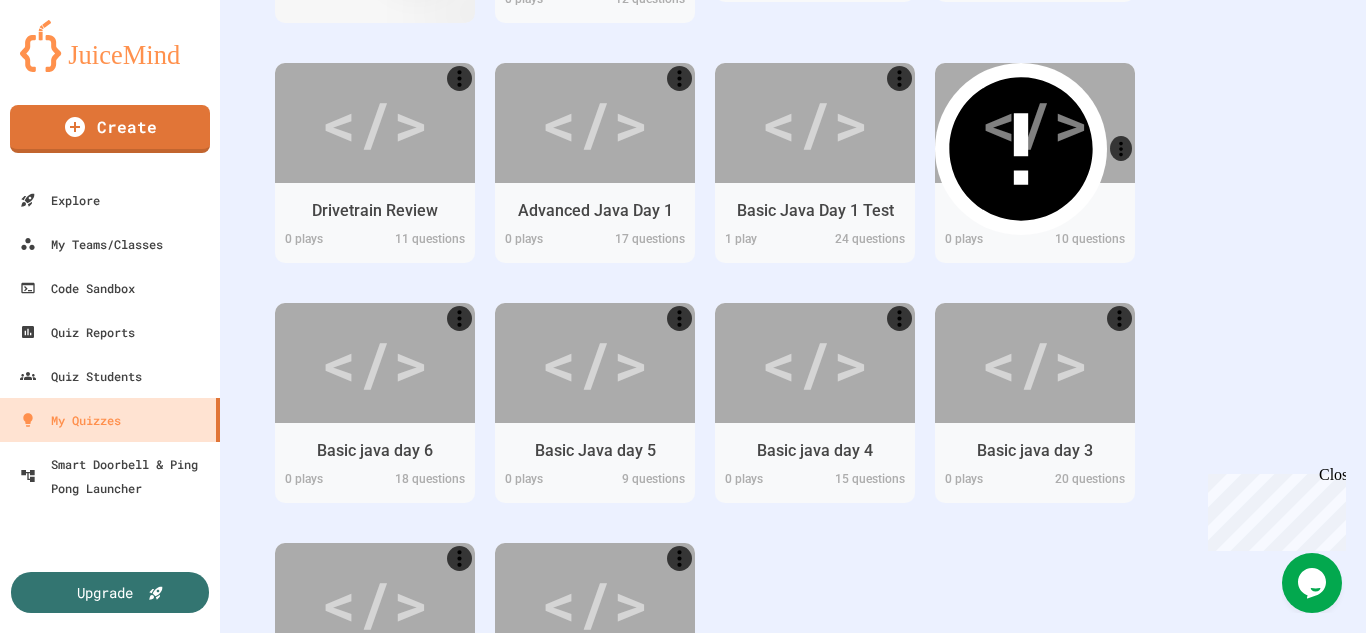 click on "2. You can pass data, known as ..., into a method" at bounding box center (968, 959) 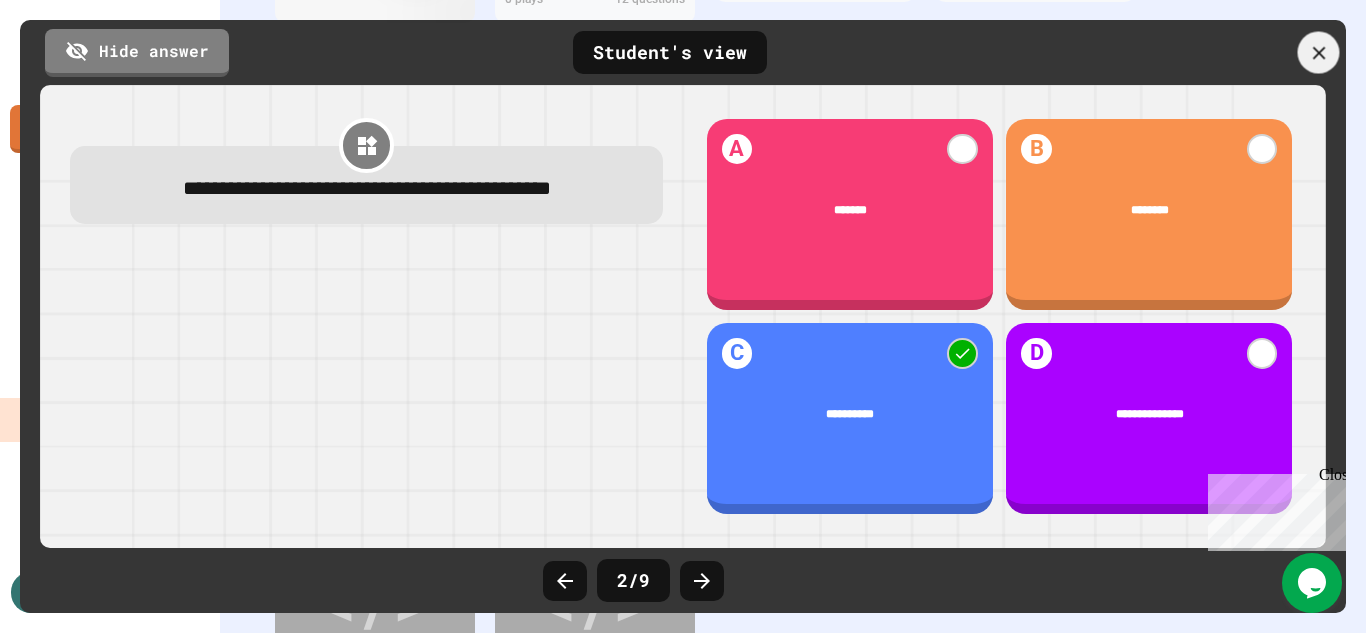 click 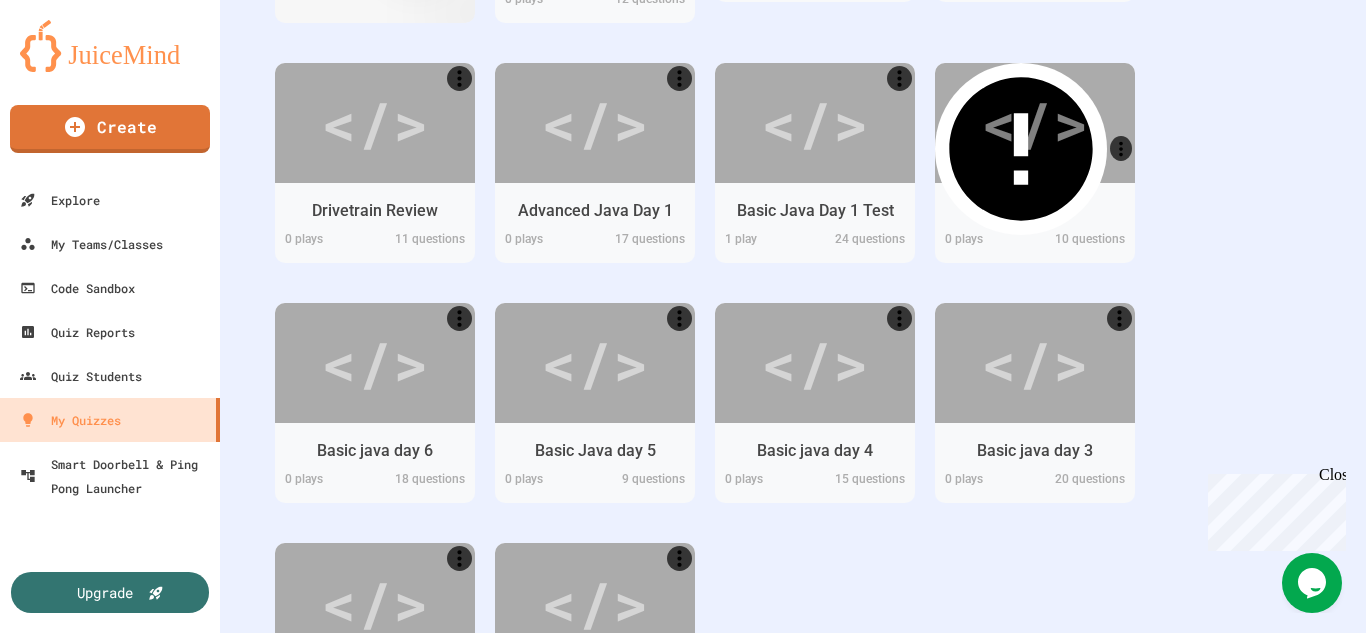 click at bounding box center (1073, 1066) 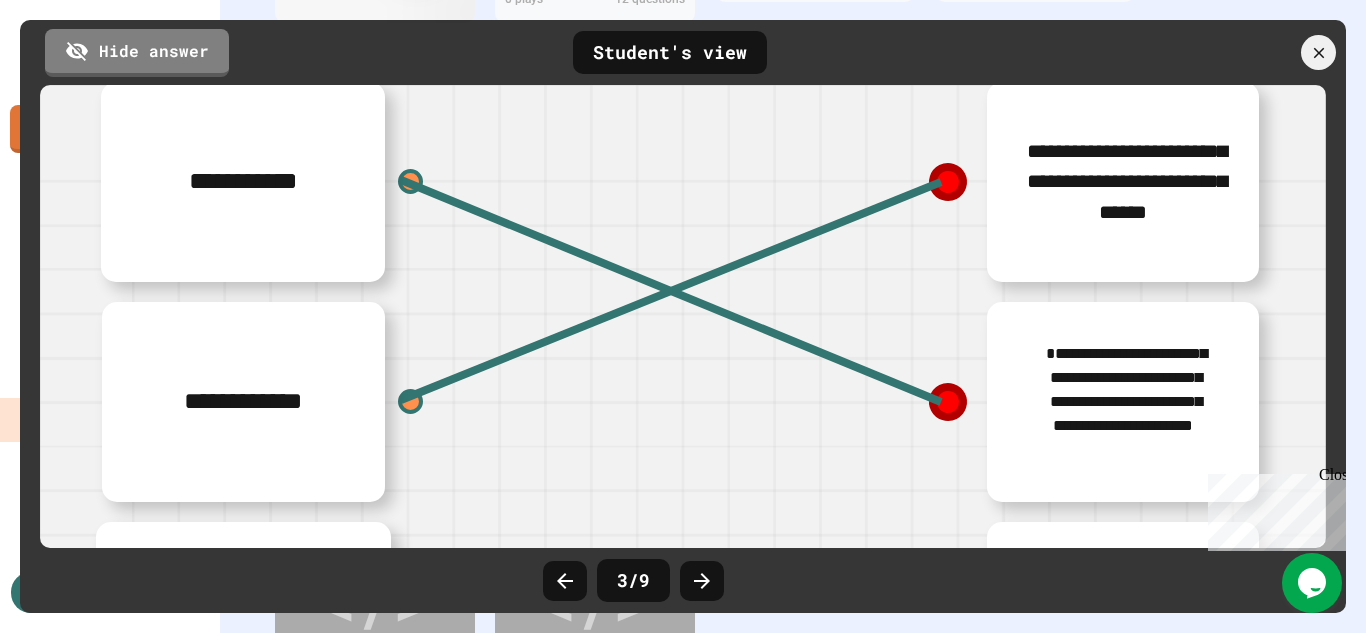 scroll, scrollTop: 0, scrollLeft: 0, axis: both 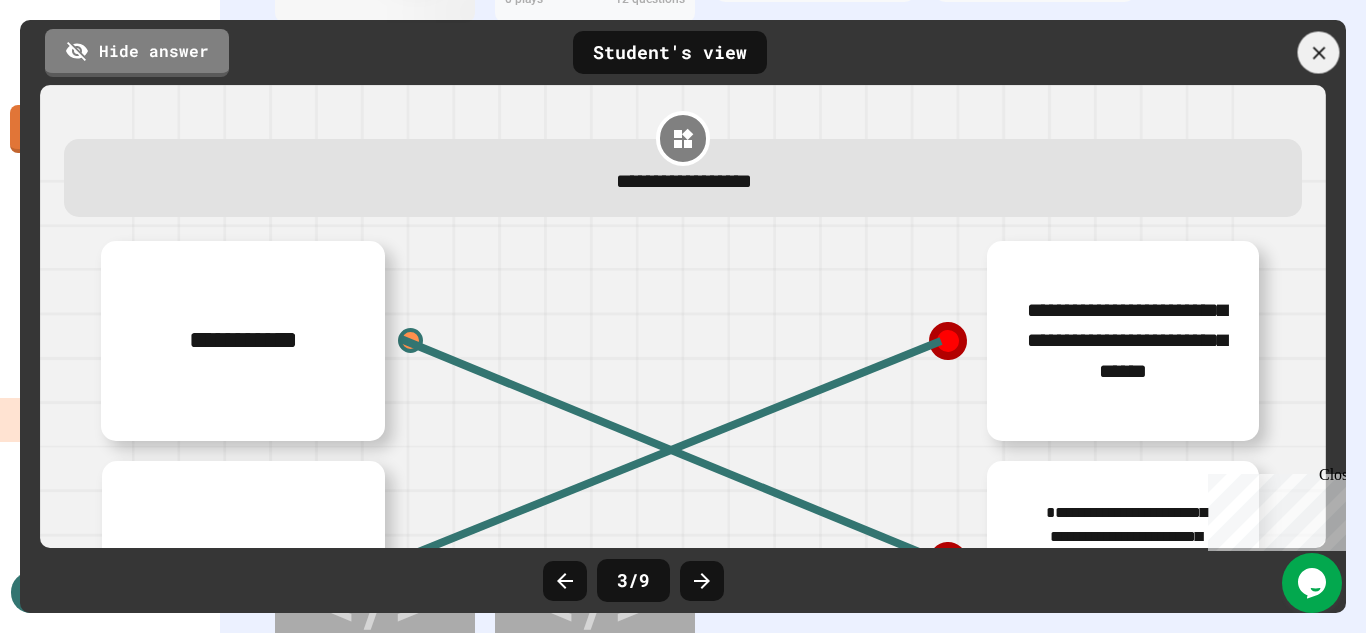 click 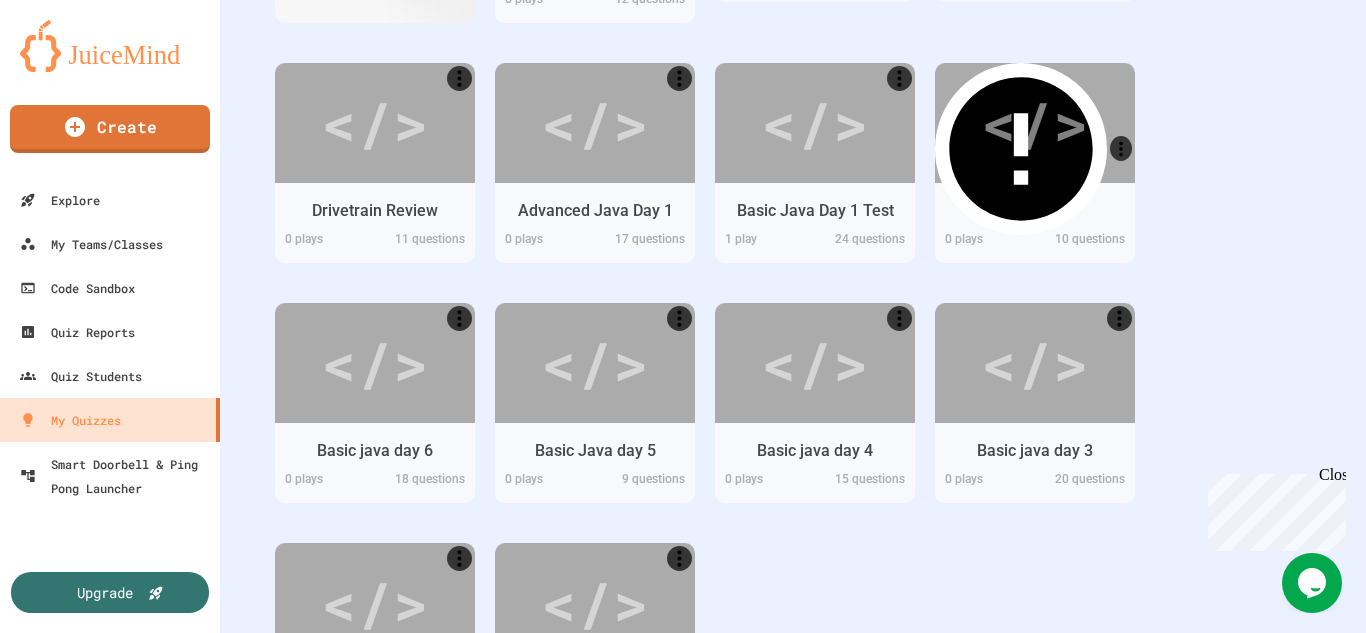 click 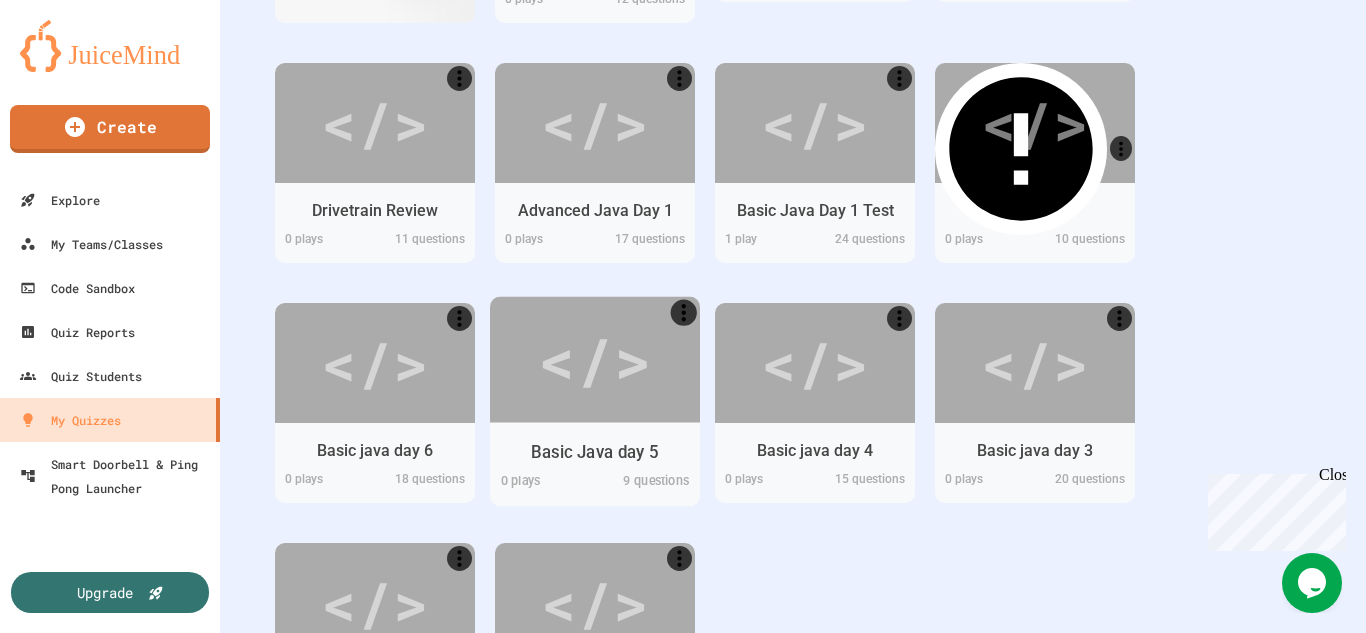 click on "</>" at bounding box center [595, 359] 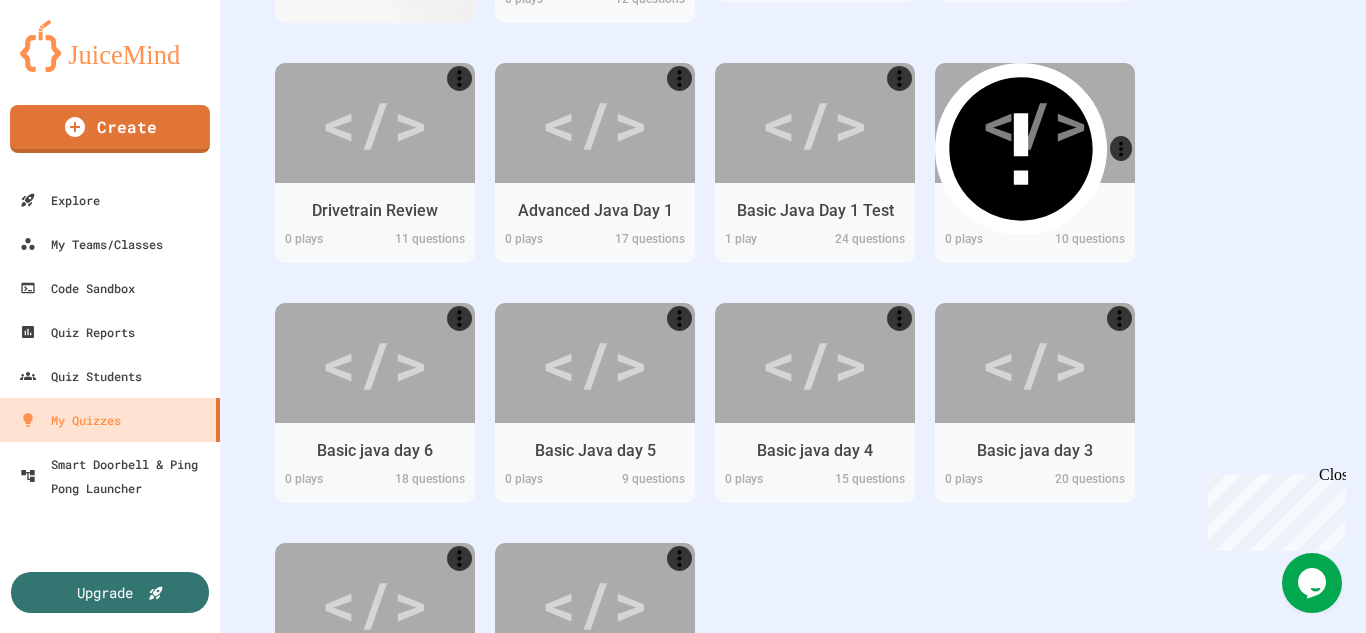 click on "Share Share quiz with other teachers   Edit Basic Java day 5 6 Minutes 0 Plays Start   Assign   Preview" at bounding box center [479, 958] 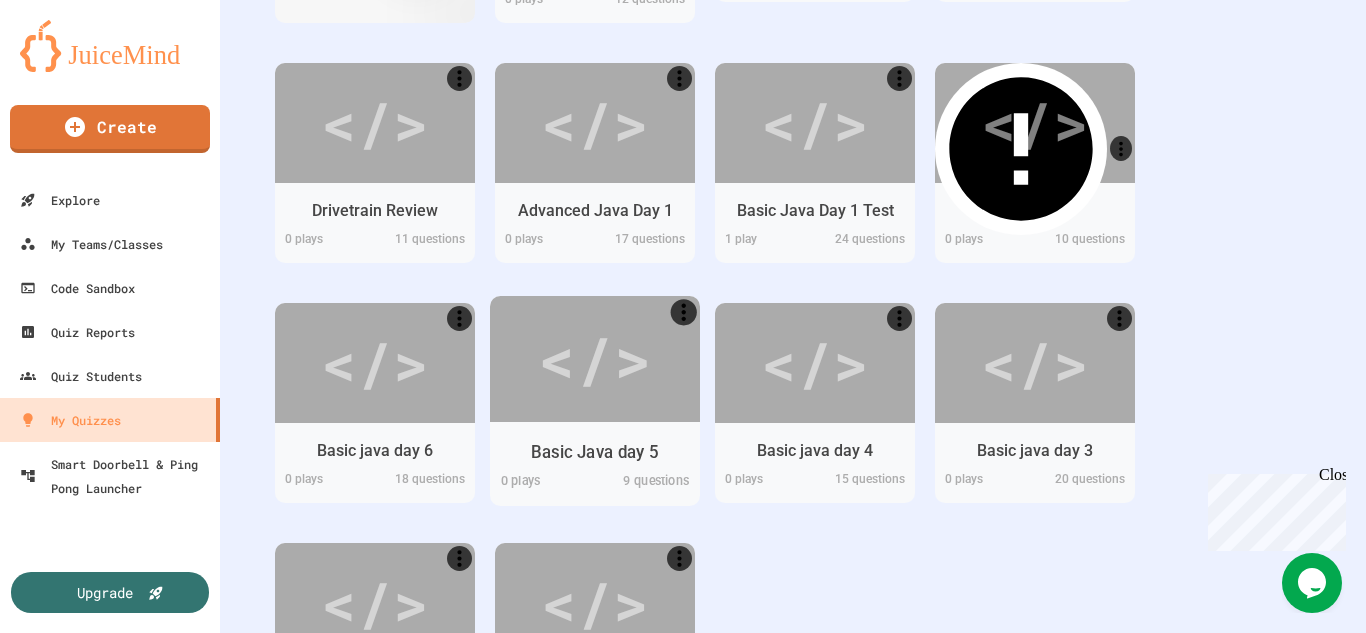 click on "Basic Java day 5" at bounding box center [594, 451] 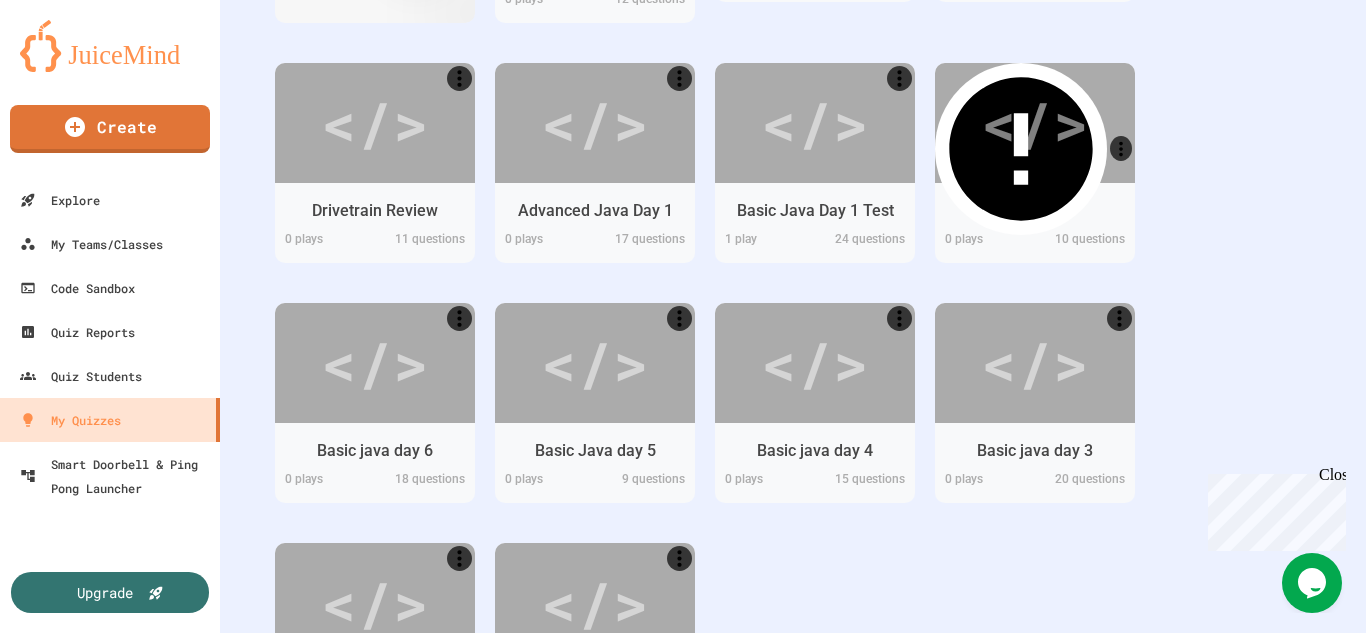 scroll, scrollTop: 1086, scrollLeft: 0, axis: vertical 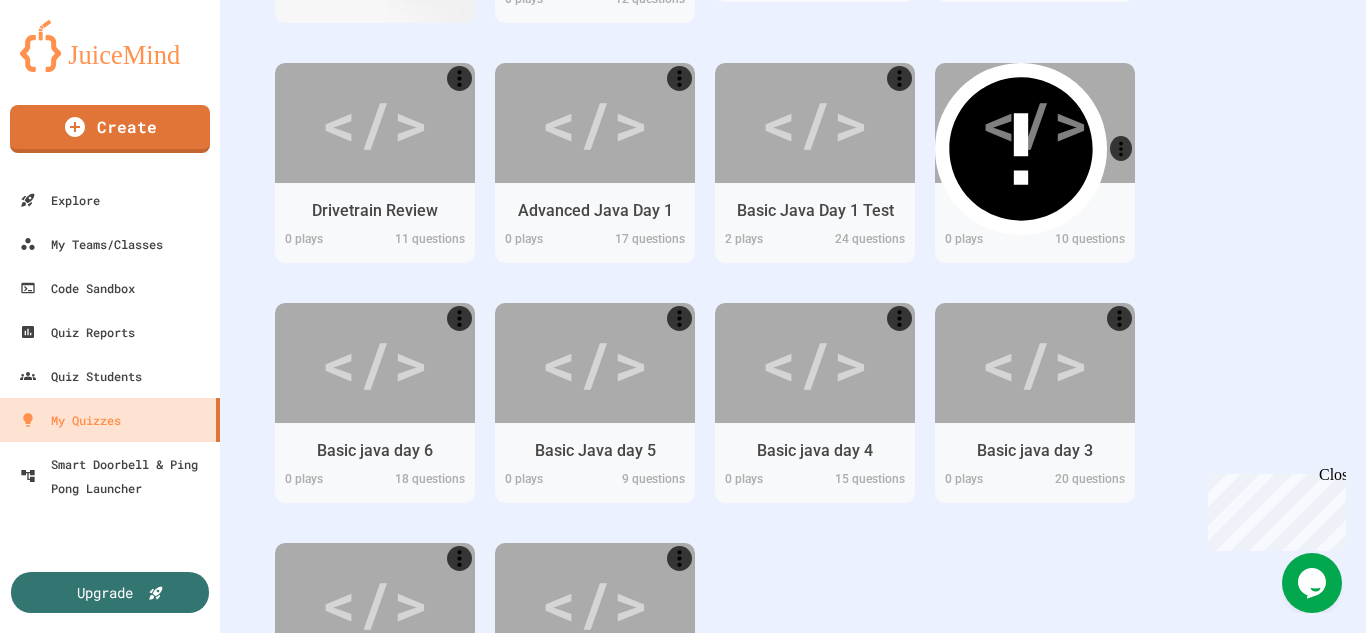 click 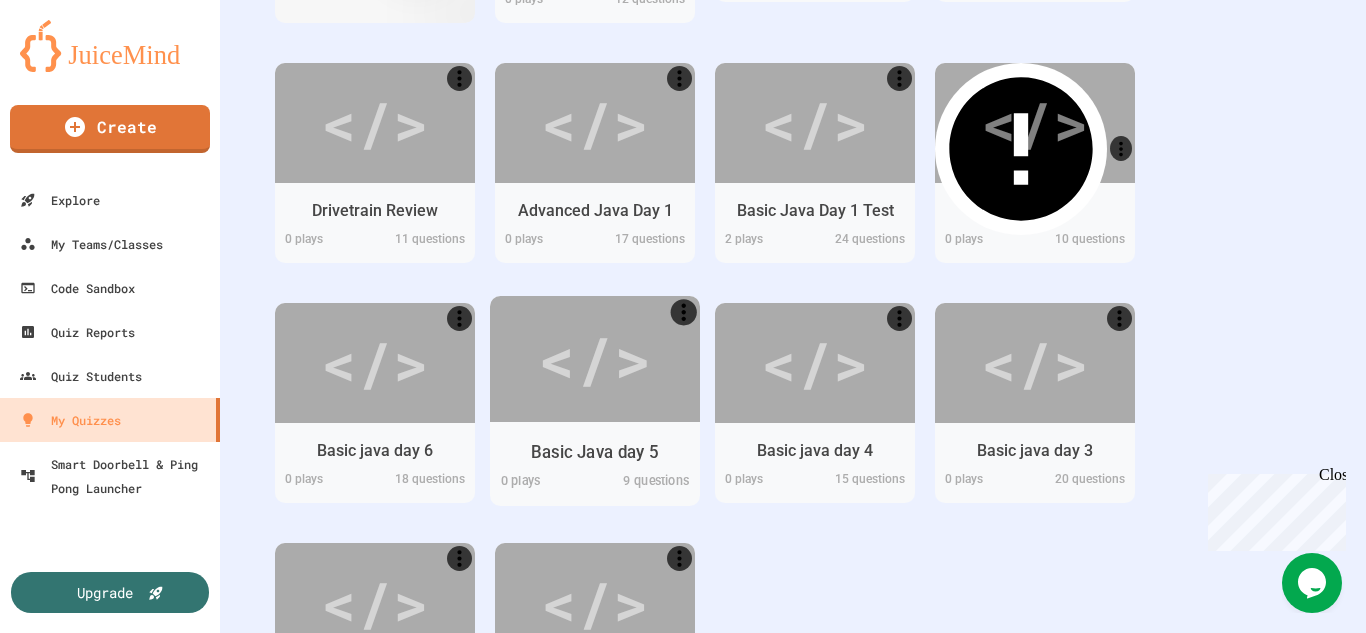 click on "9 questions" at bounding box center [647, 483] 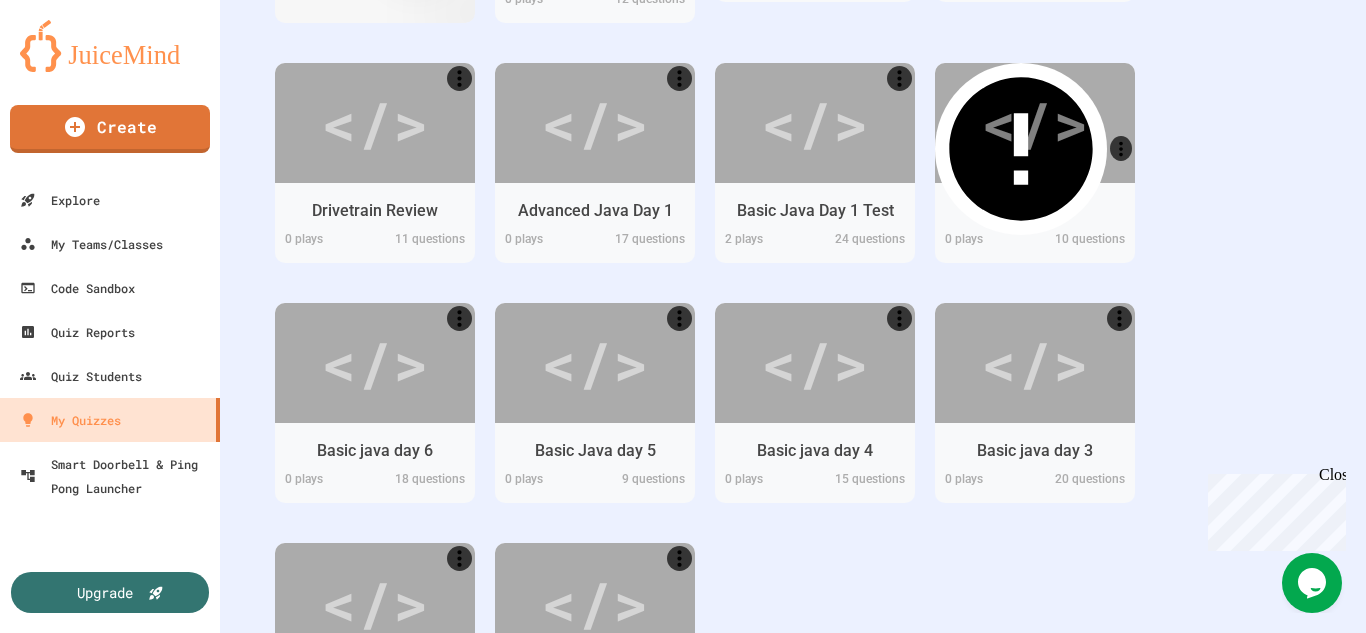 click at bounding box center [735, 663] 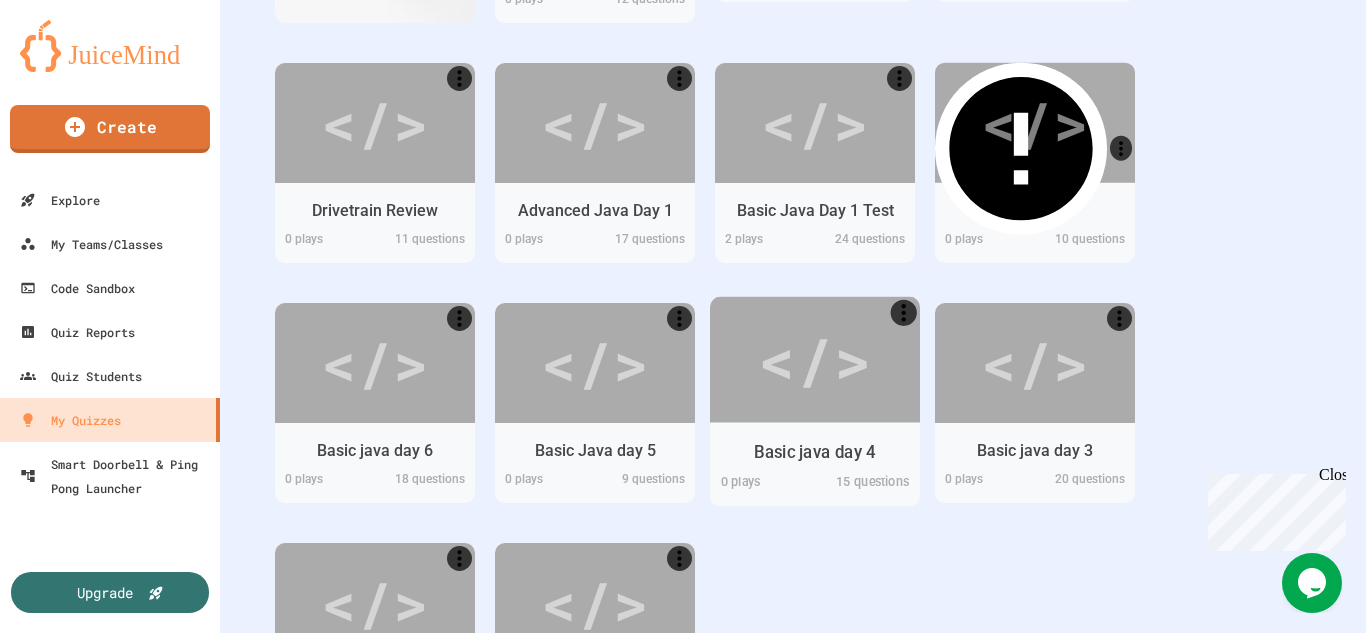 click on "</>" at bounding box center [814, 359] 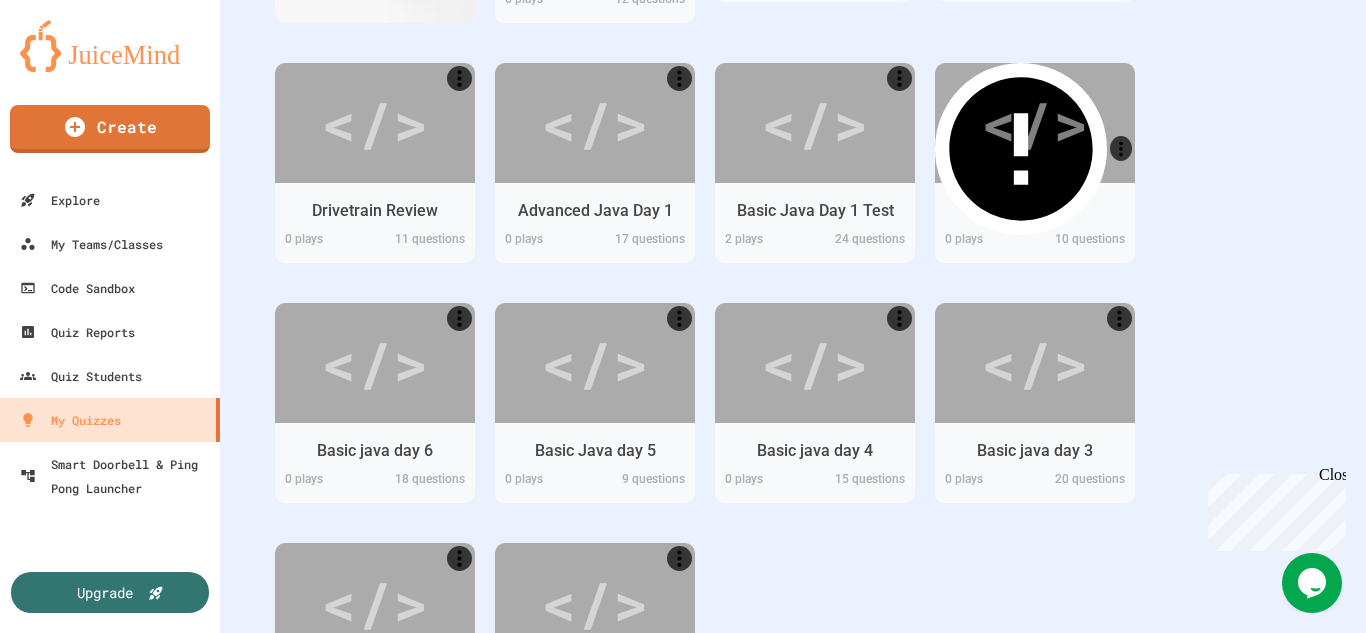 click on "Preview" at bounding box center [609, 932] 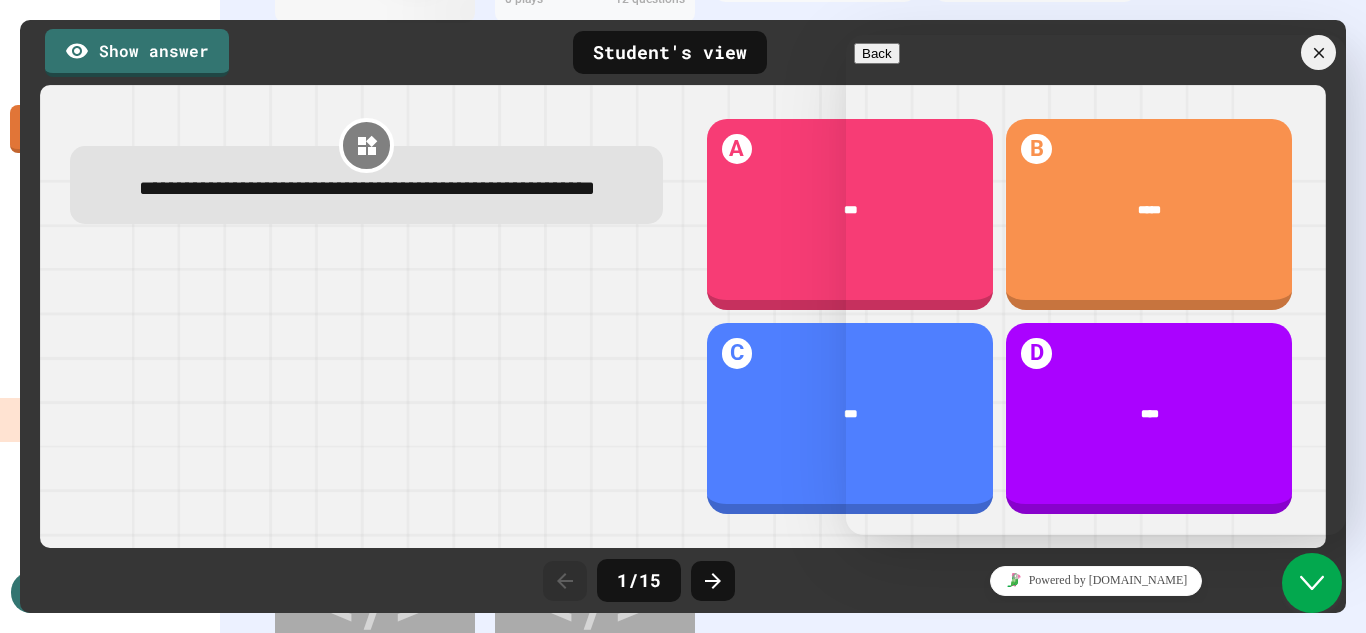 click on "Close Chat This icon closes the chat window." at bounding box center [1312, 583] 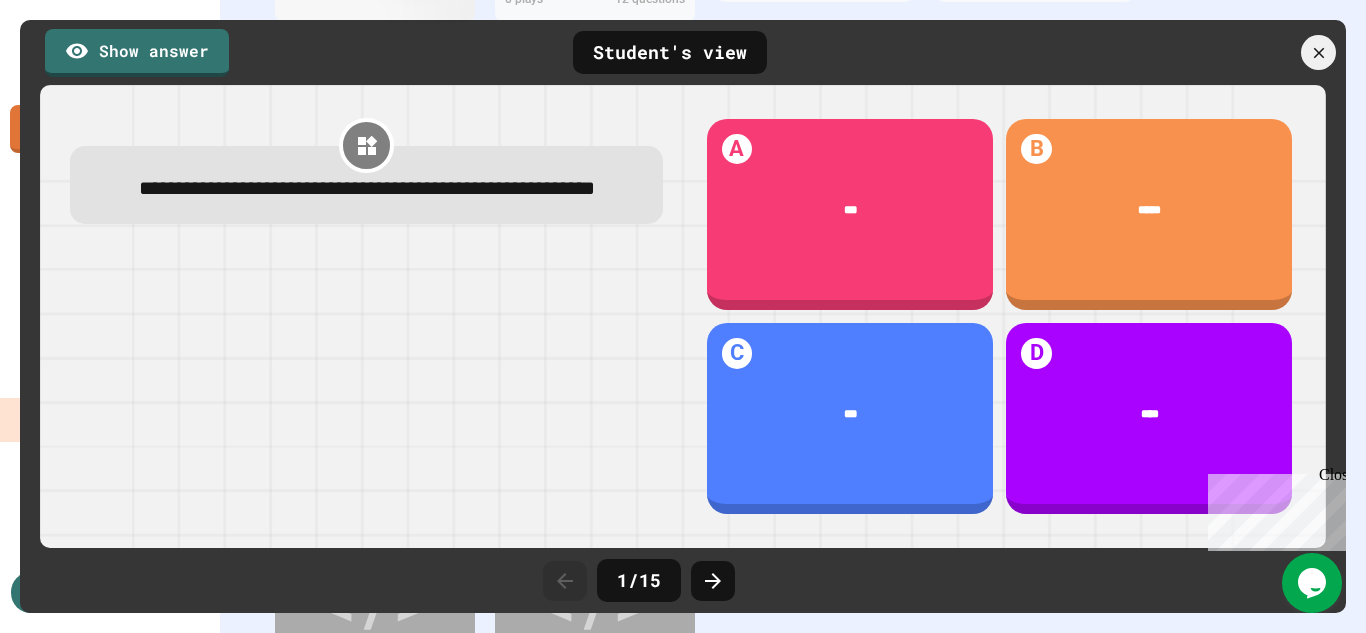 click on "Close" at bounding box center (1331, 478) 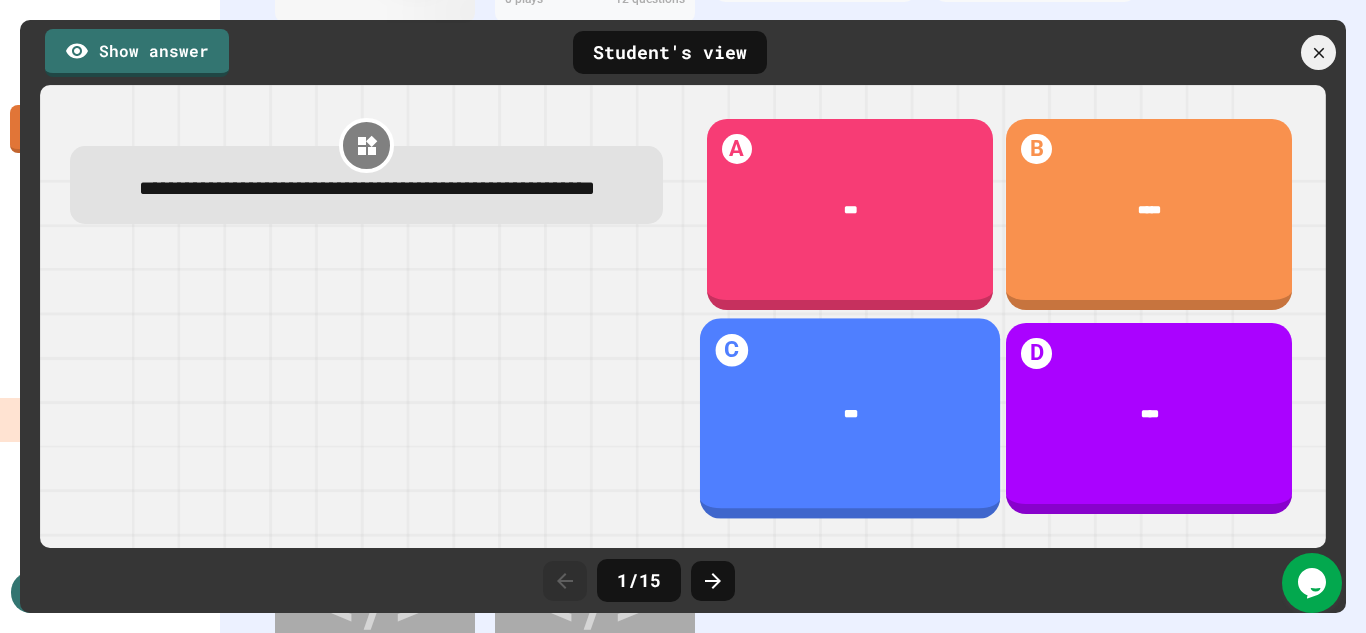 click on "***" at bounding box center [850, 413] 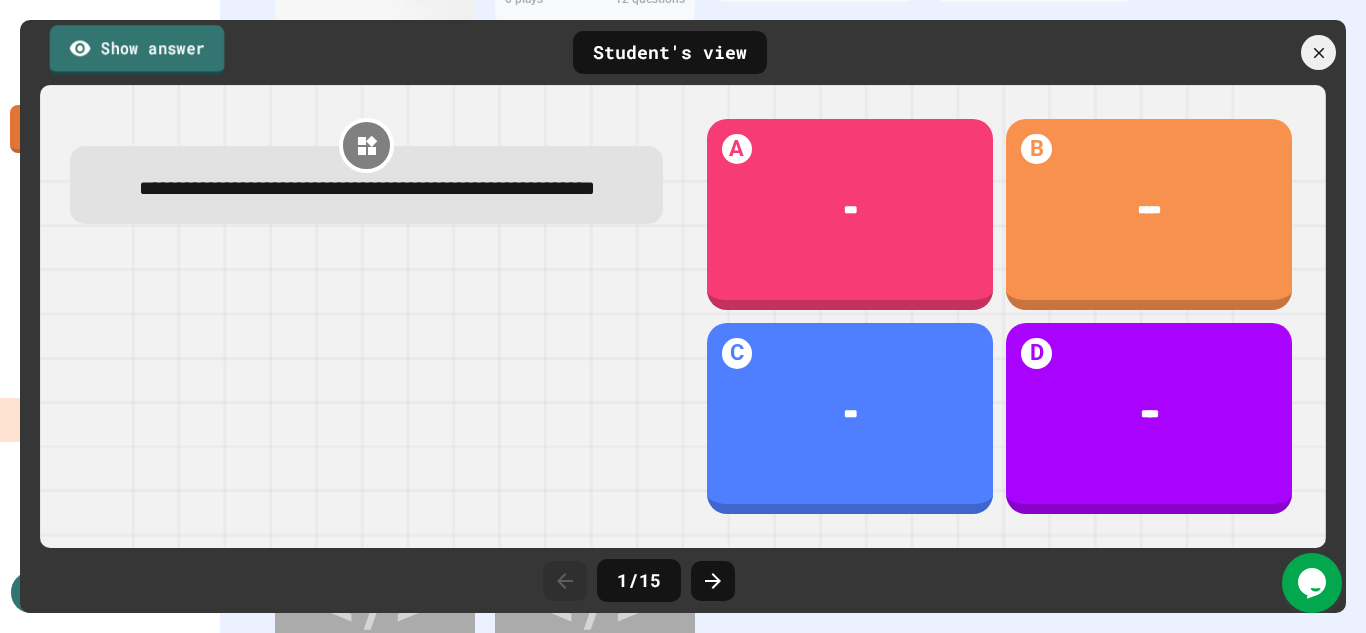 click on "Show answer" at bounding box center [137, 50] 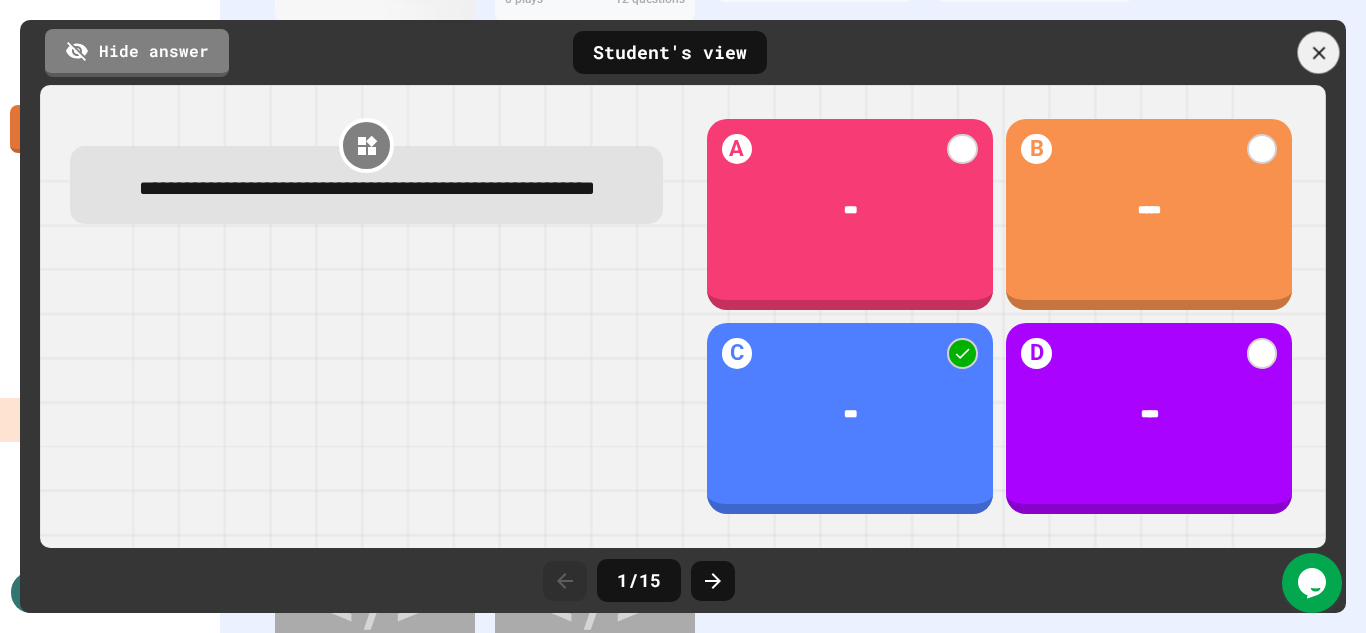 click 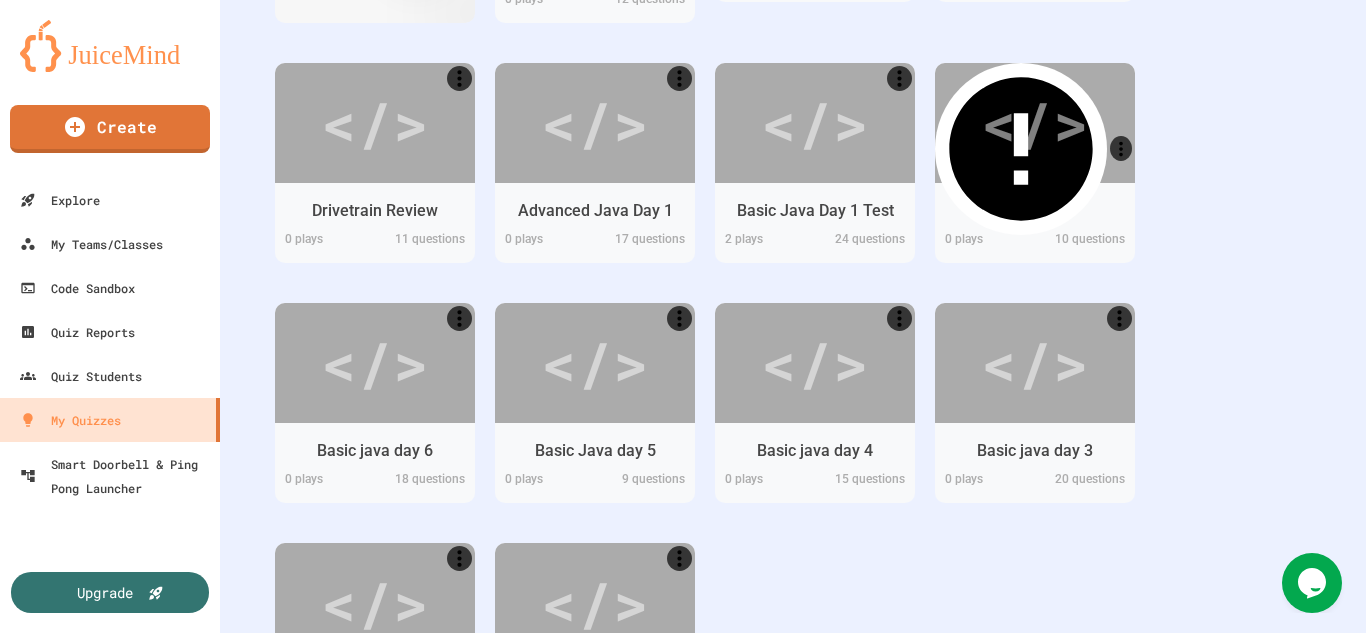 click at bounding box center (1094, 921) 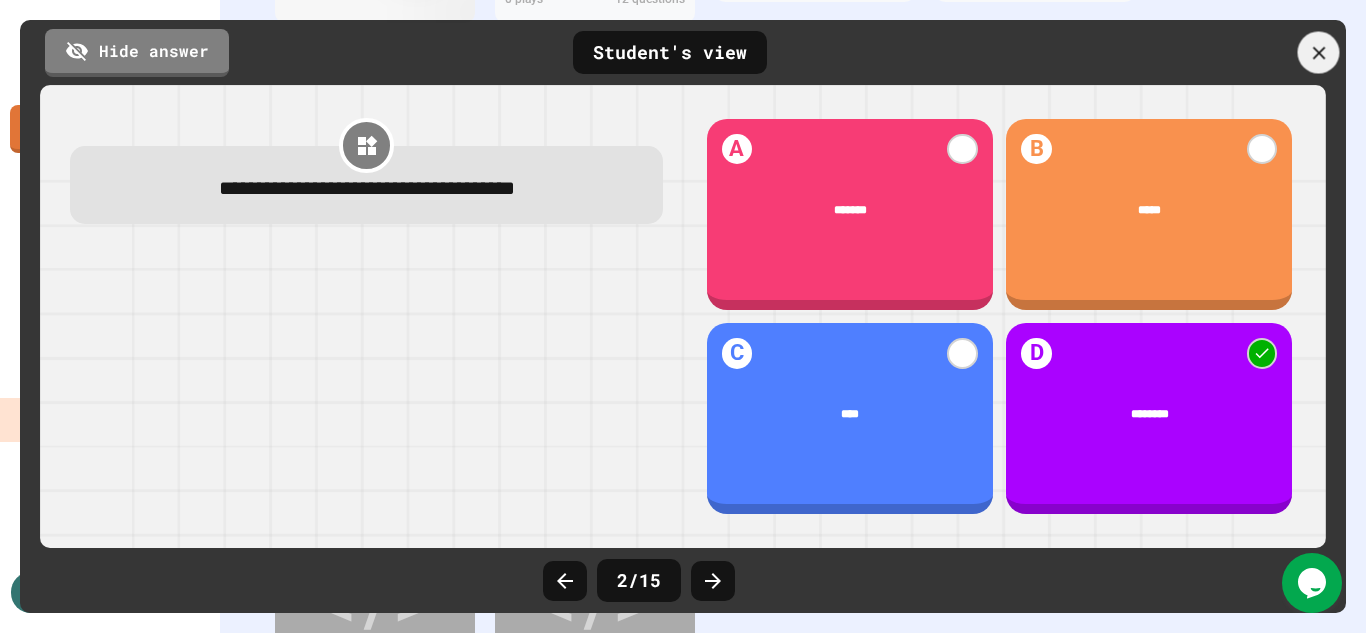 click 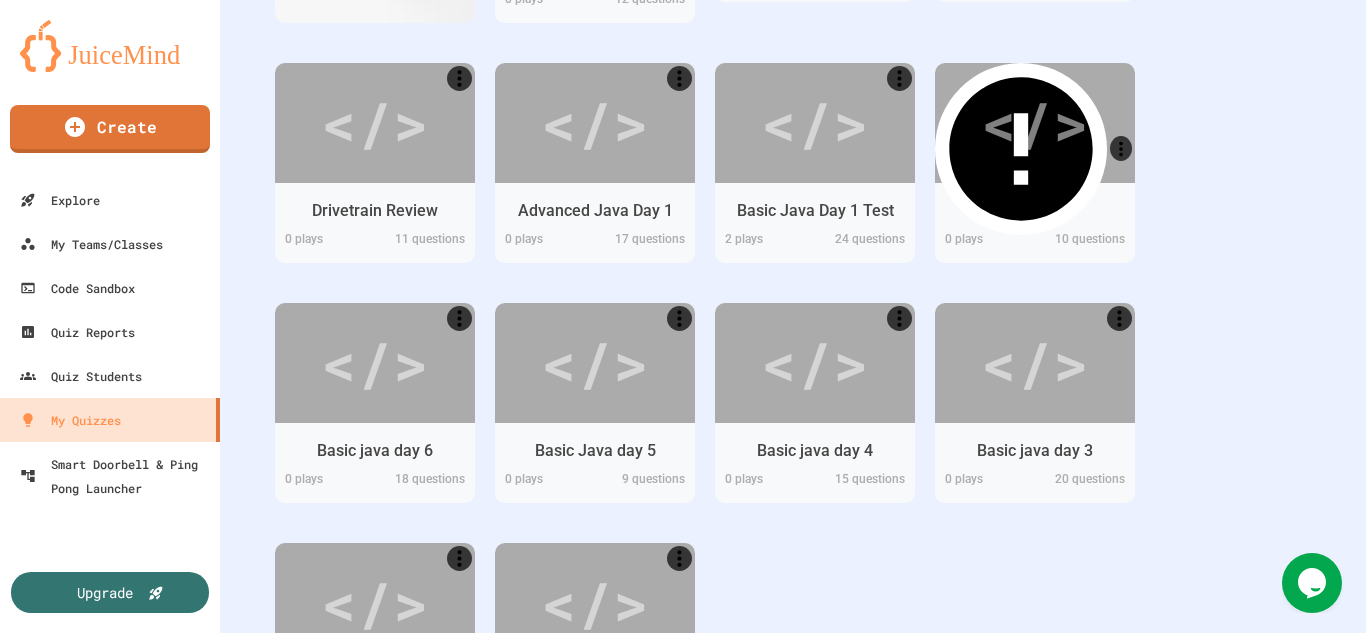 scroll, scrollTop: 200, scrollLeft: 0, axis: vertical 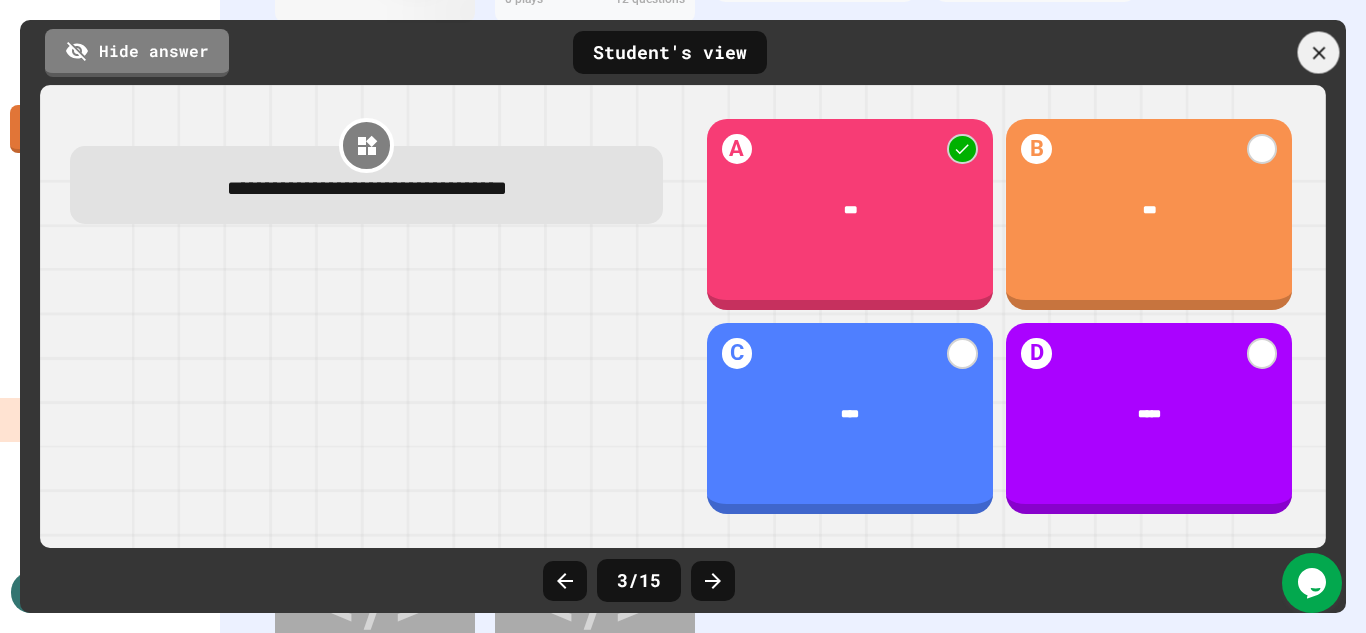 click 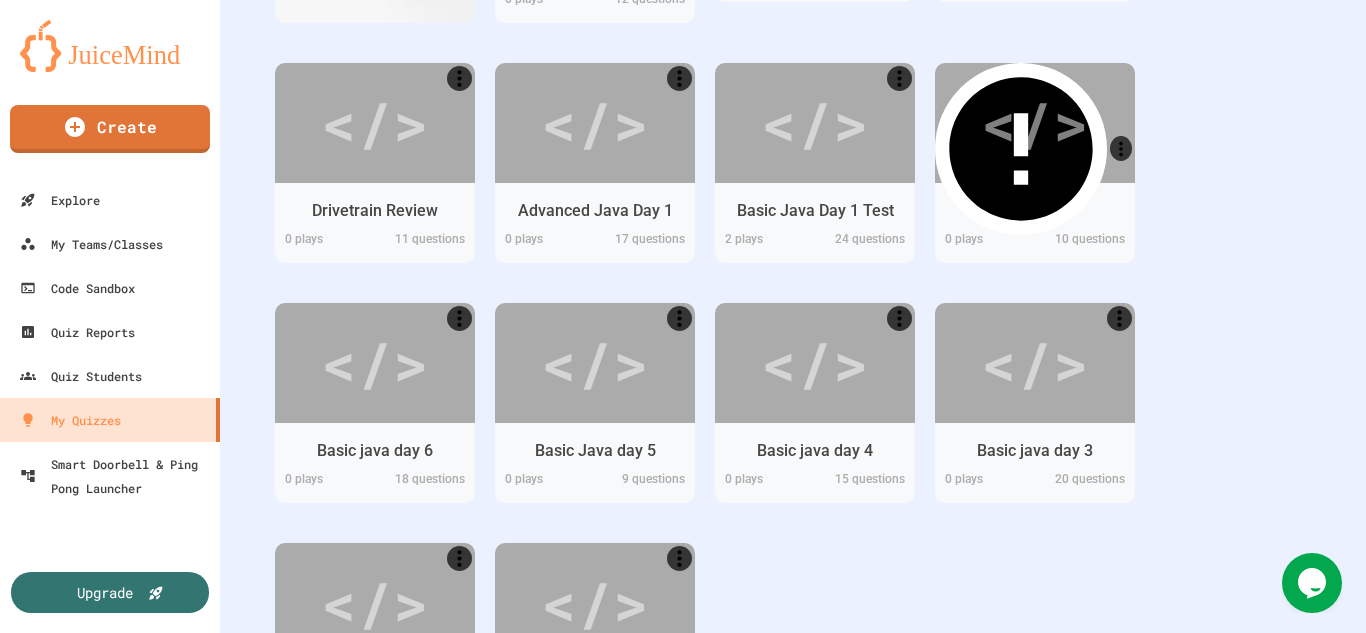 click on "4. Arrays have an index, similar to how strings do, beginning at ..." at bounding box center (968, 1049) 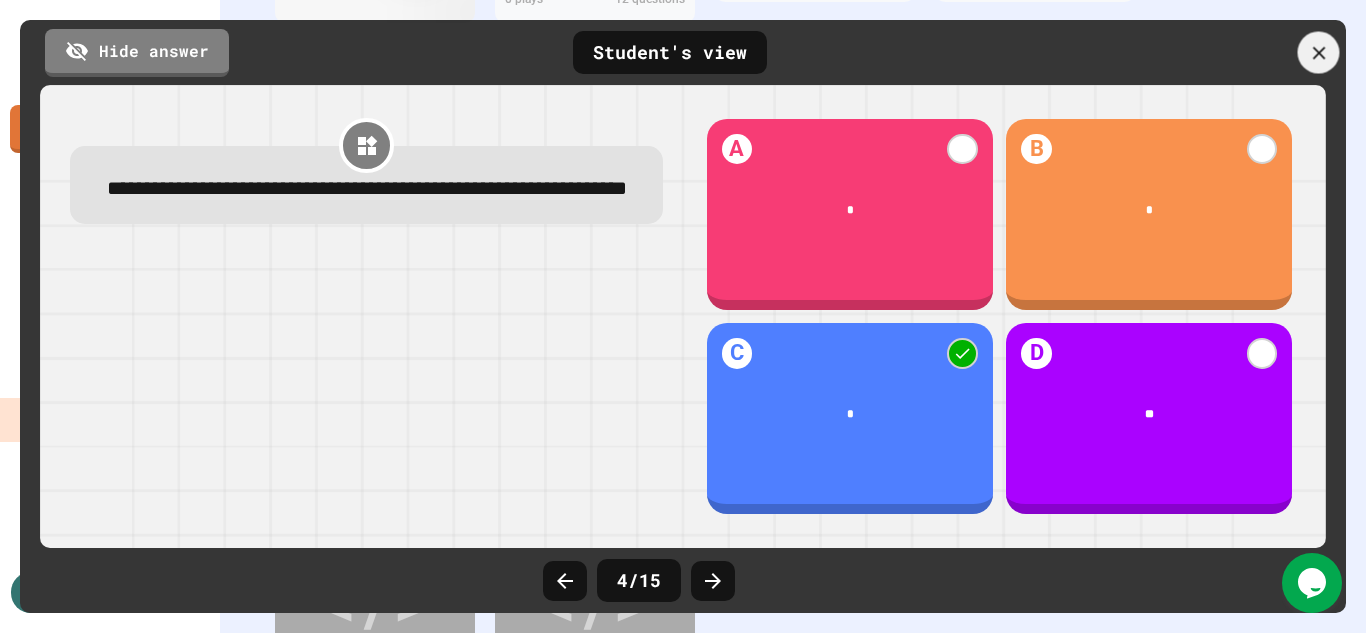 click 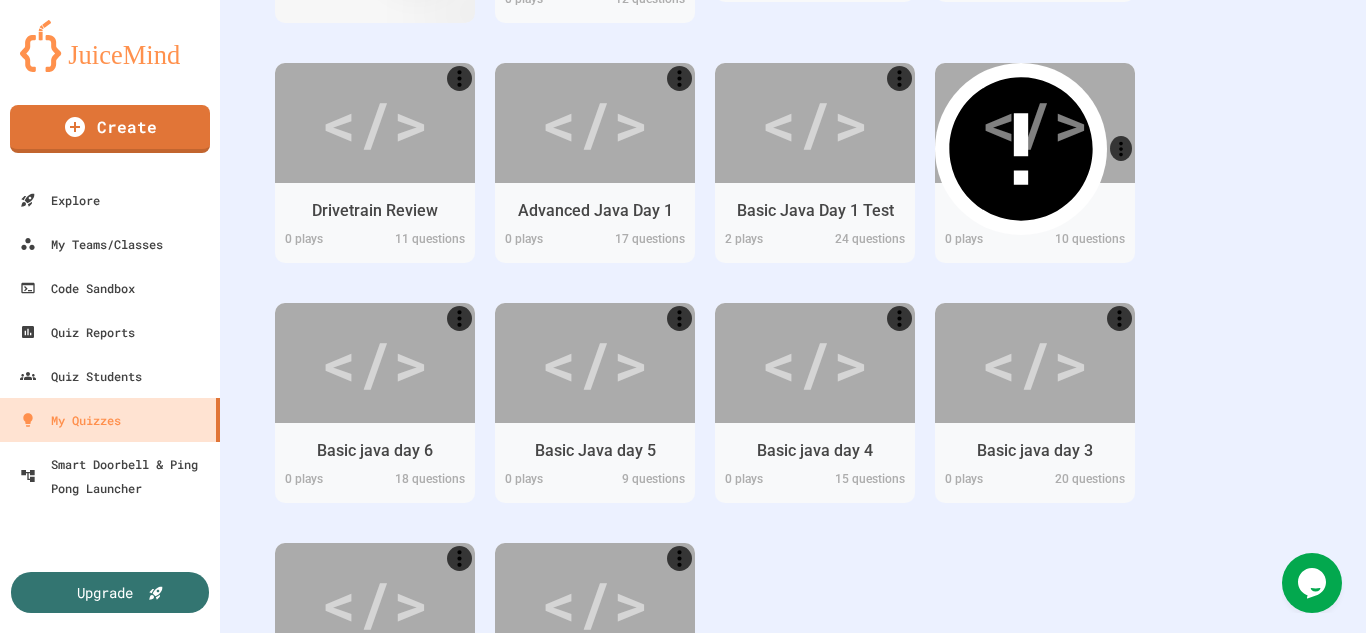 click on "4. Arrays have an index, similar to how strings do, beginning at ..." at bounding box center [968, 1049] 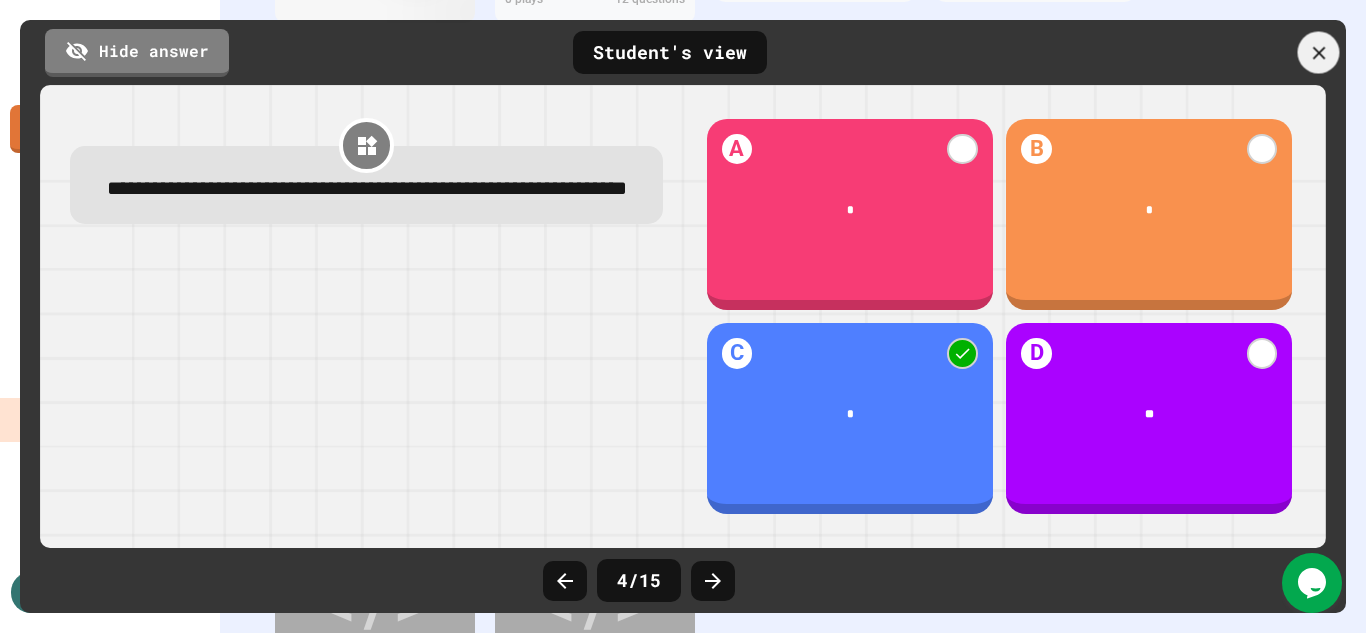 click 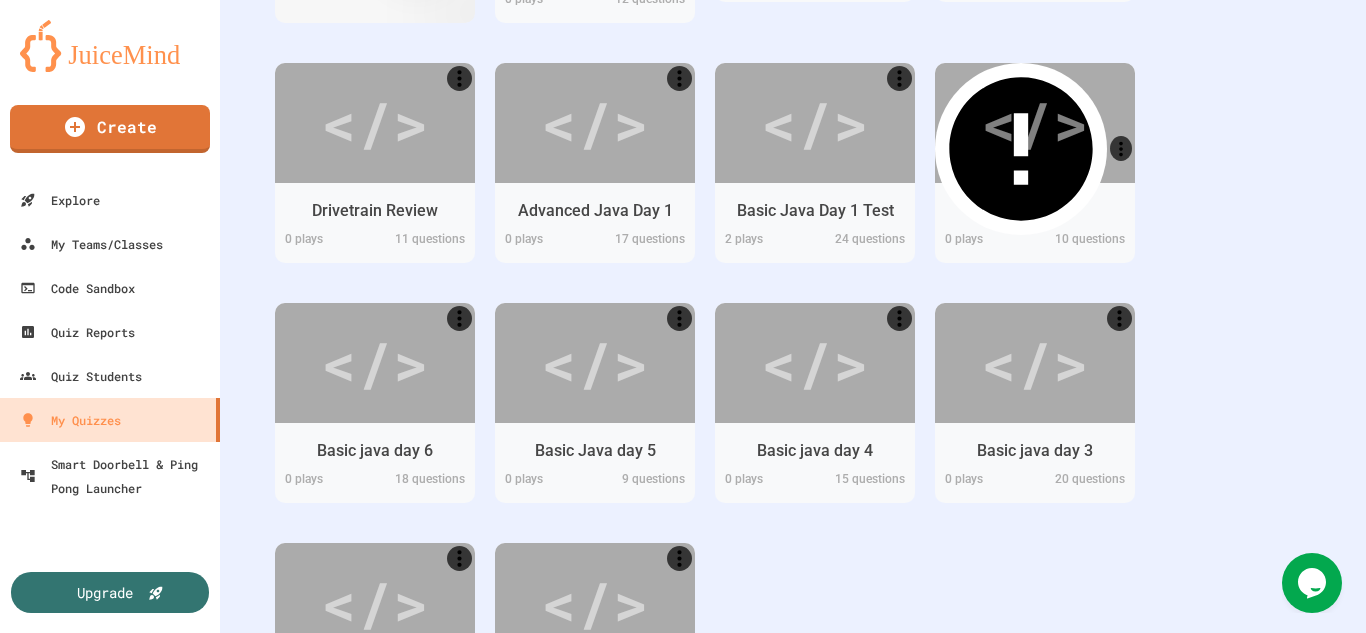 scroll, scrollTop: 600, scrollLeft: 0, axis: vertical 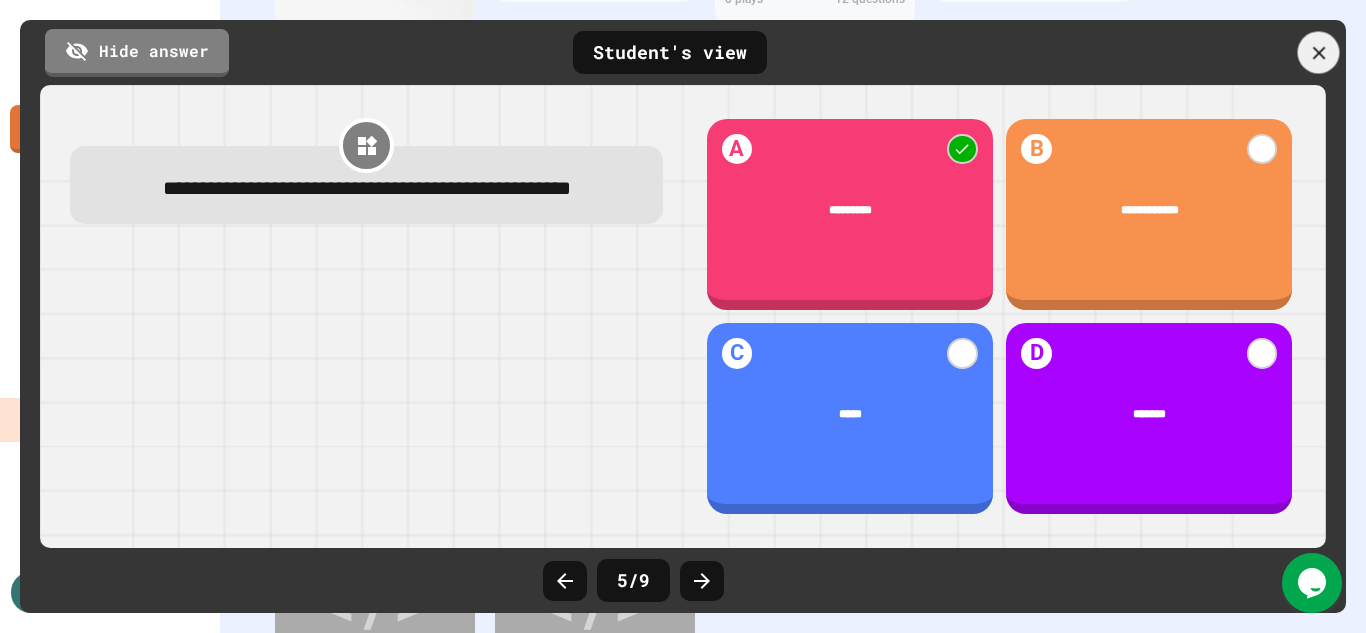 click 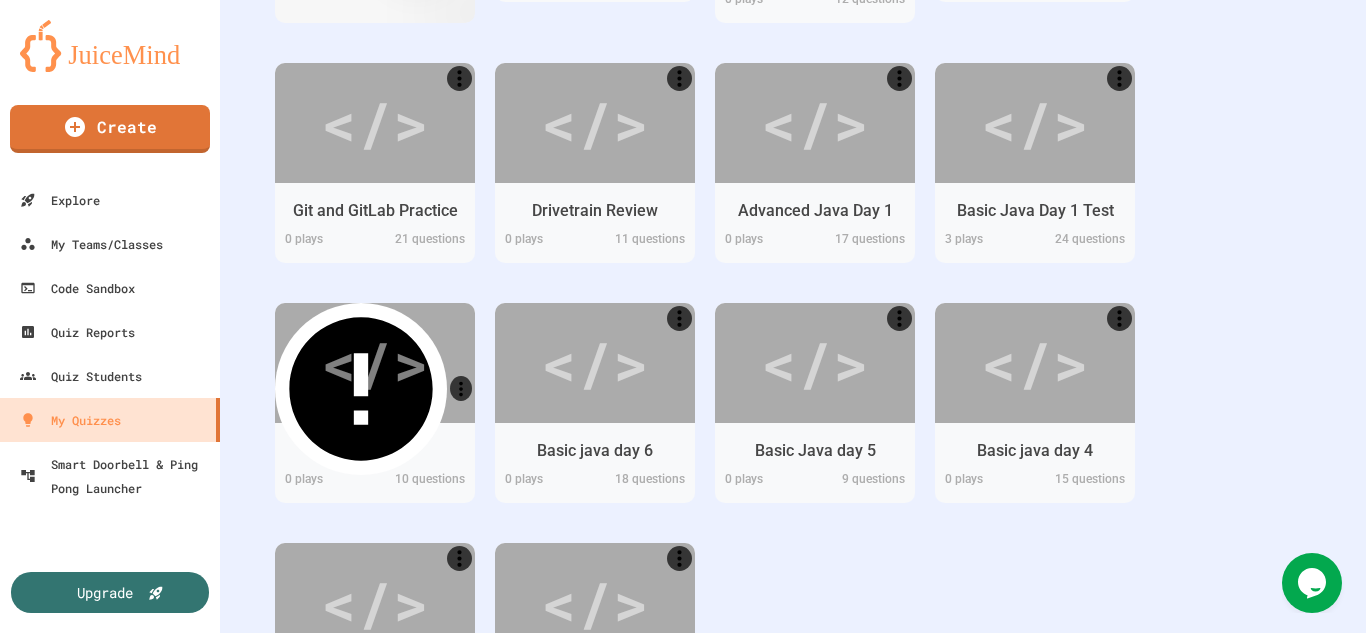 click on "6. True or False
Methods can have any number of parameters." at bounding box center [968, 961] 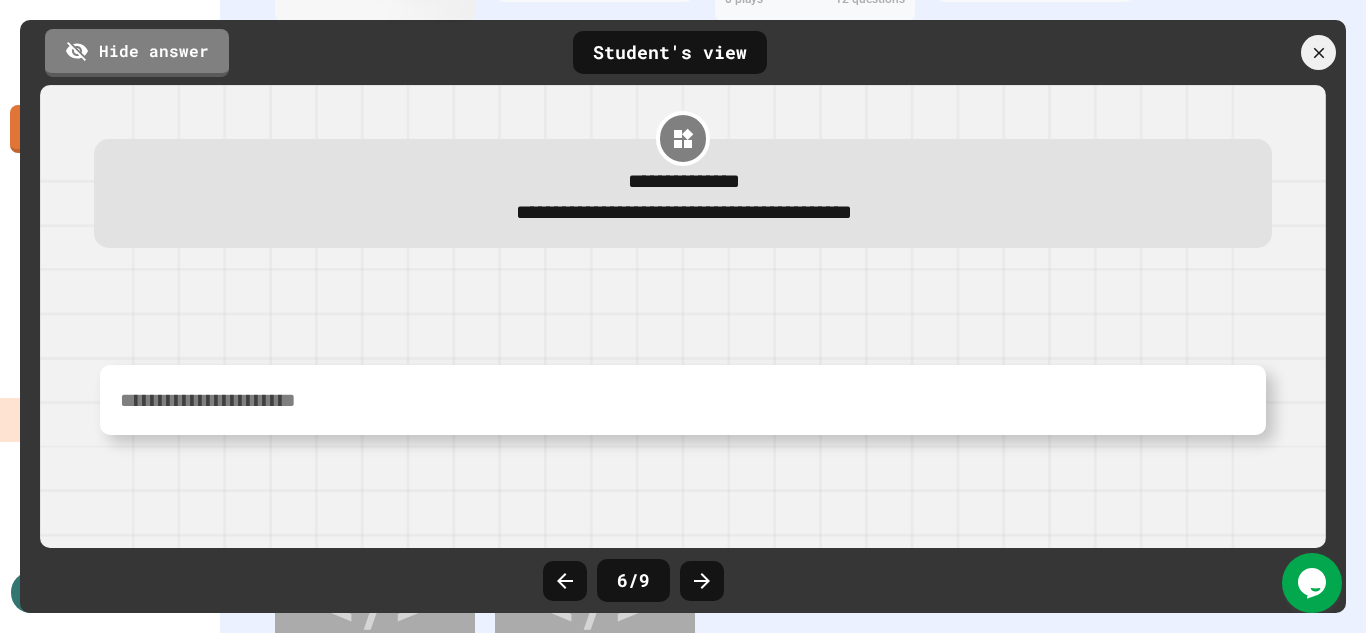 click at bounding box center (683, 400) 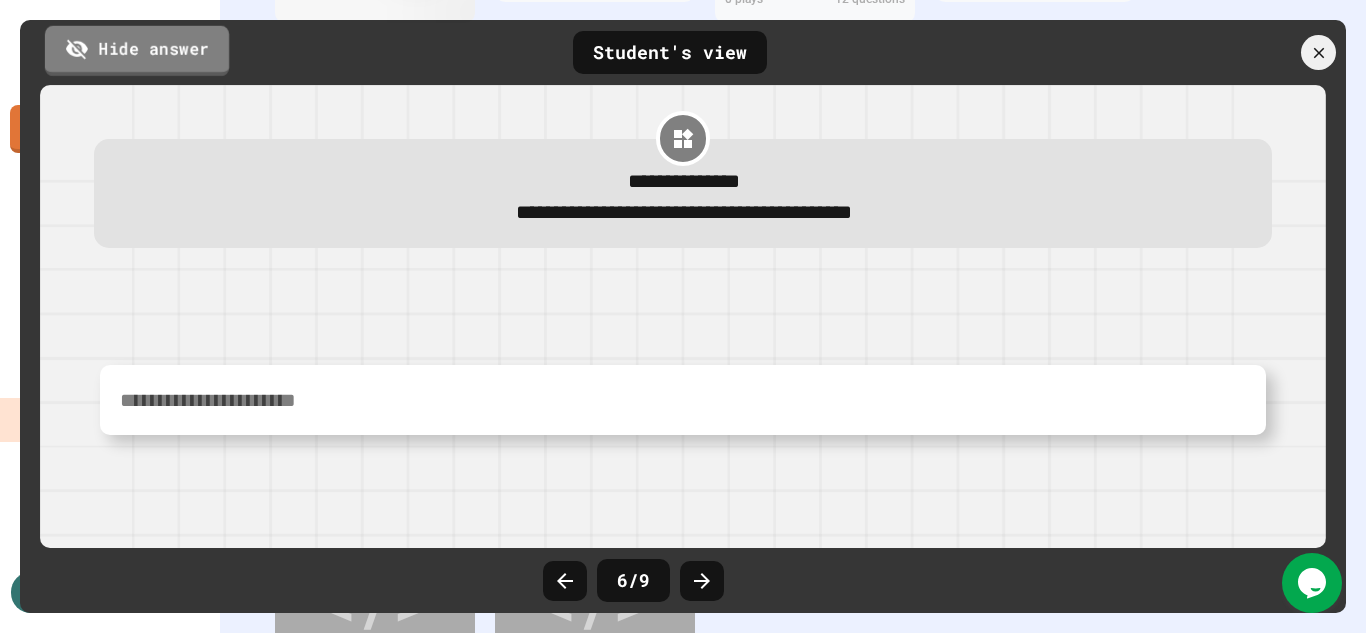 click on "Hide answer" at bounding box center [137, 50] 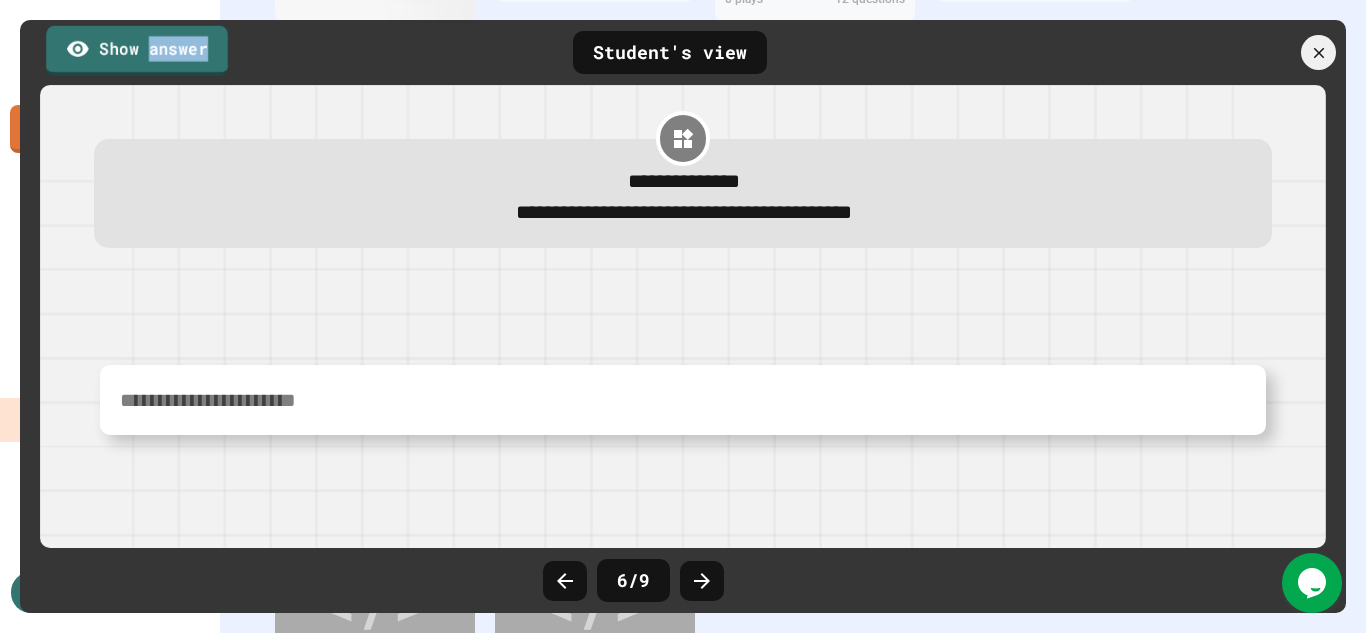 click on "Show answer" at bounding box center [137, 50] 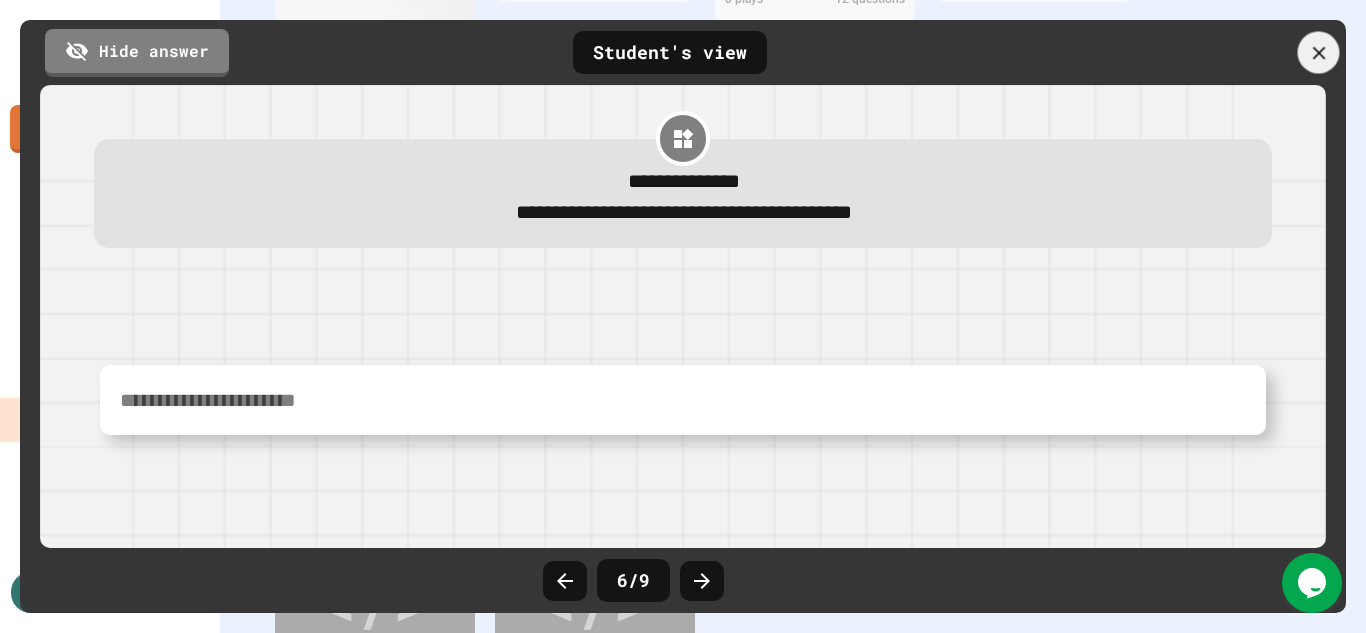 click at bounding box center (1319, 53) 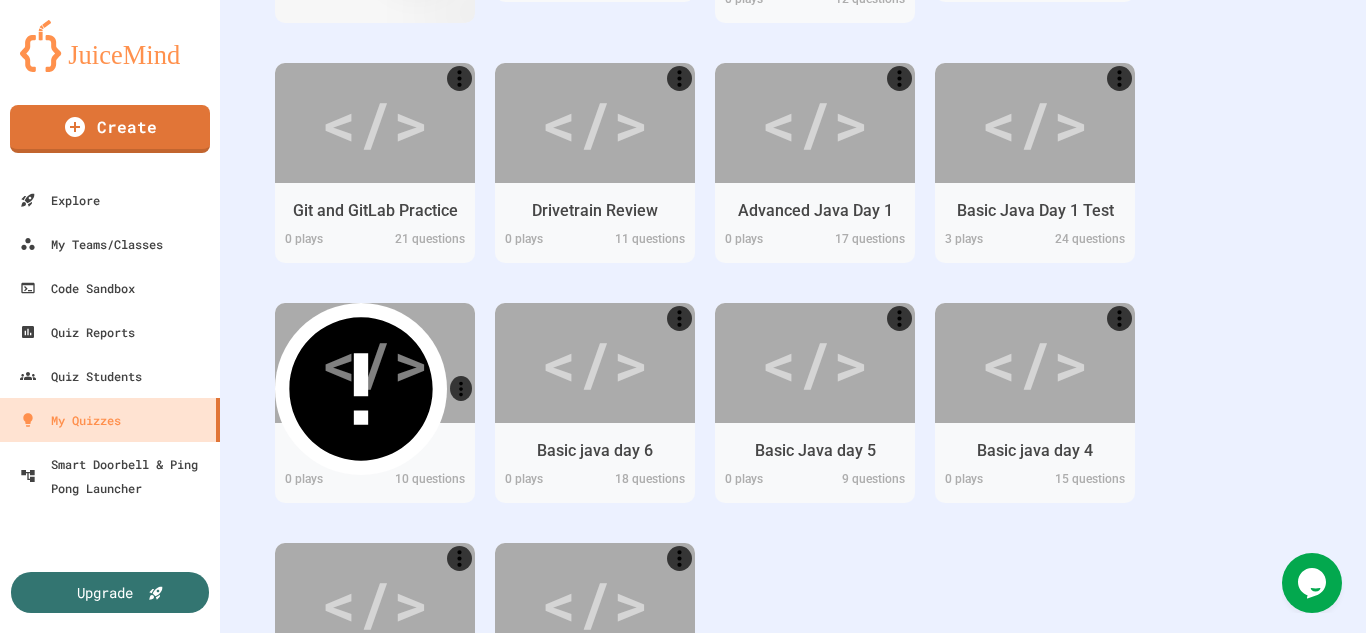 scroll, scrollTop: 800, scrollLeft: 0, axis: vertical 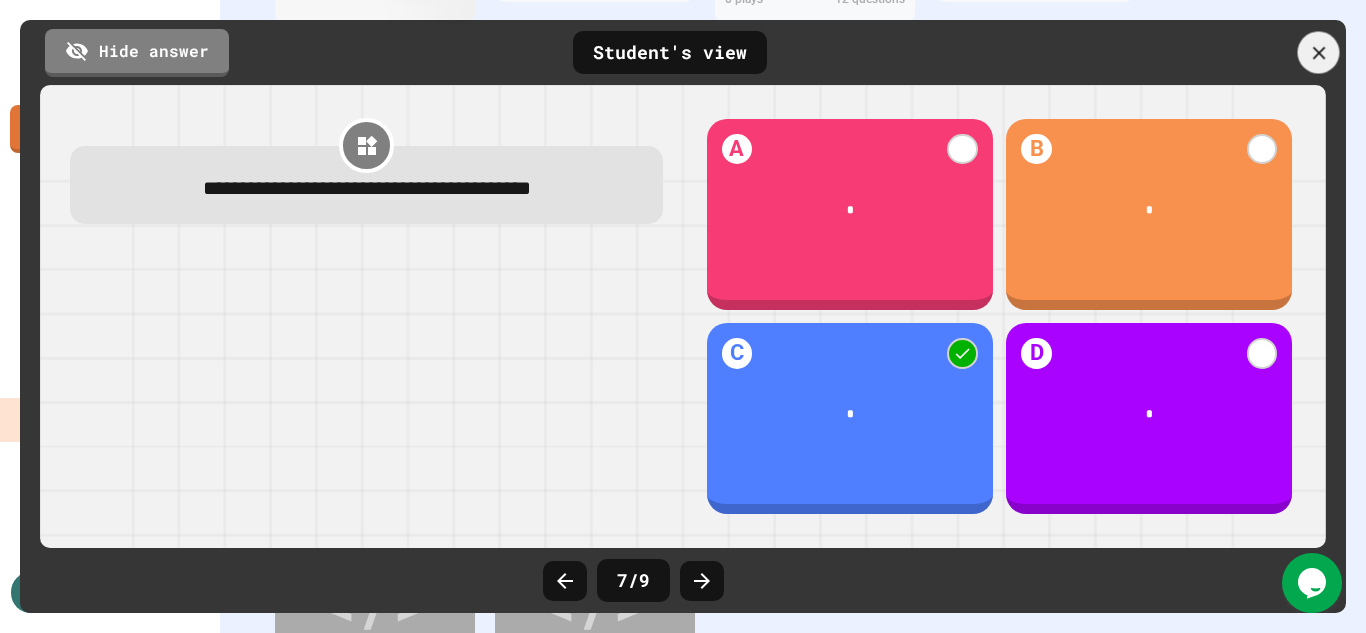click 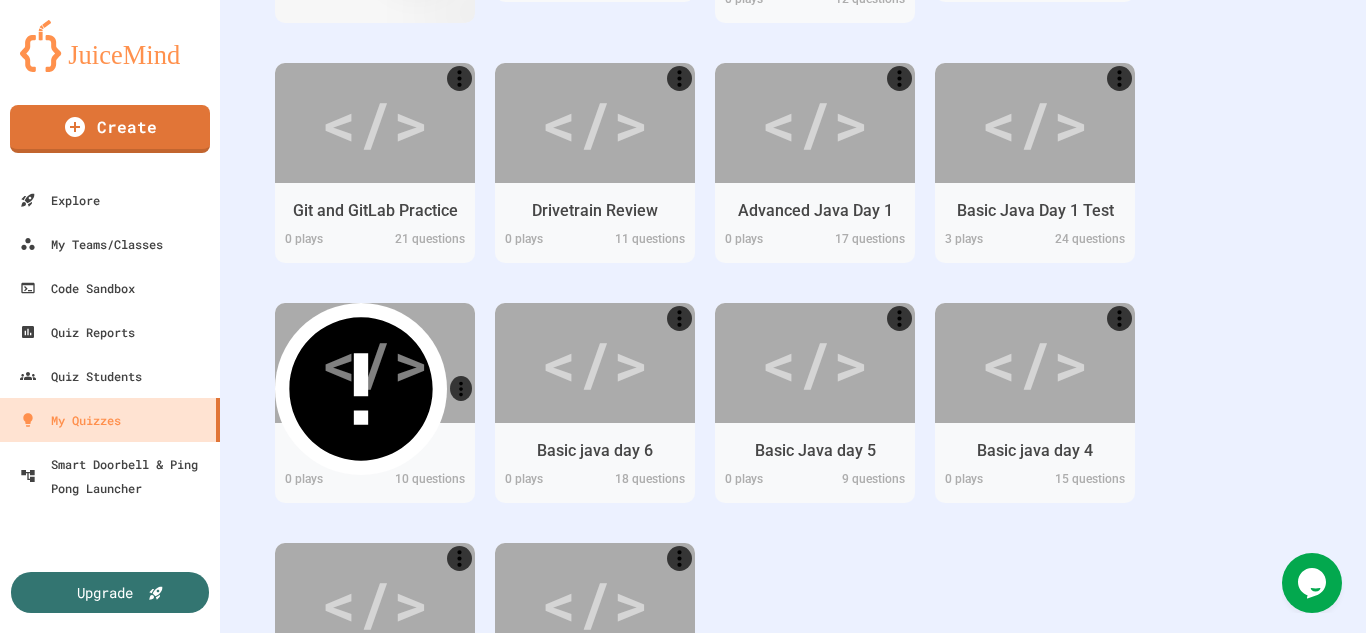scroll, scrollTop: 1000, scrollLeft: 0, axis: vertical 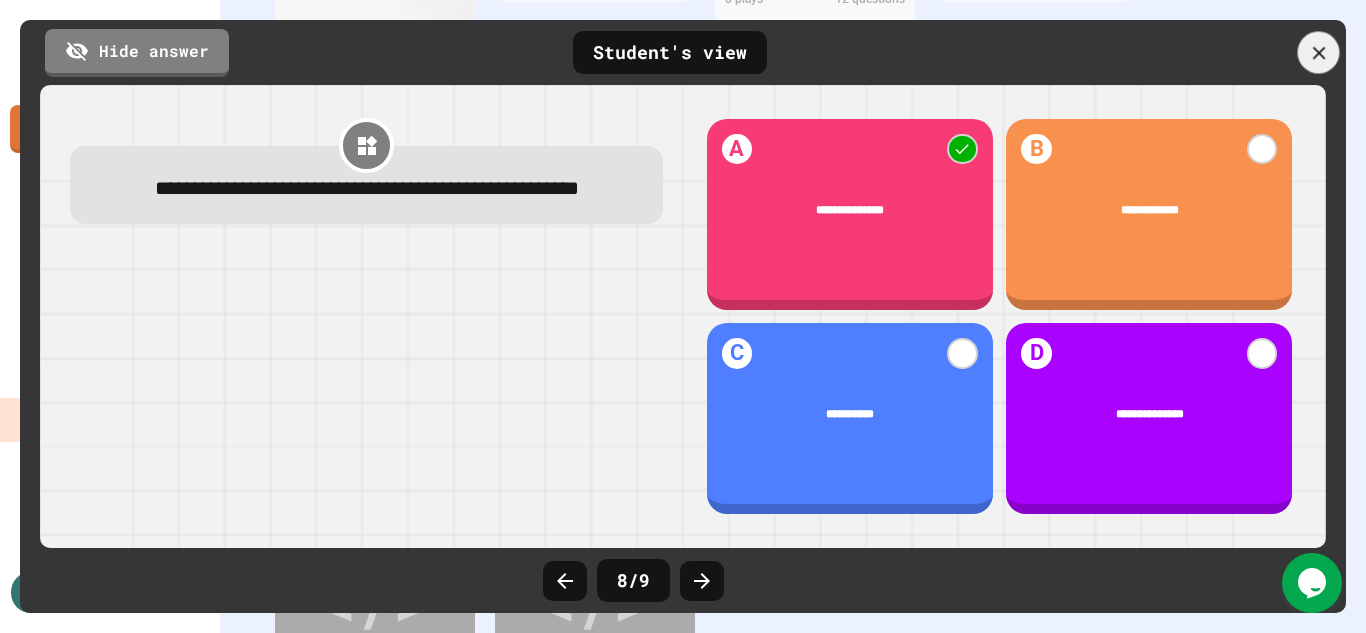 click at bounding box center [1319, 53] 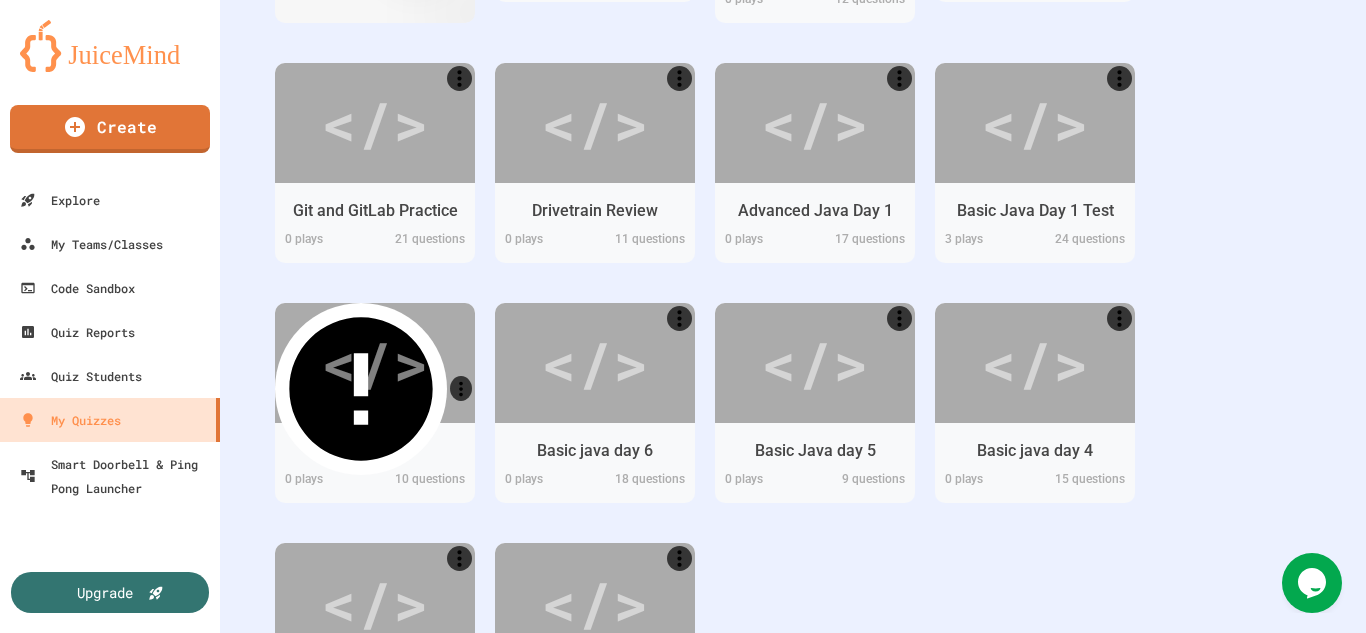 scroll, scrollTop: 1082, scrollLeft: 0, axis: vertical 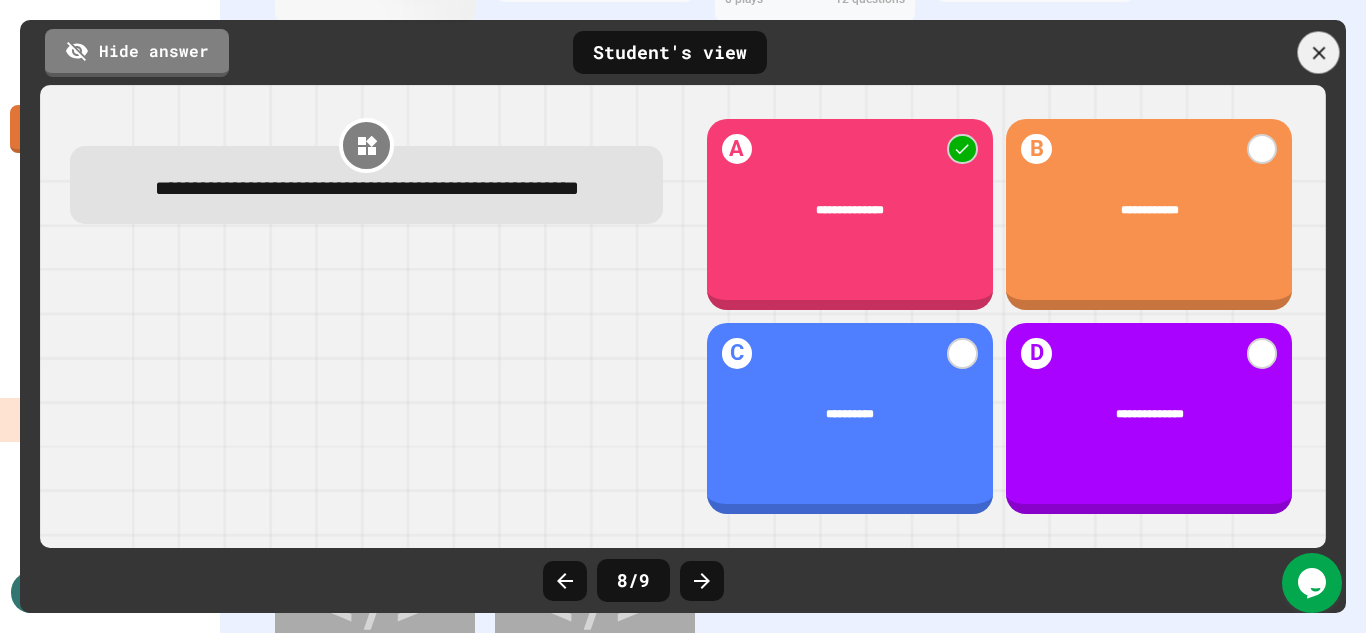 click 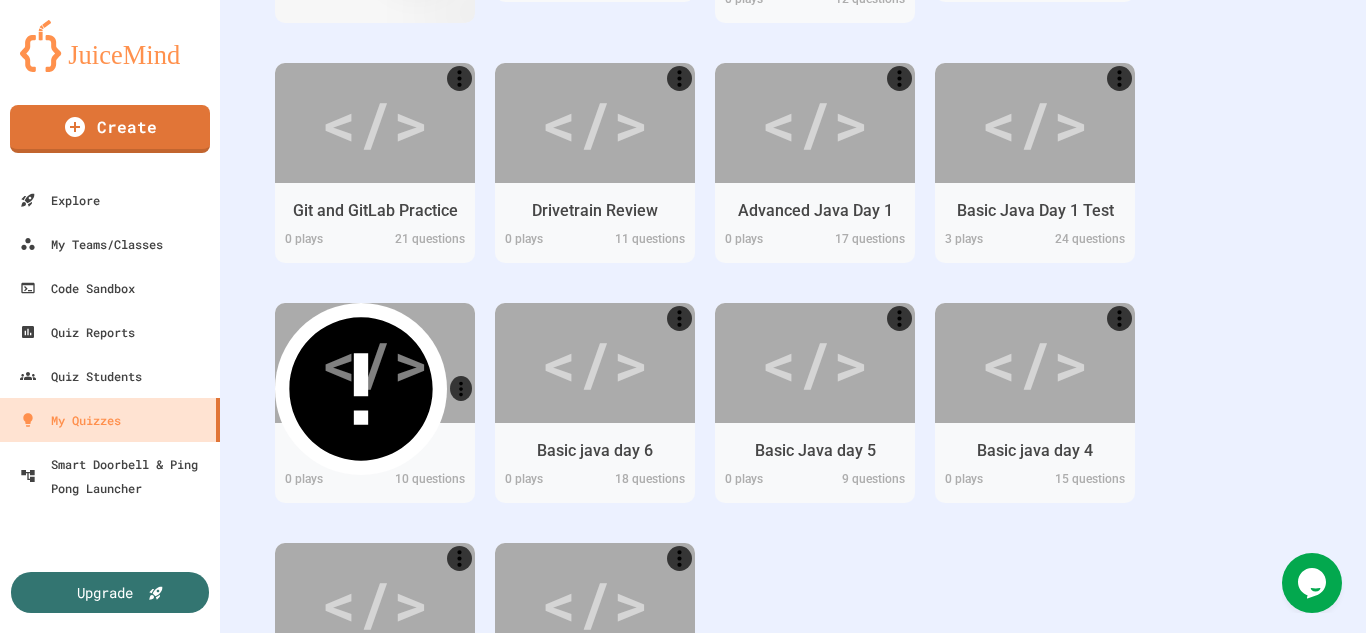 scroll, scrollTop: 1086, scrollLeft: 0, axis: vertical 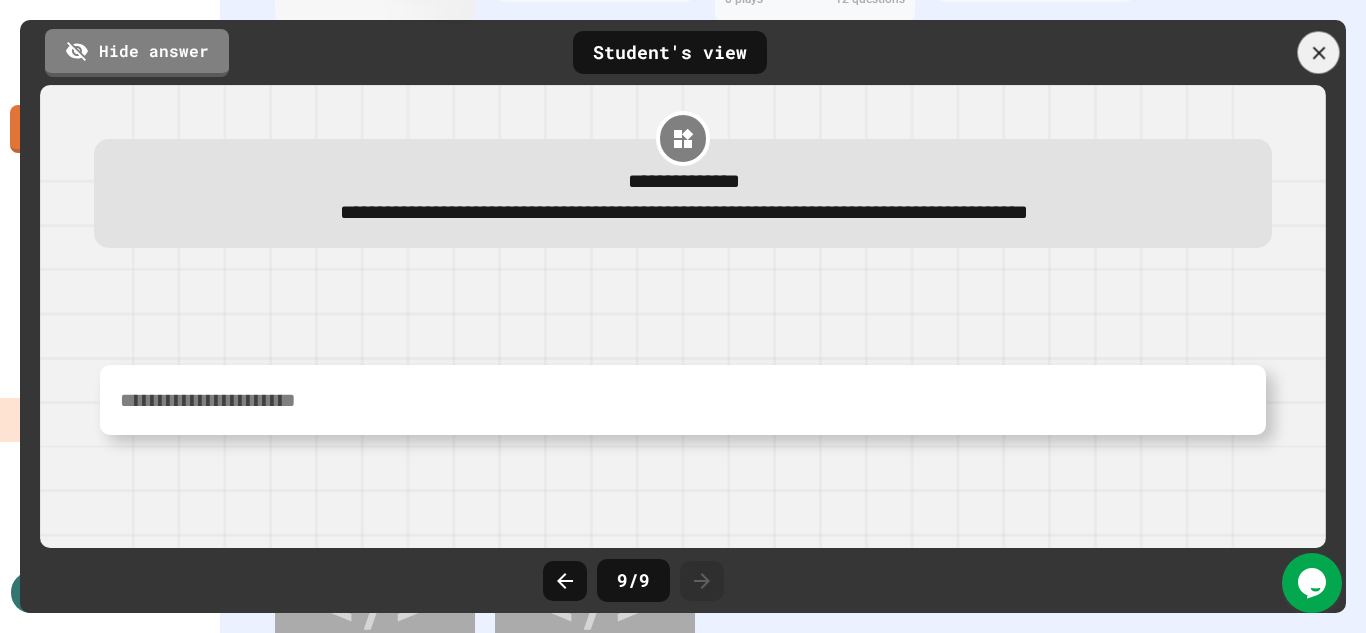 click 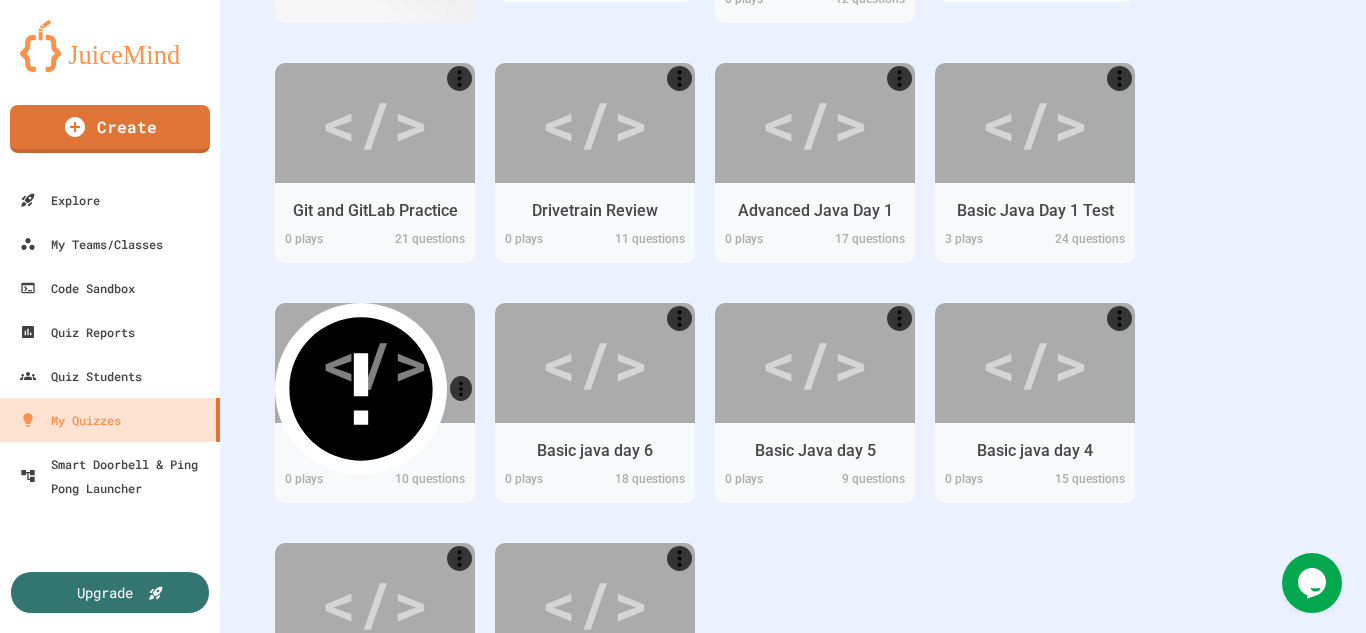 click on "9. True or False
Overloading allows multiple methods to have the same name,parameters and return types." at bounding box center [968, 1151] 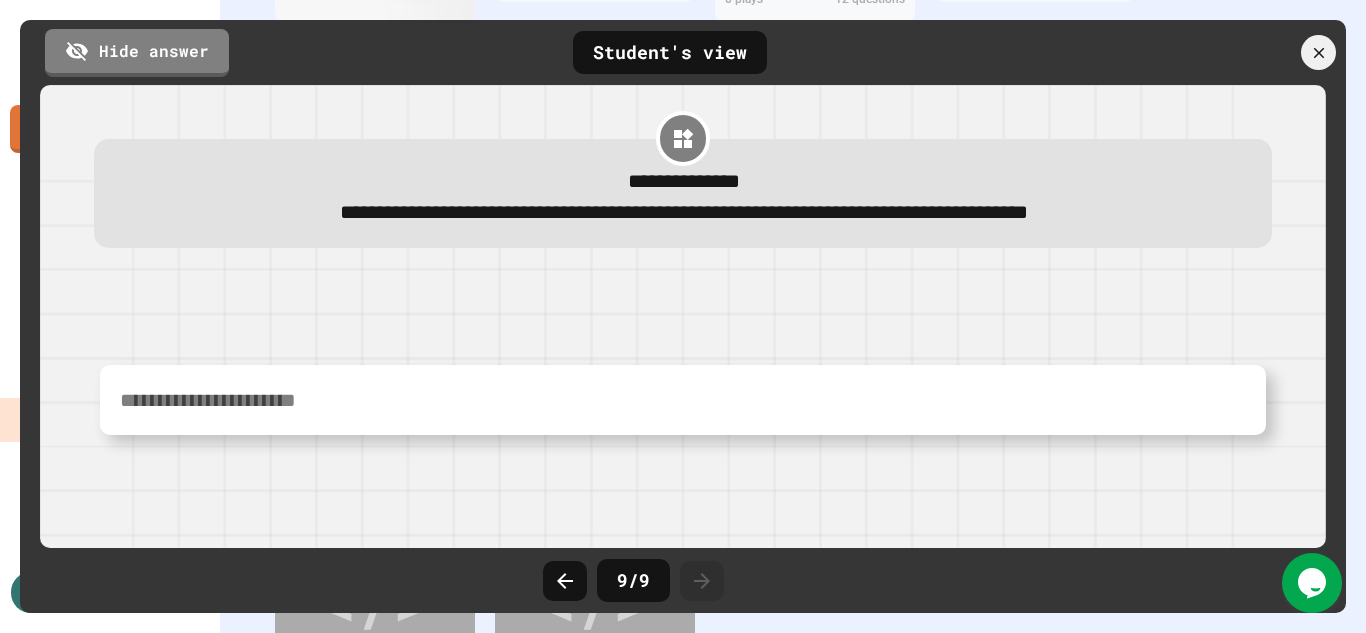 scroll, scrollTop: 1080, scrollLeft: 0, axis: vertical 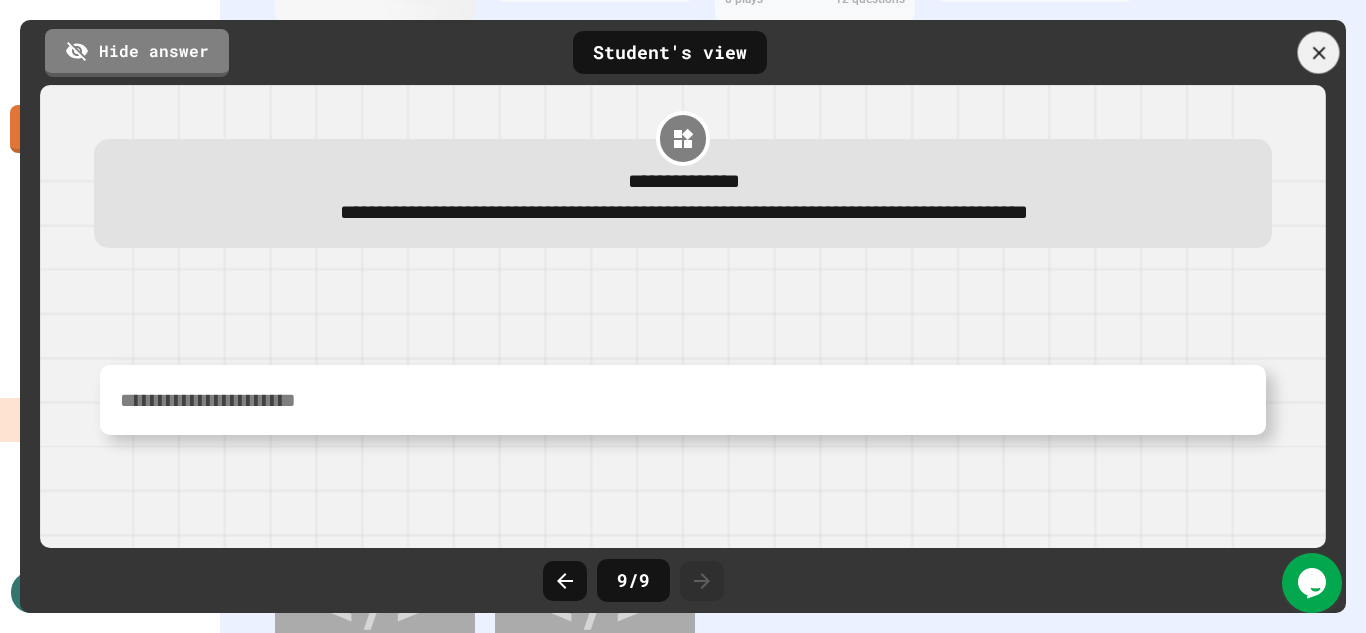 click 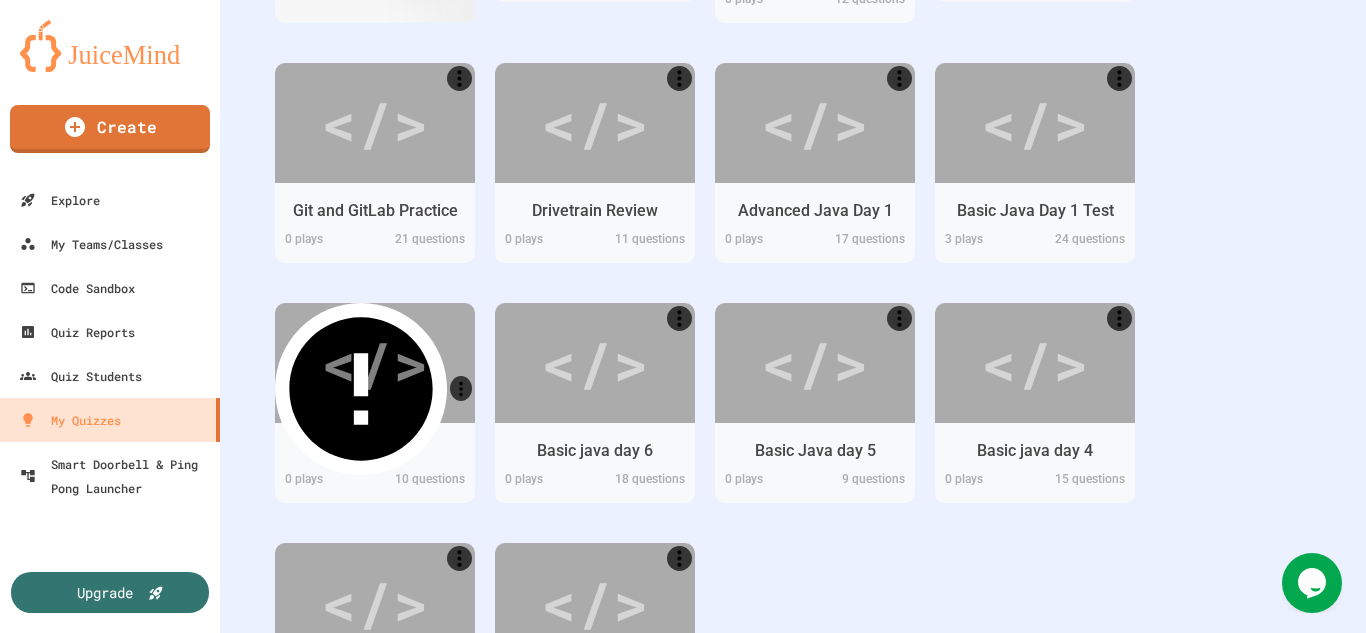 click 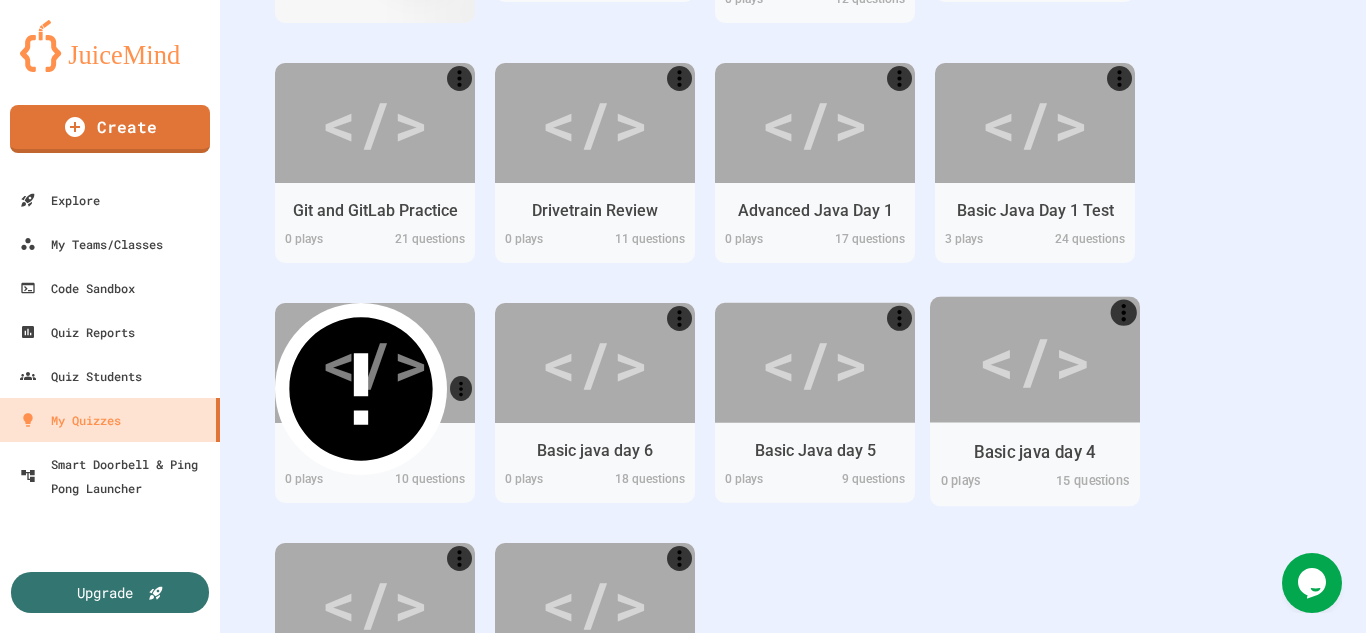 click on "Basic java day 4" at bounding box center [1035, 451] 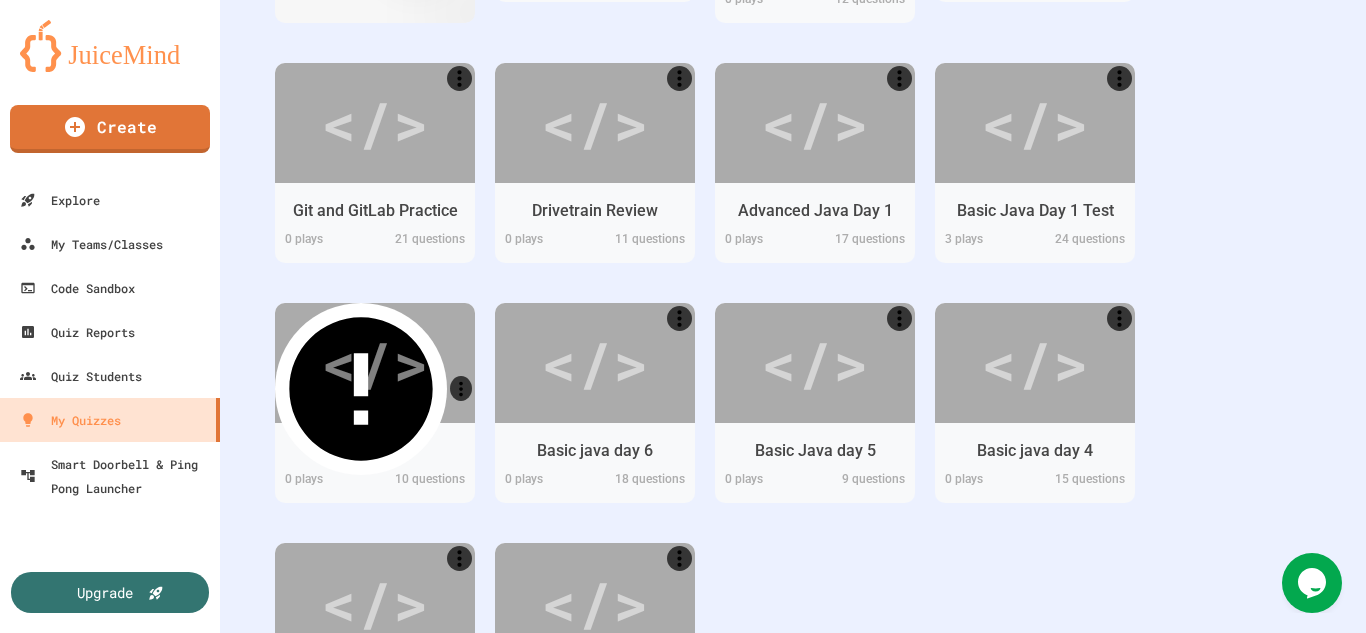 scroll, scrollTop: 2020, scrollLeft: 0, axis: vertical 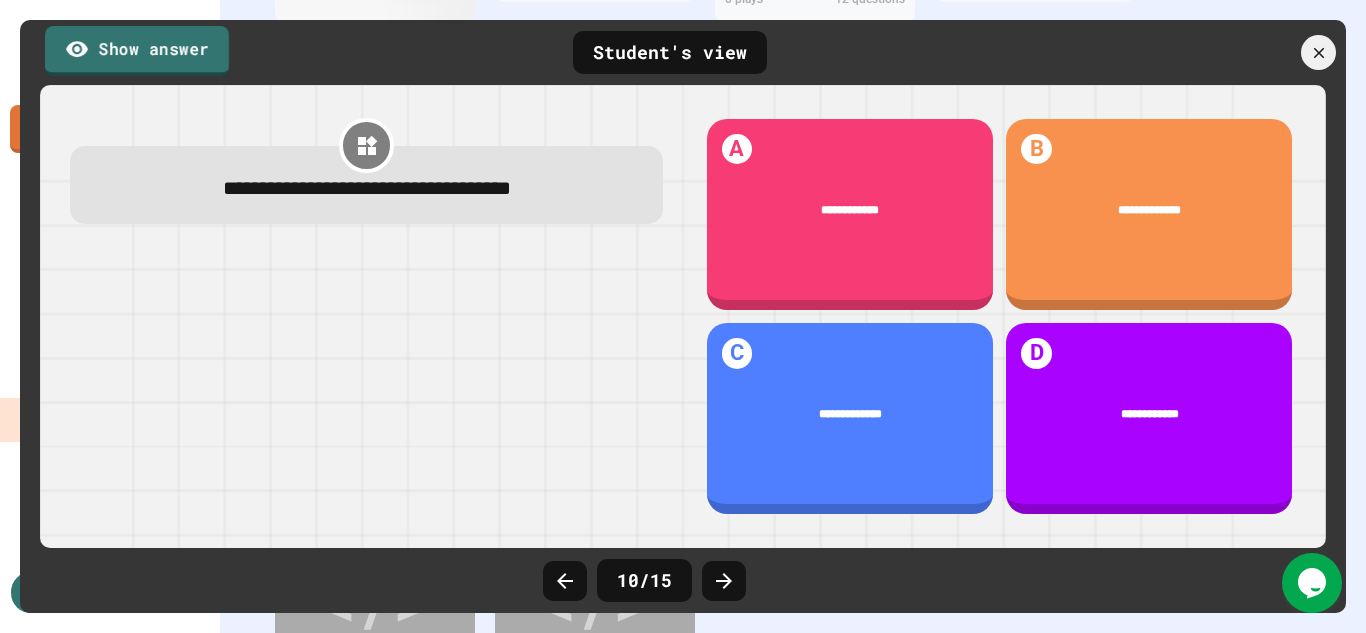 click on "Show answer" at bounding box center [137, 51] 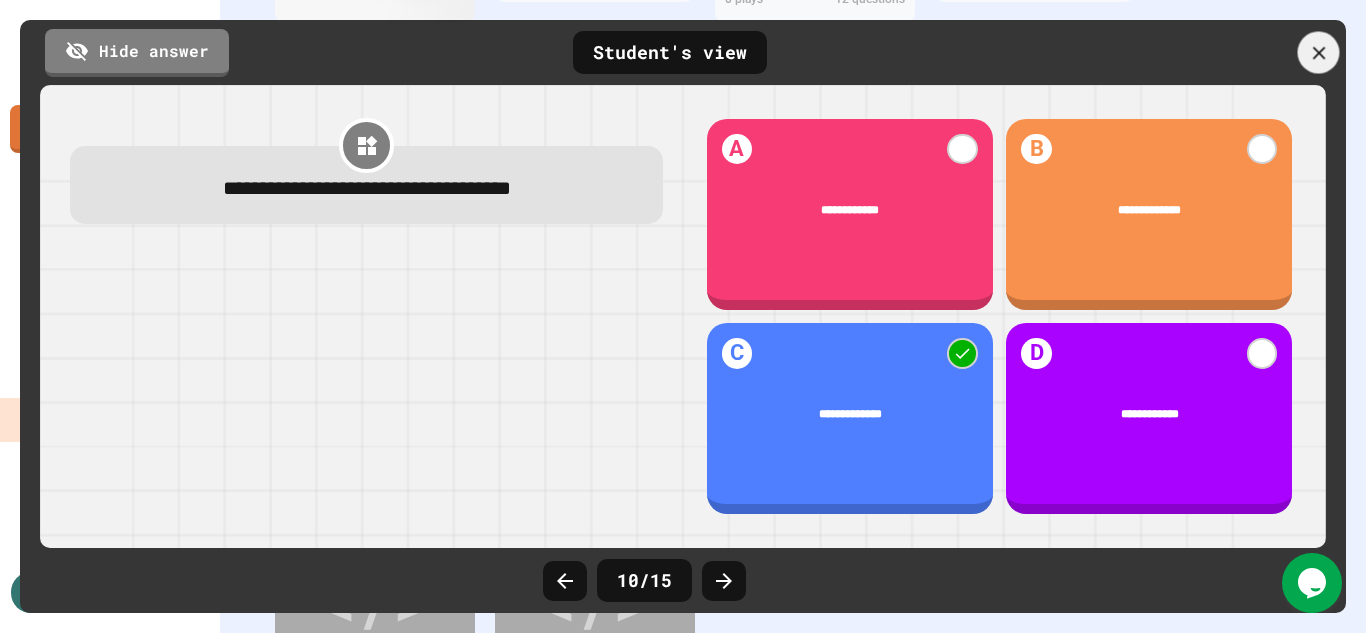 click 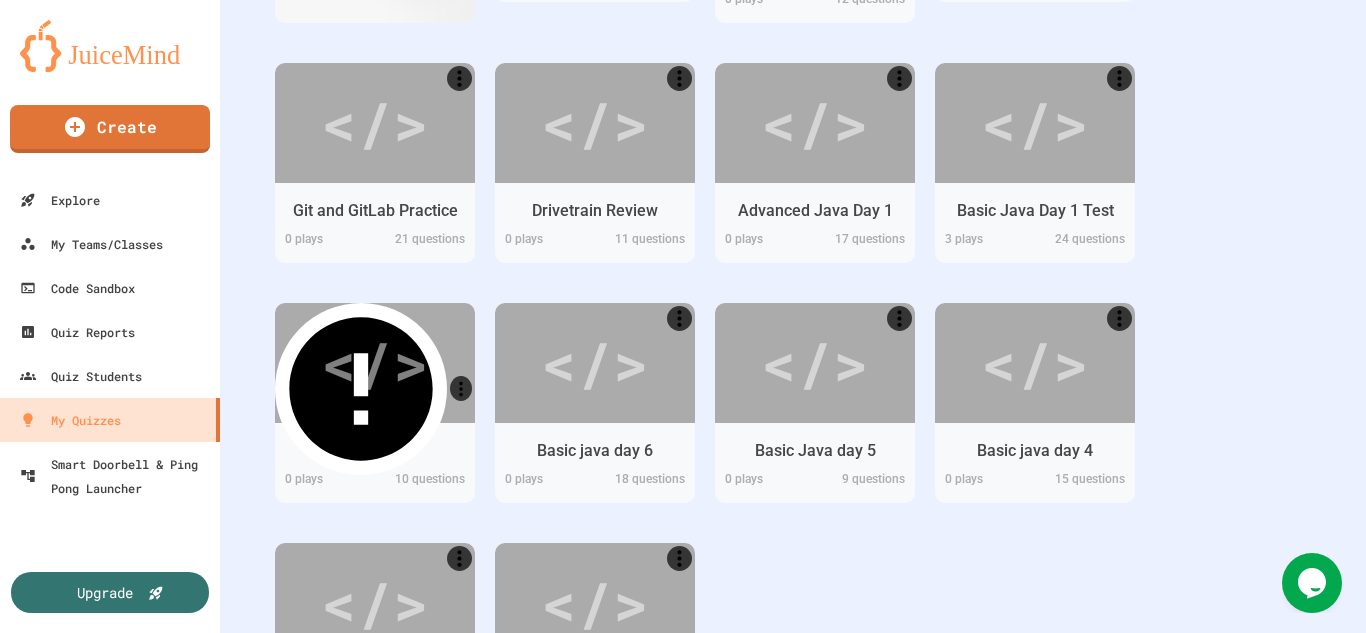 scroll, scrollTop: 1424, scrollLeft: 0, axis: vertical 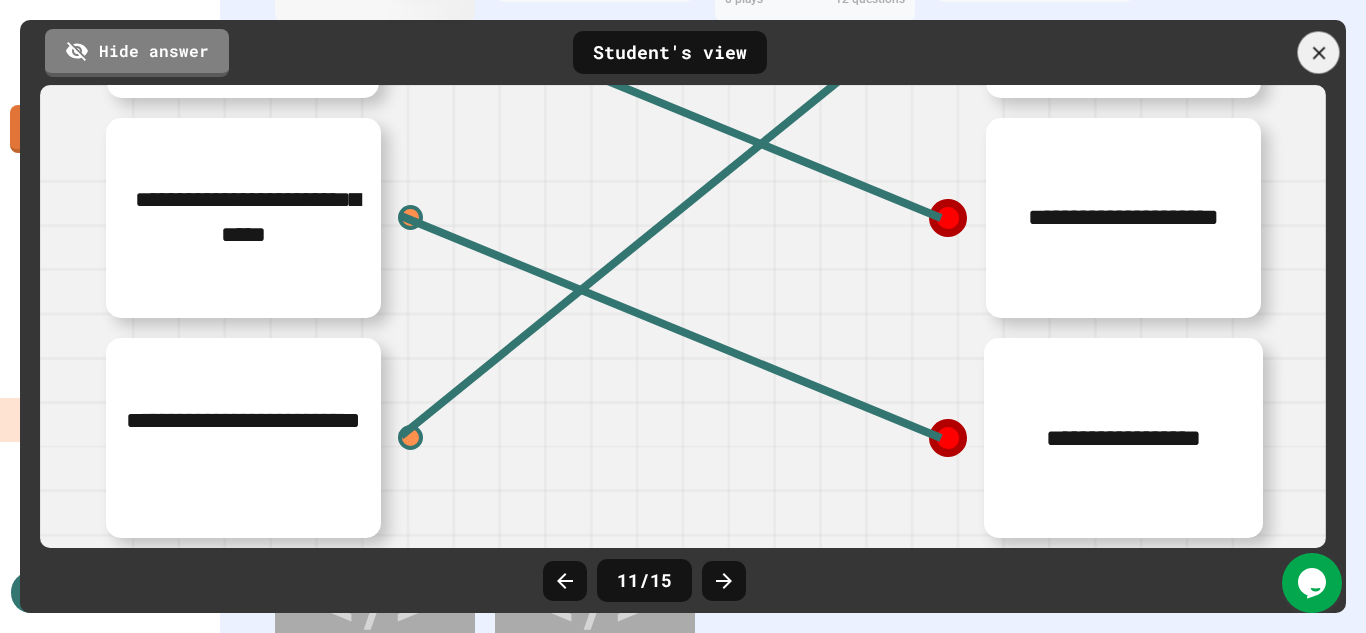 click 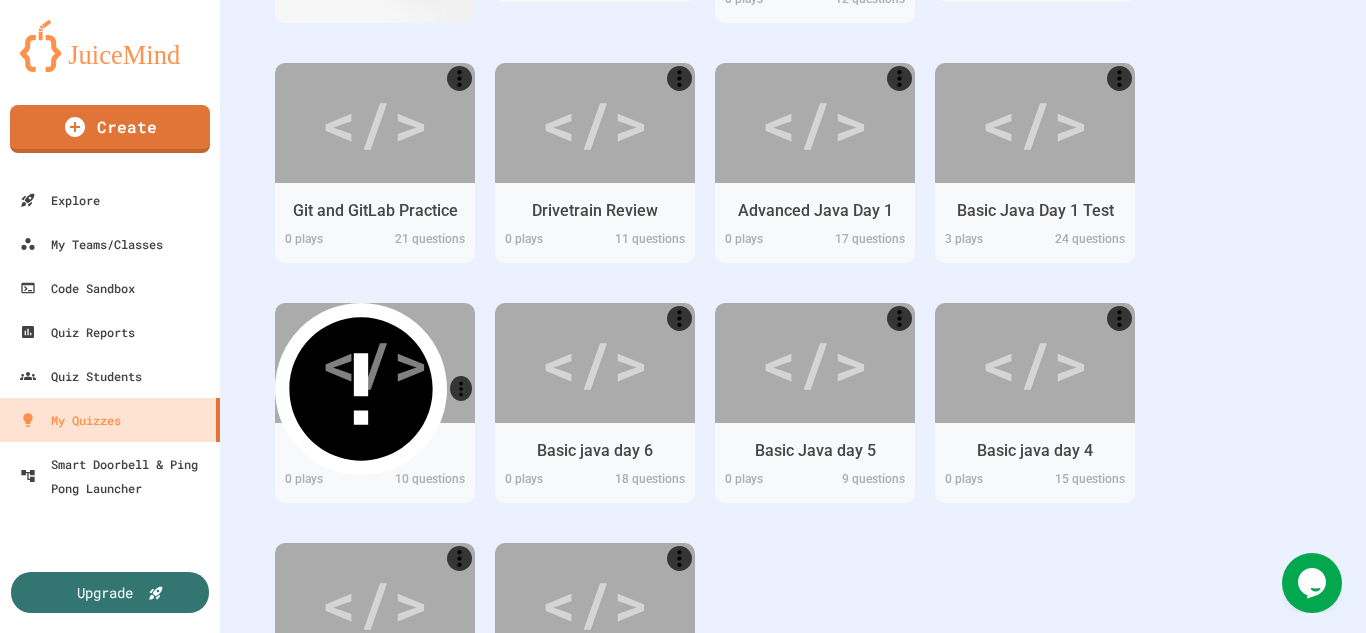 scroll, scrollTop: 1624, scrollLeft: 0, axis: vertical 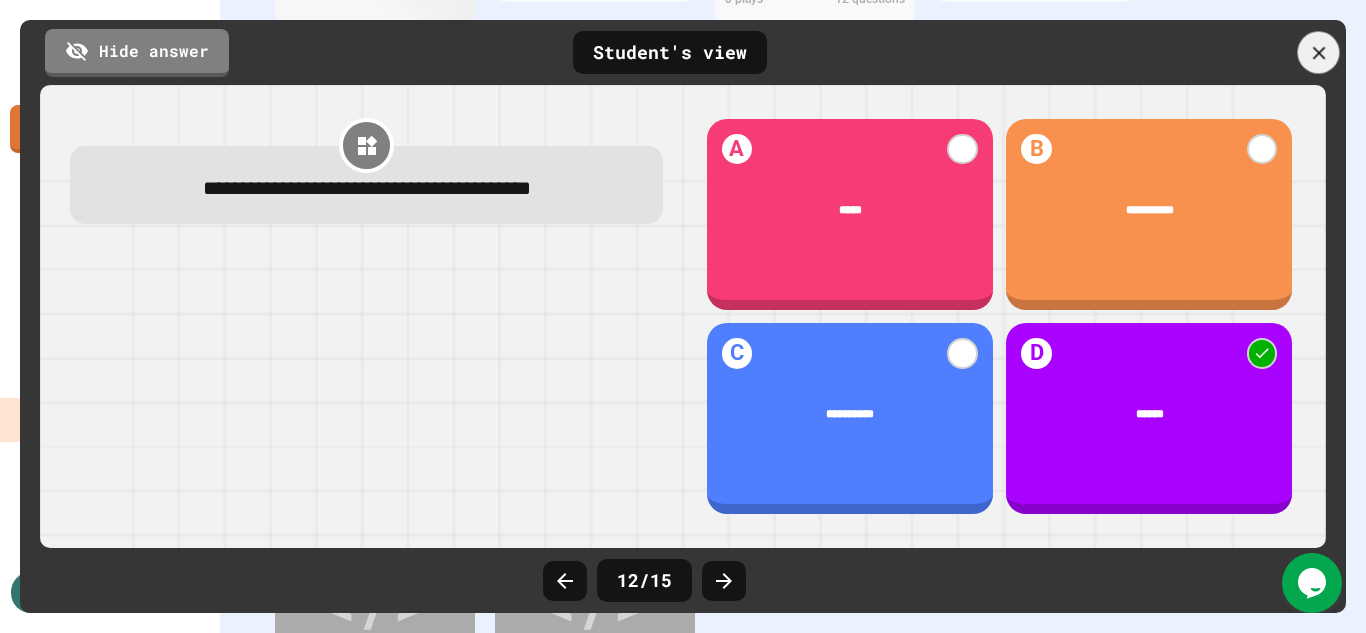 click 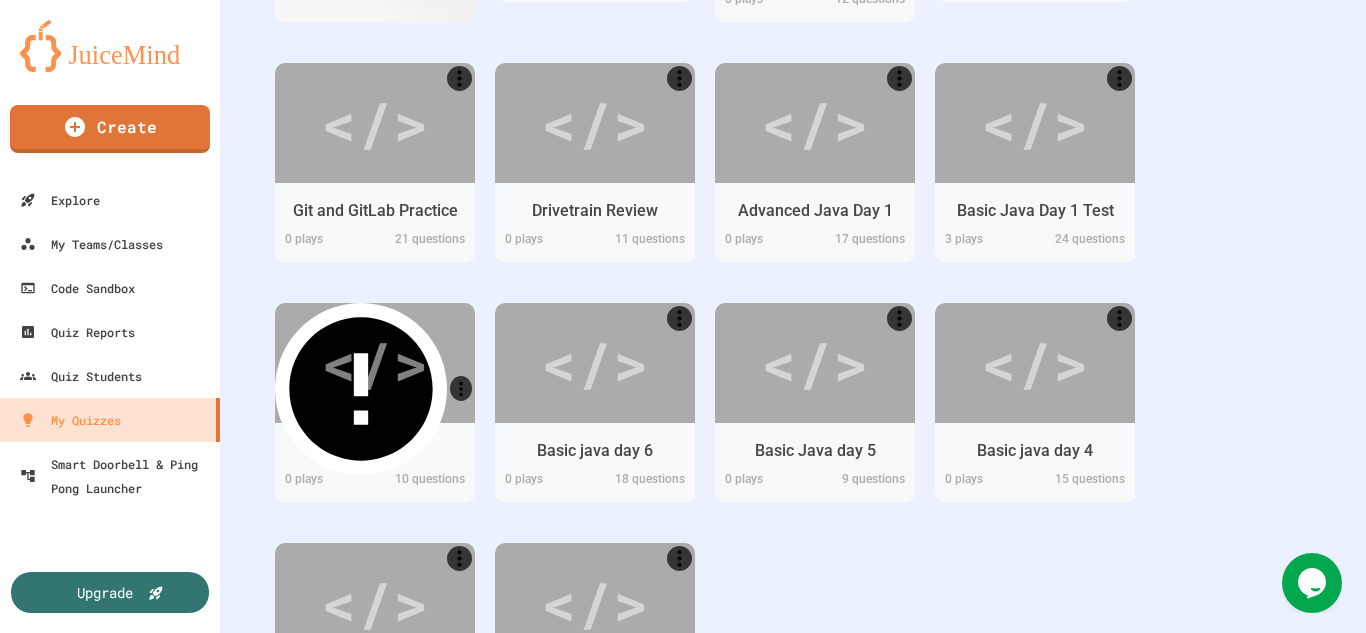 click on "13. To declare Multidimensional arrays, add another ... at the beginning for every
extra dimension you add" at bounding box center [968, 988] 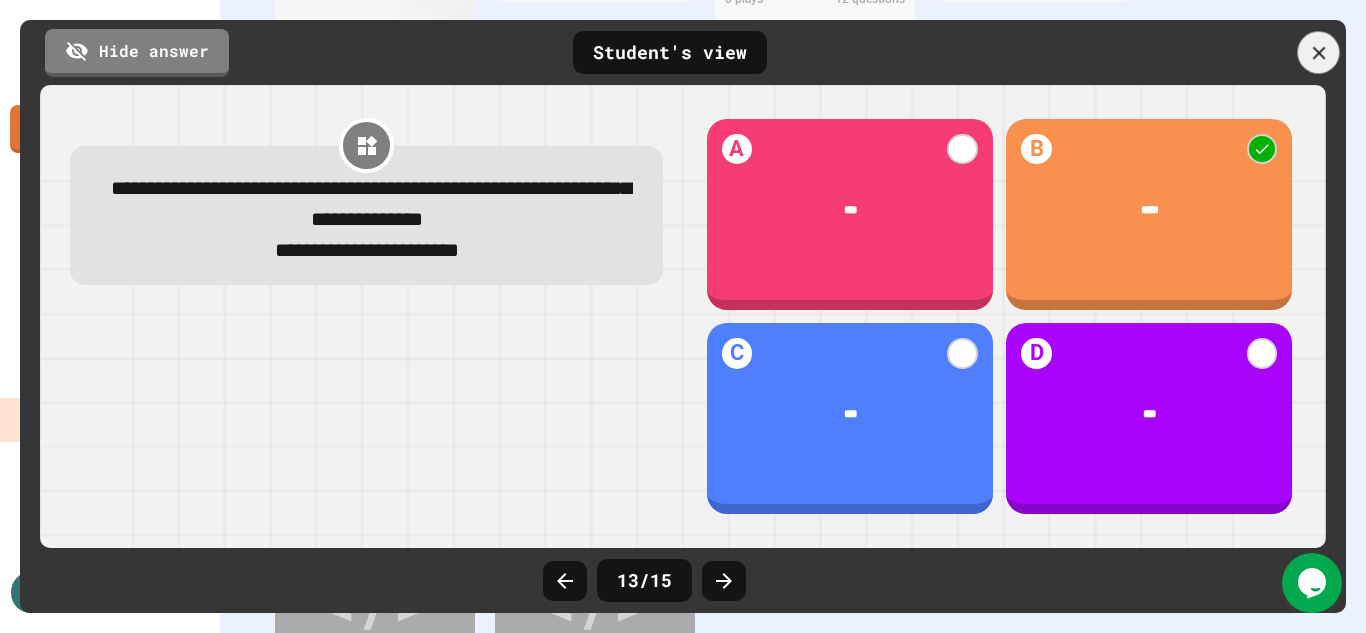 drag, startPoint x: 1314, startPoint y: 52, endPoint x: 1350, endPoint y: 57, distance: 36.345562 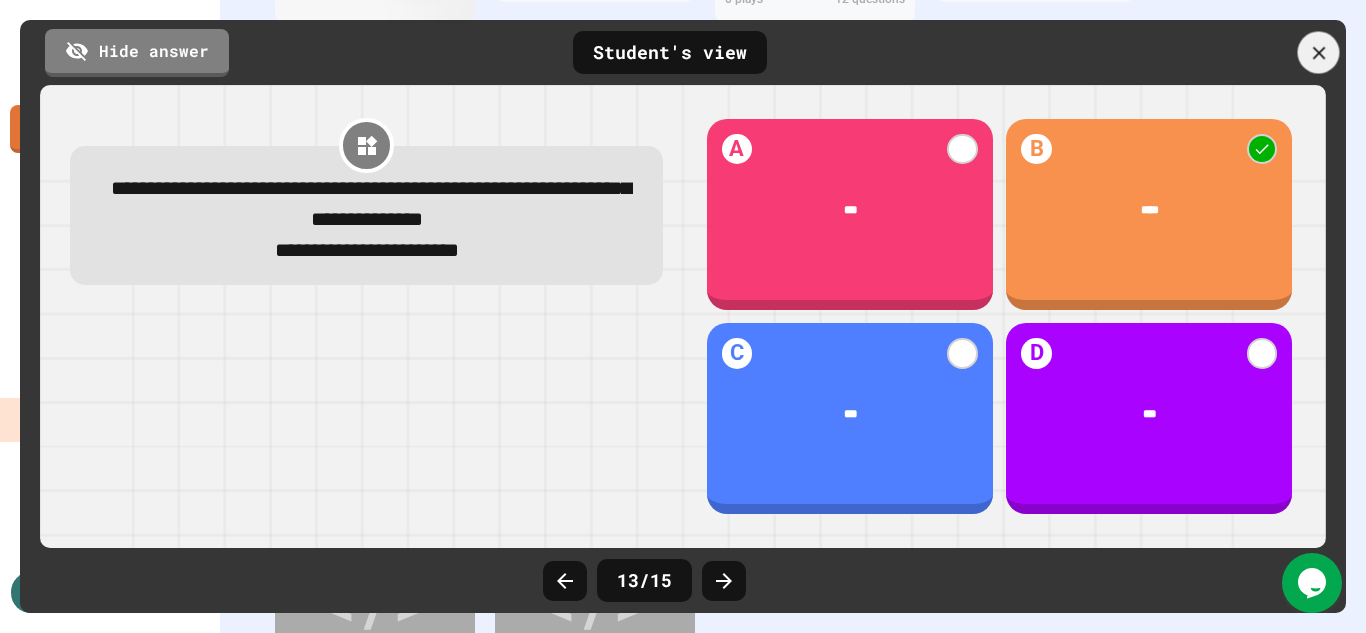 click 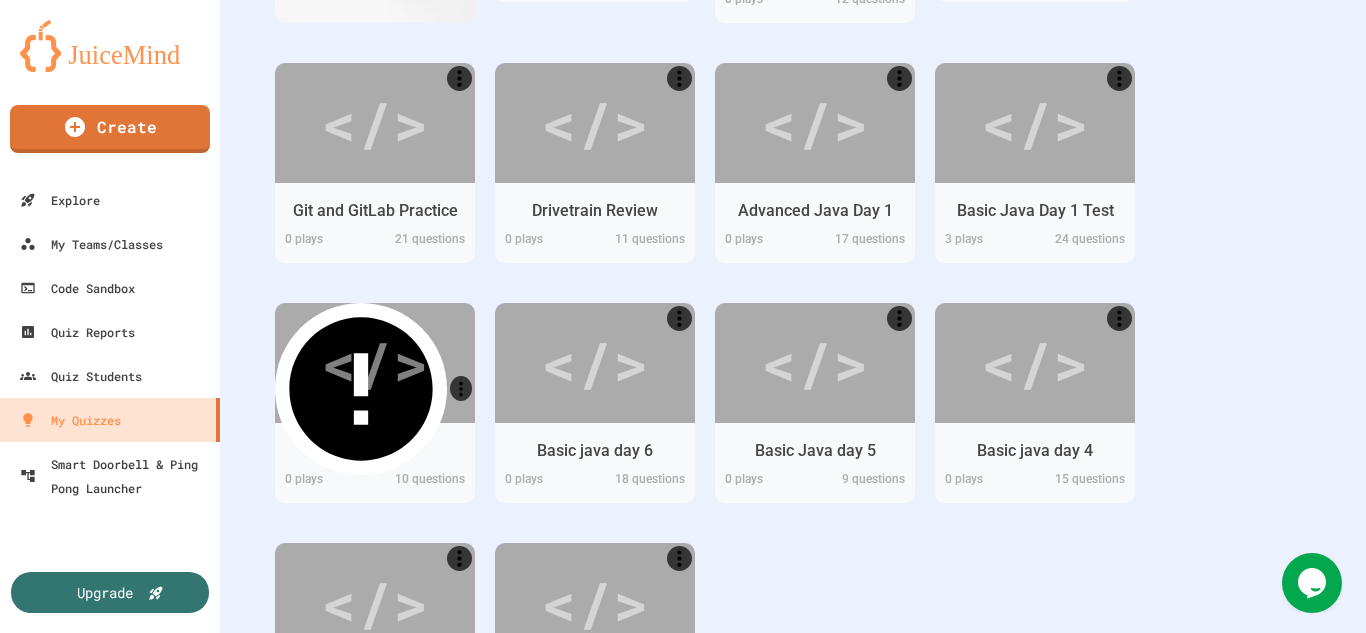 drag, startPoint x: 1097, startPoint y: 400, endPoint x: 1008, endPoint y: 403, distance: 89.050545 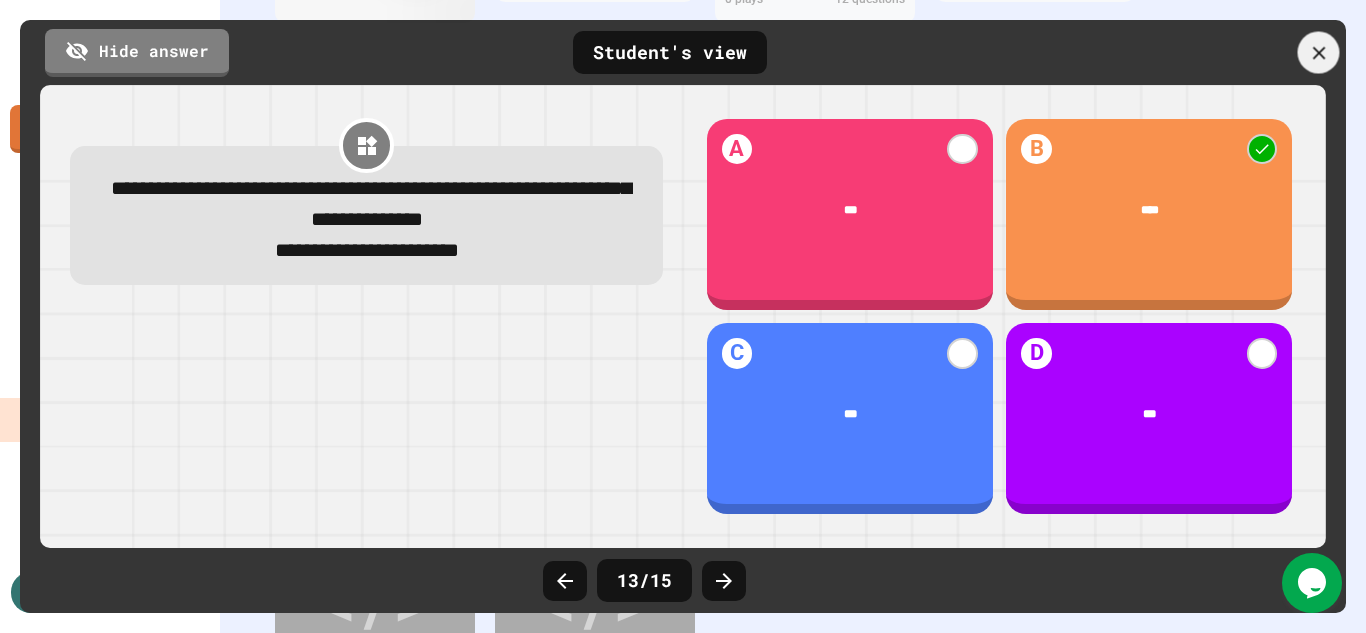 click 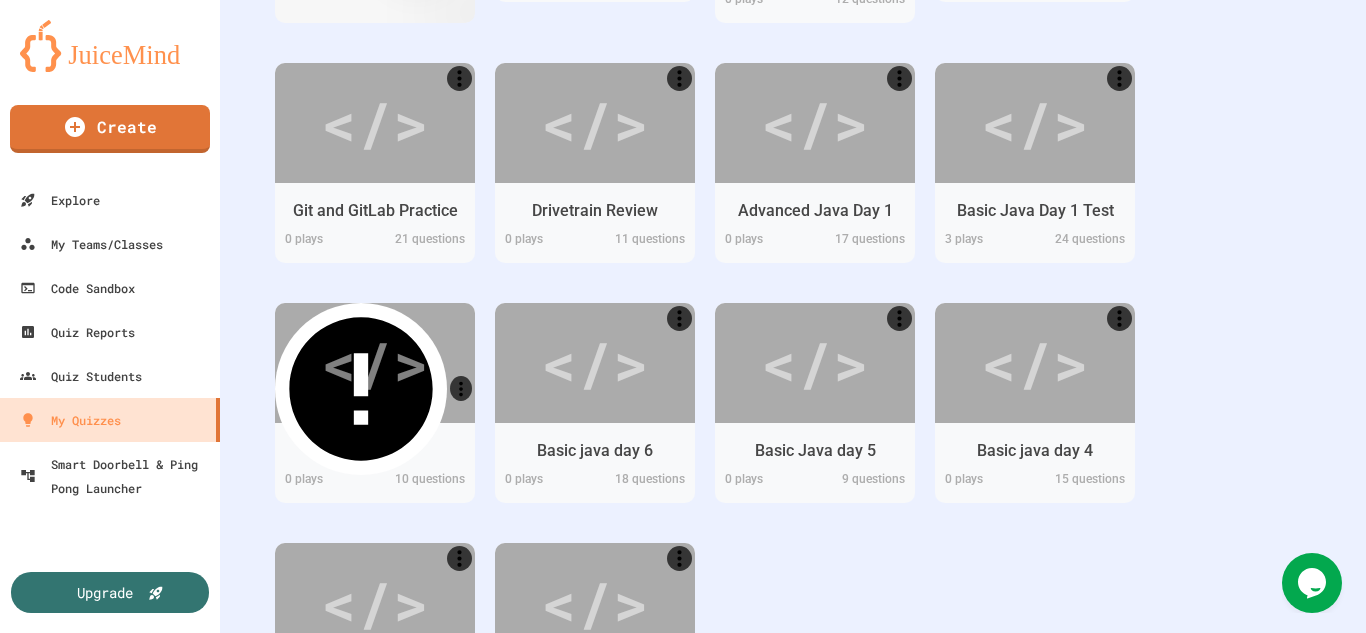click on "14. The first index in Multidimensional arrays specifies the ..." at bounding box center [968, 1018] 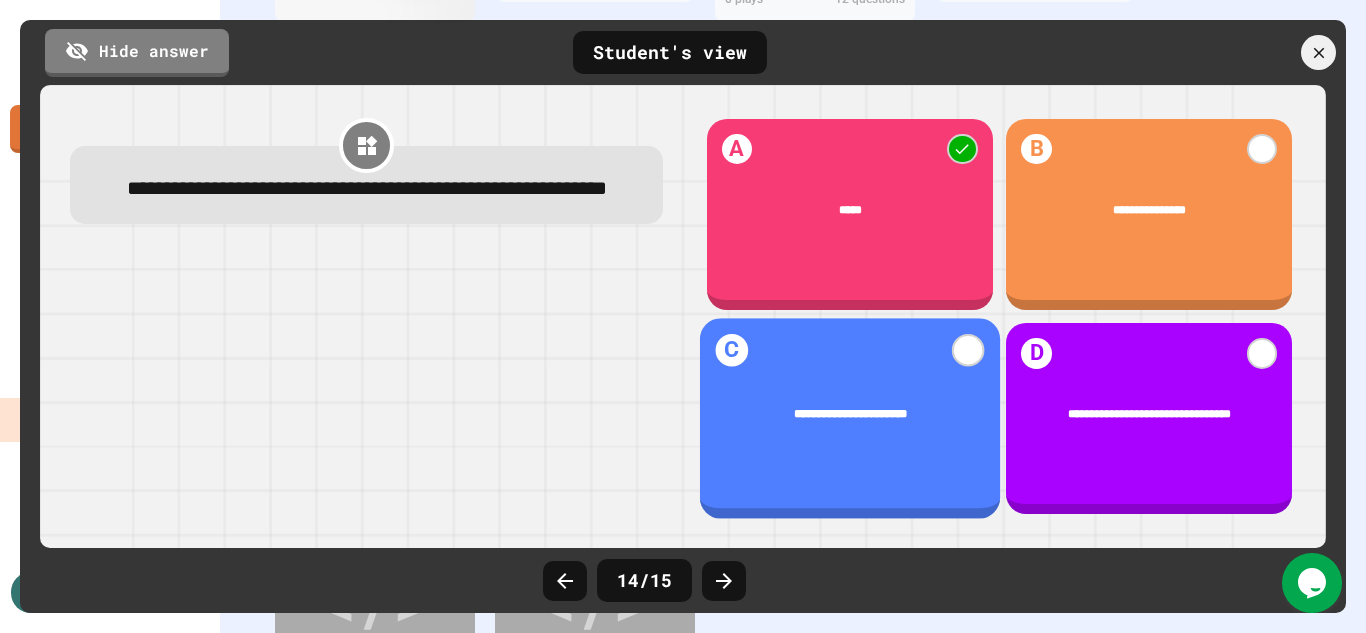 scroll, scrollTop: 2018, scrollLeft: 0, axis: vertical 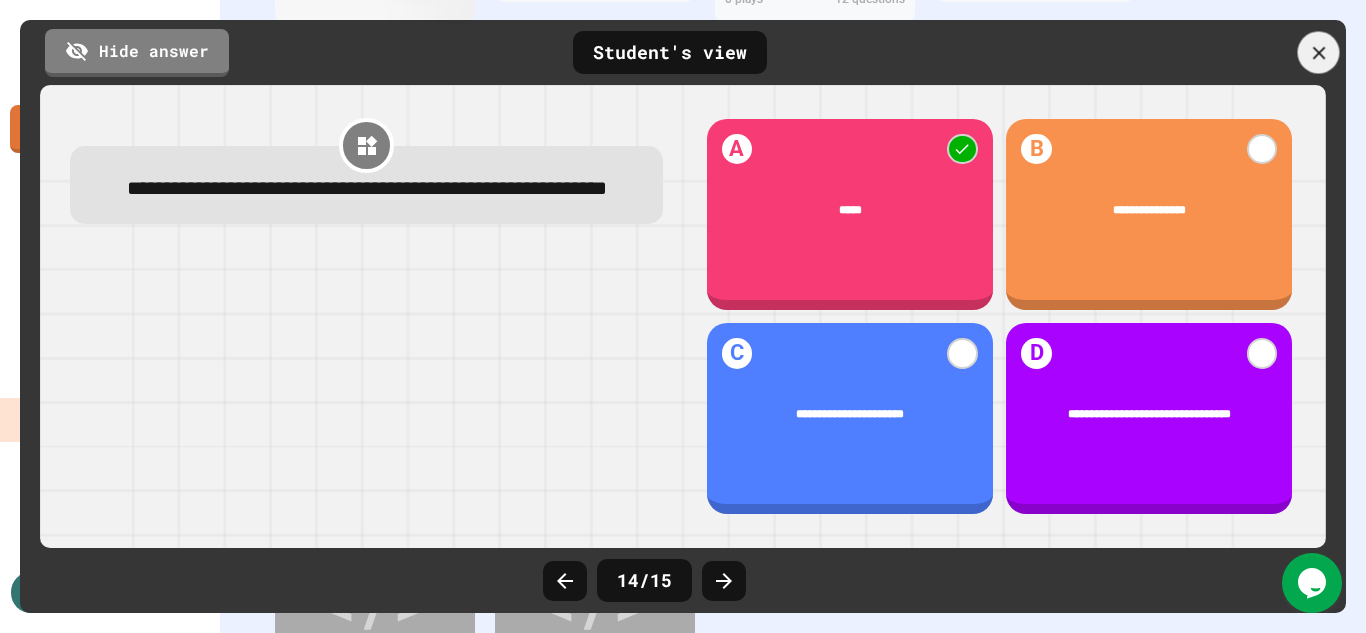 click 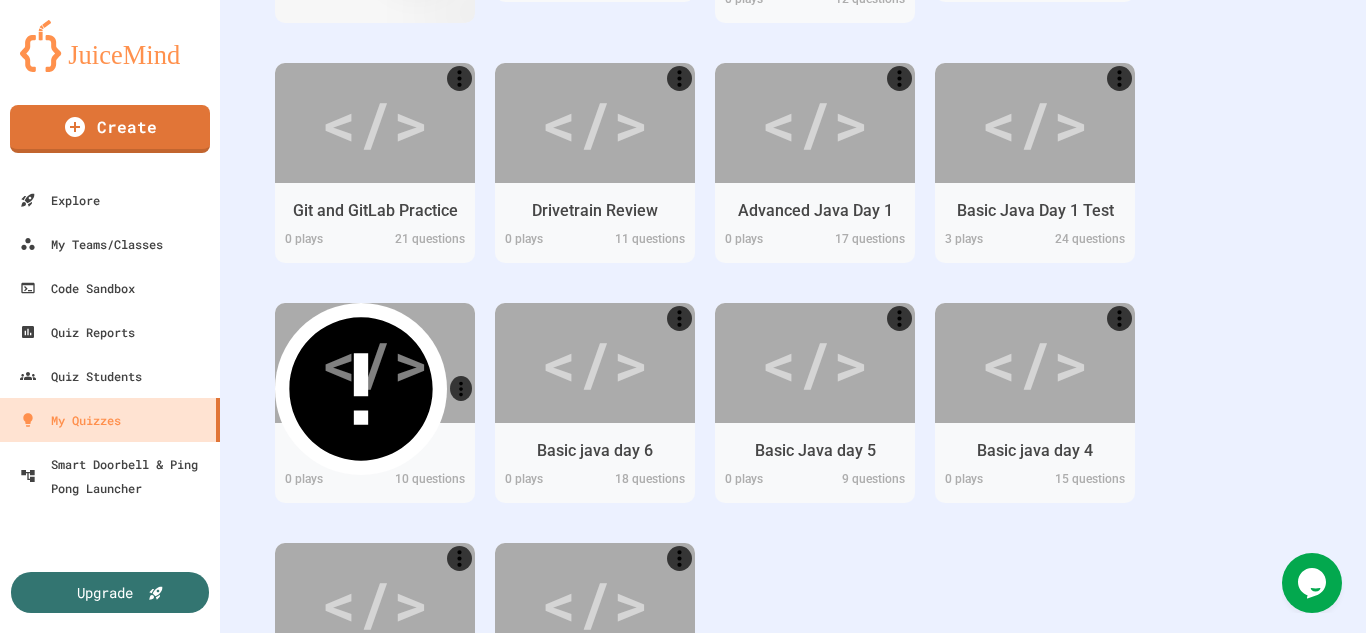 scroll, scrollTop: 2024, scrollLeft: 0, axis: vertical 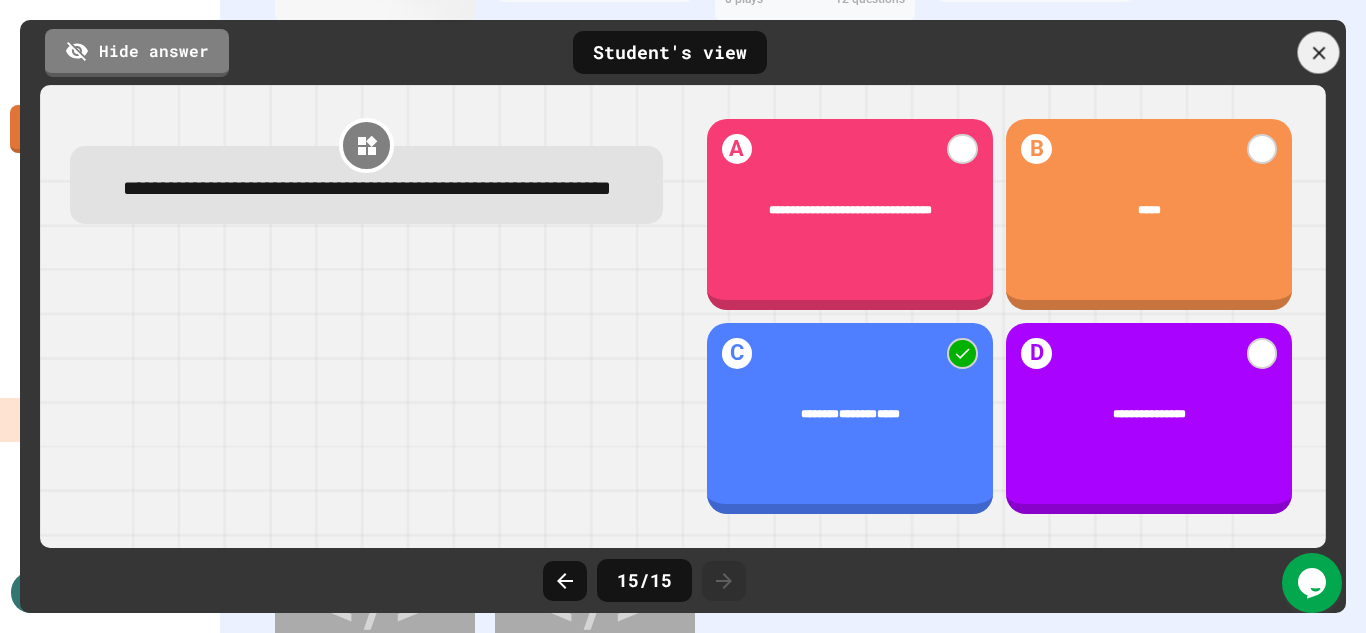 click 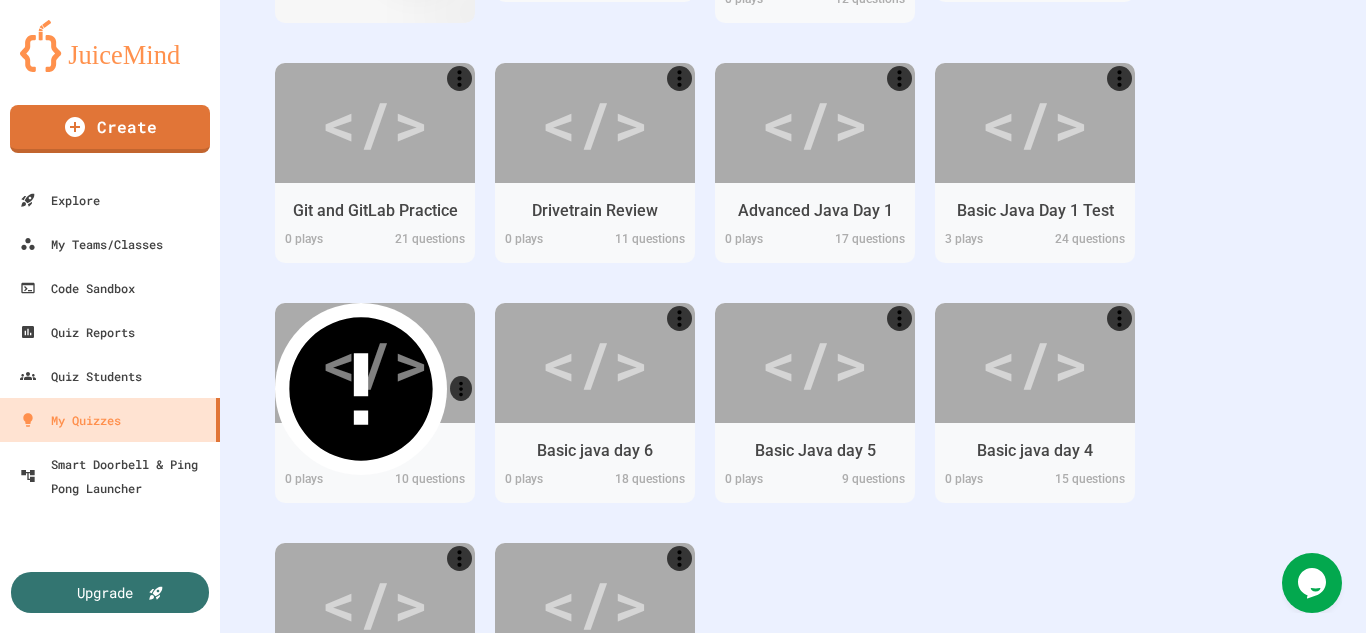 click at bounding box center (1094, 980) 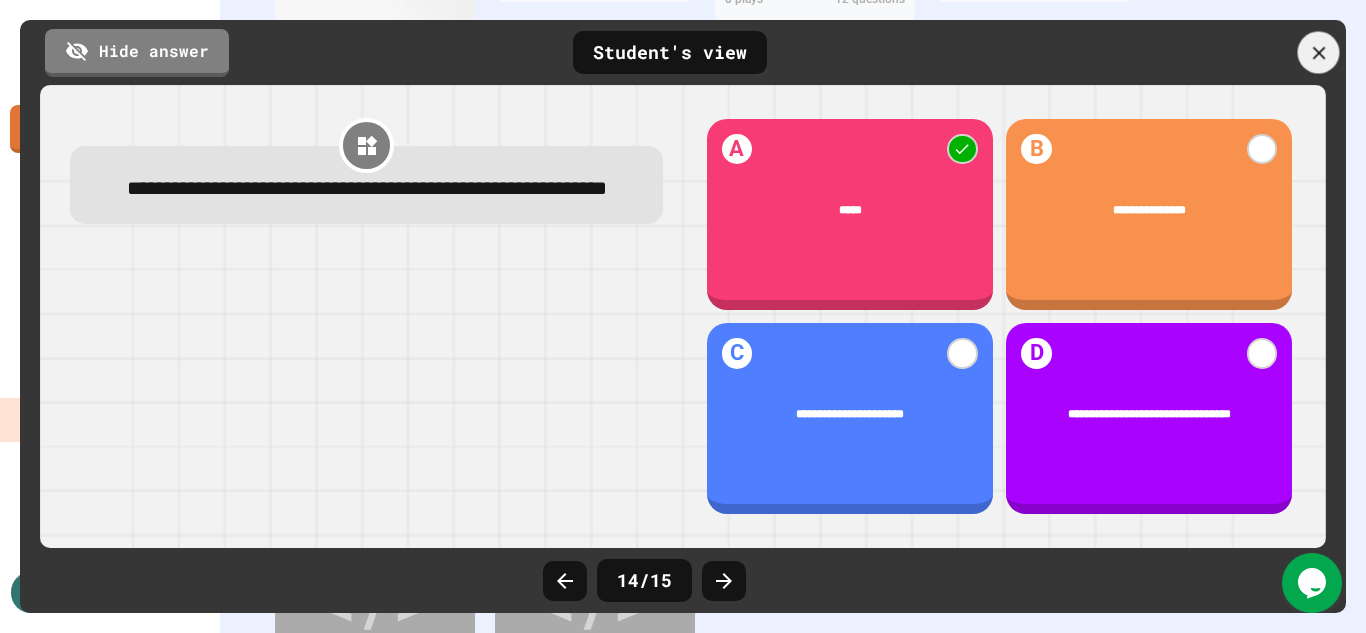 click 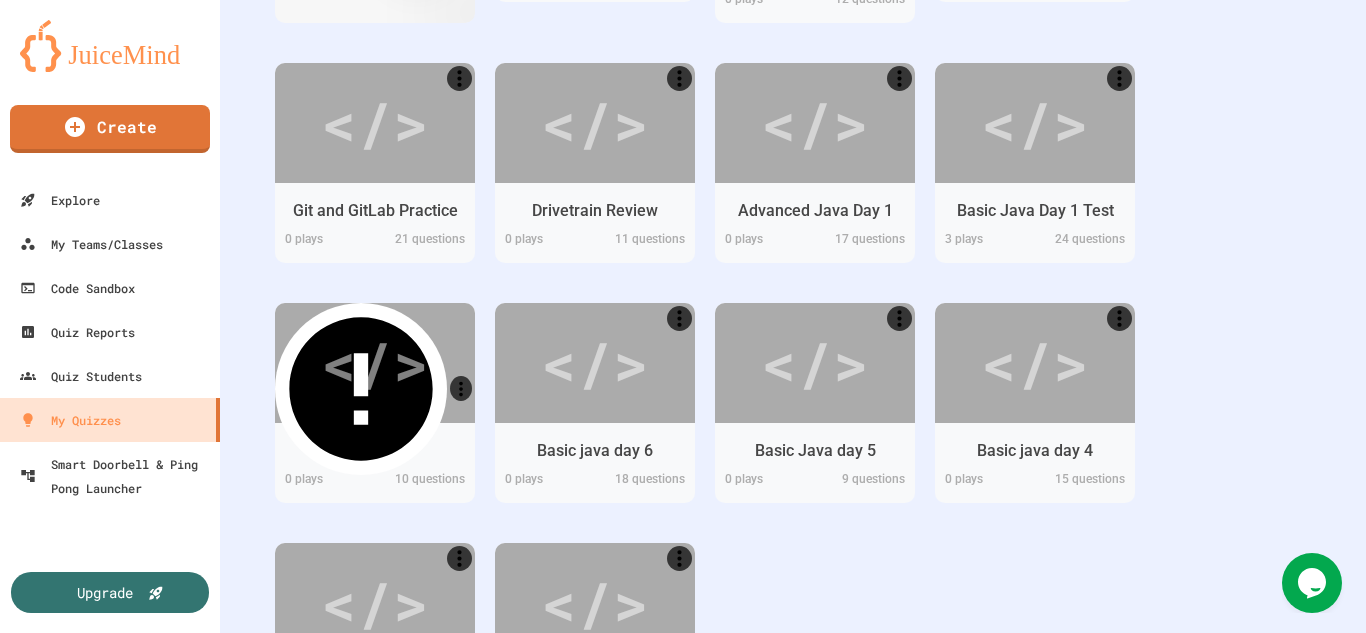 scroll, scrollTop: 2024, scrollLeft: 0, axis: vertical 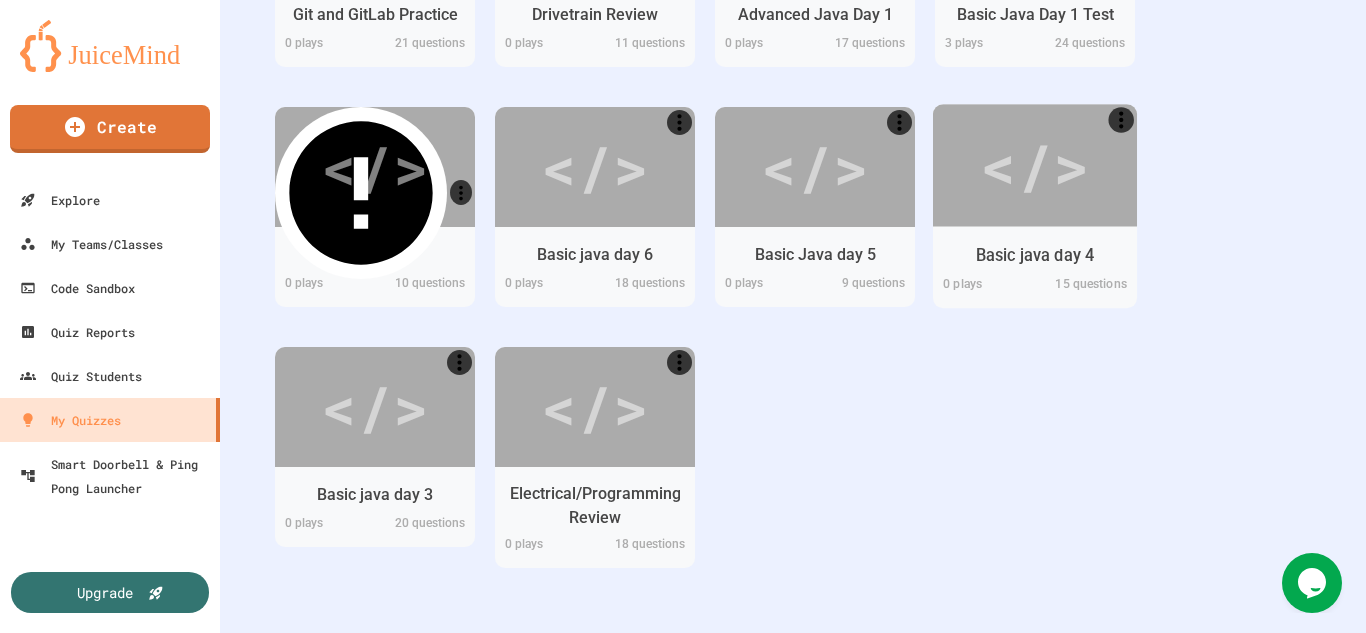 click on "Basic java day 4 0 play s 15 questions" at bounding box center [1035, 267] 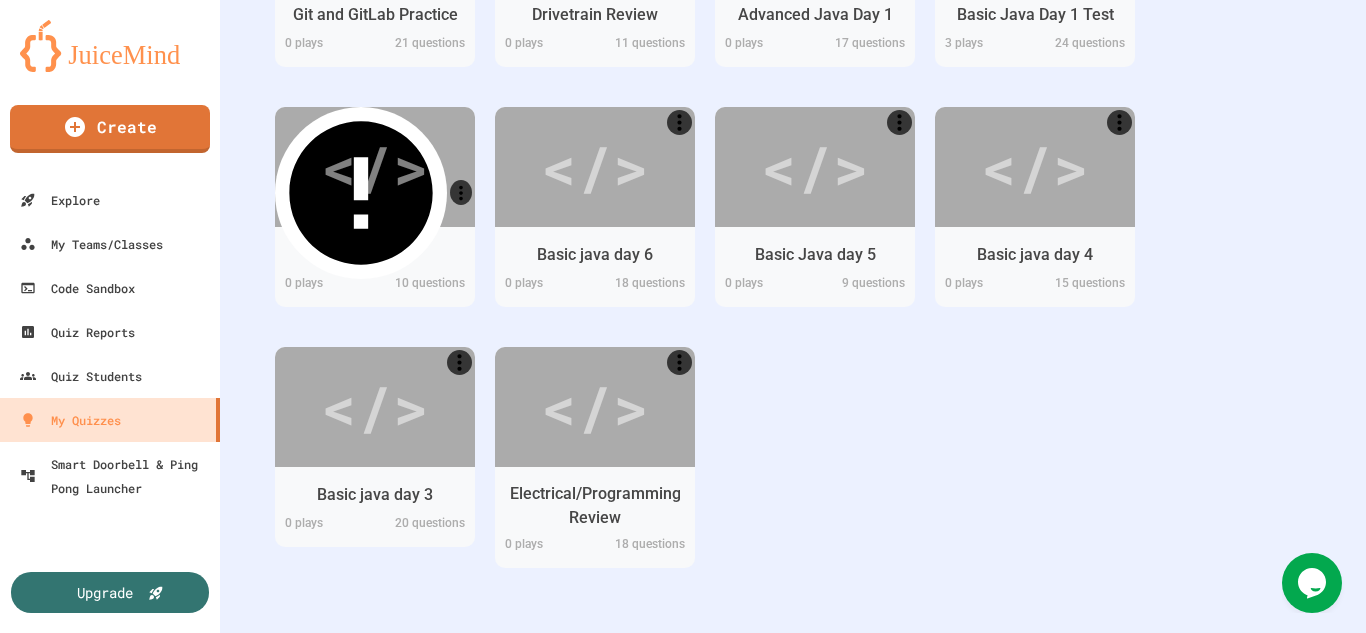click on "1. Arrays are a way to store multiple values in ... variable" at bounding box center [968, 814] 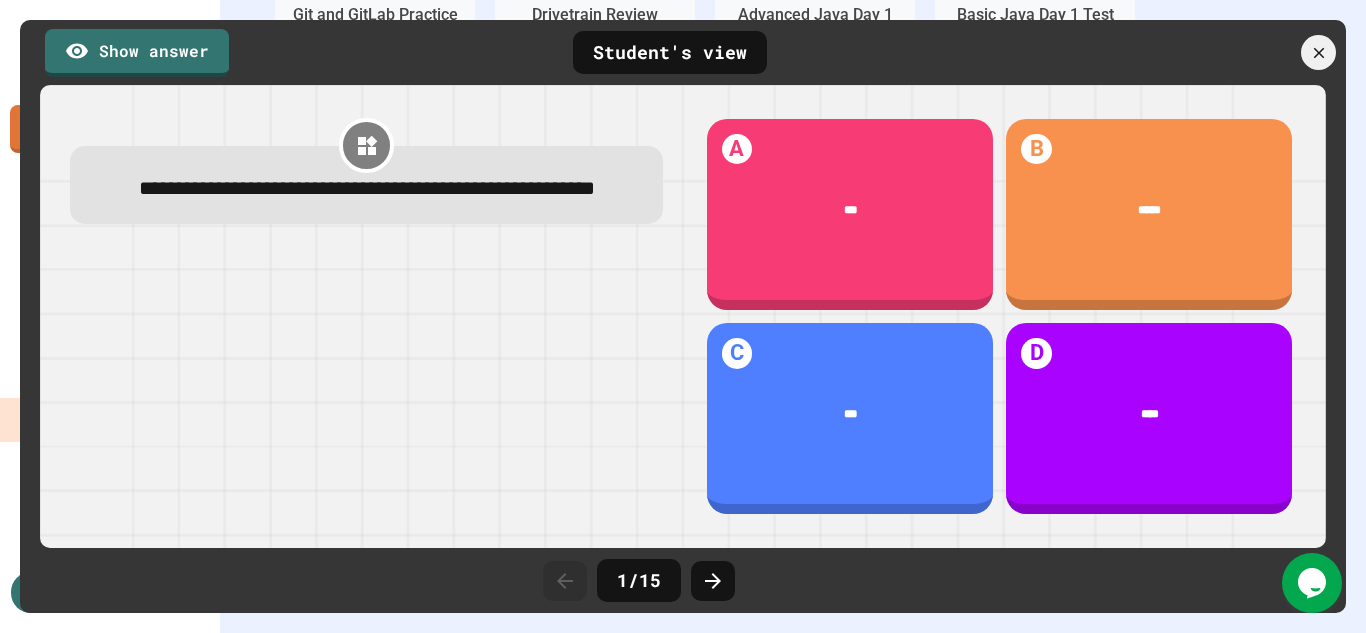 click on "Show answer Student's view" at bounding box center [683, 52] 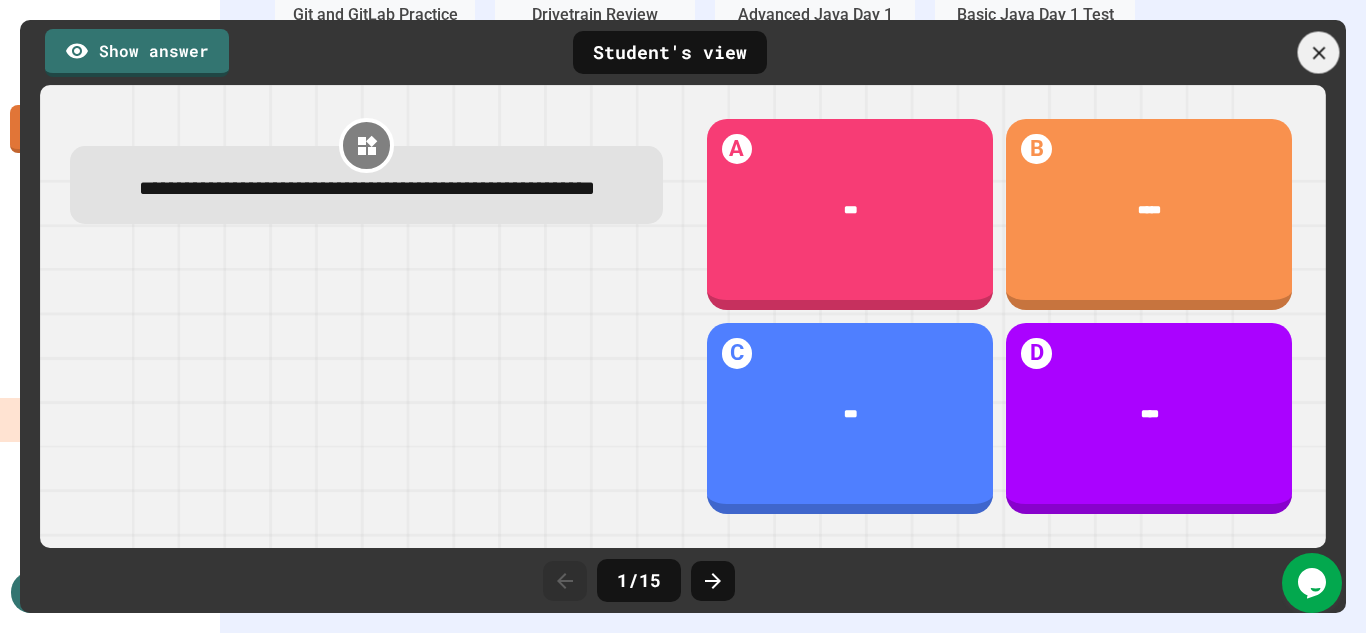click 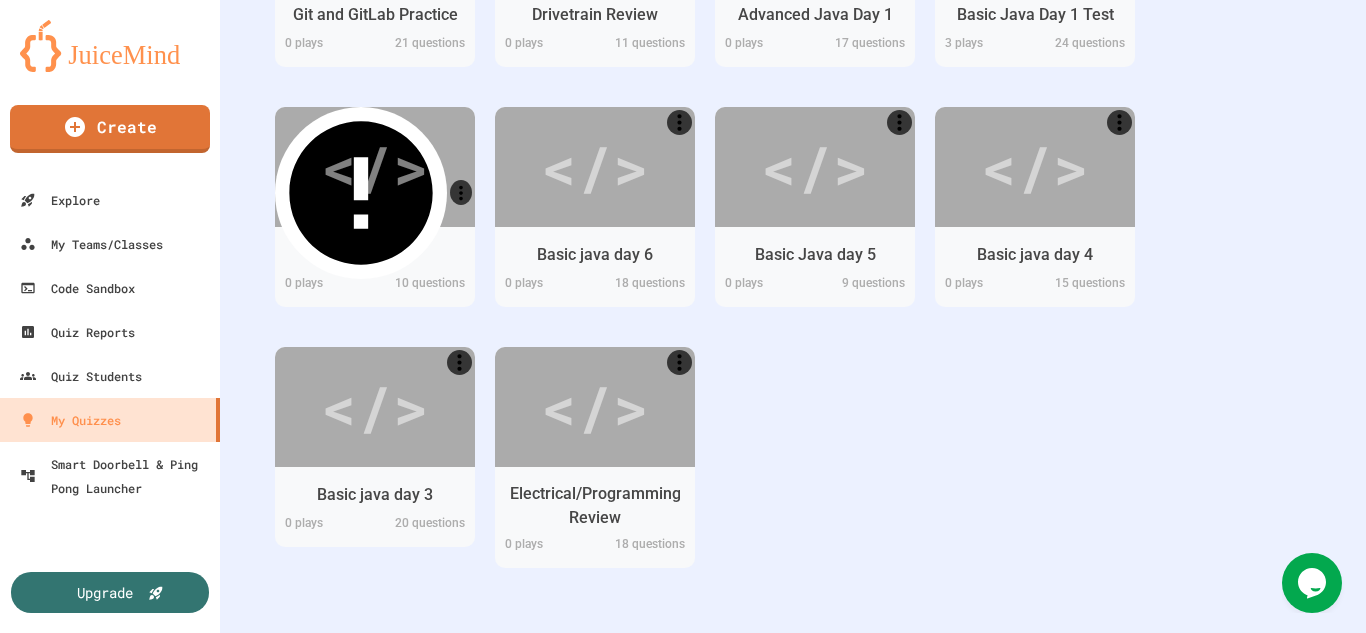 click 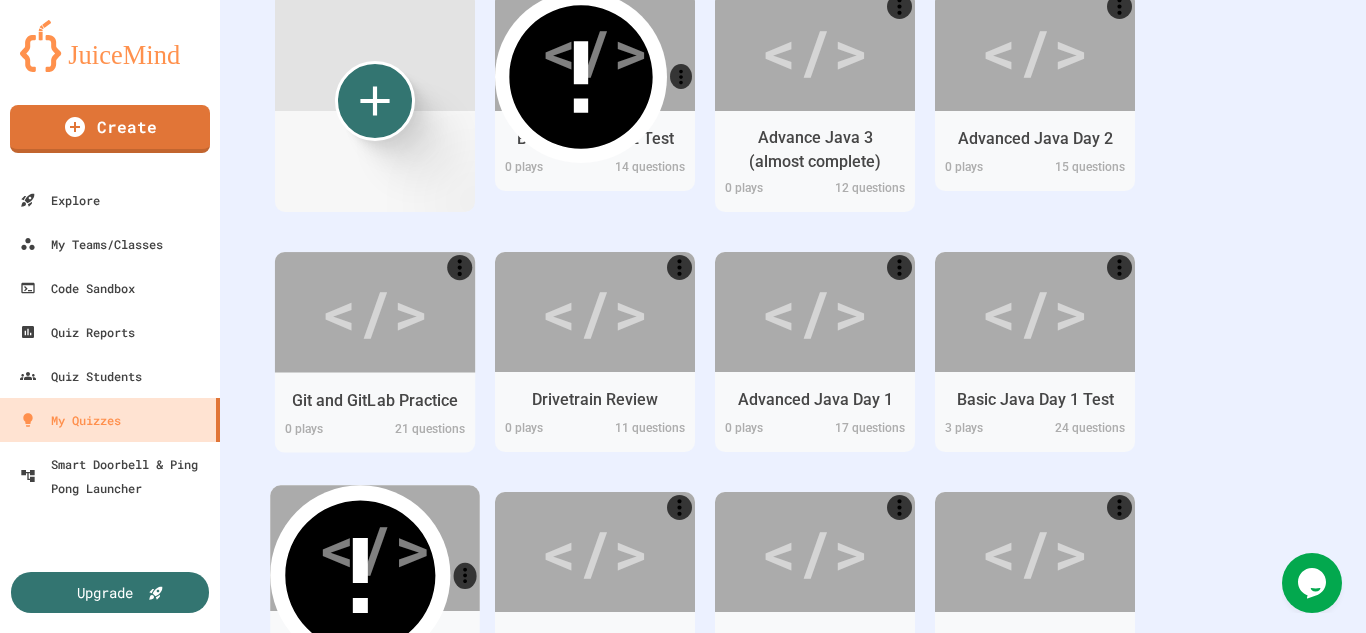 scroll, scrollTop: 211, scrollLeft: 0, axis: vertical 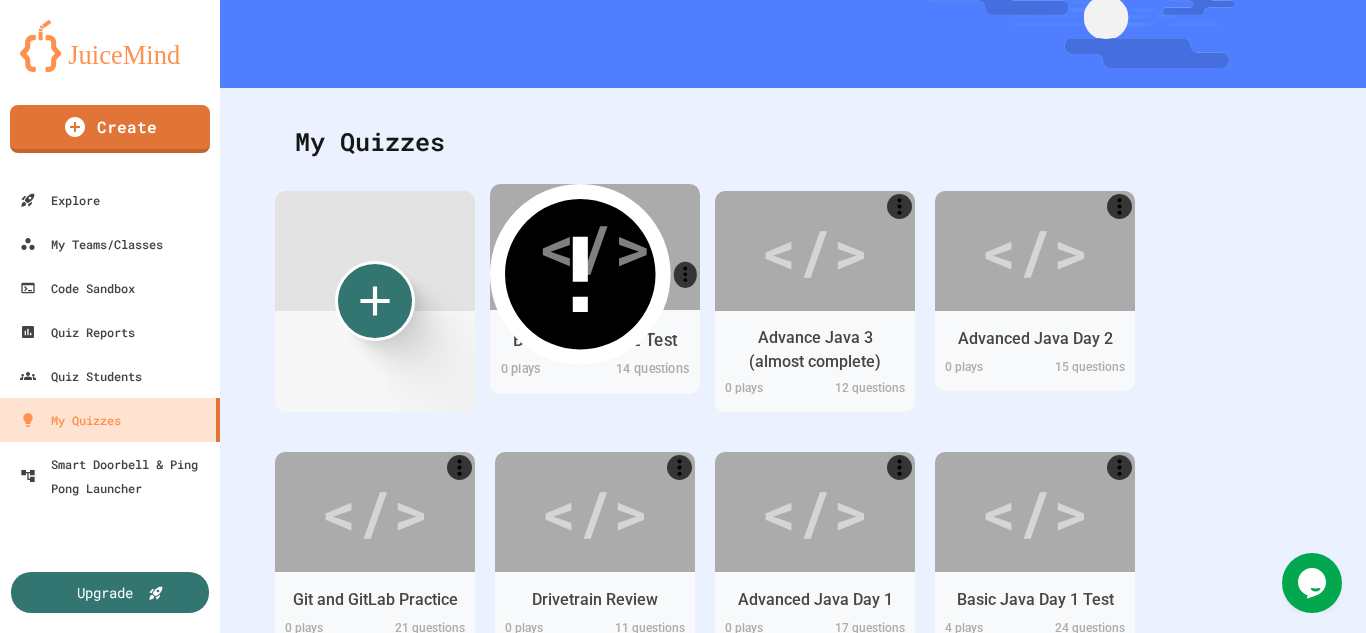 click on "</>" at bounding box center [594, 246] 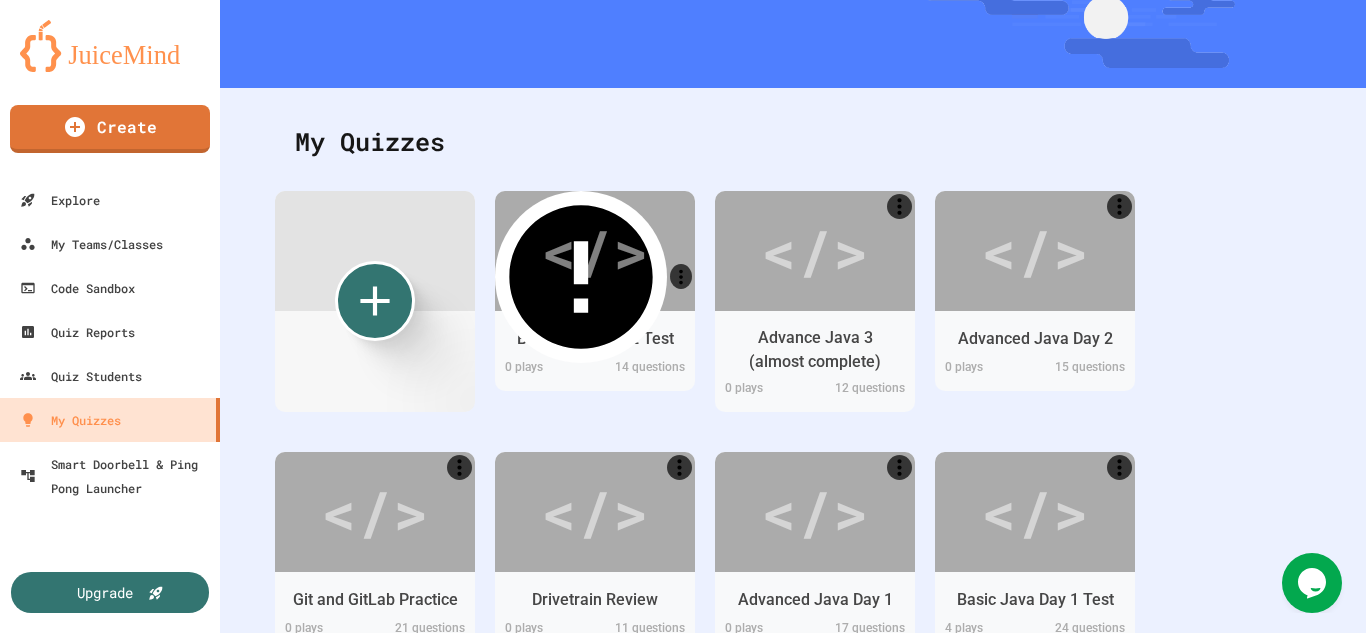 click 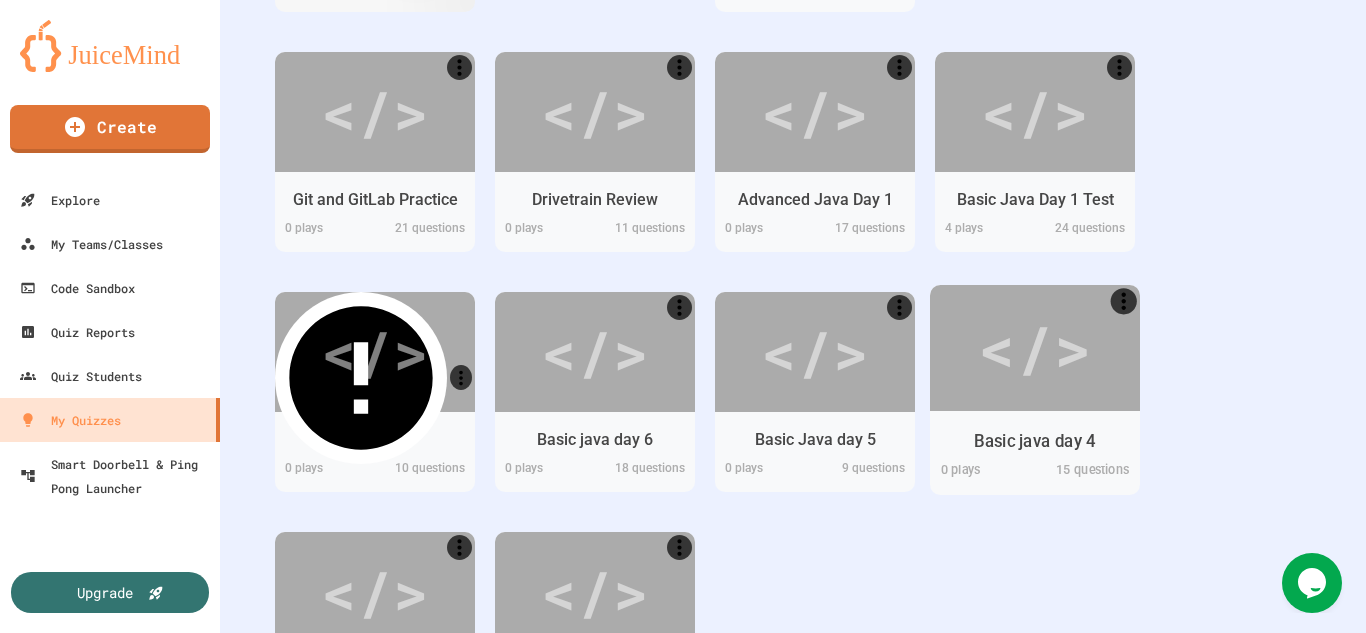 scroll, scrollTop: 411, scrollLeft: 0, axis: vertical 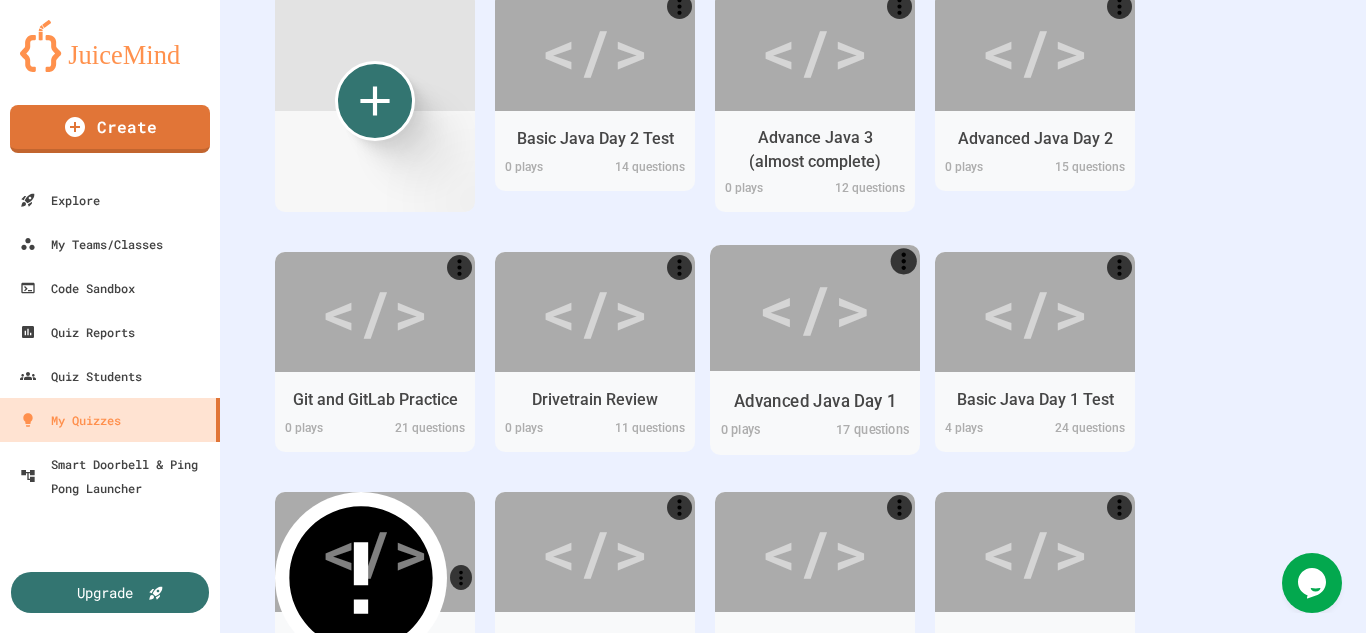 click on "Advanced Java Day 1" at bounding box center [815, 400] 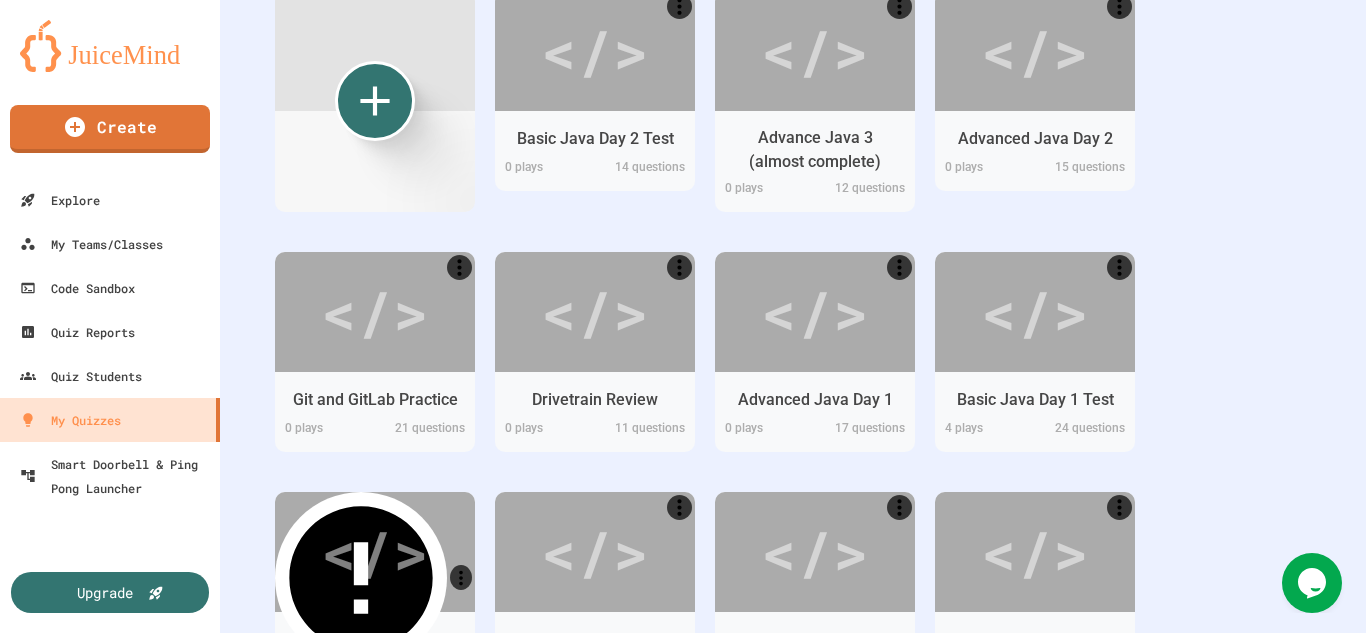click on "Preview Multiple Choice 20 s 1. What is an exception?" at bounding box center [969, 791] 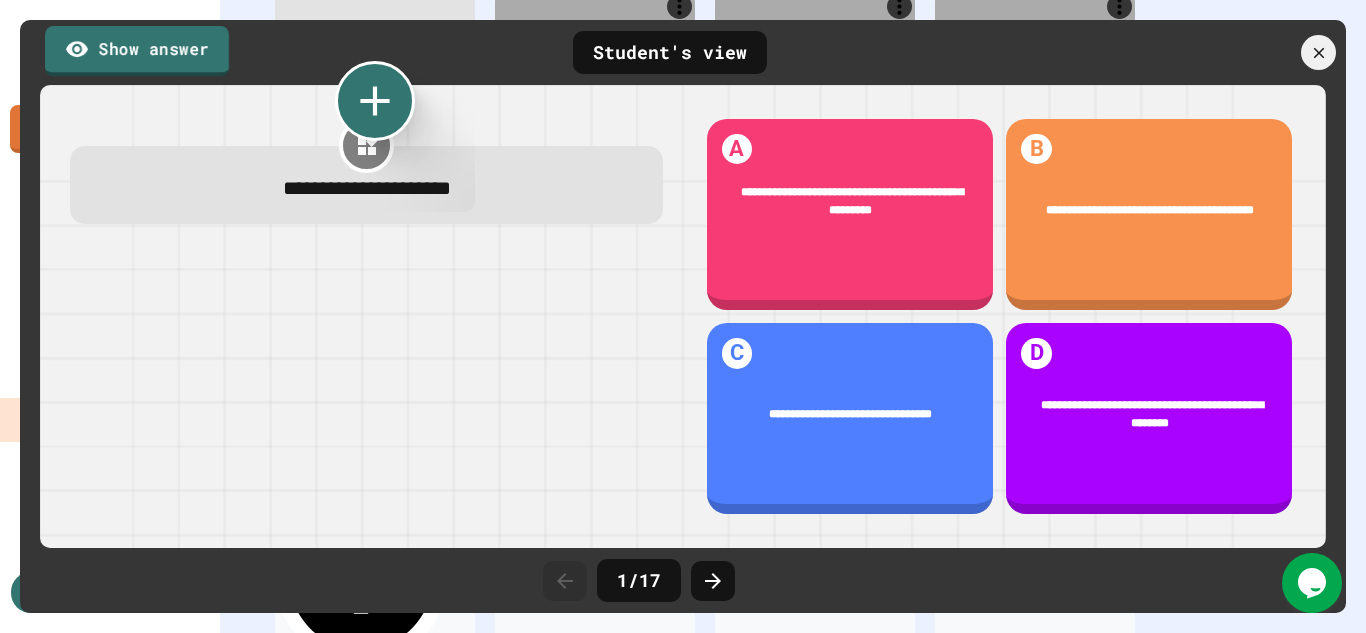 click on "Show answer" at bounding box center (137, 51) 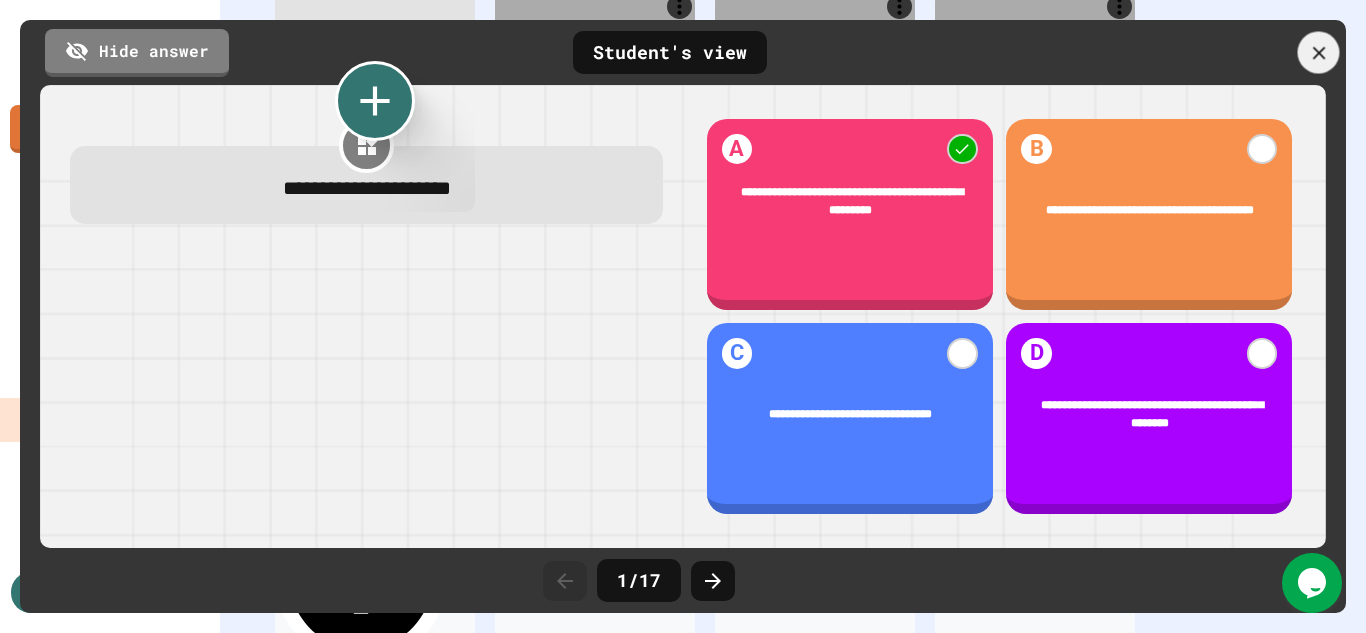 click at bounding box center (1319, 53) 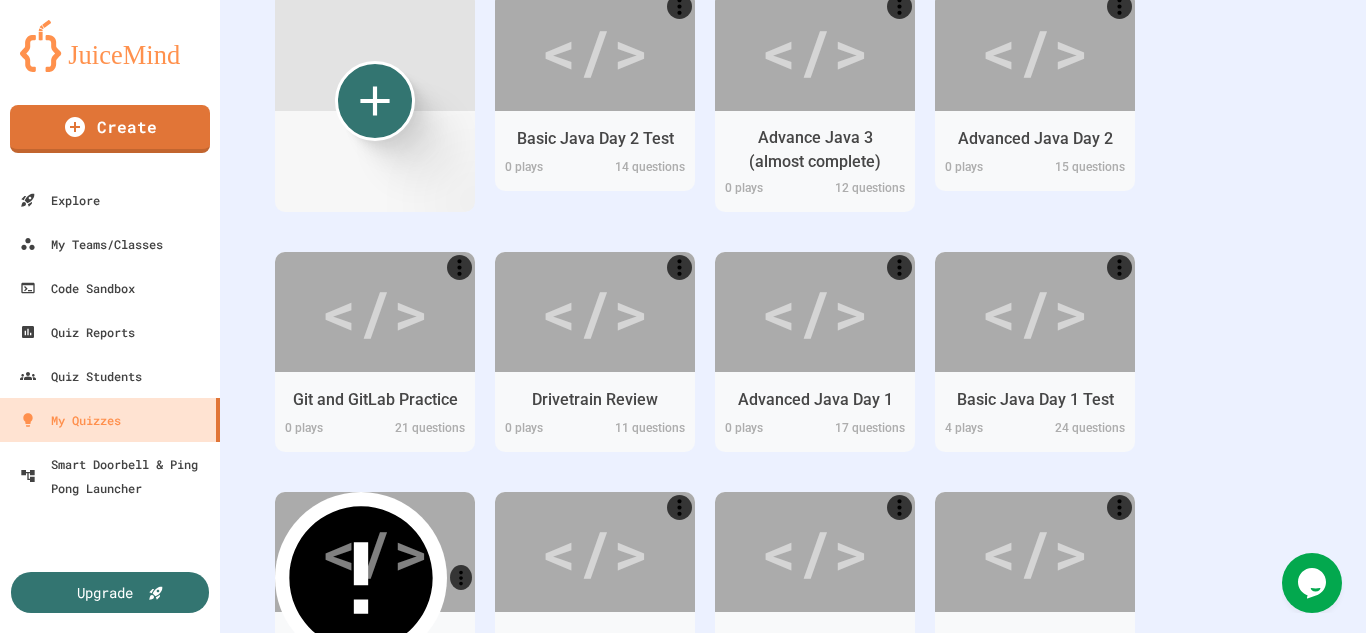 click on "2. What is Exception handling?" at bounding box center (968, 959) 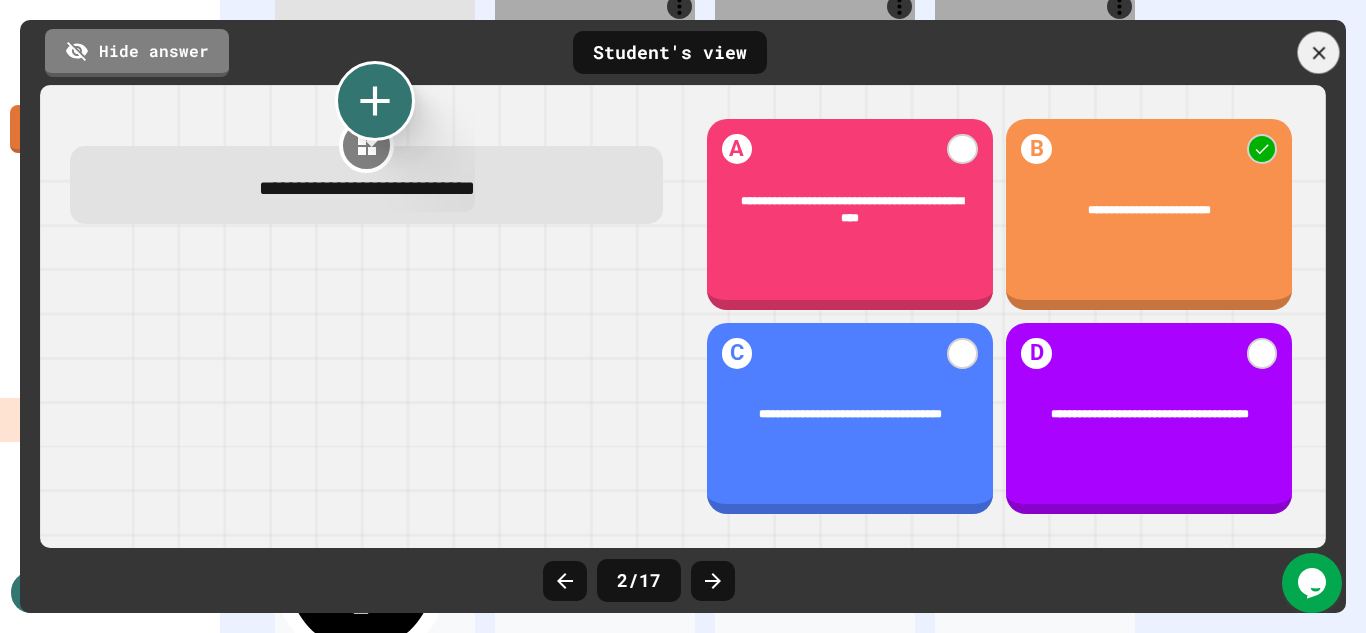 click at bounding box center (1319, 53) 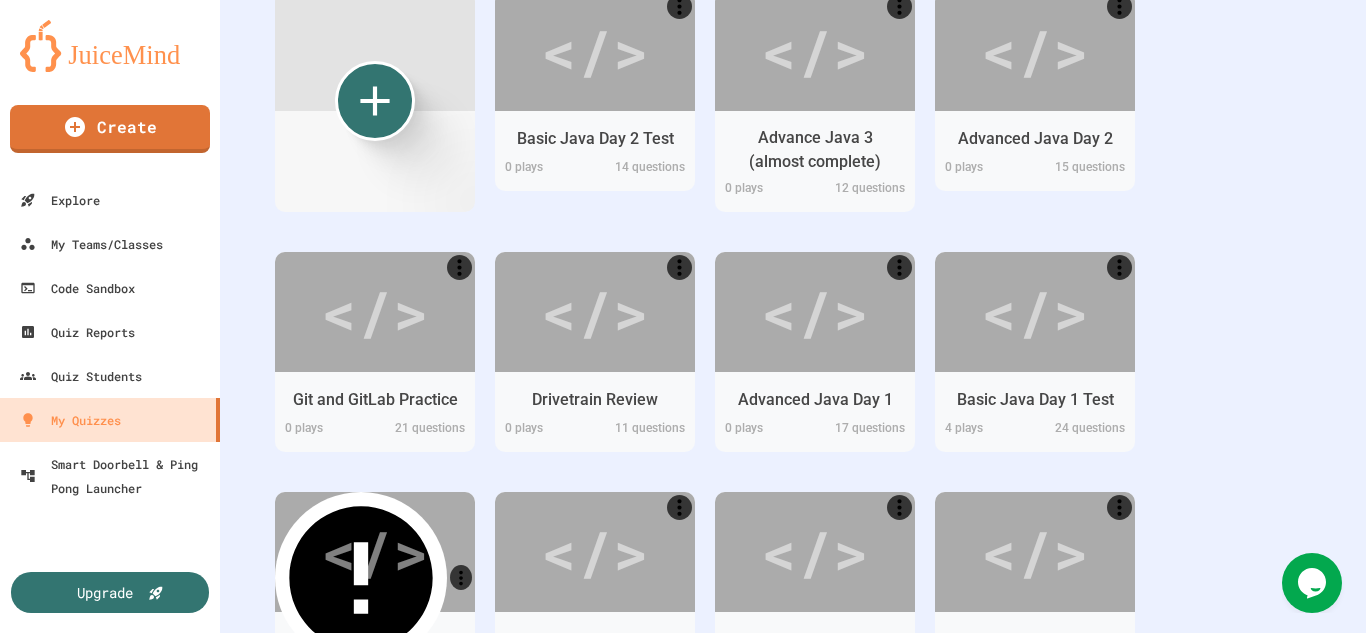 click on "Preview Multiple Choice 20 s 3. When an exception occurs, it creates an object called the ..." at bounding box center [969, 1081] 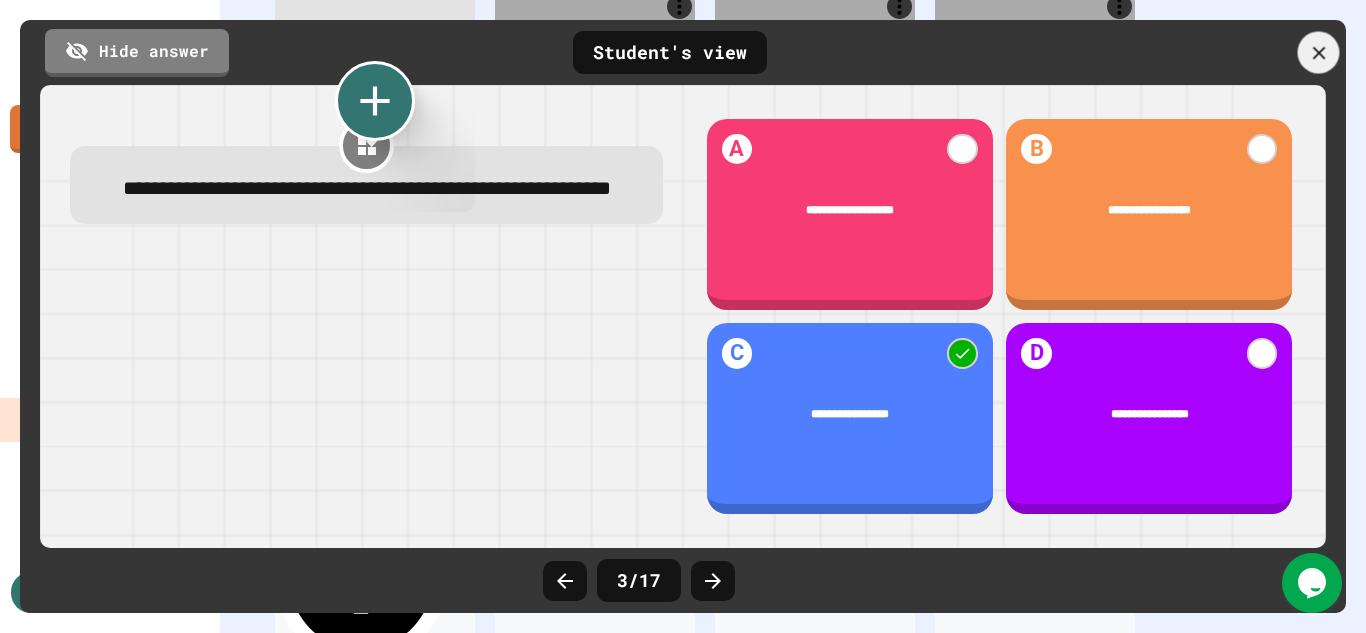 click 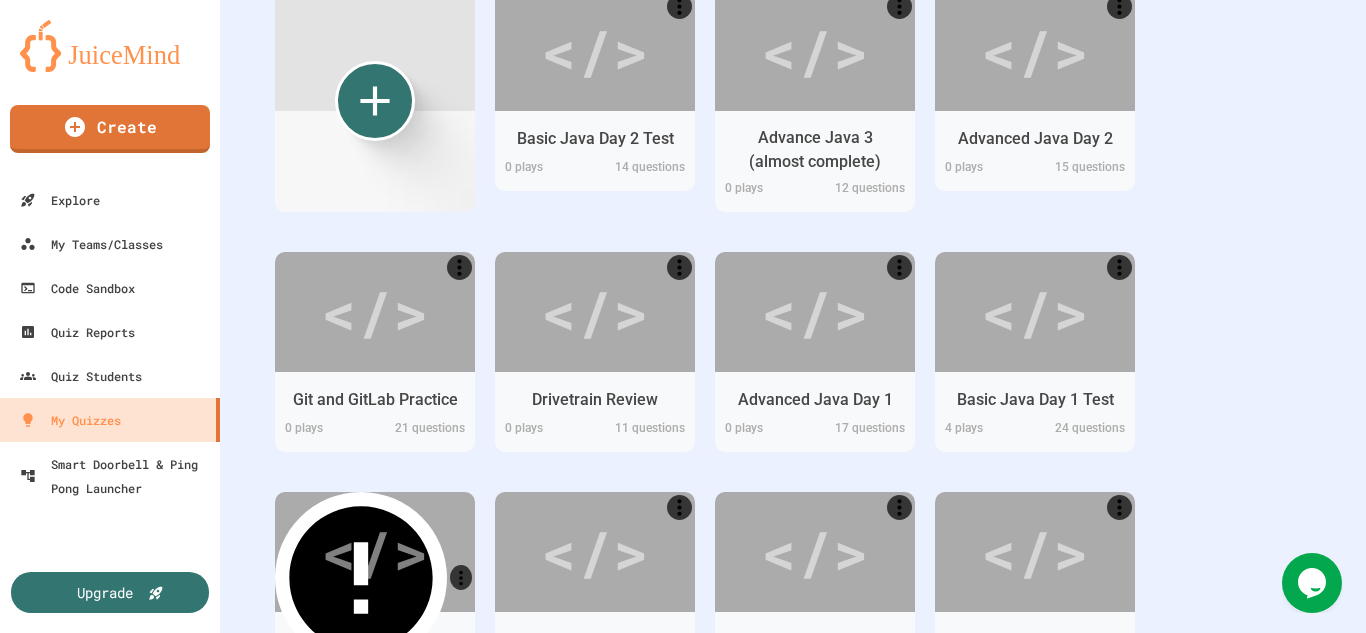 scroll, scrollTop: 200, scrollLeft: 0, axis: vertical 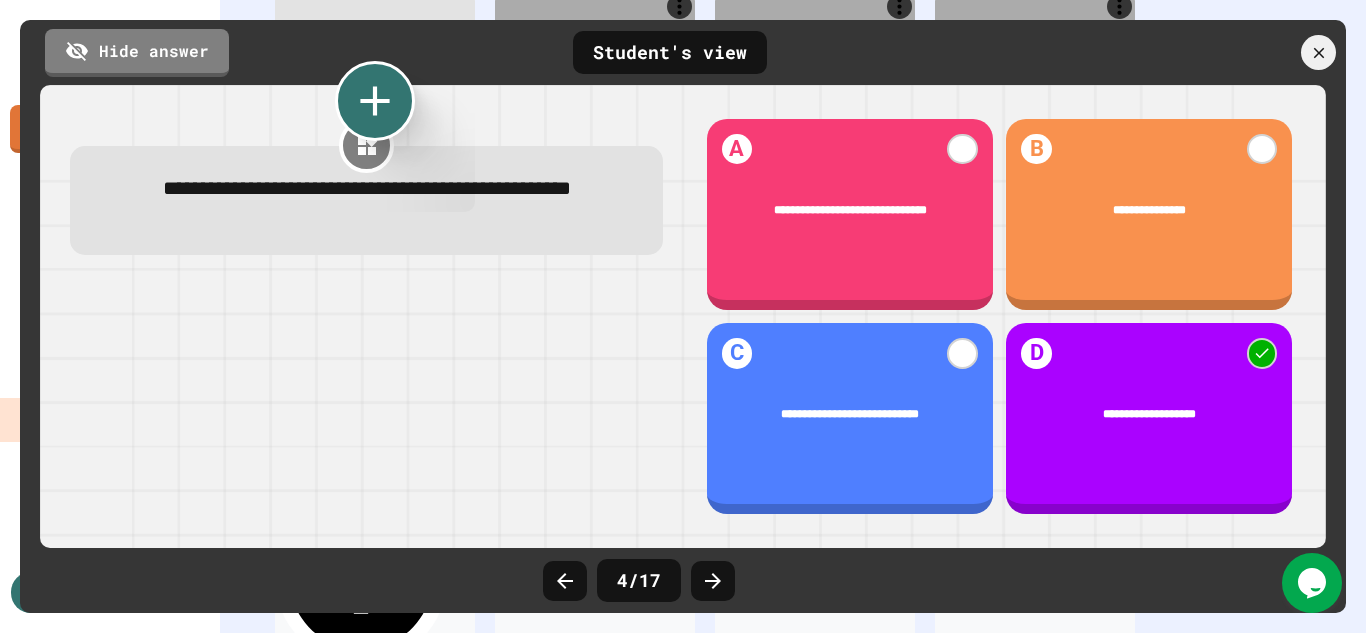 click on "Hide answer Student's view" at bounding box center (683, 52) 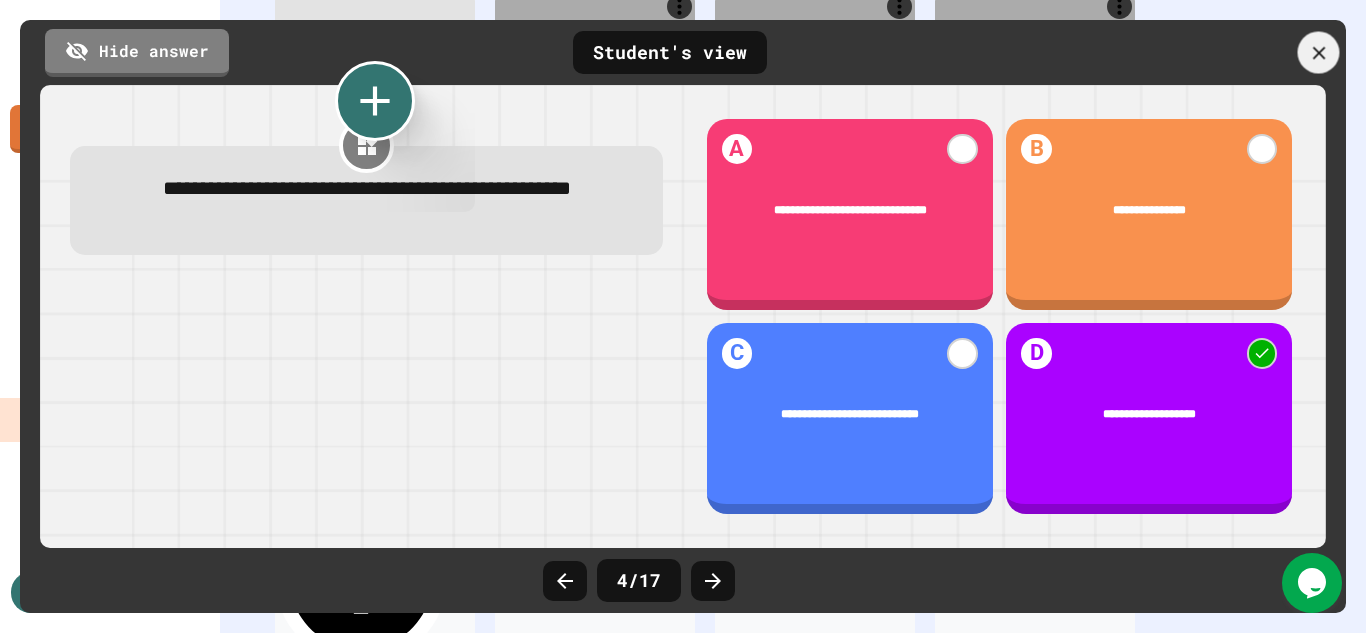click 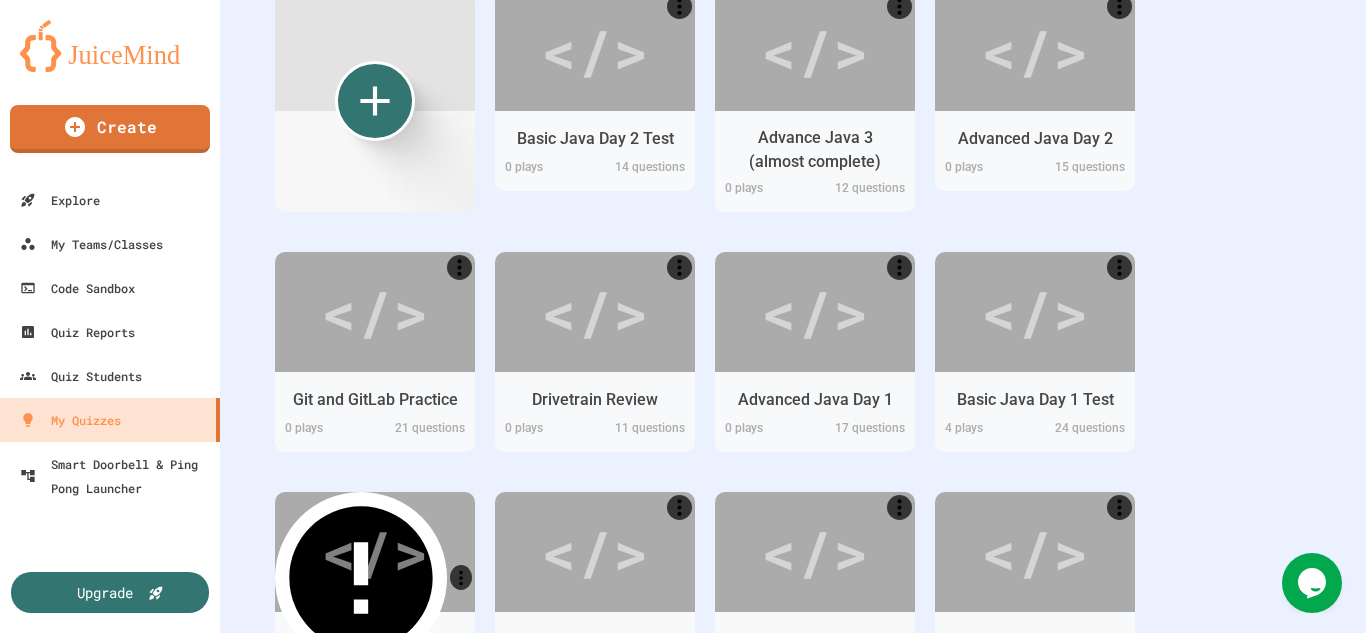 click on "4. what information does the exception object contain?" at bounding box center (968, 1049) 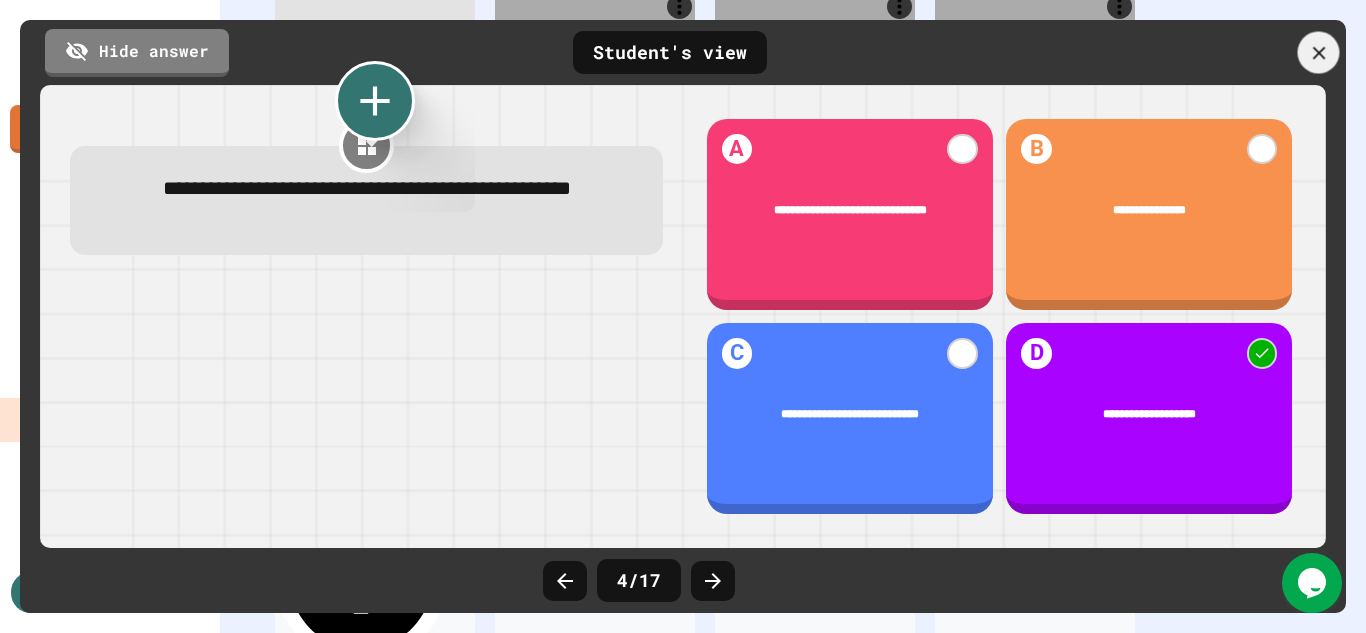 click at bounding box center [1319, 53] 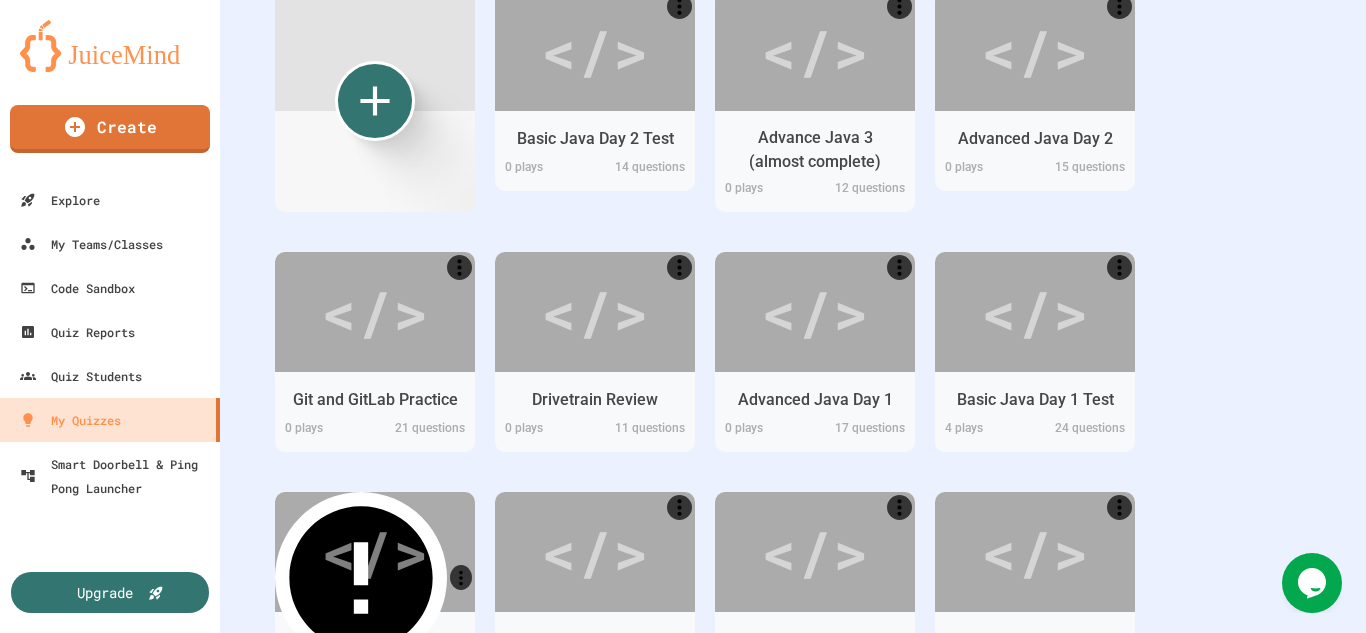 scroll, scrollTop: 400, scrollLeft: 0, axis: vertical 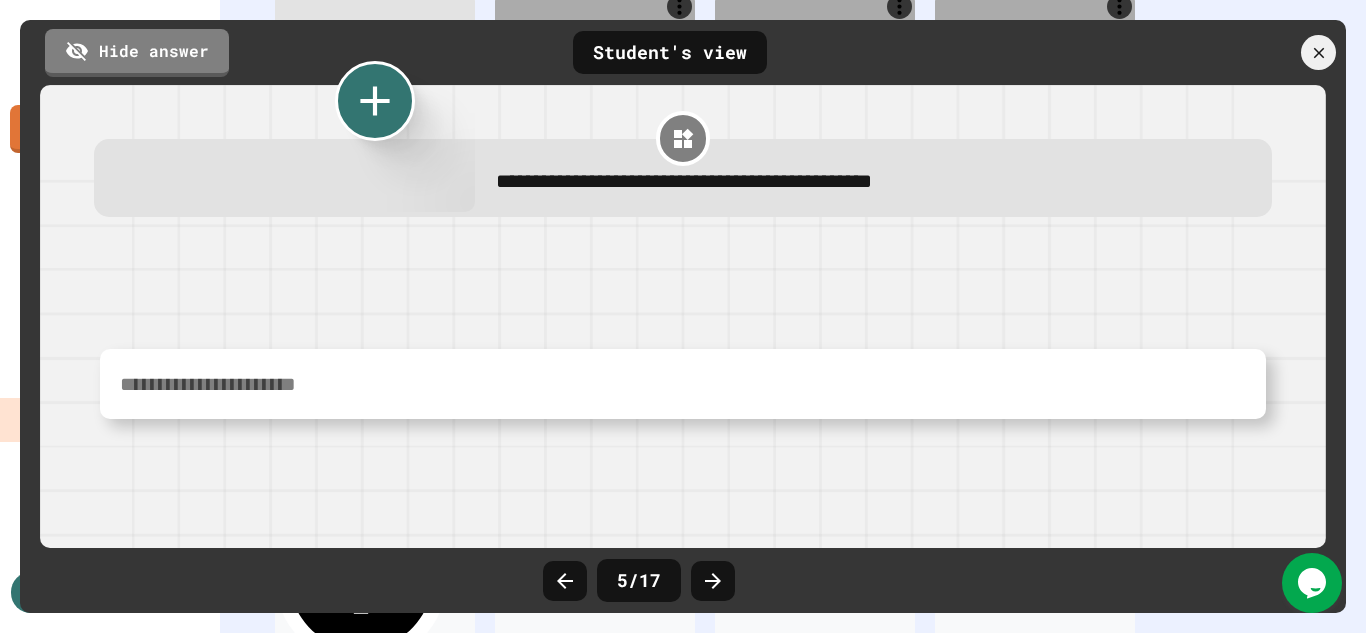 click at bounding box center [683, 384] 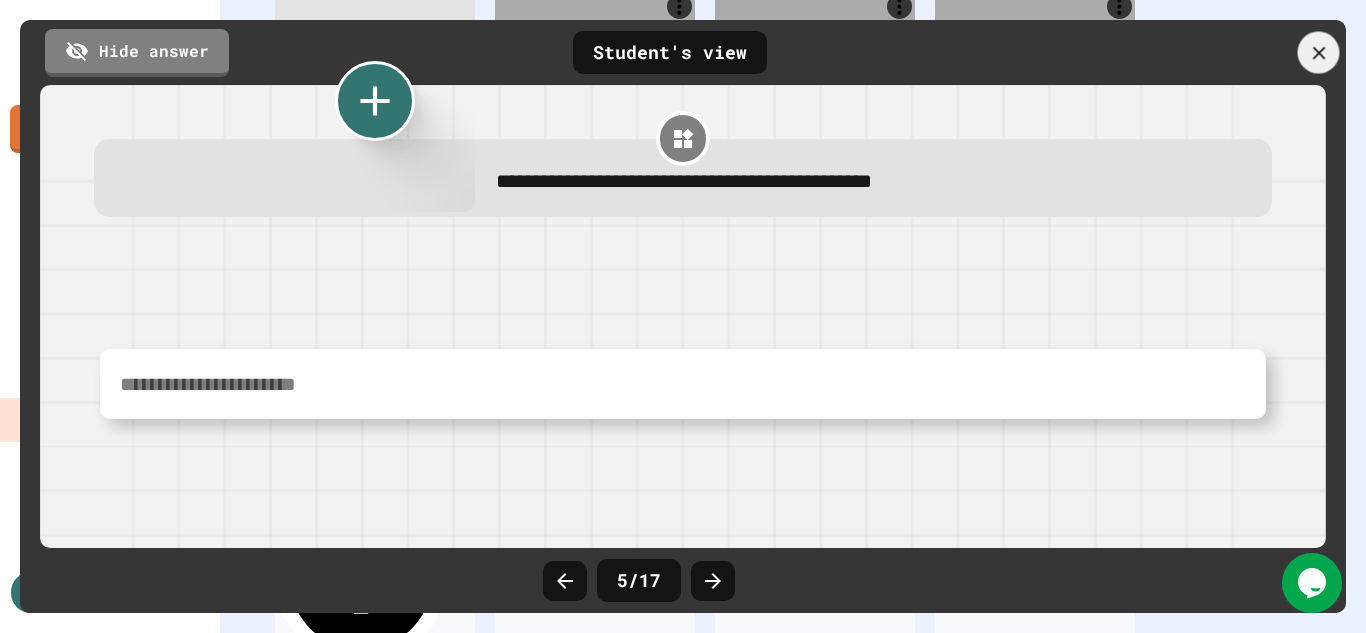 click 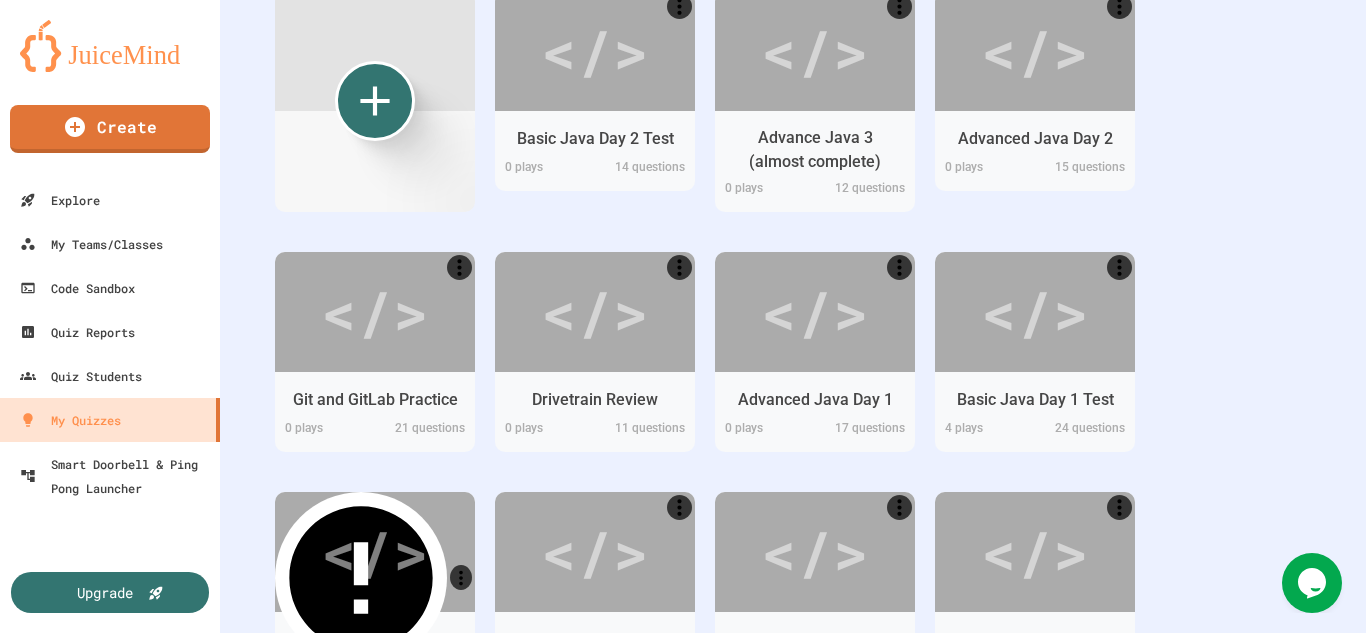 scroll, scrollTop: 600, scrollLeft: 0, axis: vertical 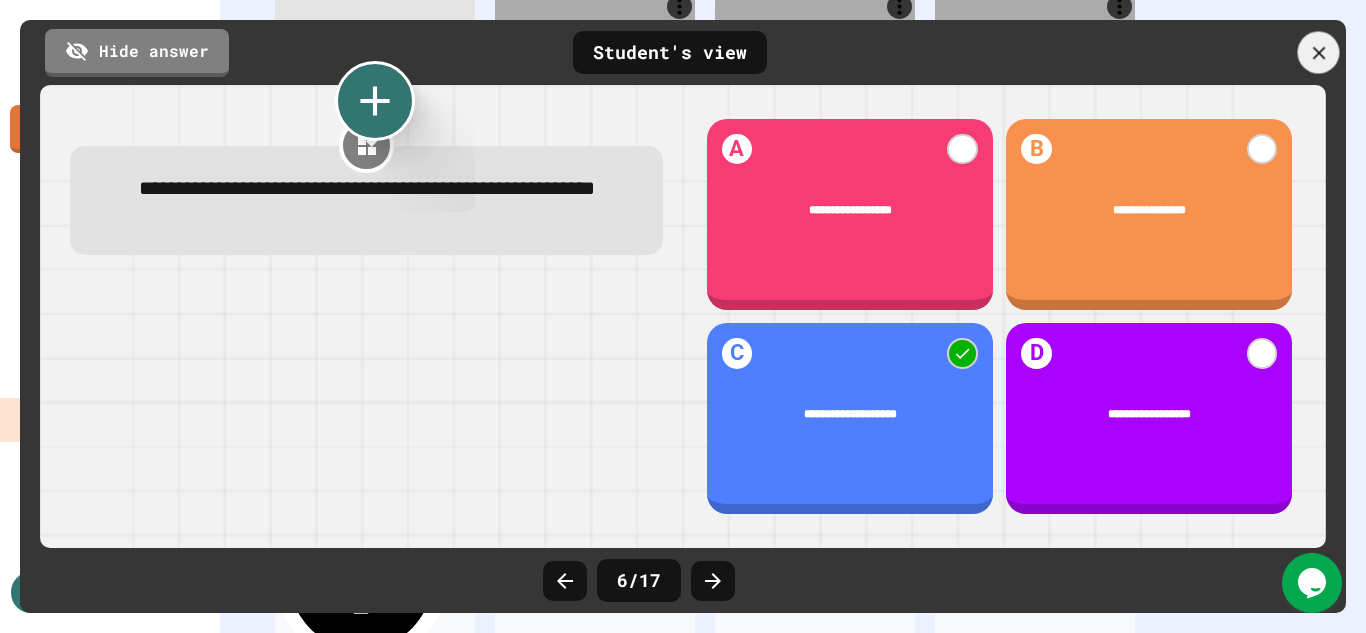 click 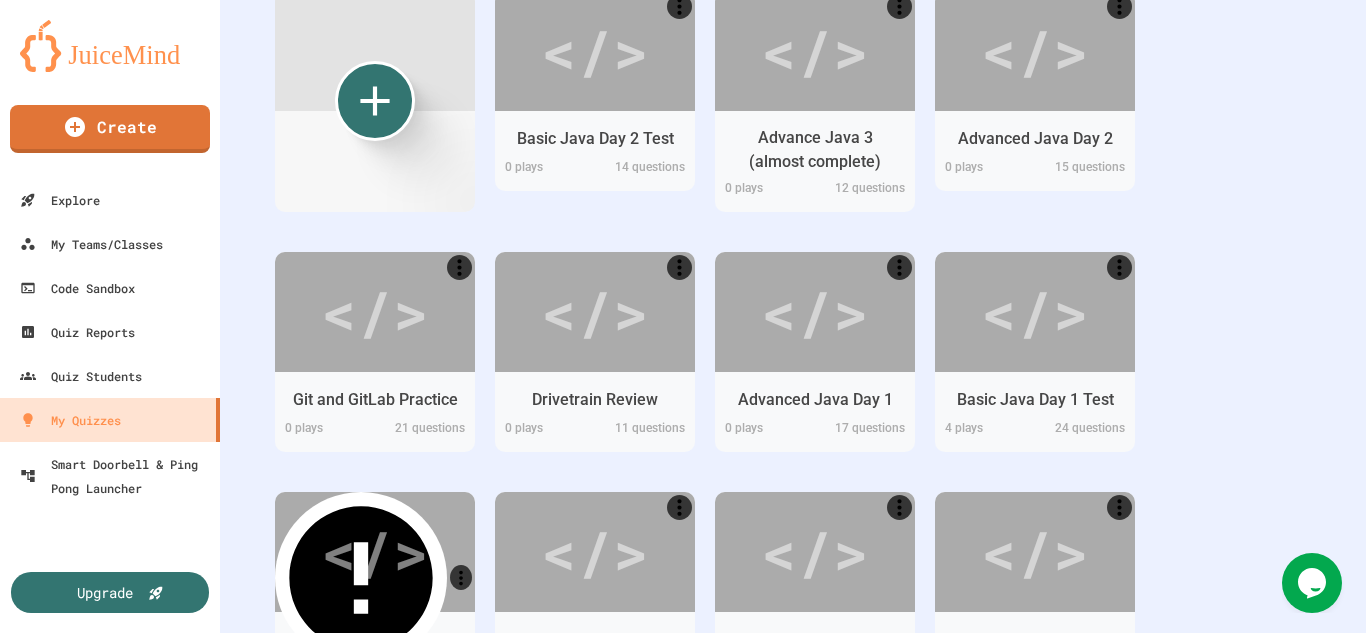 scroll, scrollTop: 800, scrollLeft: 0, axis: vertical 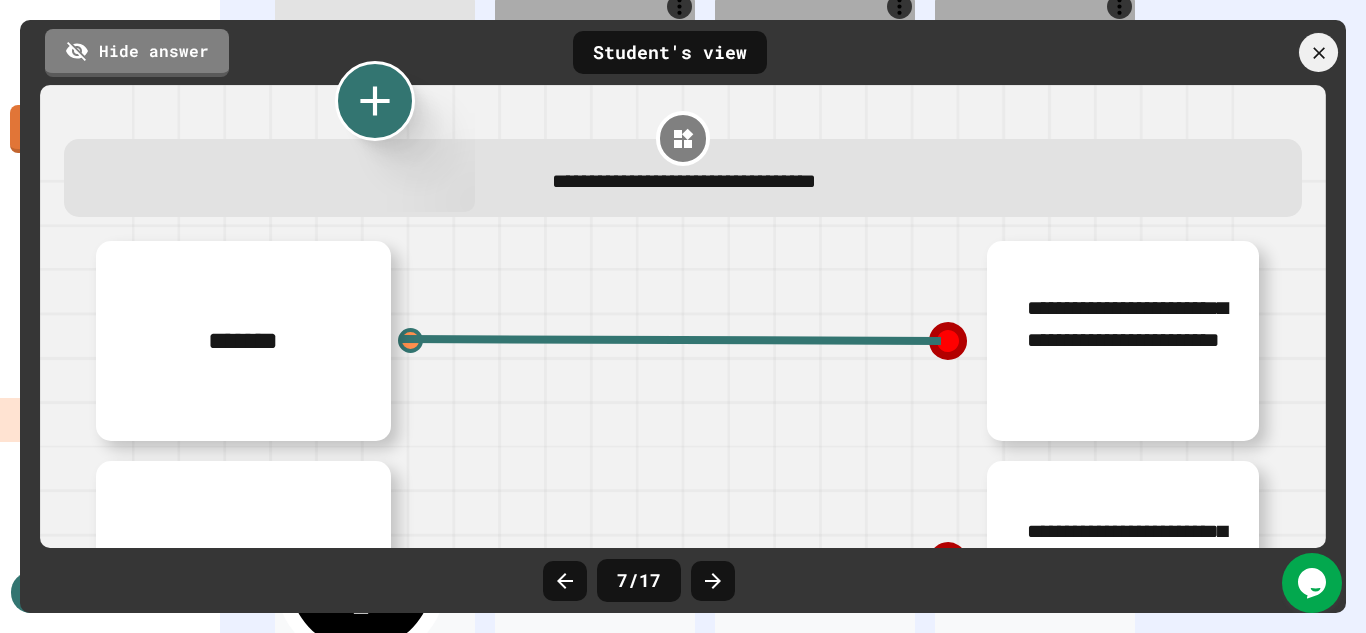 click 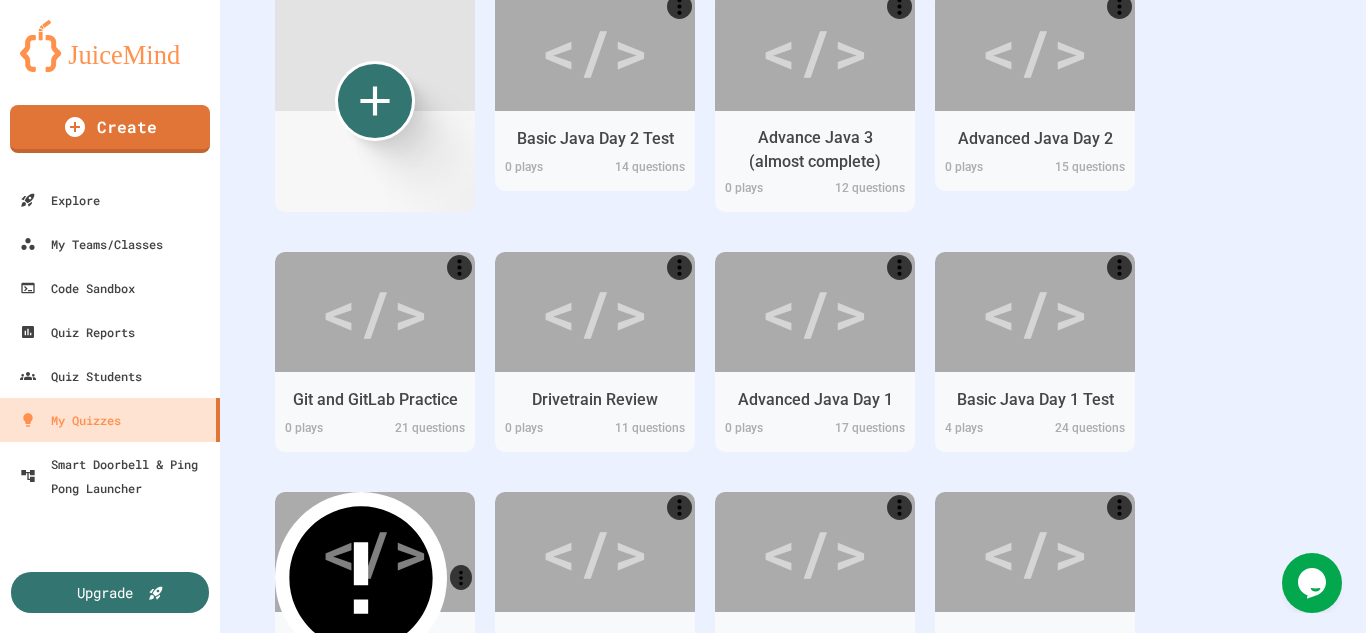 scroll, scrollTop: 1000, scrollLeft: 0, axis: vertical 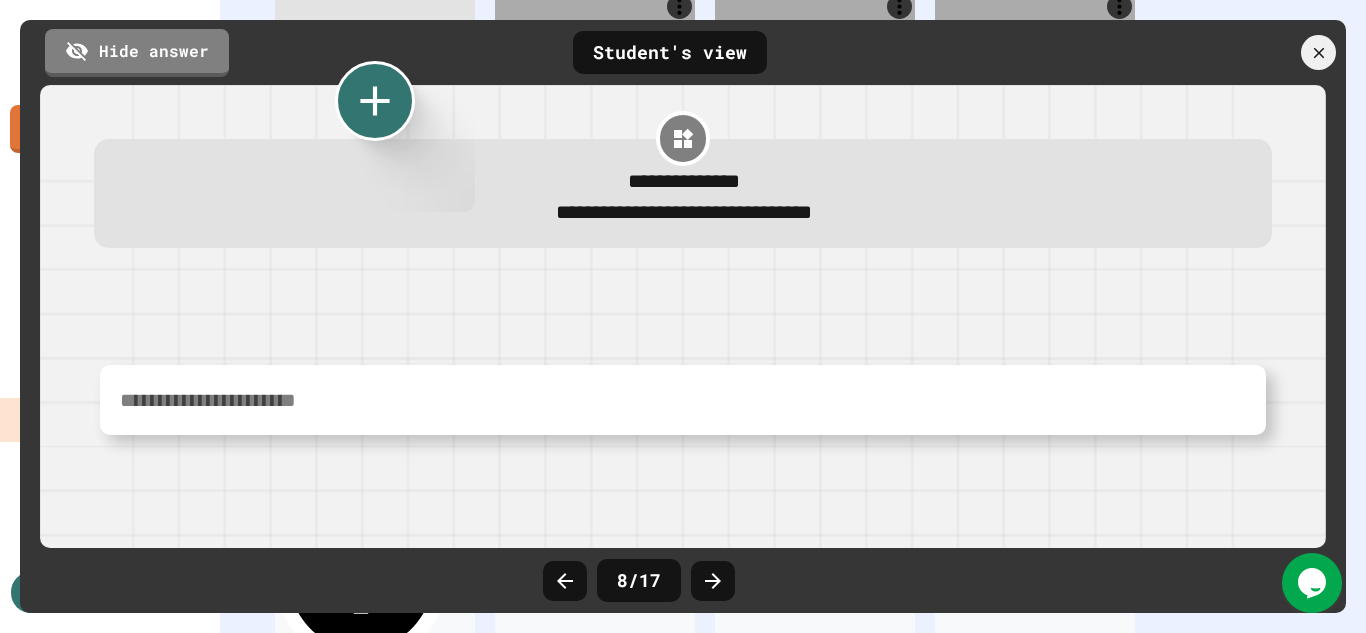 click on "Hide answer Student's view" at bounding box center [683, 52] 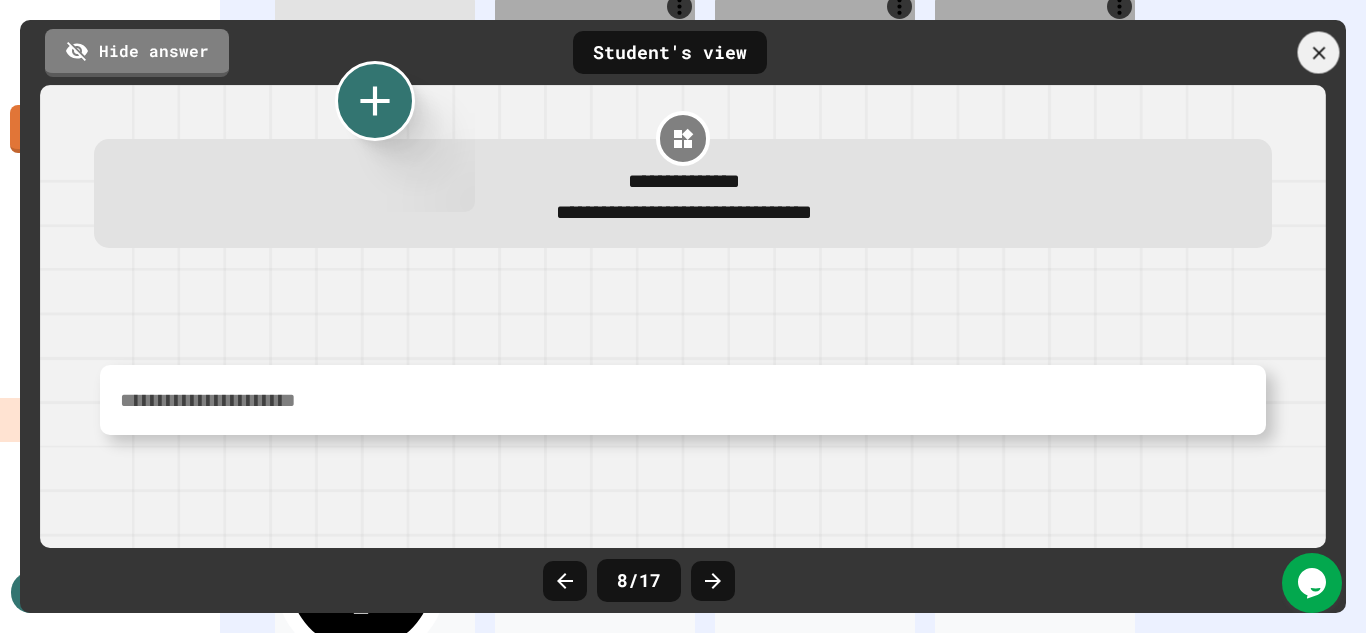 click 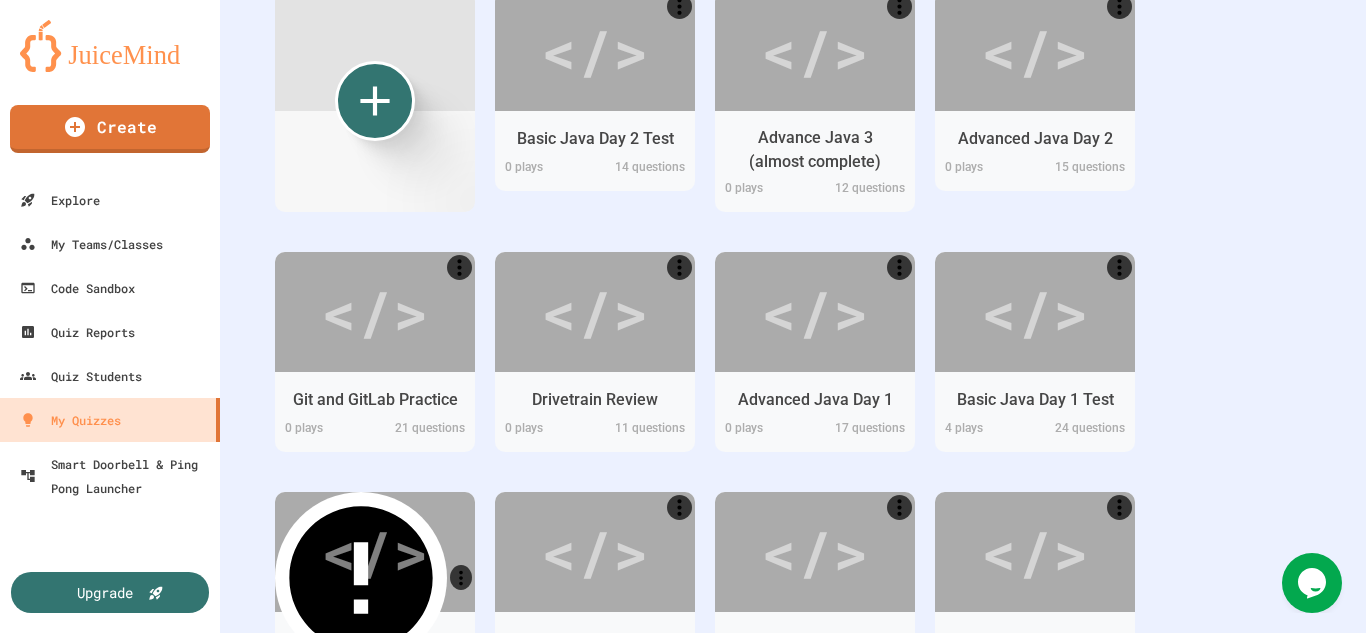 scroll, scrollTop: 1200, scrollLeft: 0, axis: vertical 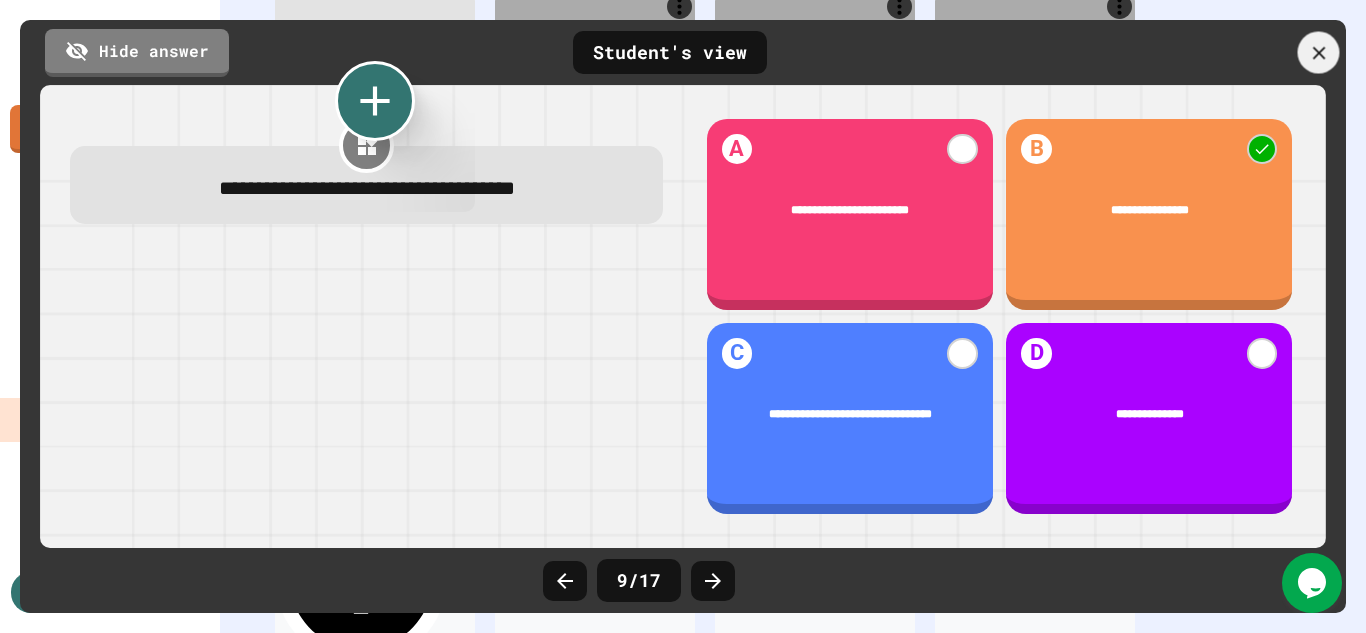 click 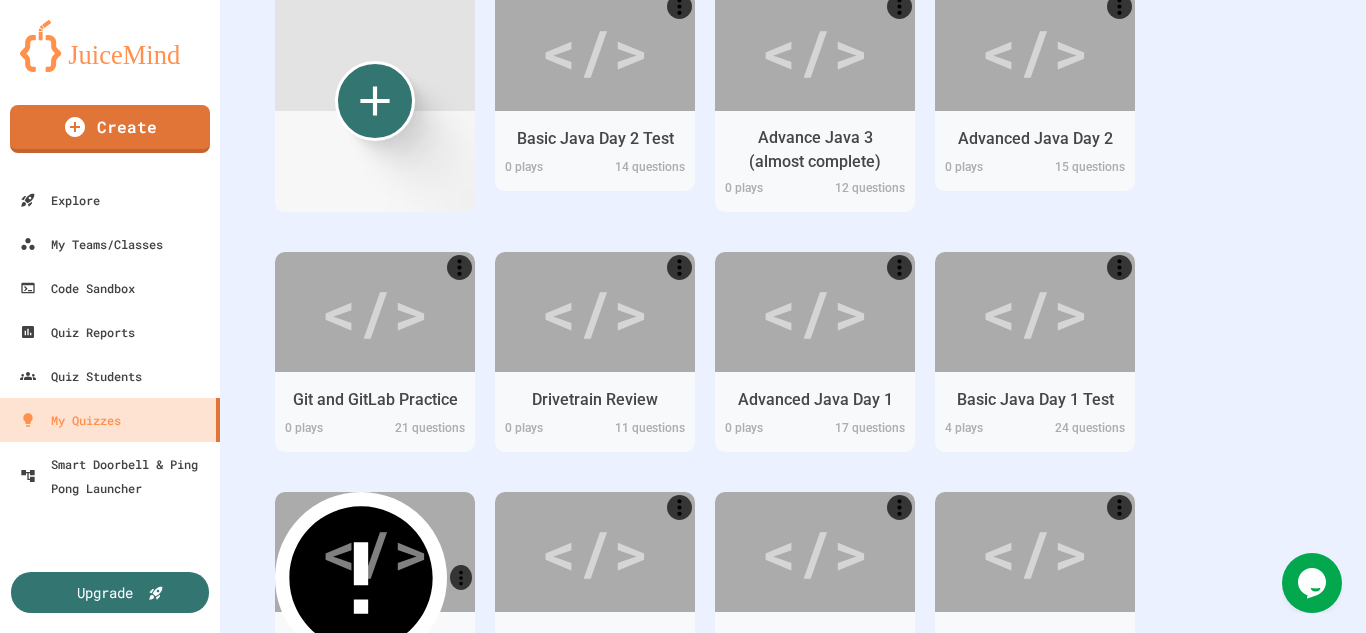 scroll, scrollTop: 1400, scrollLeft: 0, axis: vertical 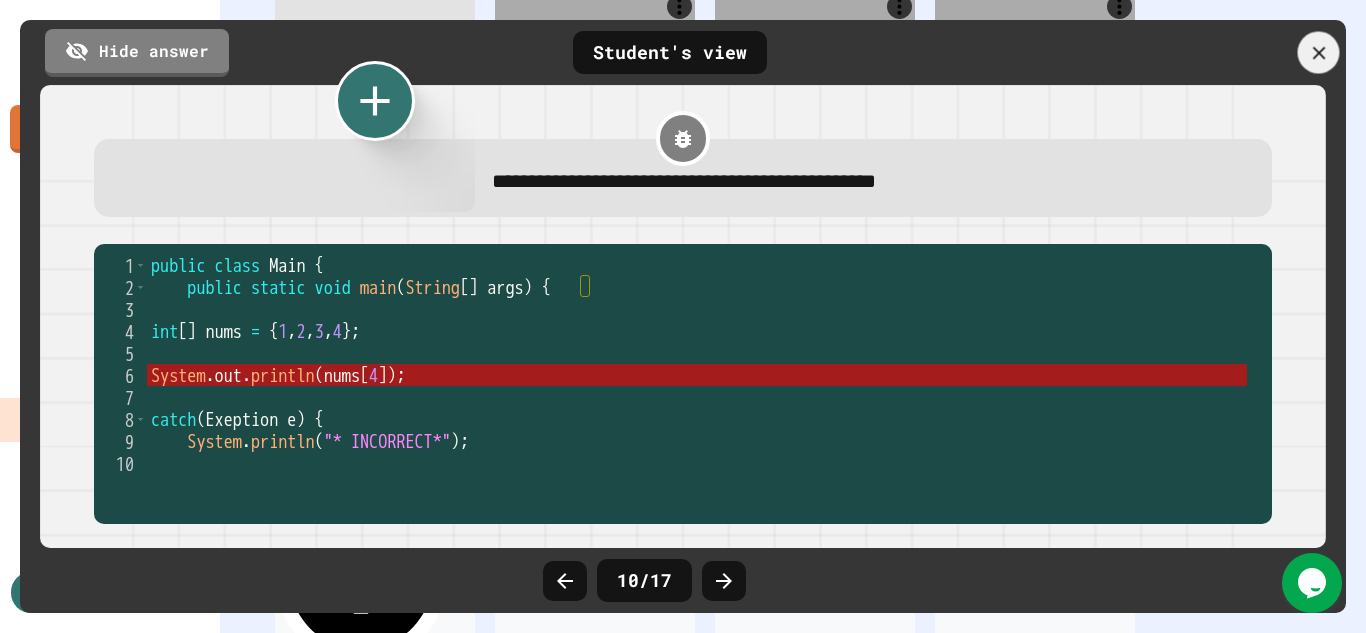 click 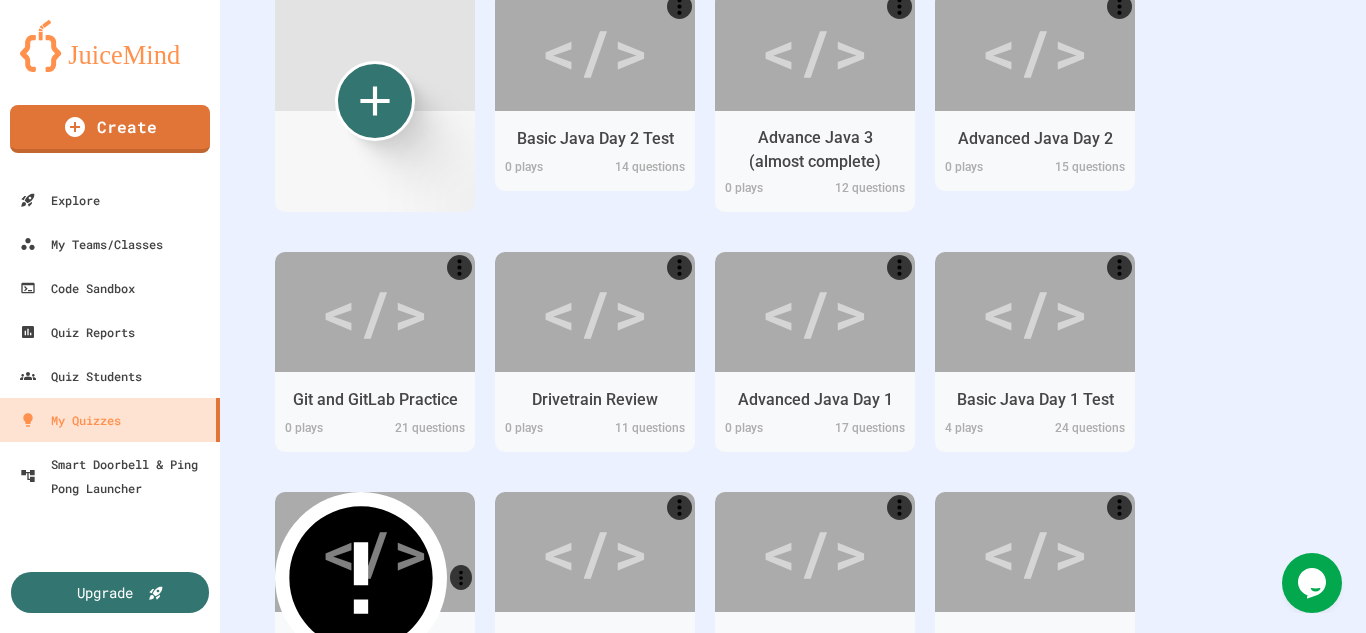 click on "11. The method printStackTrace() prints what of the exception object?" at bounding box center (968, 872) 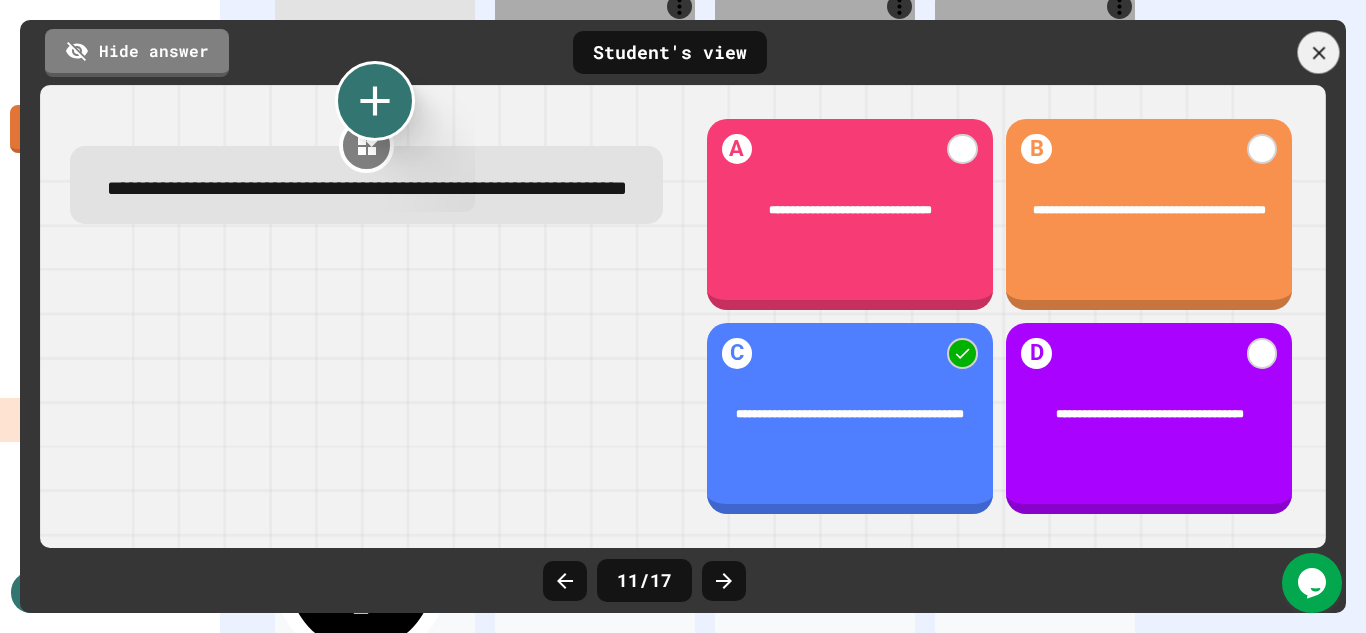 click 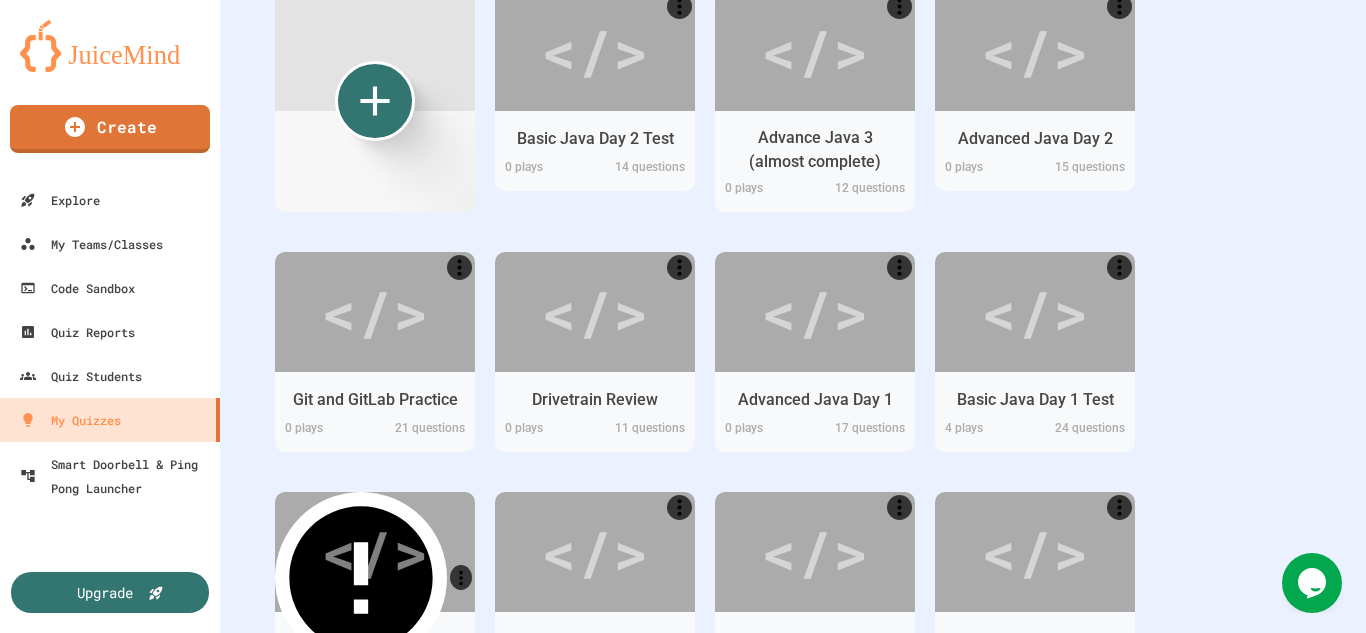 scroll, scrollTop: 2438, scrollLeft: 0, axis: vertical 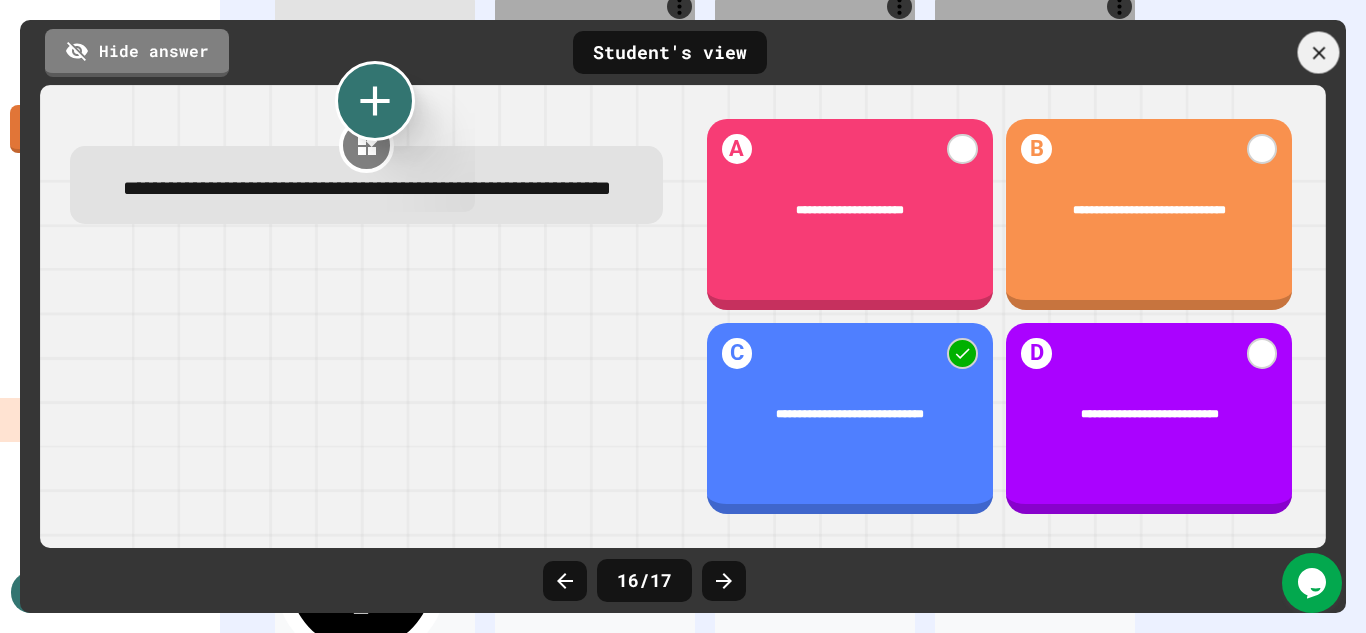 click 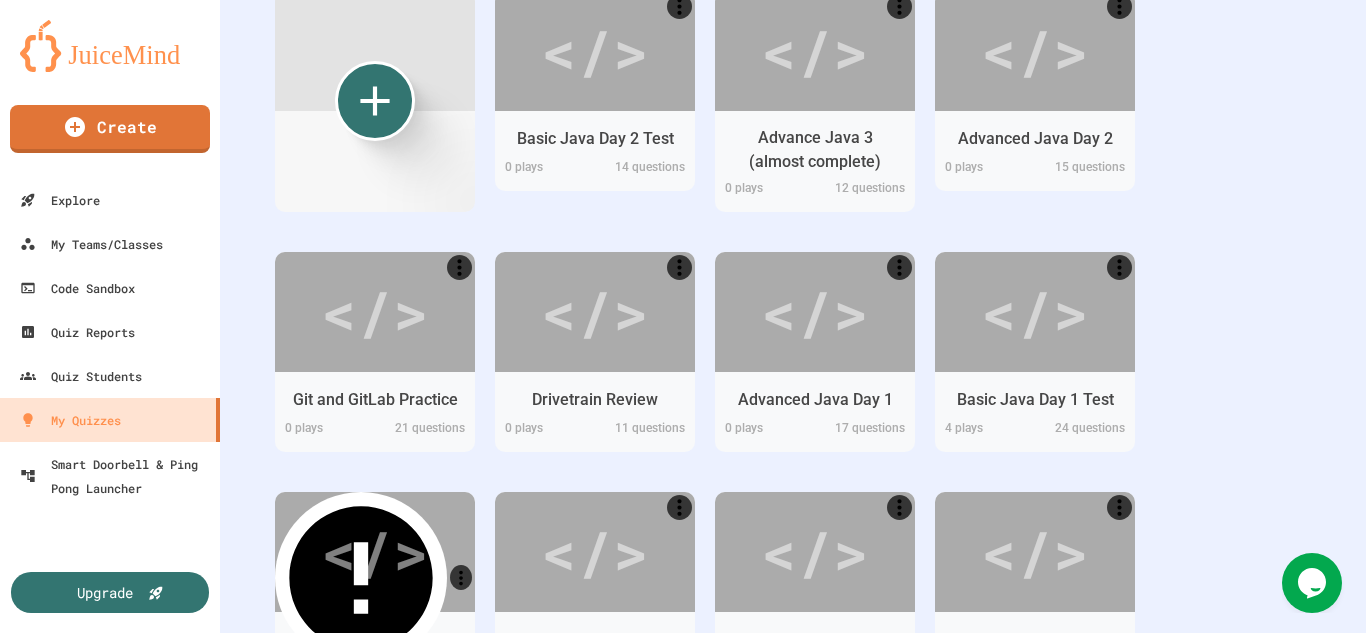 click on "Multiple Choice 20 s" at bounding box center (968, 1101) 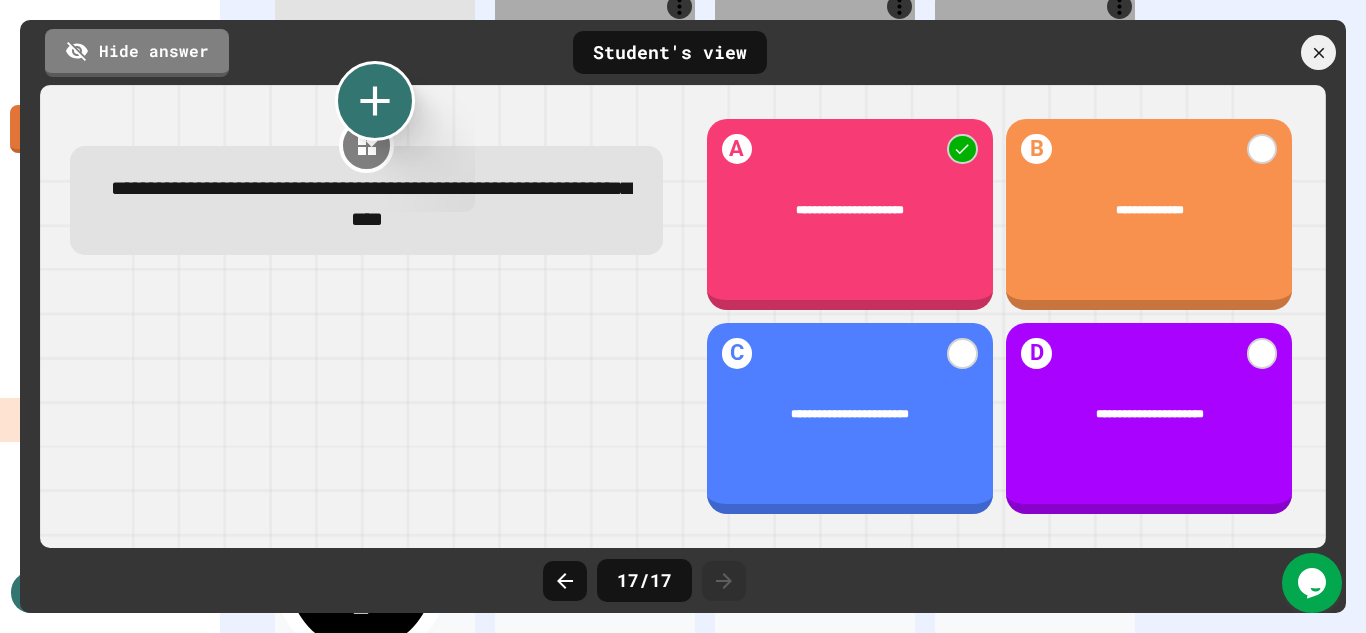 click on "Hide answer Student's view" at bounding box center [683, 52] 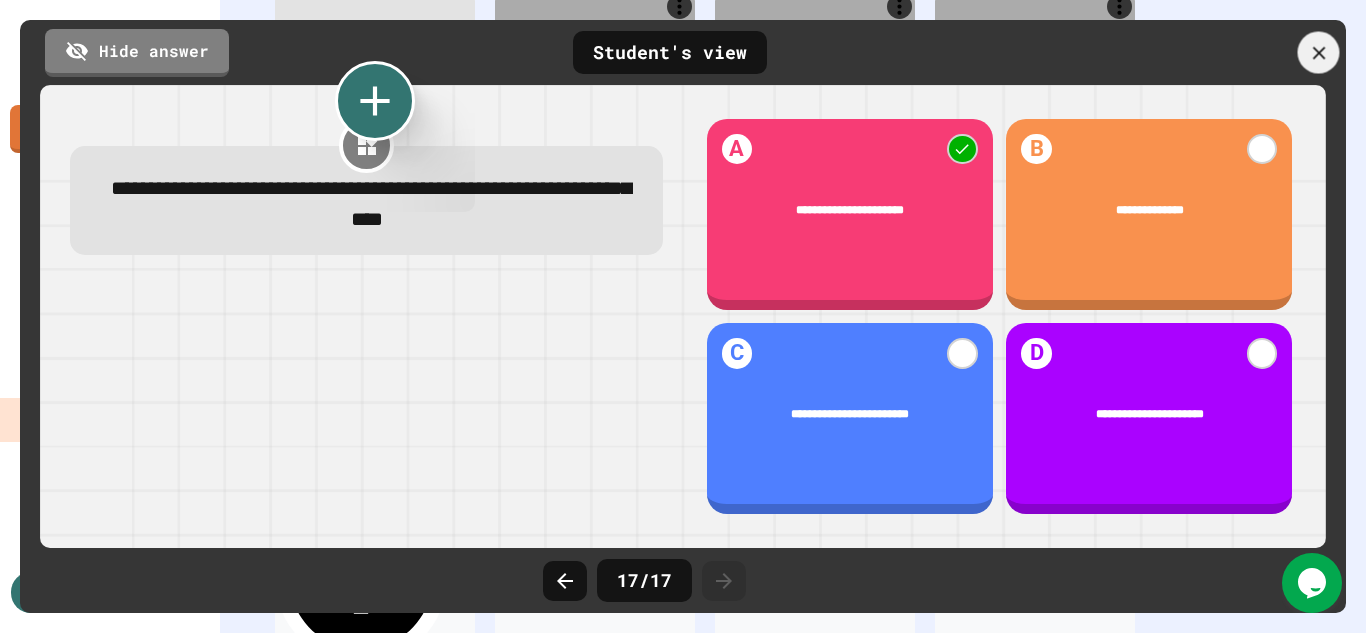 click at bounding box center [1319, 53] 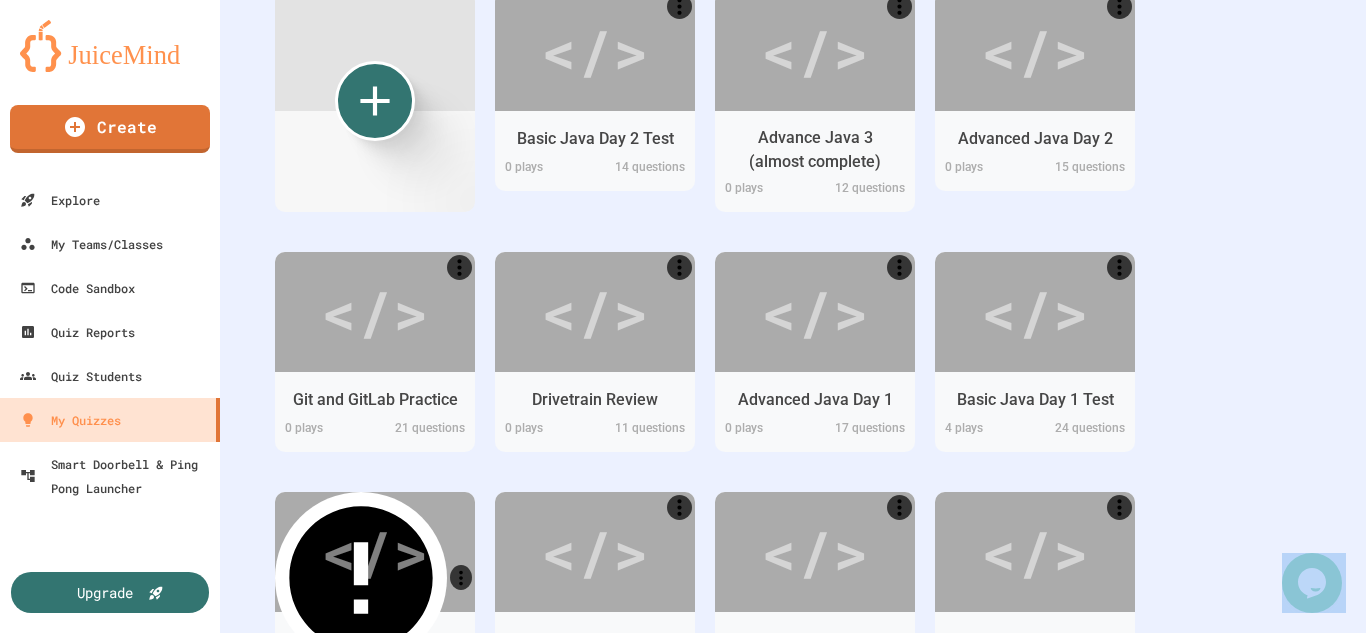 click at bounding box center (131, 933) 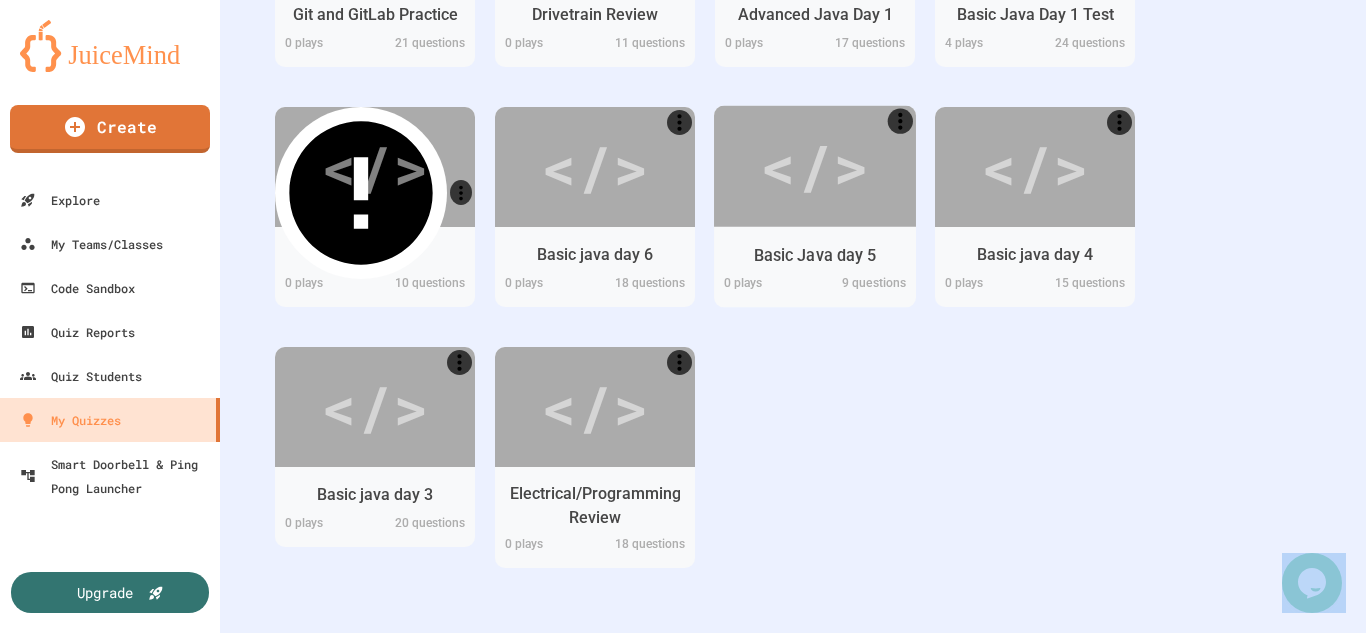 scroll, scrollTop: 611, scrollLeft: 0, axis: vertical 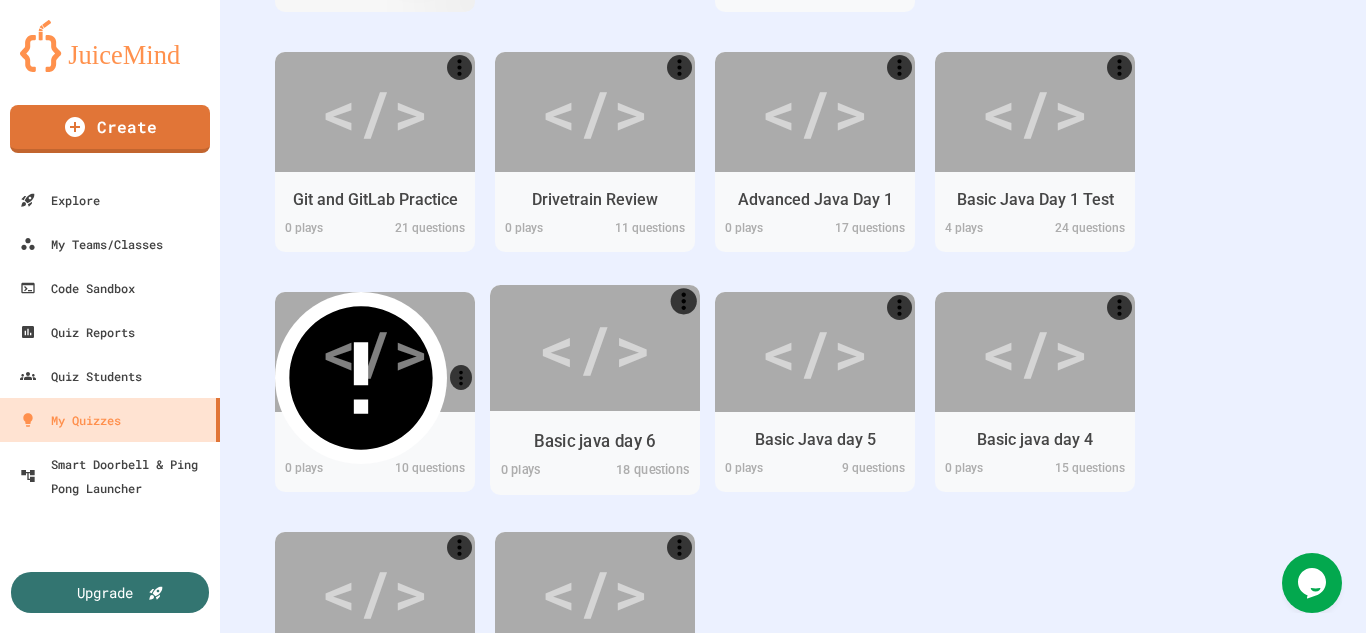 click on "Basic java day 6" at bounding box center [595, 440] 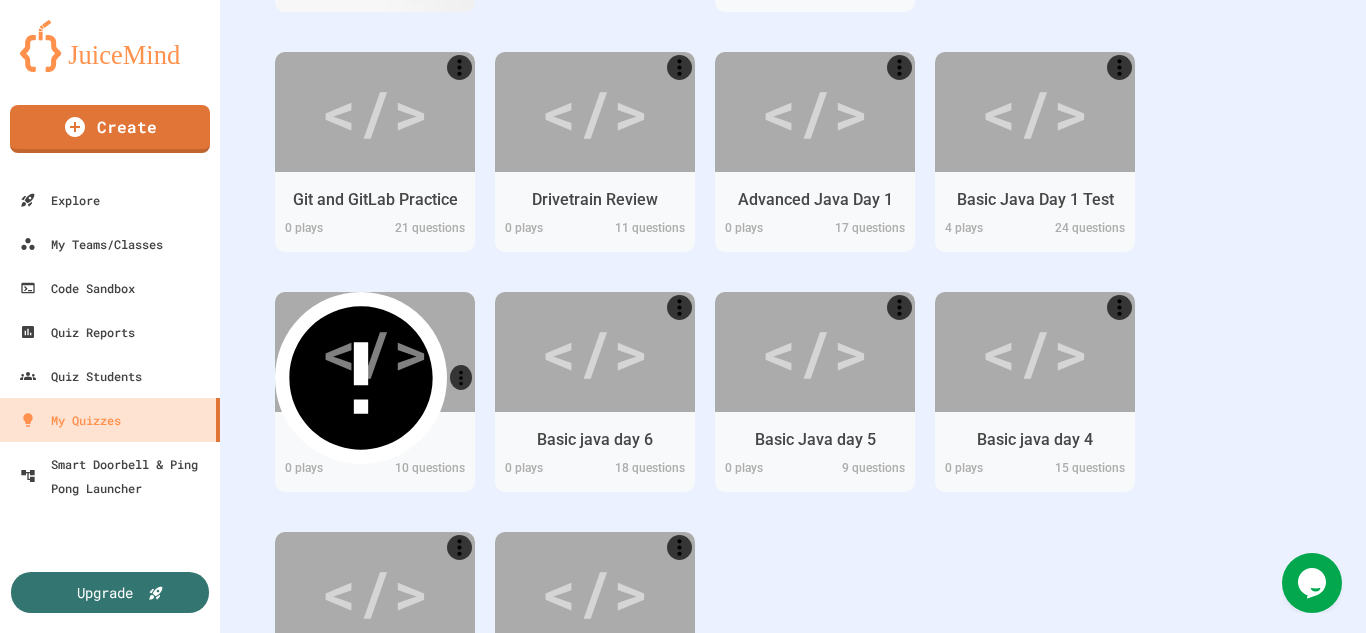 click on "Preview Multiple Choice 20 s 1. Java is an ... oriented programming language" at bounding box center (969, 791) 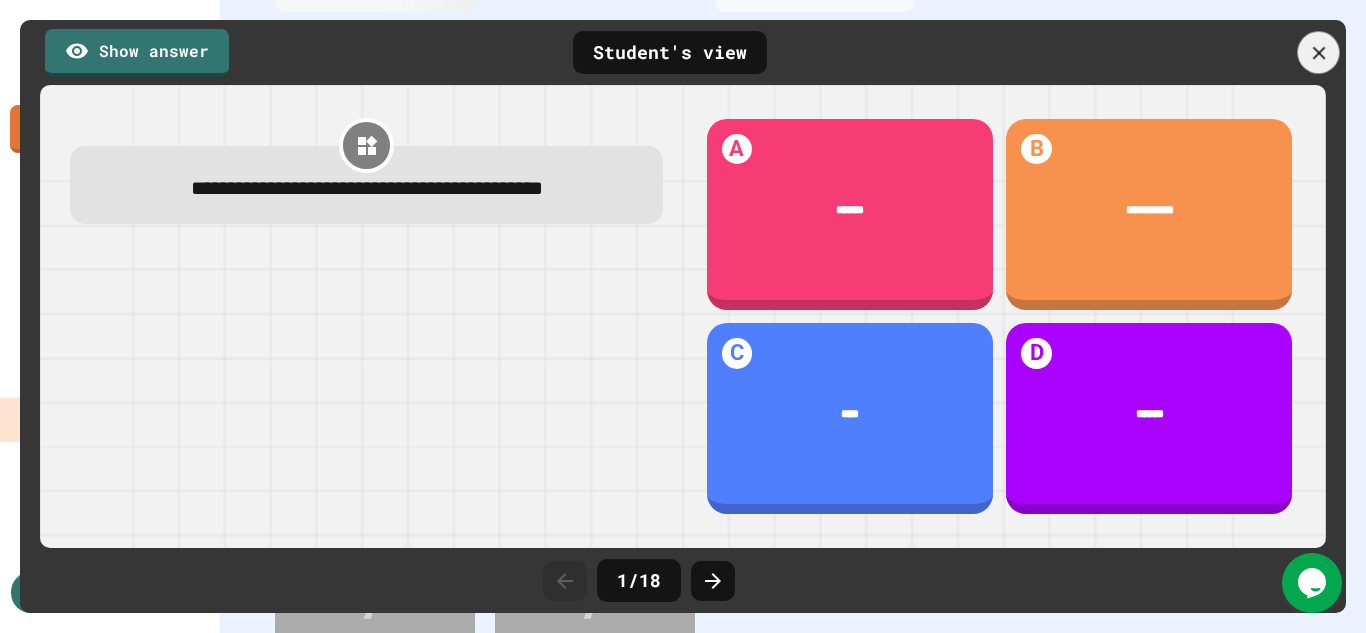 click 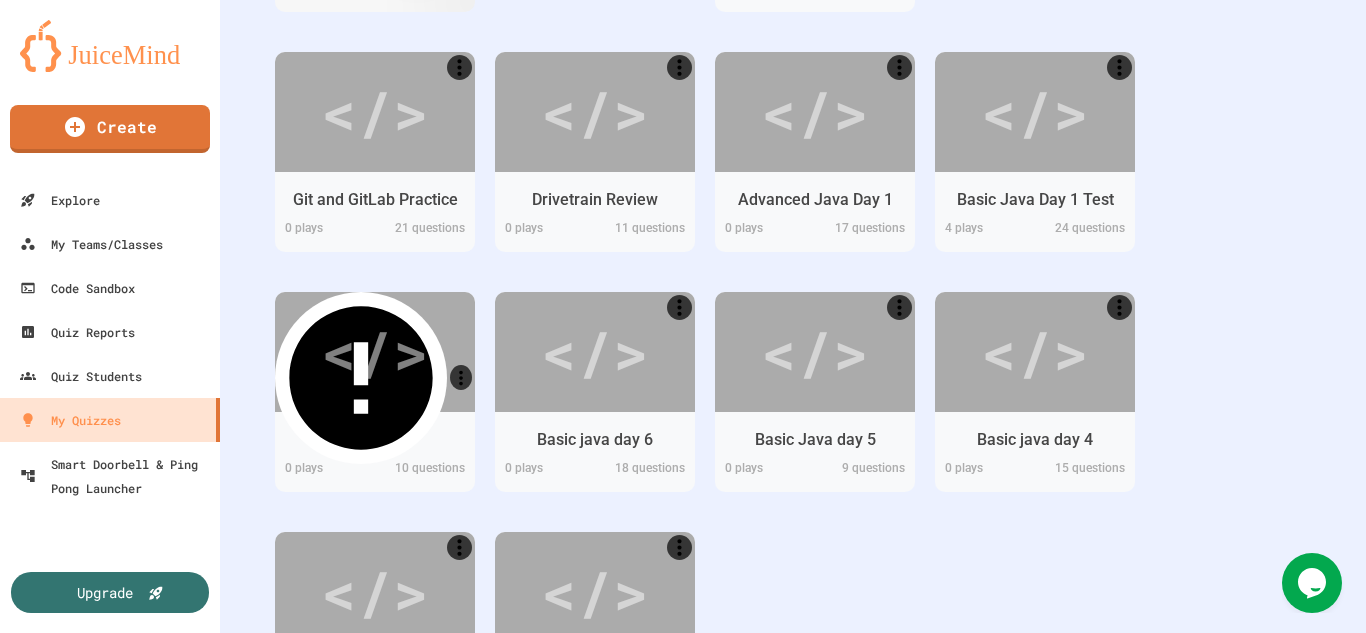 click on "Start" at bounding box center [332, 932] 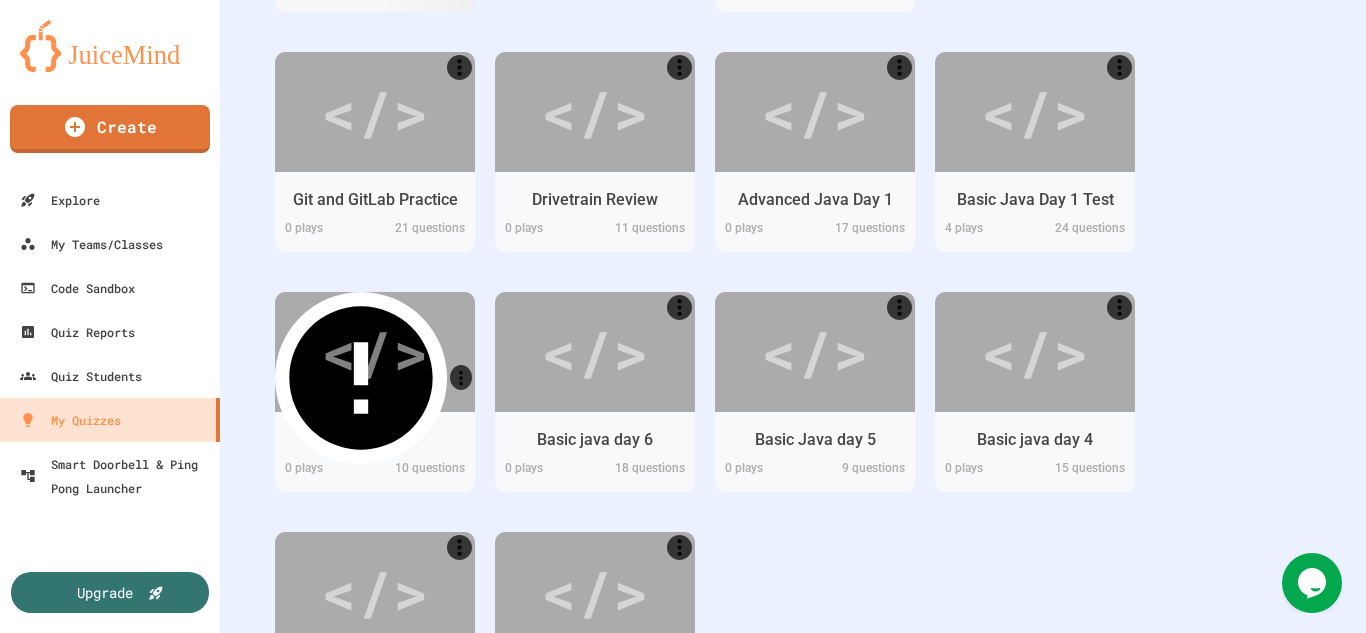 click on "Start" at bounding box center (741, 1487) 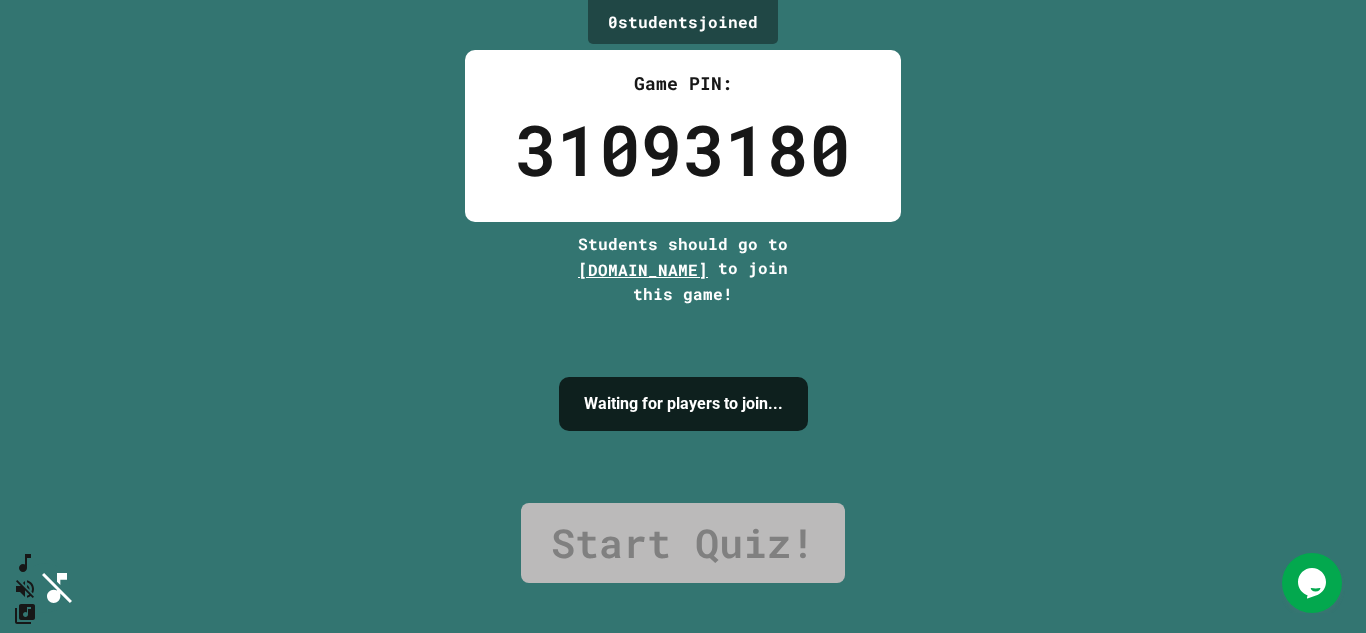 click on "I'm ready!" at bounding box center (683, 991) 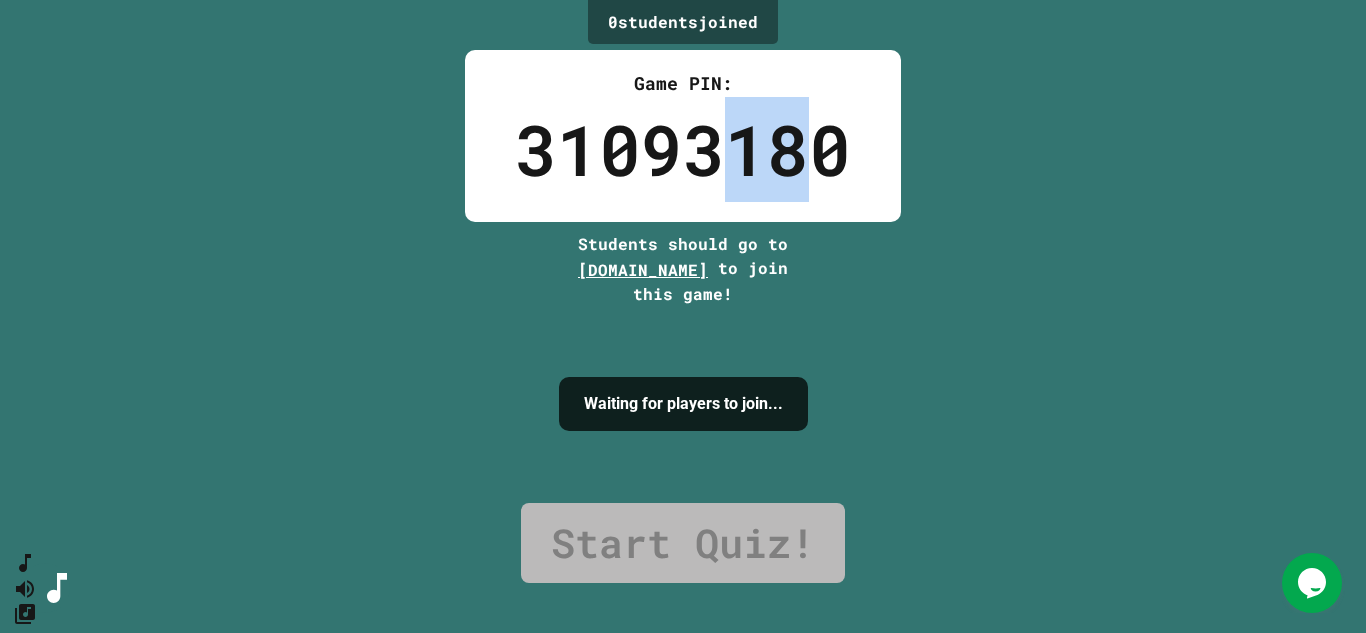 drag, startPoint x: 814, startPoint y: 159, endPoint x: 692, endPoint y: 153, distance: 122.14745 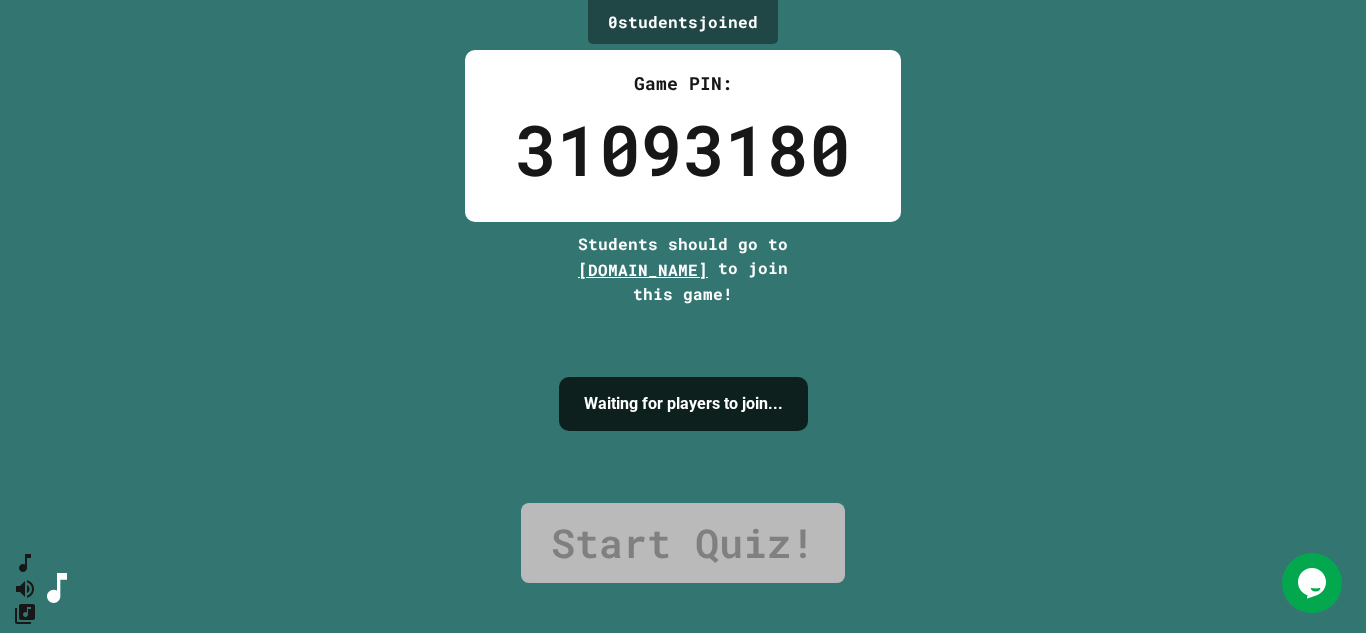 click on "31093180" at bounding box center (683, 149) 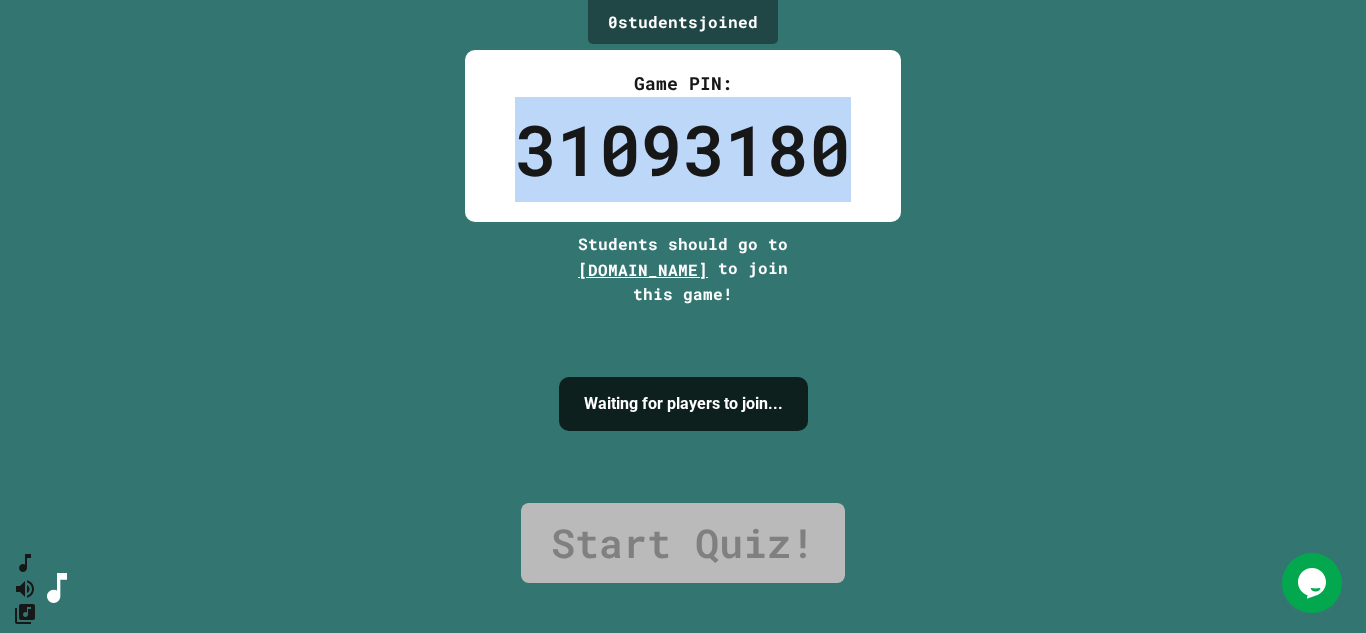 drag, startPoint x: 521, startPoint y: 156, endPoint x: 841, endPoint y: 160, distance: 320.025 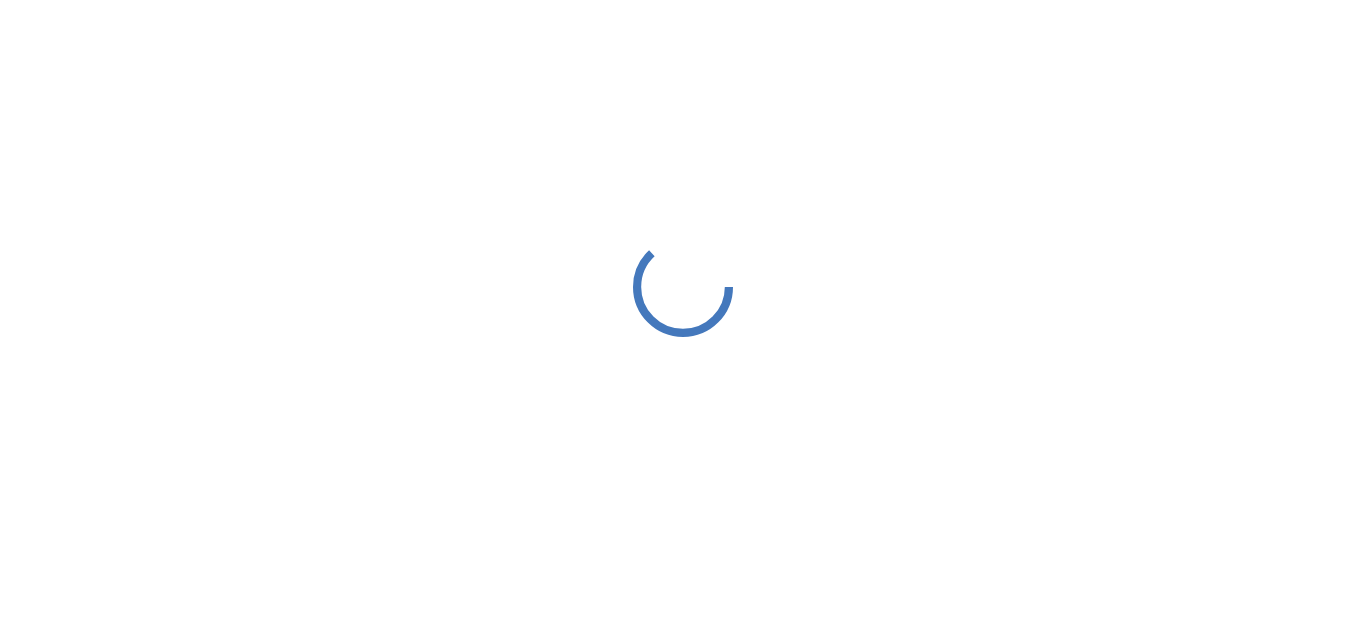 scroll, scrollTop: 0, scrollLeft: 0, axis: both 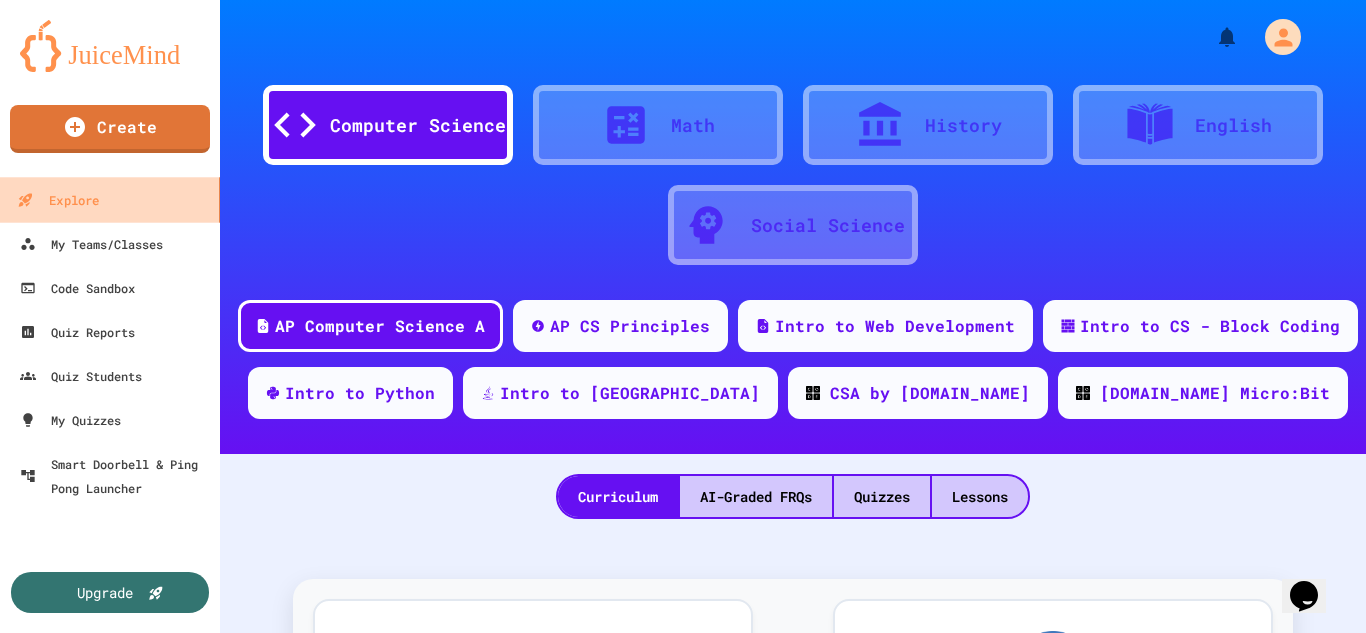 click on "Explore" at bounding box center [58, 200] 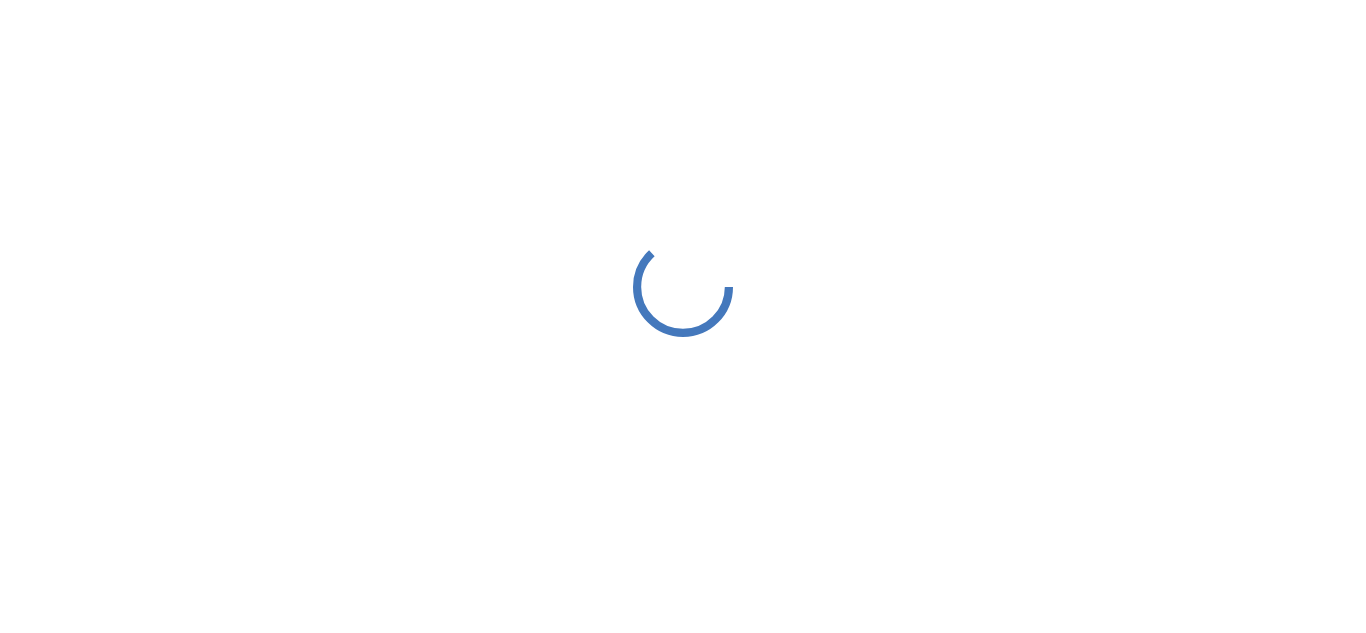 scroll, scrollTop: 0, scrollLeft: 0, axis: both 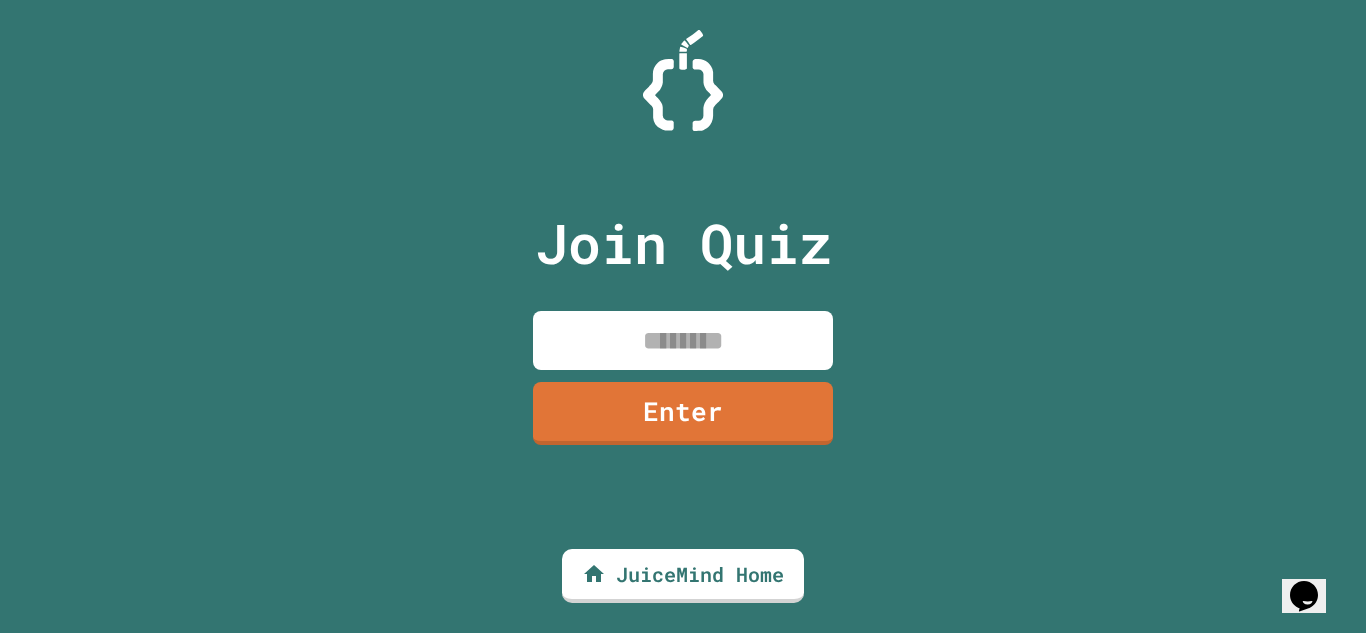 click on "Join Quiz Enter" at bounding box center [683, 316] 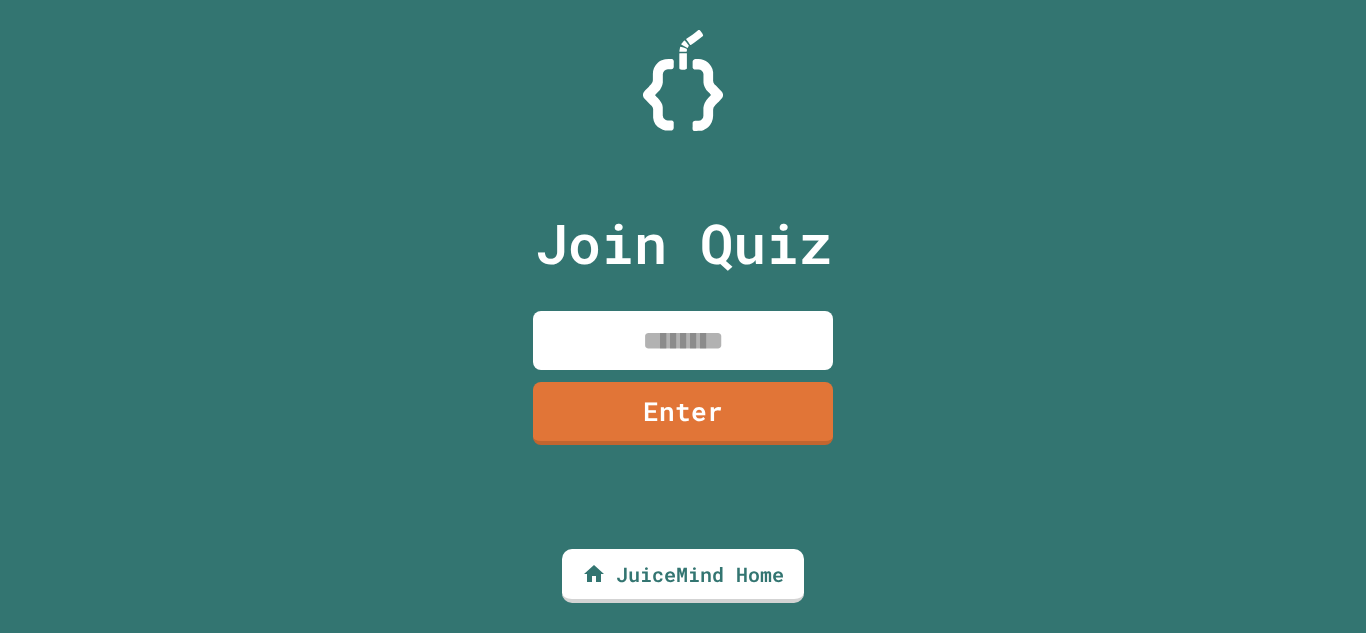 scroll, scrollTop: 0, scrollLeft: 0, axis: both 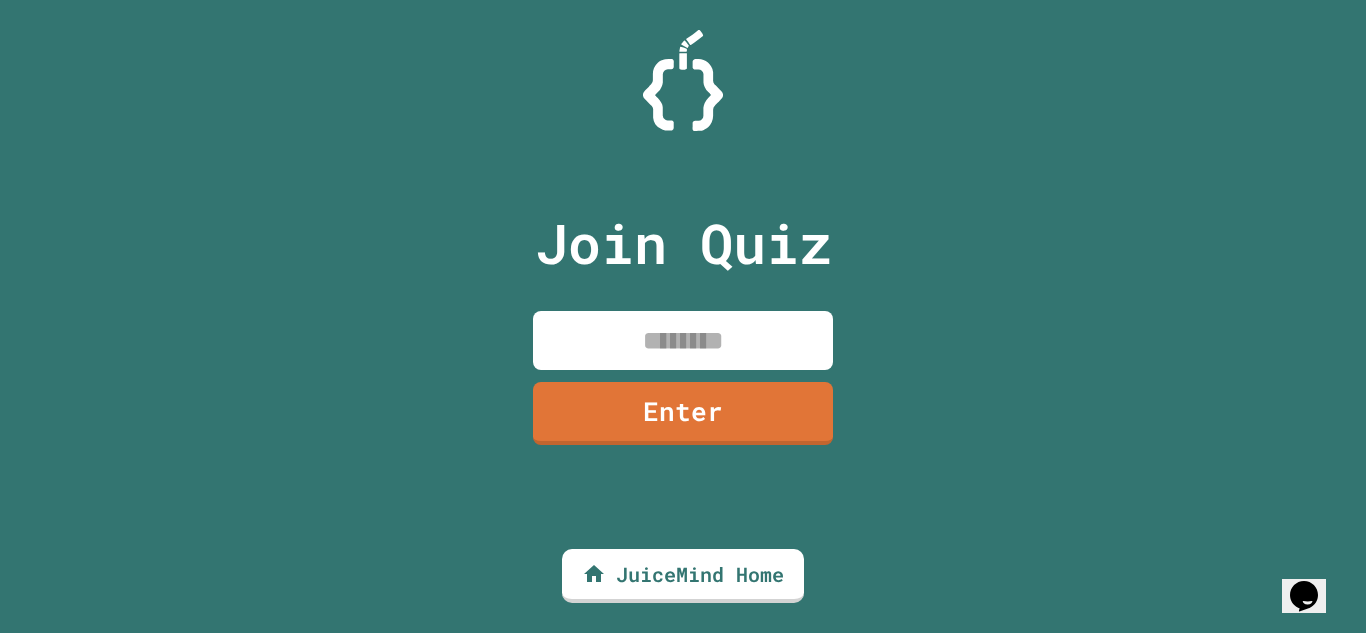 click at bounding box center (683, 340) 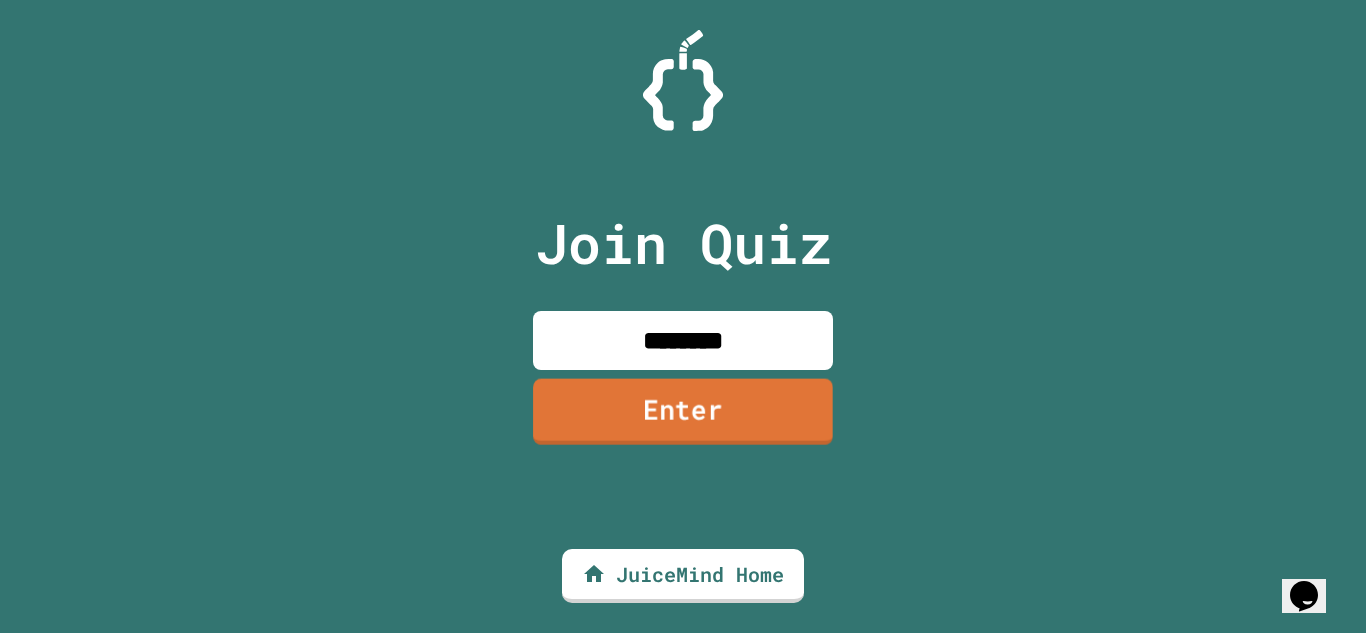type on "********" 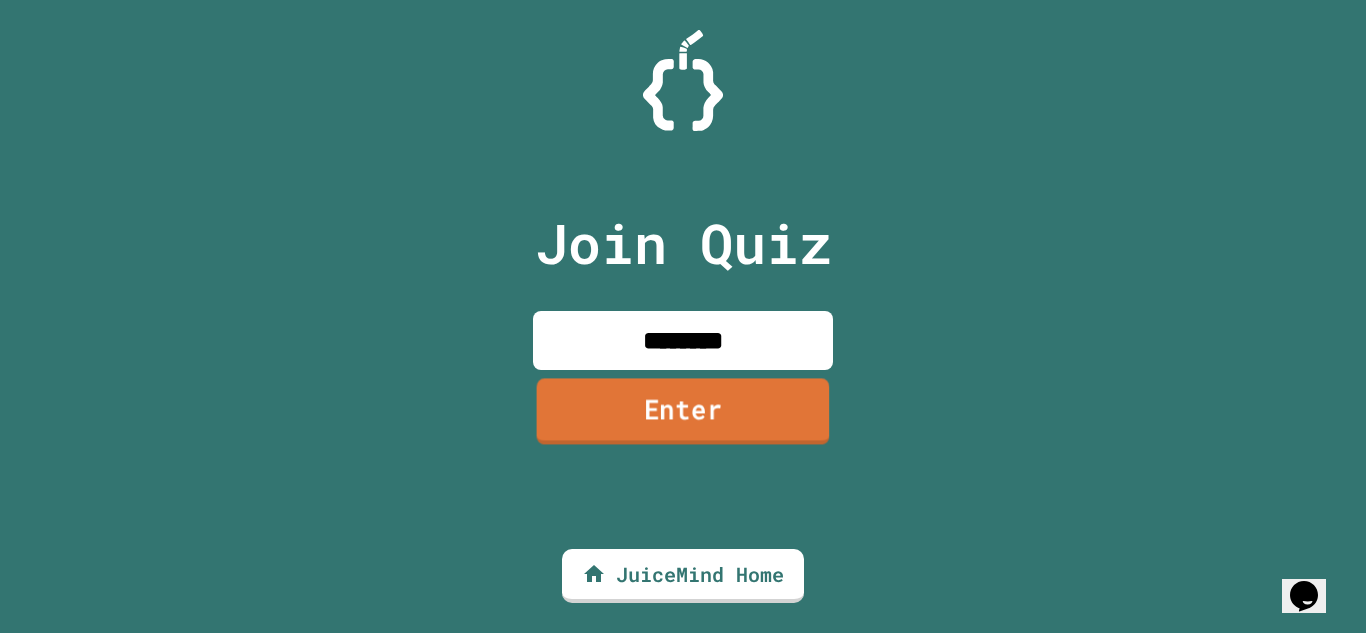 click on "Enter" at bounding box center (683, 411) 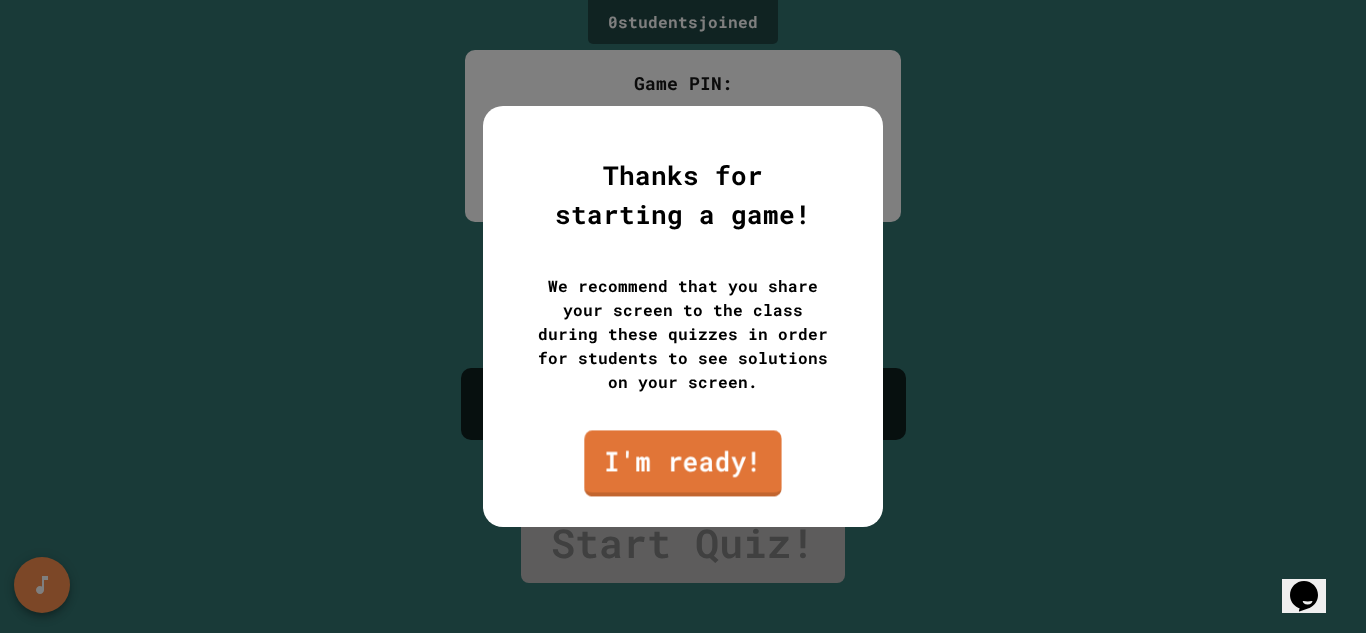 click on "I'm ready!" at bounding box center (682, 463) 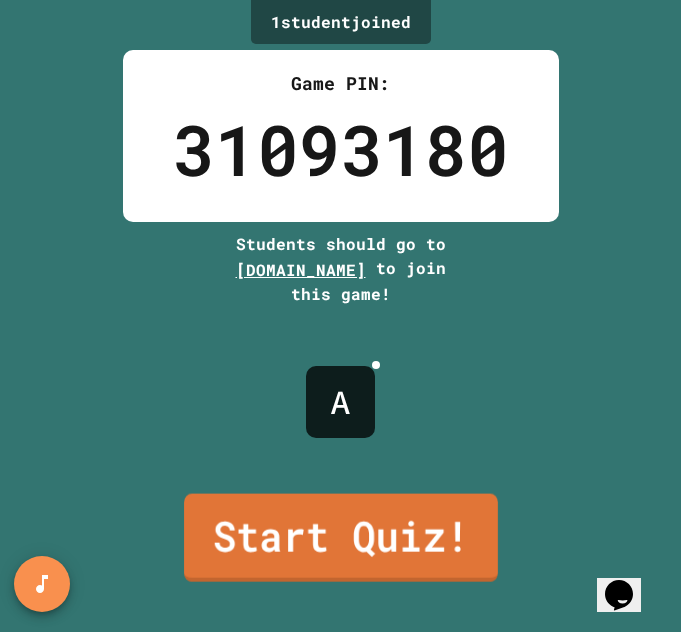 click on "Start Quiz!" at bounding box center [341, 538] 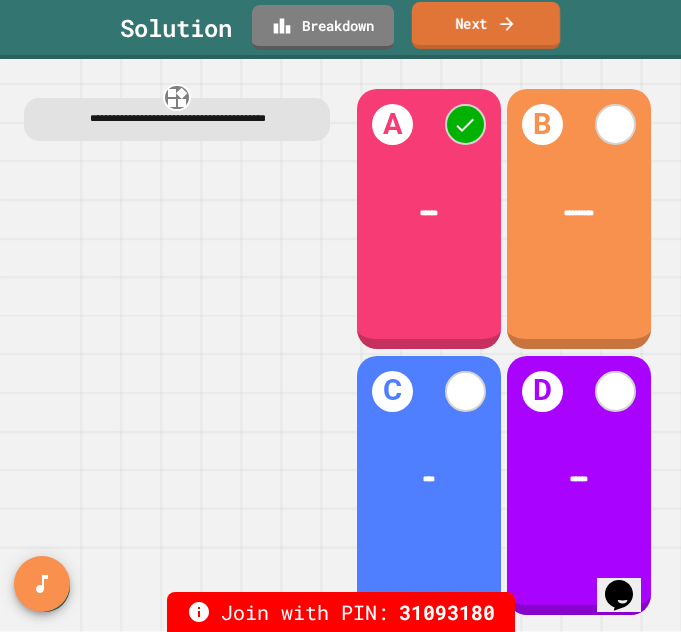 click 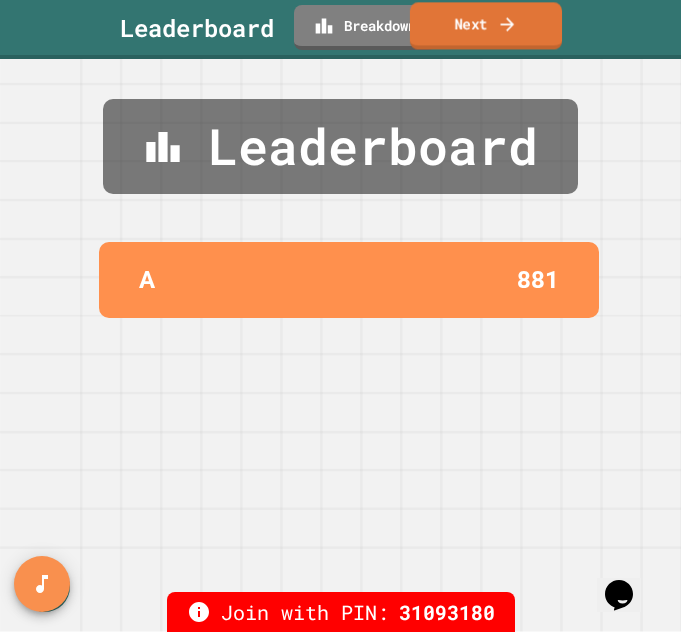 click on "Next" at bounding box center (486, 25) 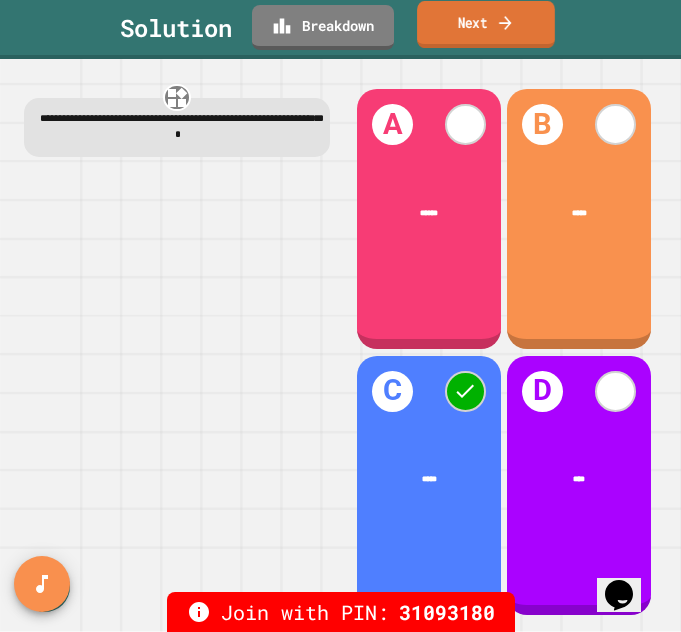 click on "Next" at bounding box center [486, 24] 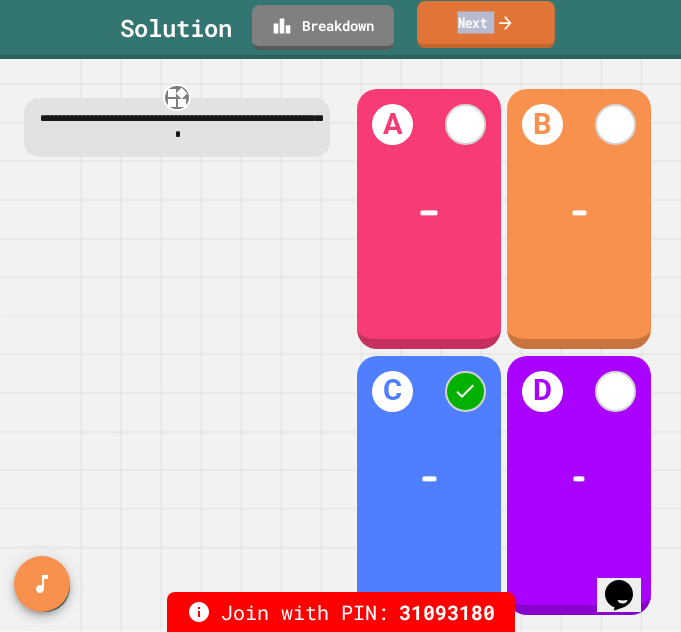 click on "Next" at bounding box center [486, 24] 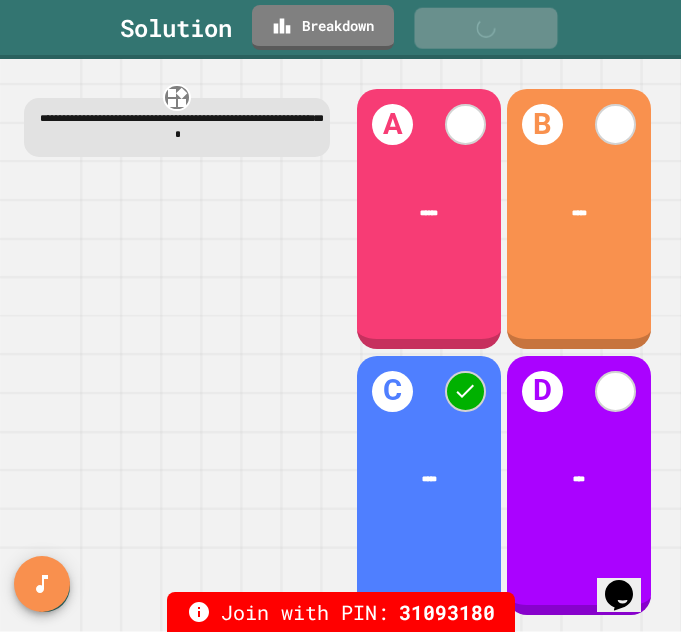 click on "Next" at bounding box center (485, 28) 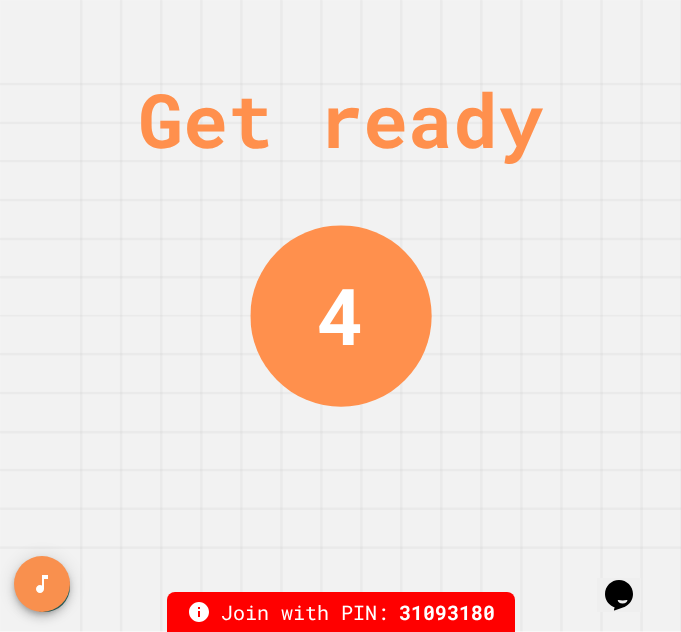 click on "Get ready 4" at bounding box center [340, 316] 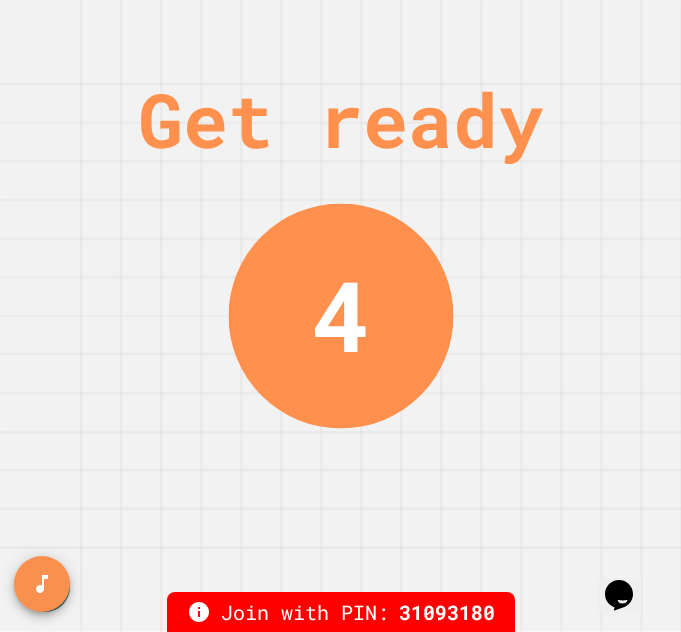 click on "Get ready 4" at bounding box center [340, 316] 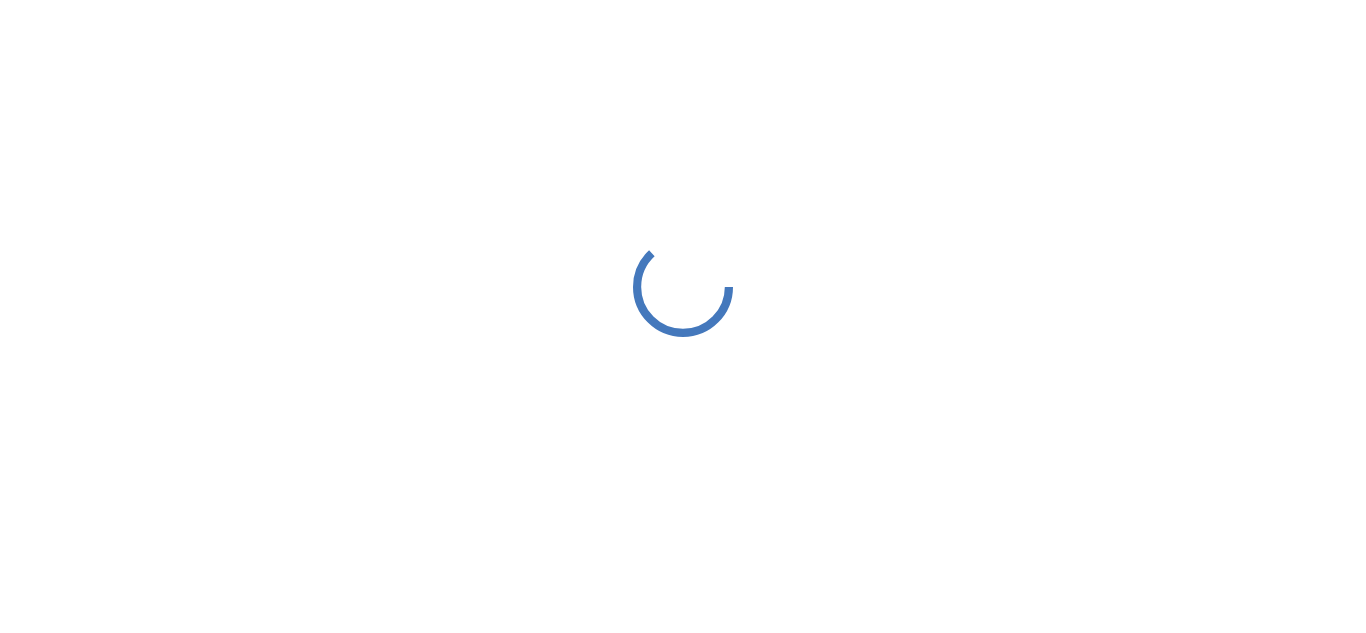scroll, scrollTop: 0, scrollLeft: 0, axis: both 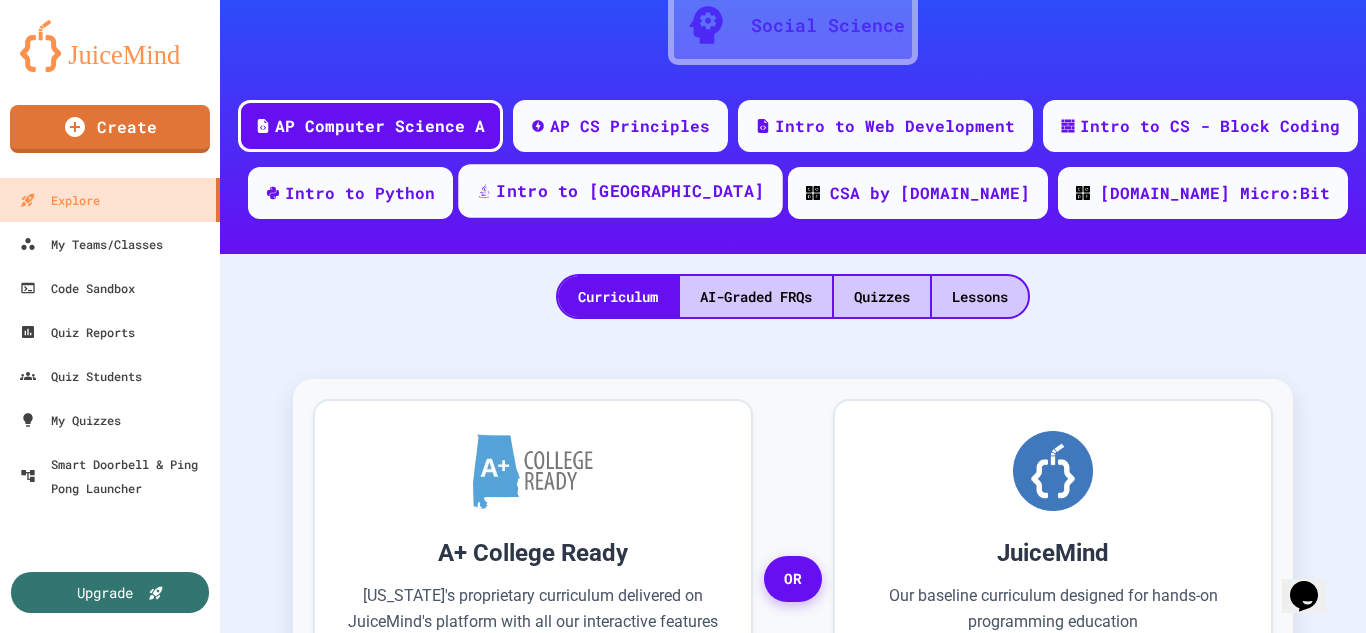 click on "Intro to [GEOGRAPHIC_DATA]" at bounding box center (630, 191) 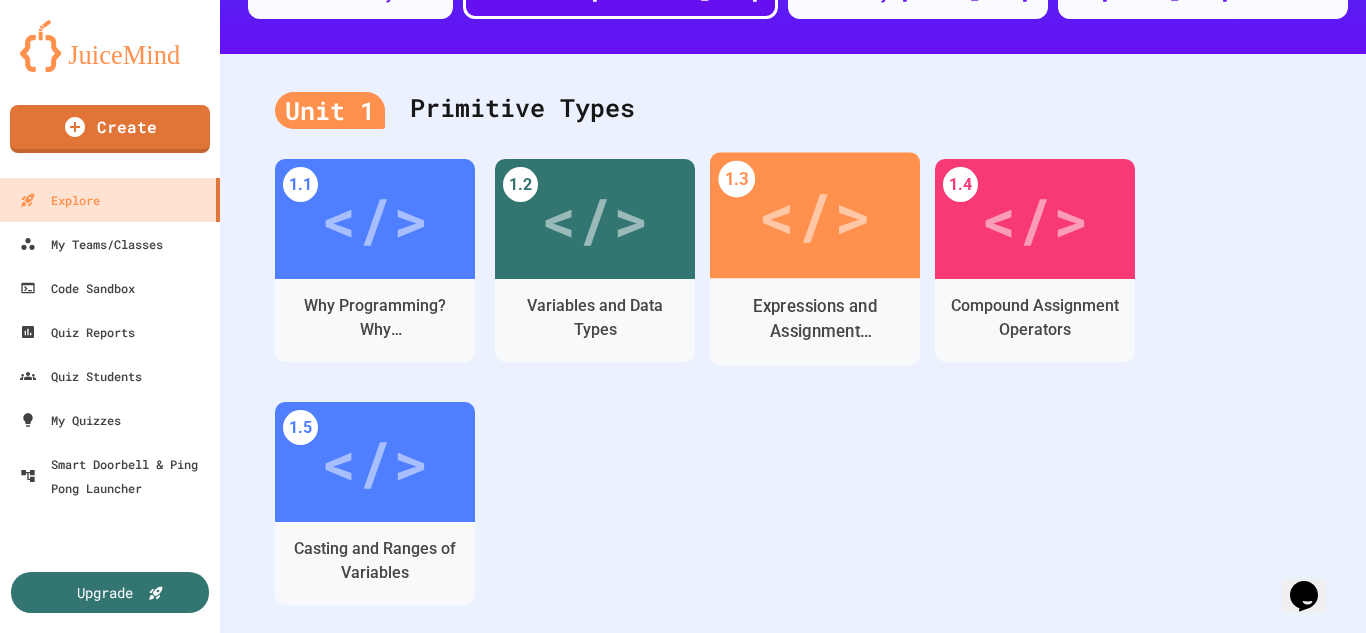 scroll, scrollTop: 0, scrollLeft: 0, axis: both 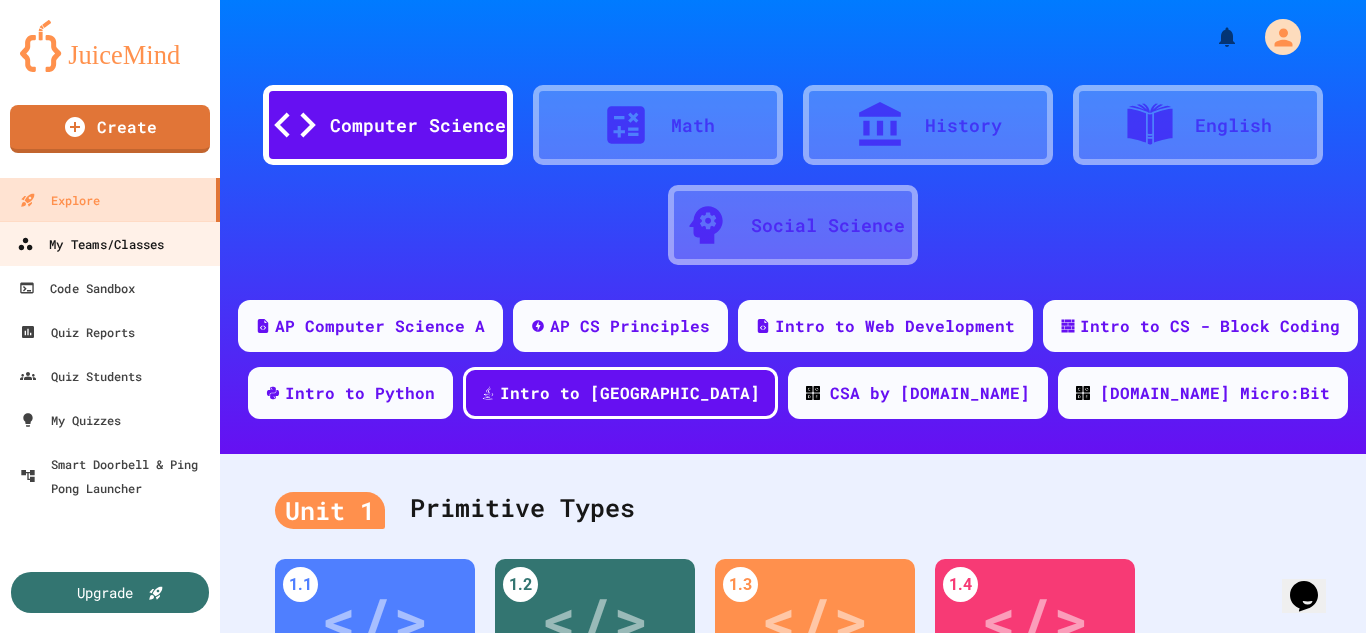 click on "My Teams/Classes" at bounding box center (90, 244) 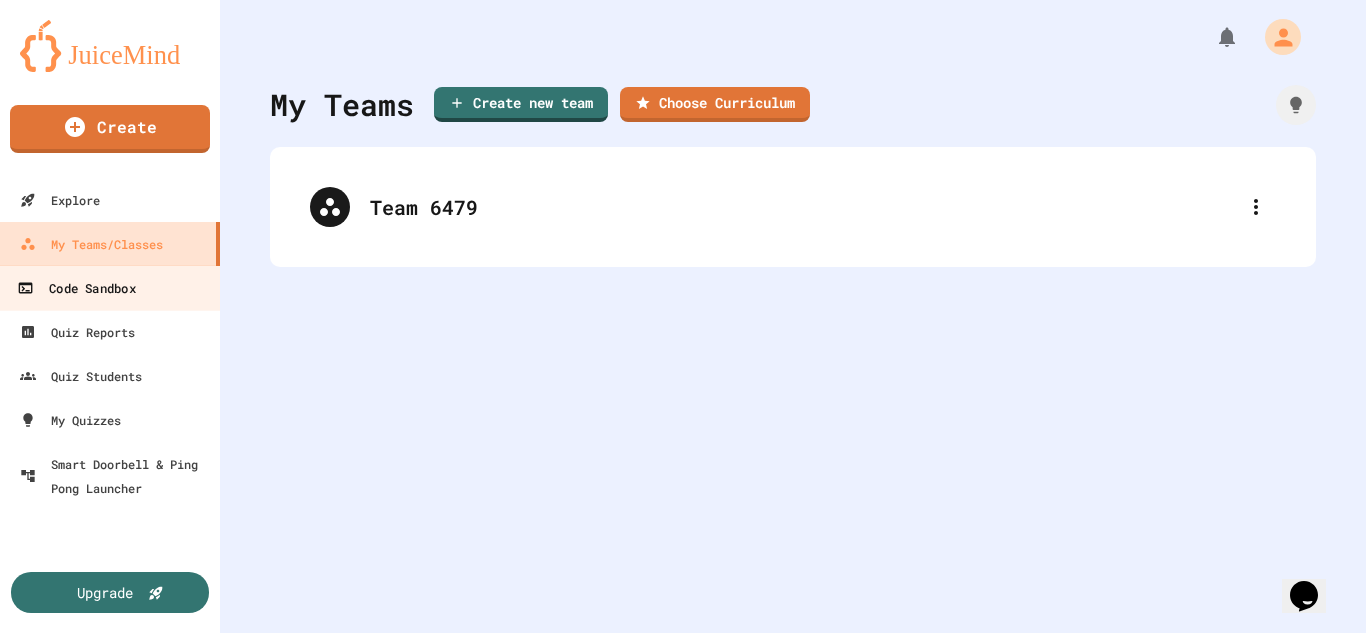 click on "Code Sandbox" at bounding box center (110, 287) 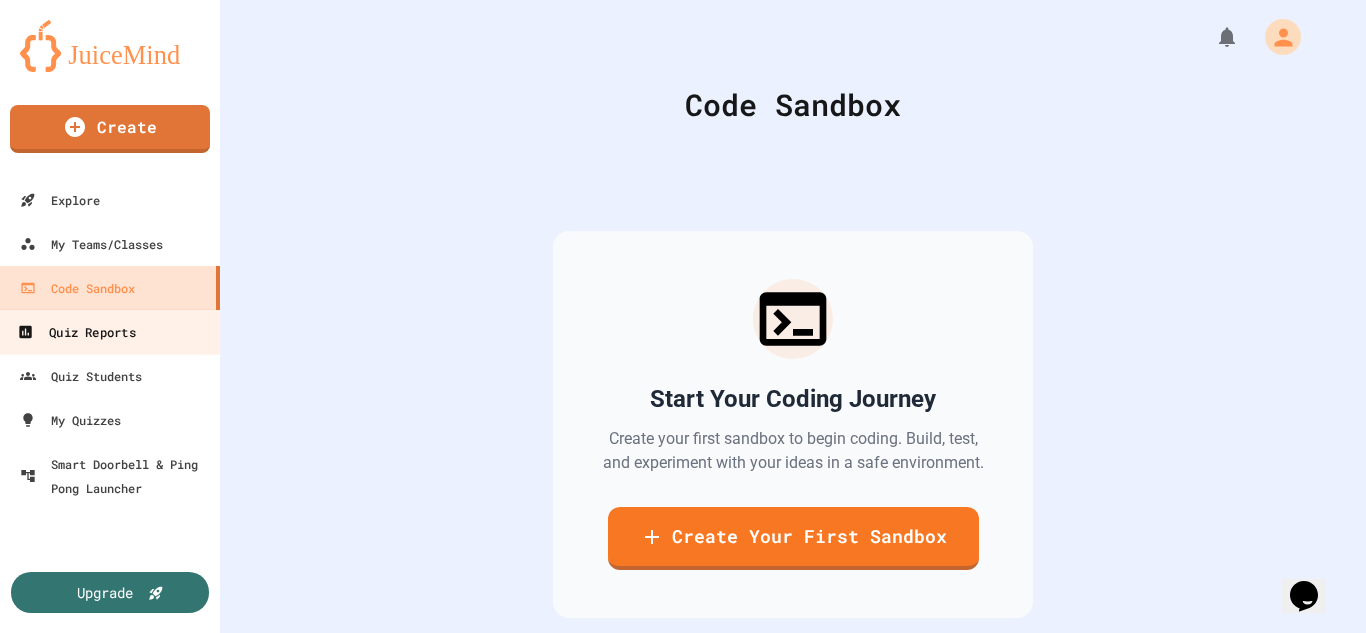 click on "Quiz Reports" at bounding box center [110, 331] 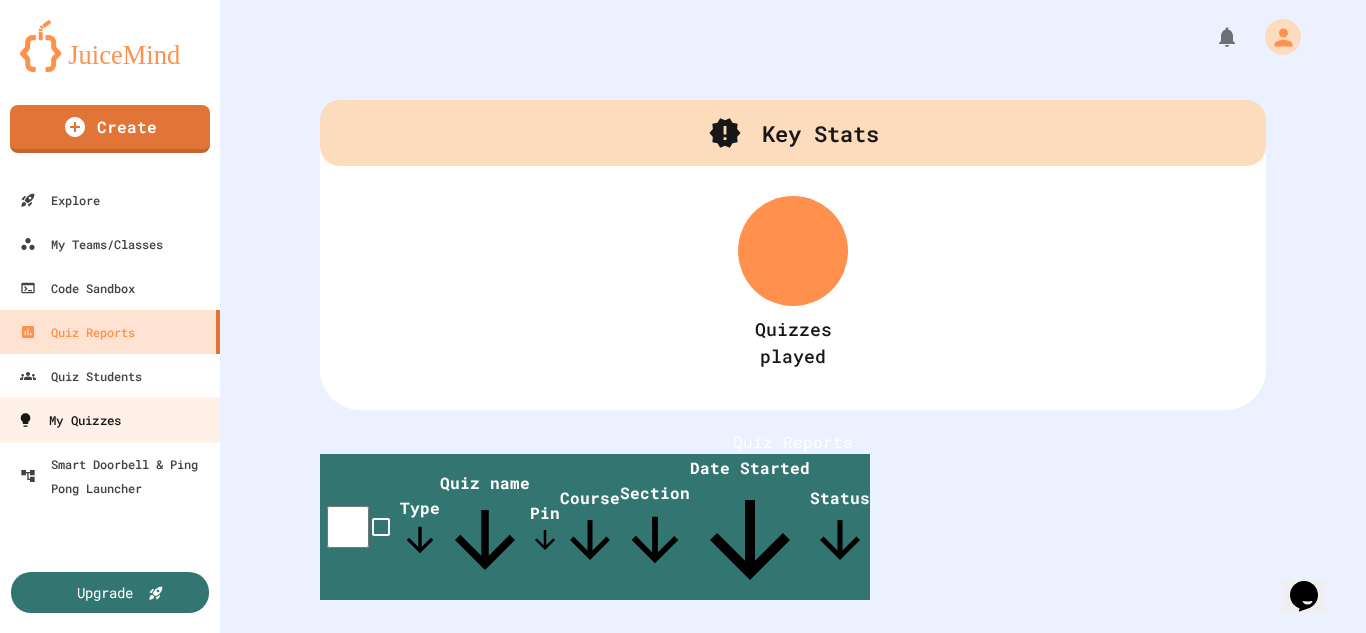 click on "My Quizzes" at bounding box center (110, 419) 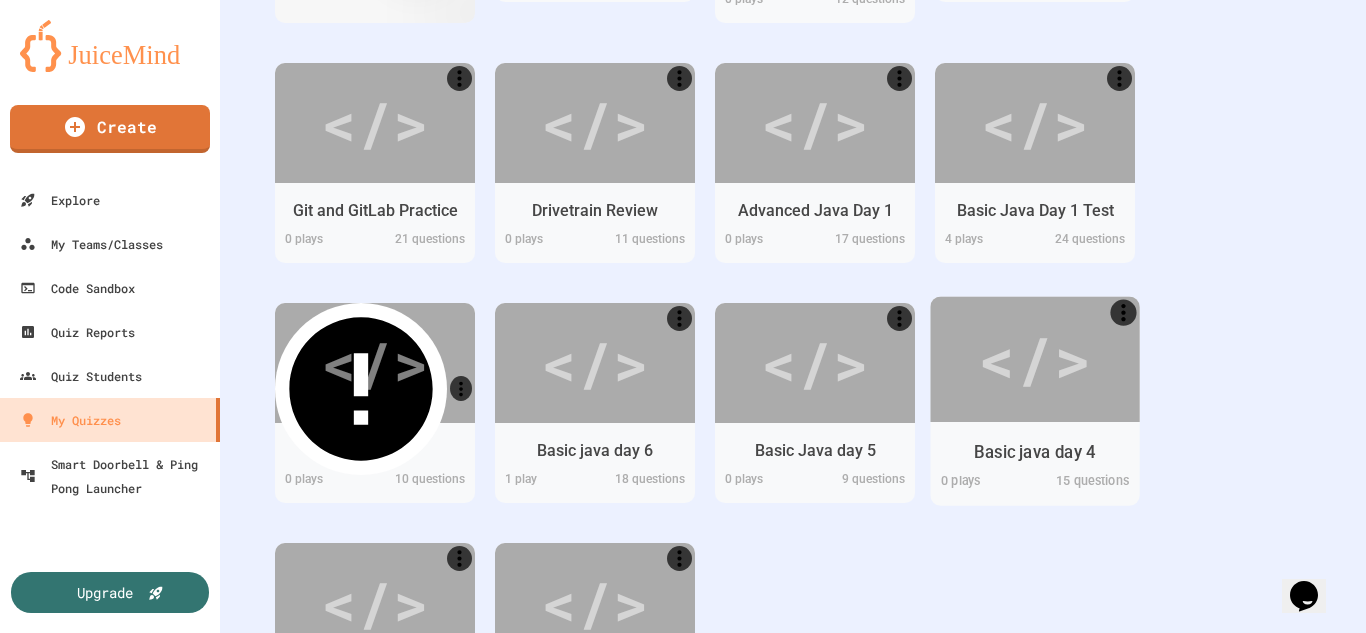 scroll, scrollTop: 800, scrollLeft: 0, axis: vertical 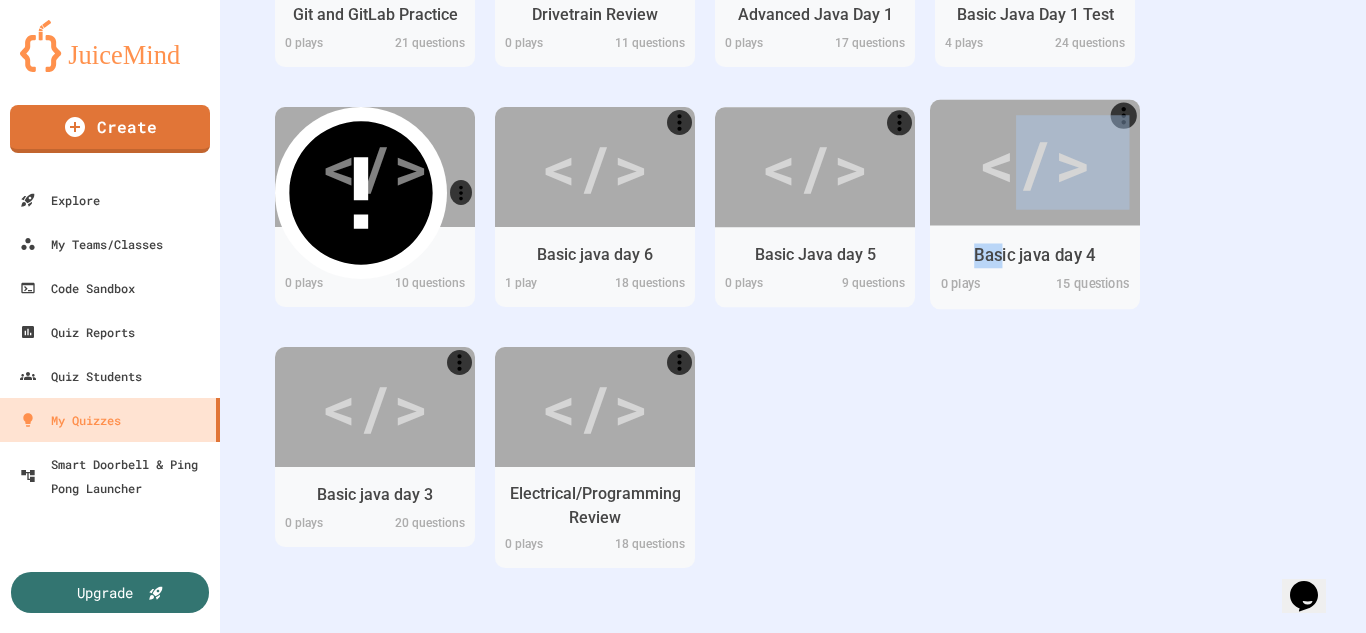 drag, startPoint x: 1001, startPoint y: 202, endPoint x: 1004, endPoint y: 245, distance: 43.104523 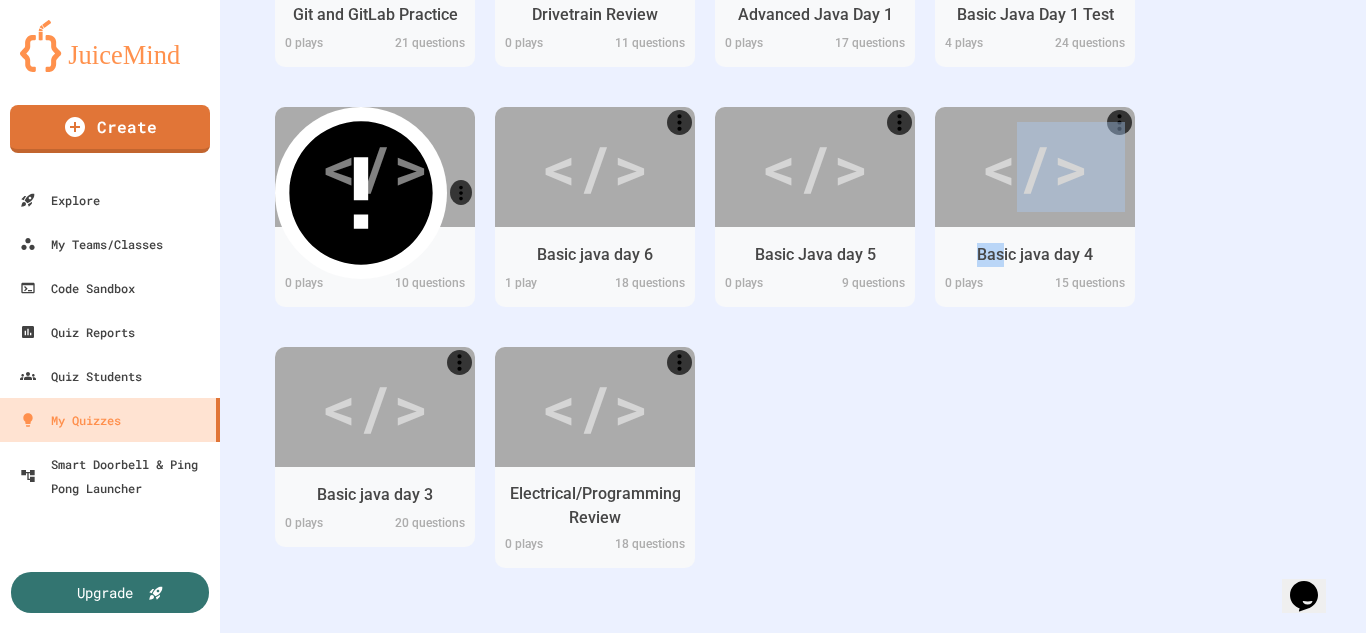 scroll, scrollTop: 2024, scrollLeft: 0, axis: vertical 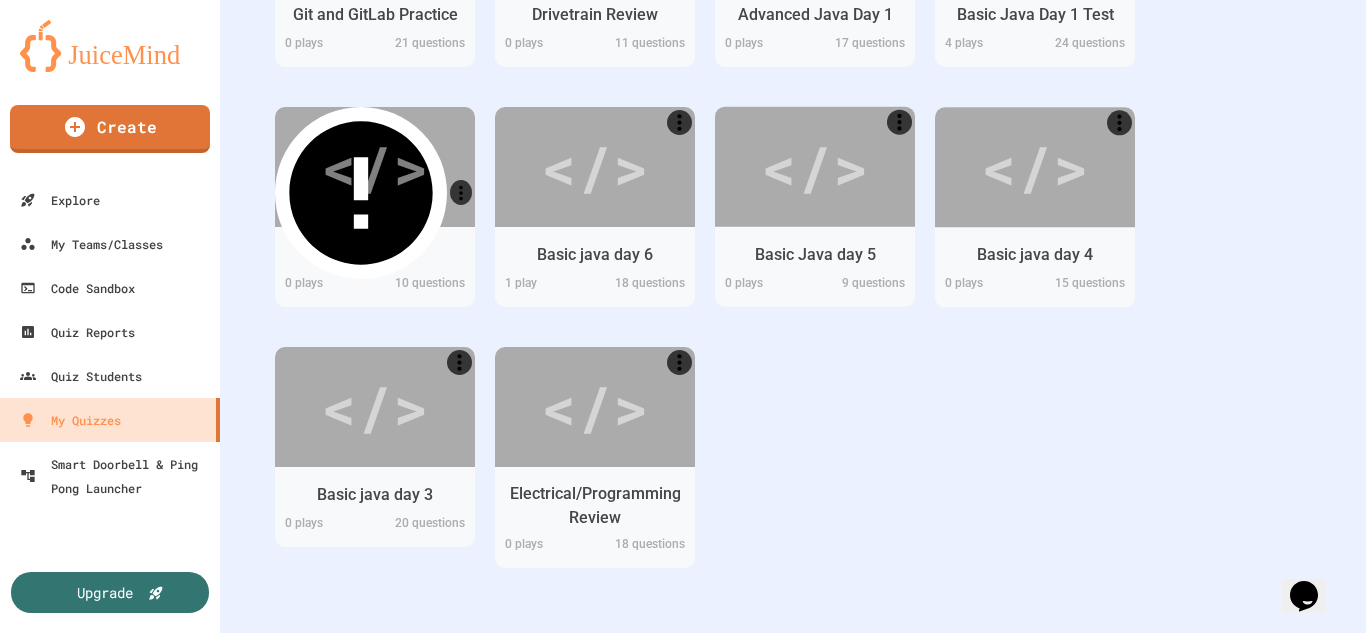 click on "</> Basic Java Day 2 Test 0 play s 14 questions </> Advance Java 3 (almost complete) 0 play s 12 questions </> Advanced Java Day 2 0 play s 15 questions </> Git and GitLab Practice 0 play s 21 questions </> Drivetrain Review 0 play s 11 questions </> Advanced Java Day 1 0 play s 17 questions </> Basic Java Day 1 Test 4 play s 24 questions </> Limelight
0 play s 10 questions </> Basic java day 6 1 play 18 questions </> Basic Java day 5 0 play s 9 questions </> Basic java day 4 0 play s 15 questions </> Basic java day 3  0 play s 20 questions </> Electrical/Programming Review 0 play s 18 questions" at bounding box center (793, 107) 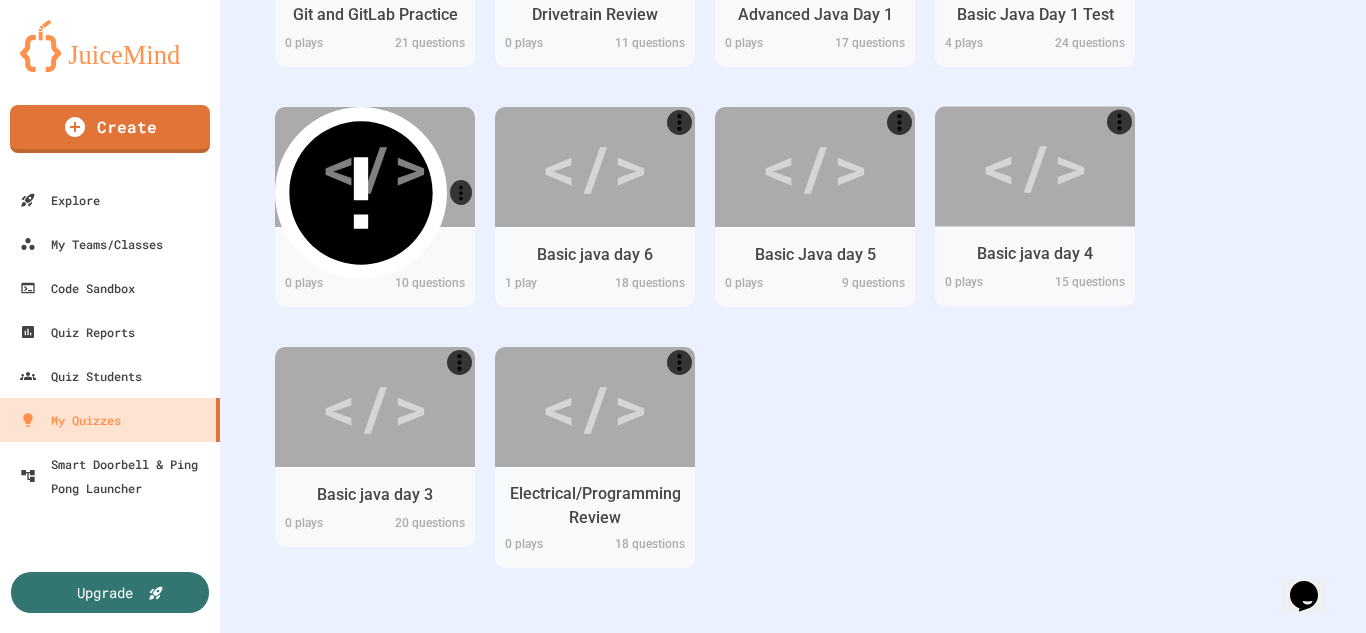 click on "</> Basic Java Day 2 Test 0 play s 14 questions </> Advance Java 3 (almost complete) 0 play s 12 questions </> Advanced Java Day 2 0 play s 15 questions </> Git and GitLab Practice 0 play s 21 questions </> Drivetrain Review 0 play s 11 questions </> Advanced Java Day 1 0 play s 17 questions </> Basic Java Day 1 Test 4 play s 24 questions </> Limelight
0 play s 10 questions </> Basic java day 6 1 play 18 questions </> Basic Java day 5 0 play s 9 questions </> Basic java day 4 0 play s 15 questions </> Basic java day 3  0 play s 20 questions </> Electrical/Programming Review 0 play s 18 questions" at bounding box center (793, 107) 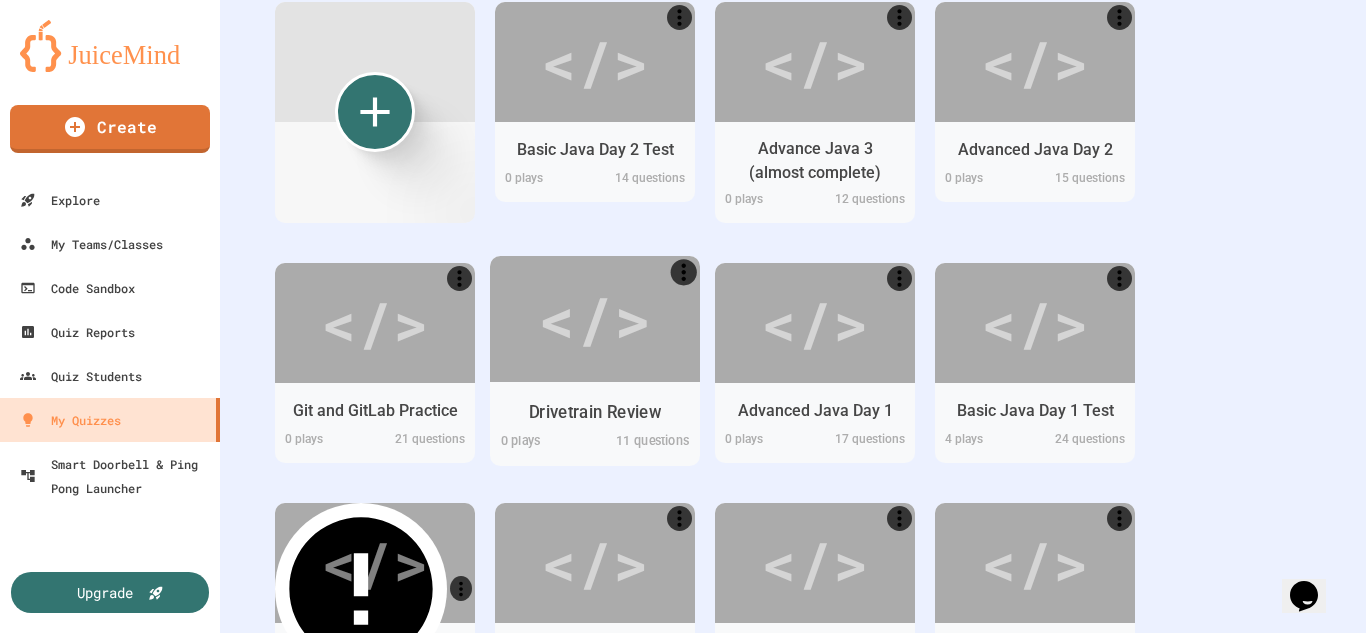 scroll, scrollTop: 600, scrollLeft: 0, axis: vertical 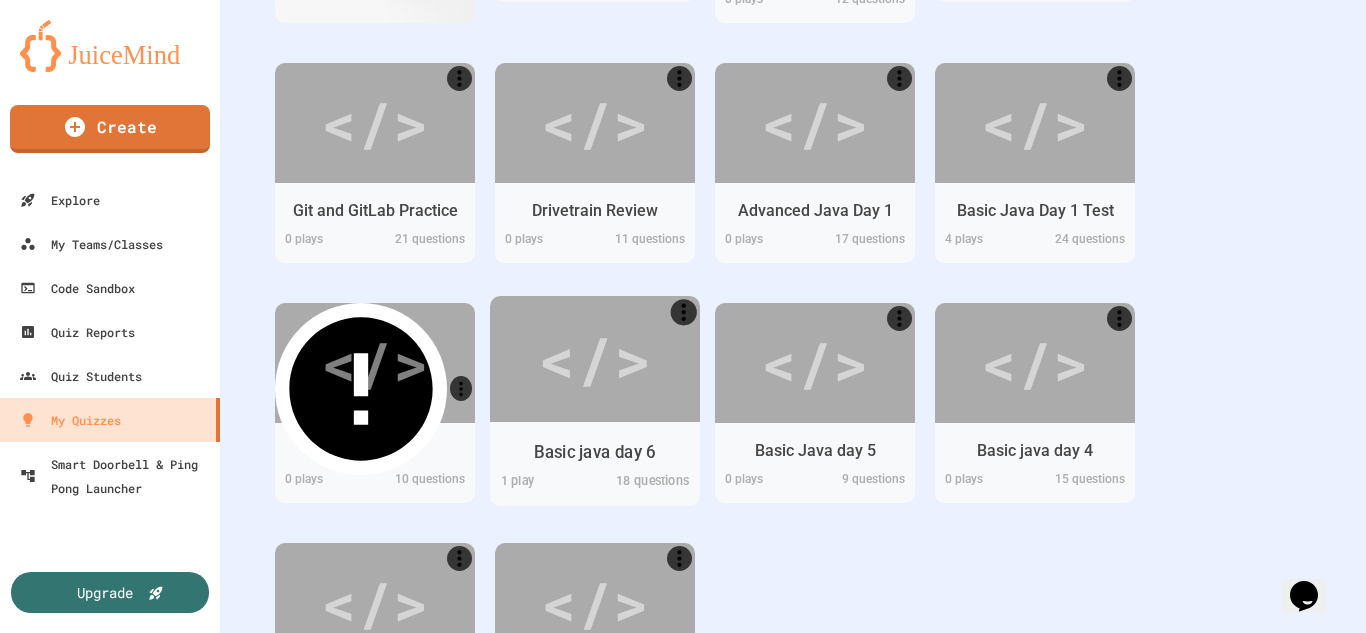 click on "</>" at bounding box center (595, 359) 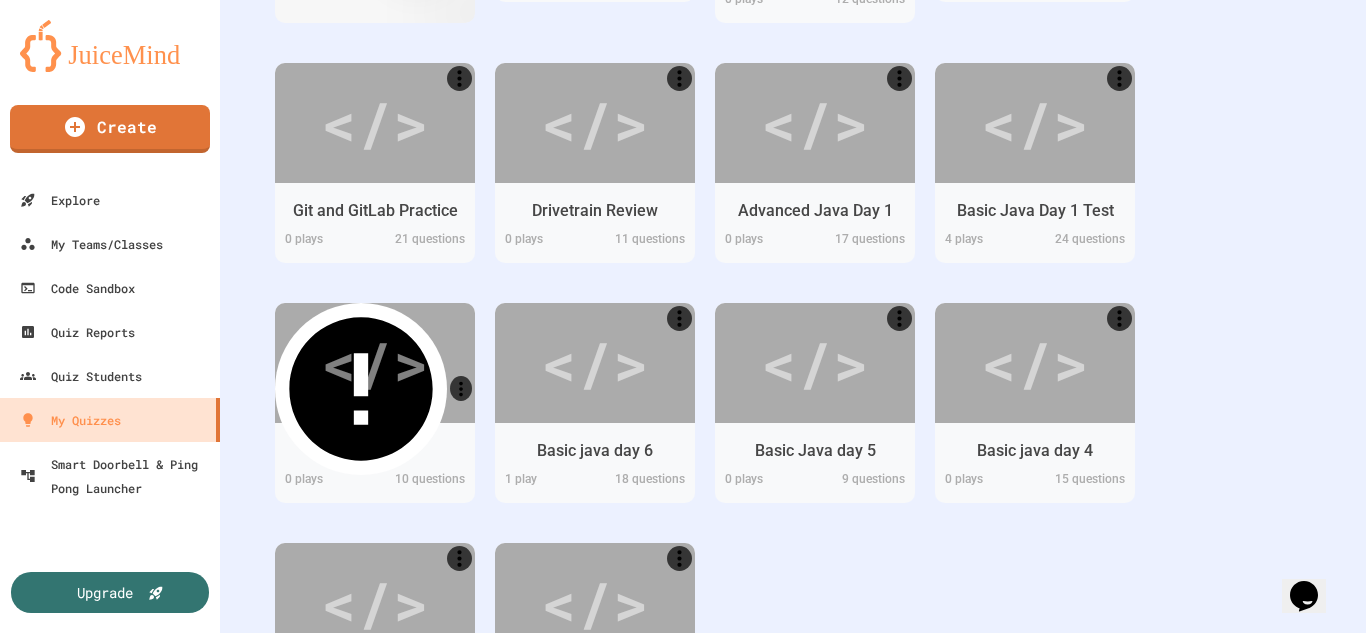 click on "2. Classes are always named in PascalCase, with the ... letter capitalized" at bounding box center [968, 971] 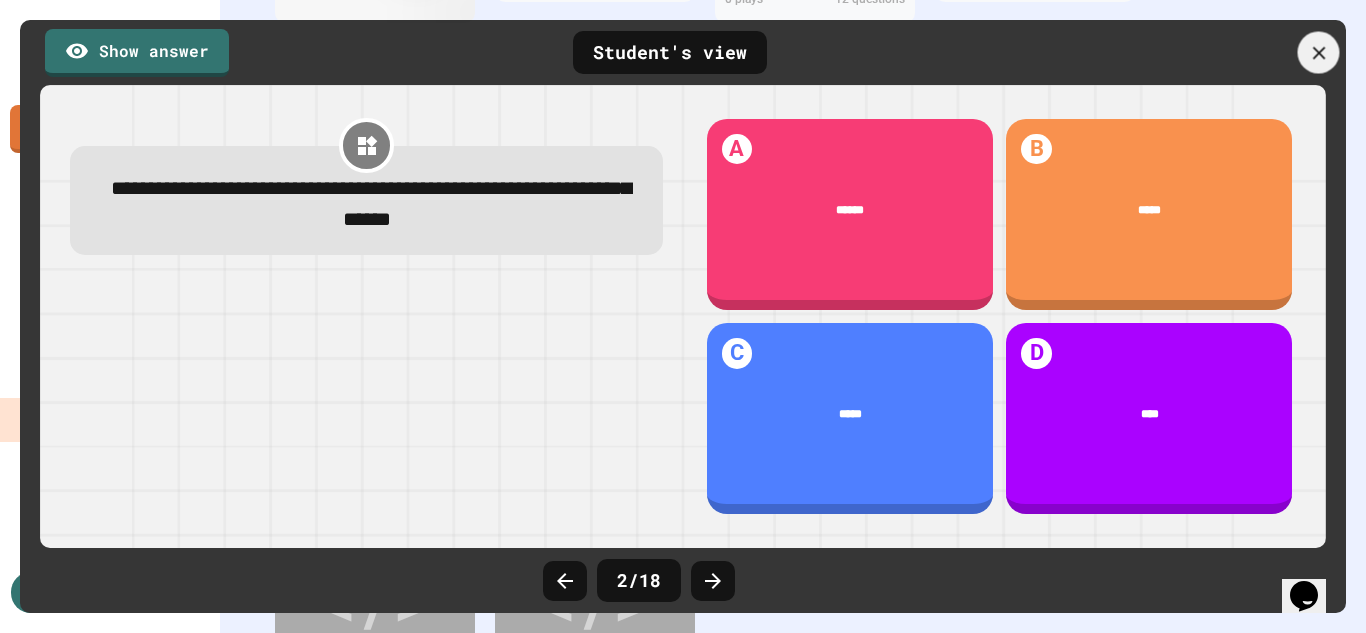 click 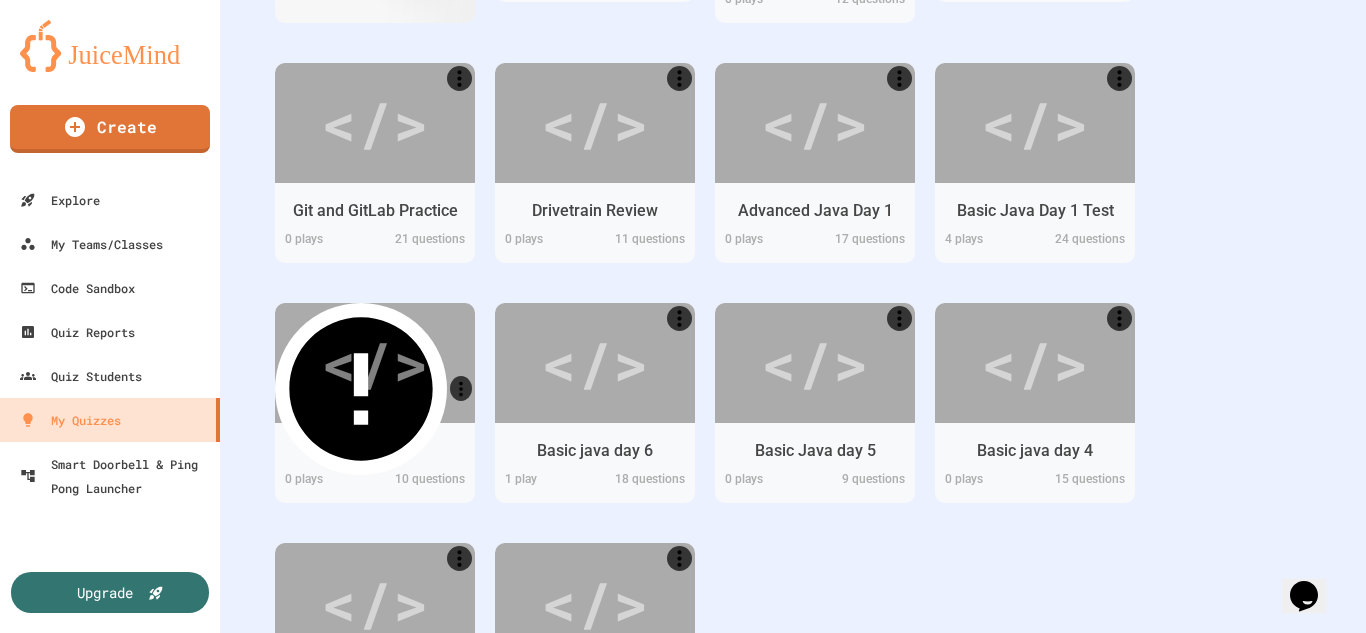 scroll, scrollTop: 200, scrollLeft: 0, axis: vertical 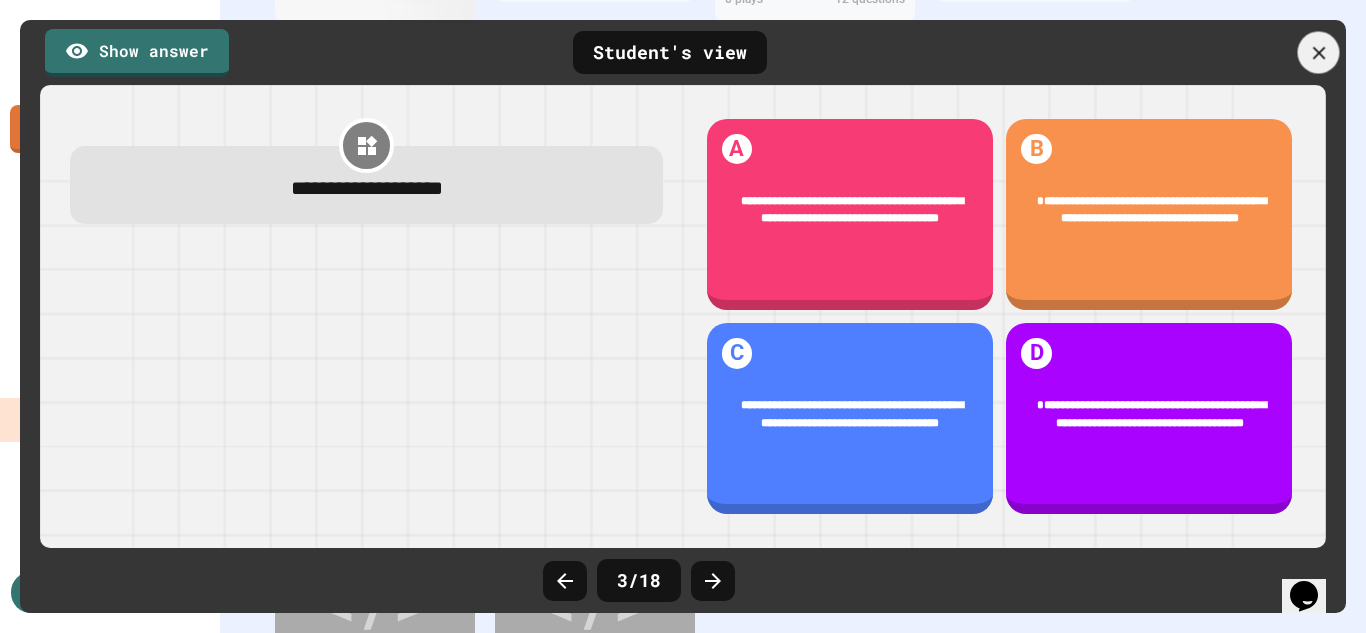 click at bounding box center (1319, 53) 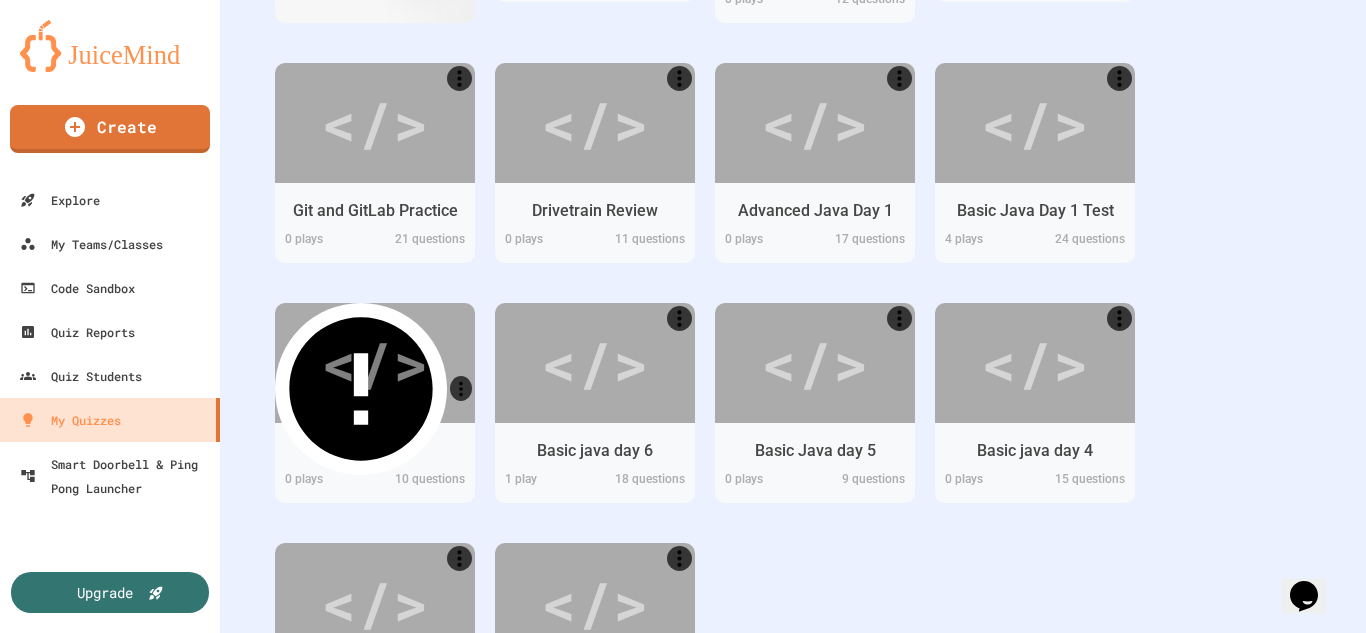 scroll, scrollTop: 400, scrollLeft: 0, axis: vertical 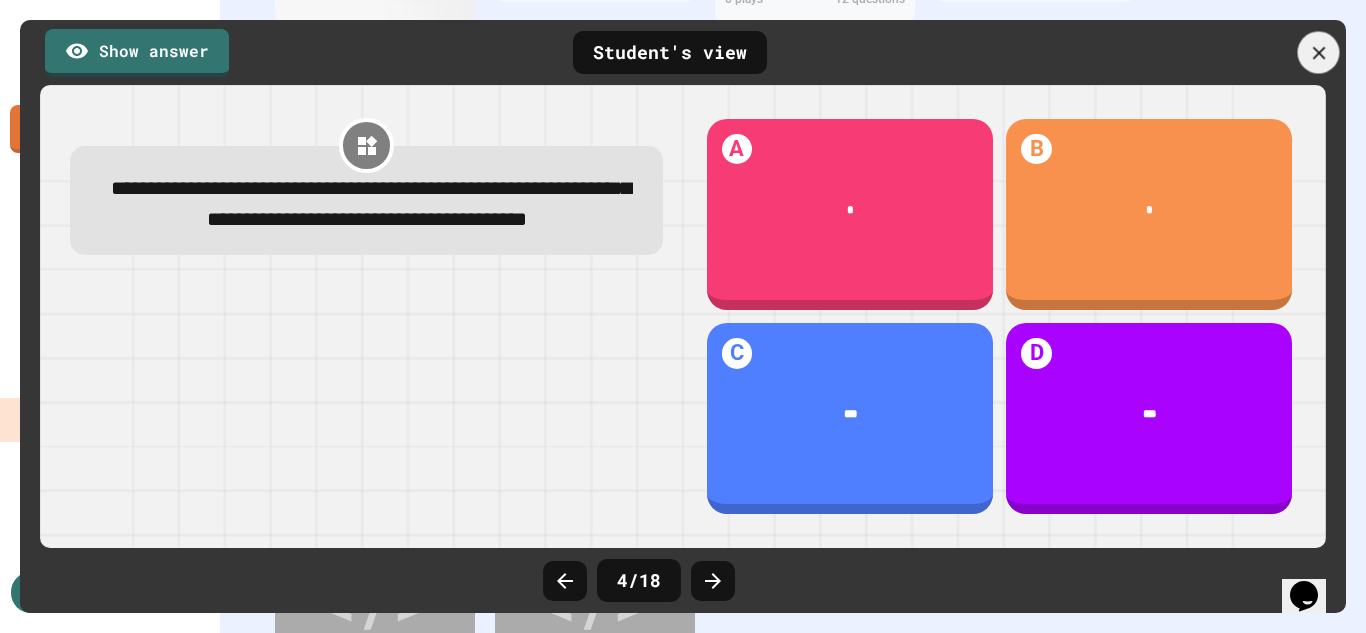 click at bounding box center [1319, 53] 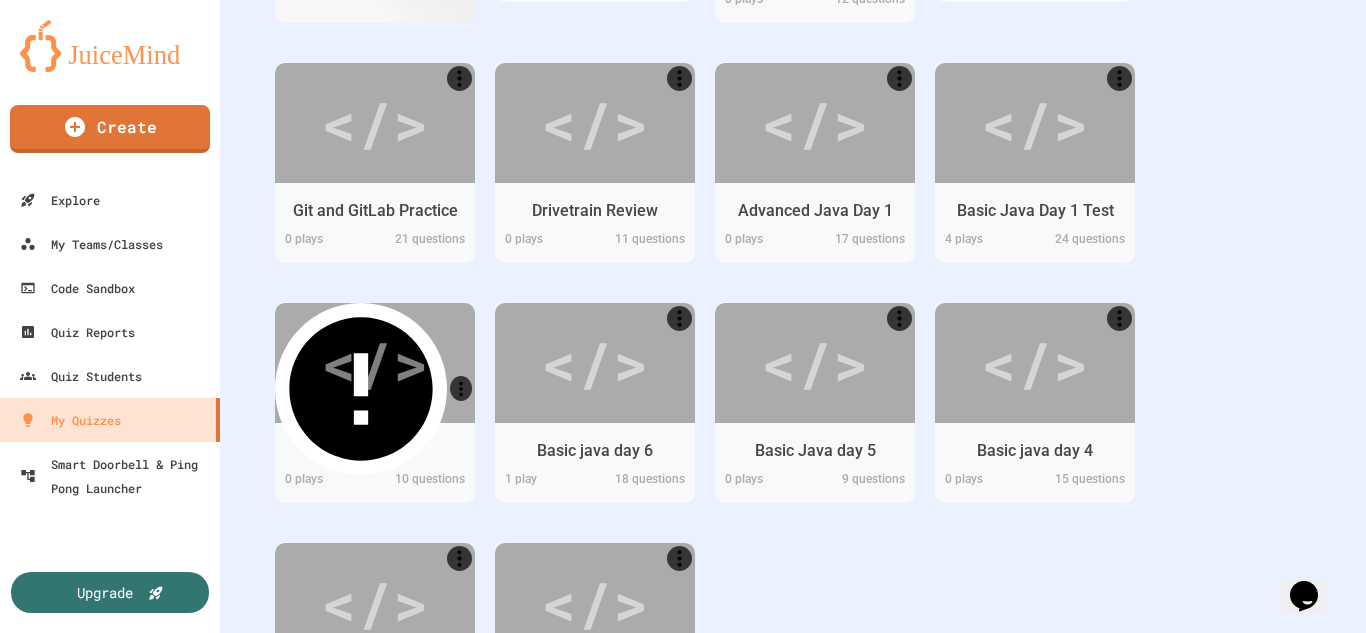 click on "5. True or False
You can create objects of classes in other classes." at bounding box center (968, 1052) 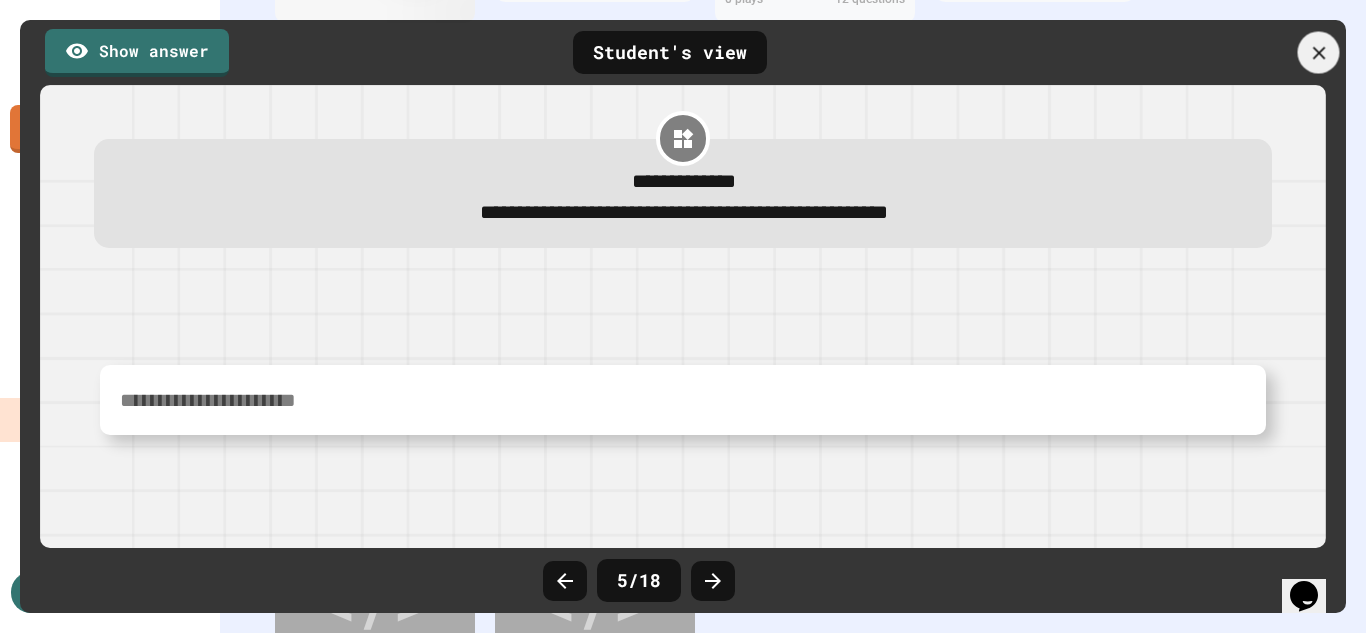 click 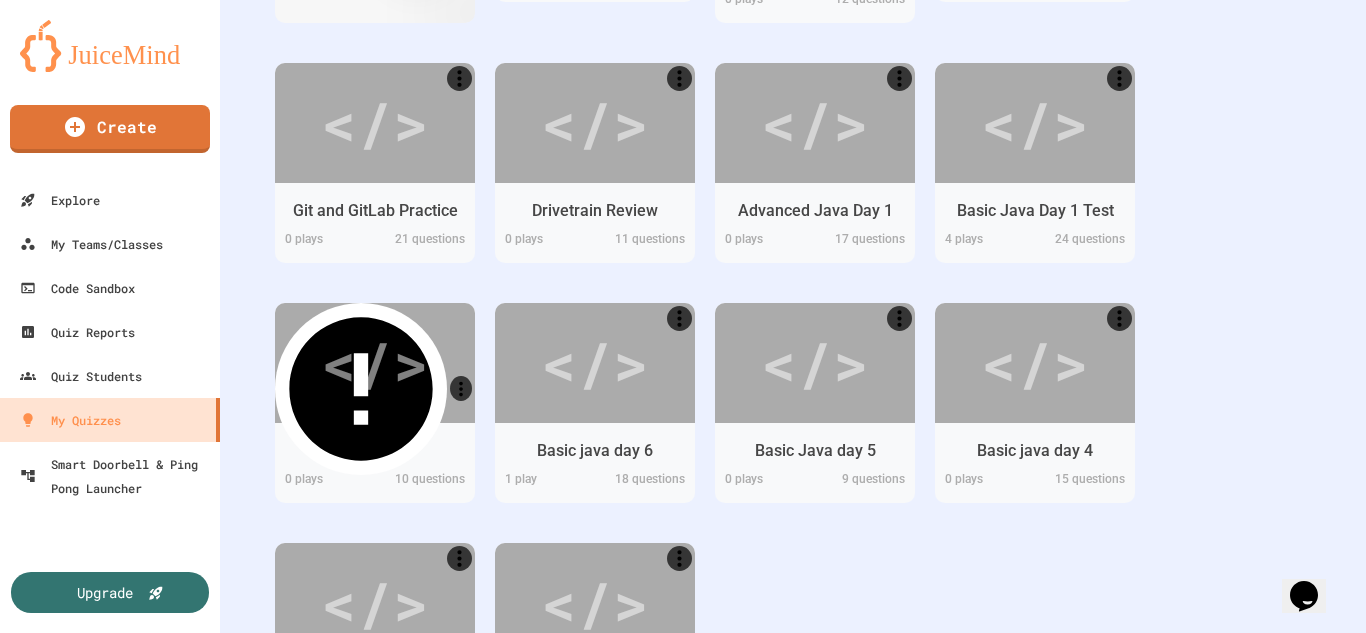 scroll, scrollTop: 800, scrollLeft: 0, axis: vertical 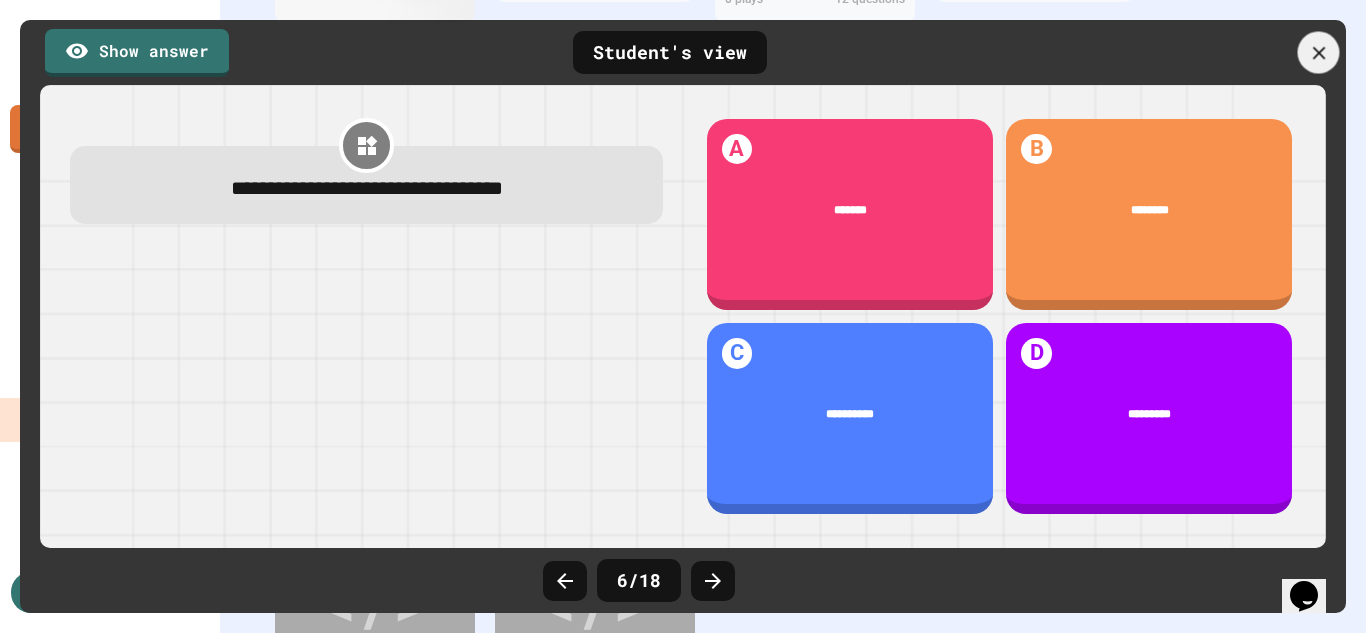 click at bounding box center [1319, 53] 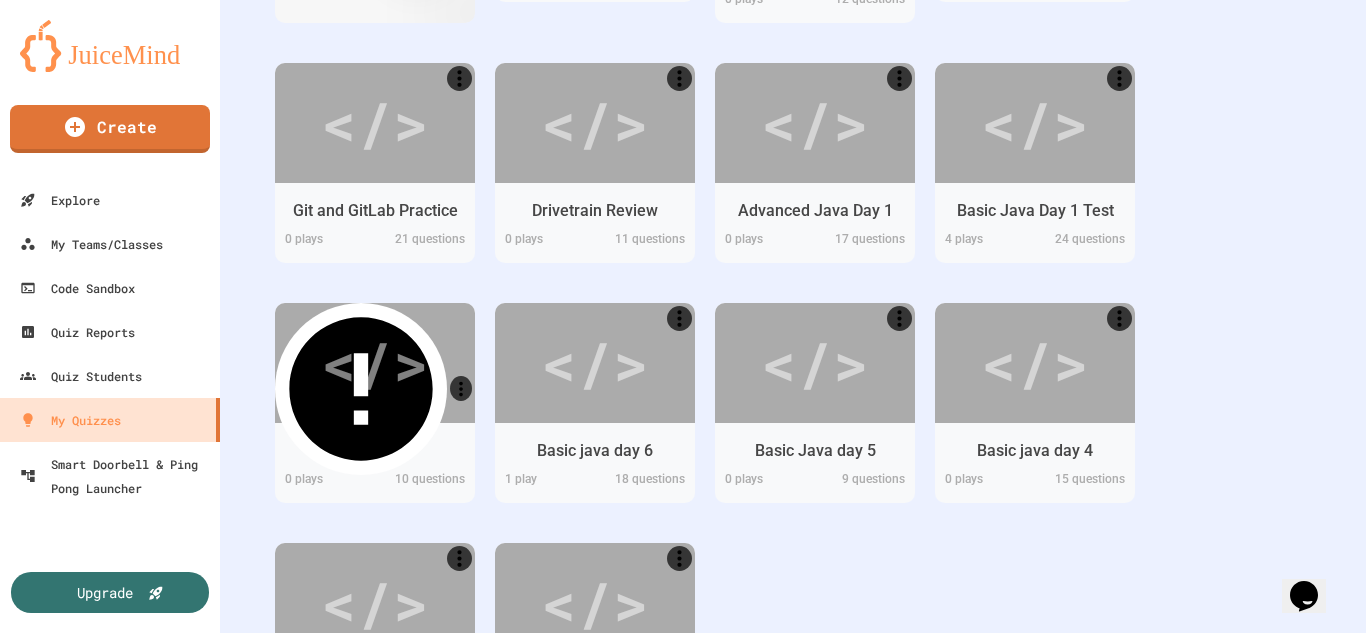click at bounding box center (1026, 915) 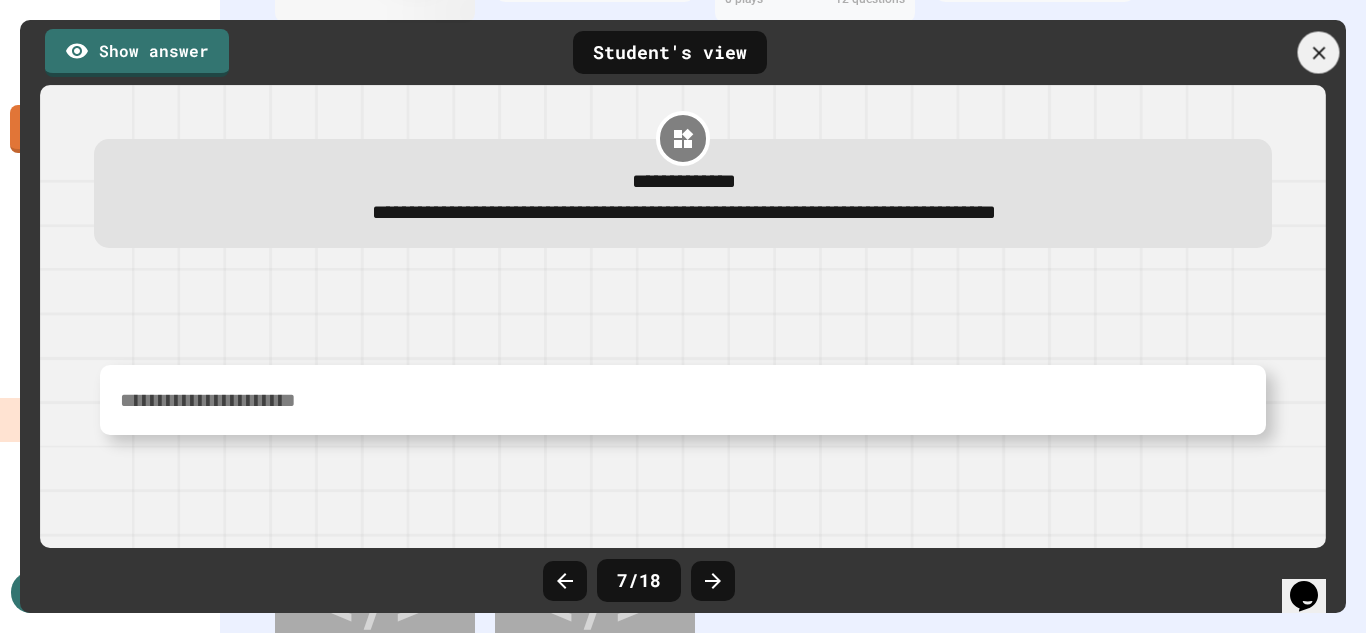 click at bounding box center (1319, 53) 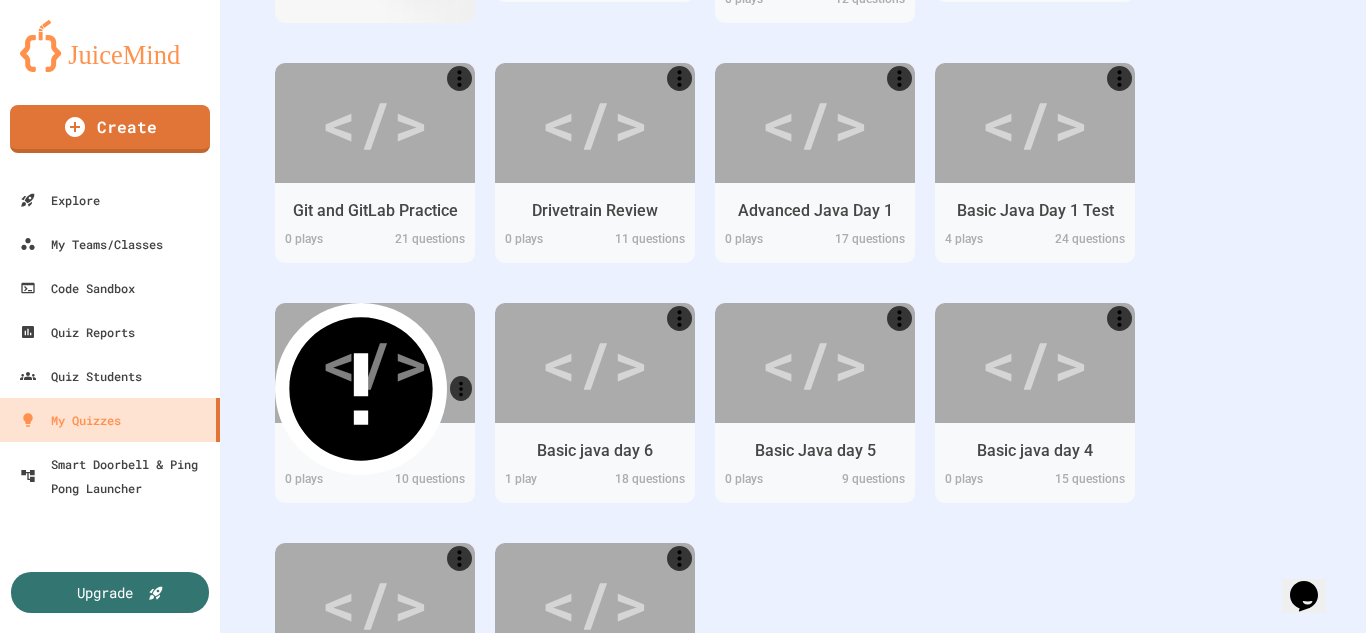 scroll, scrollTop: 1000, scrollLeft: 0, axis: vertical 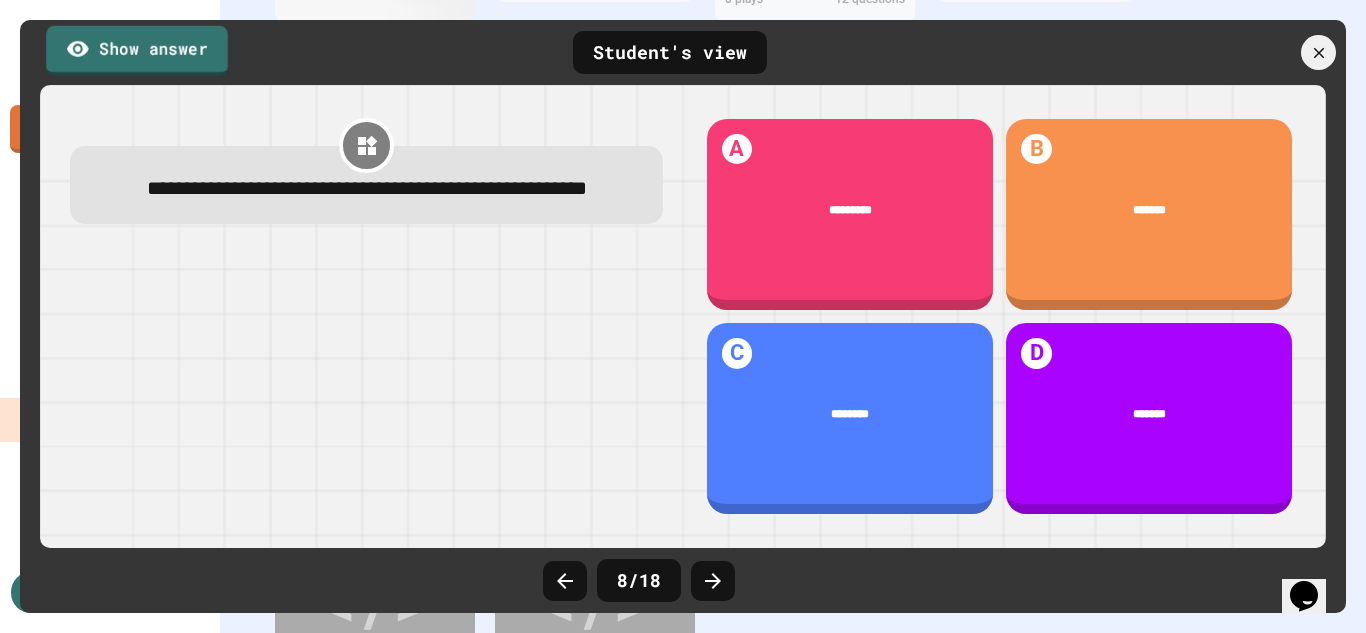 click on "Show answer" at bounding box center [137, 50] 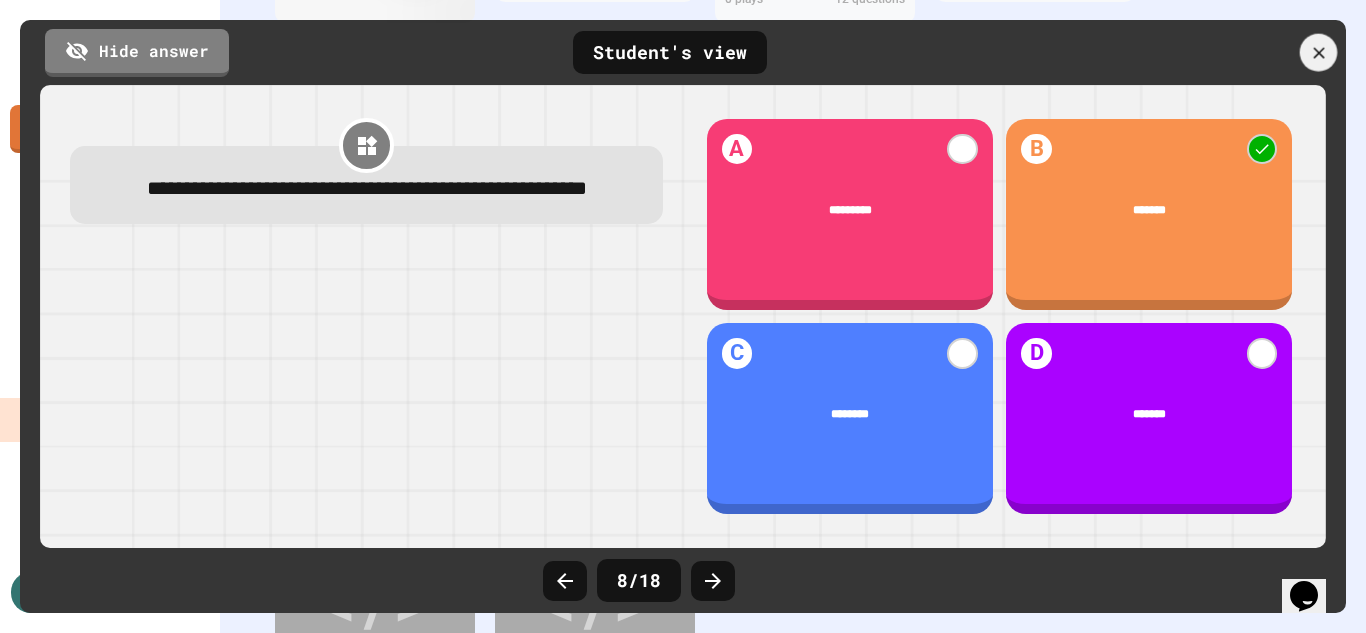 click at bounding box center [1236, 52] 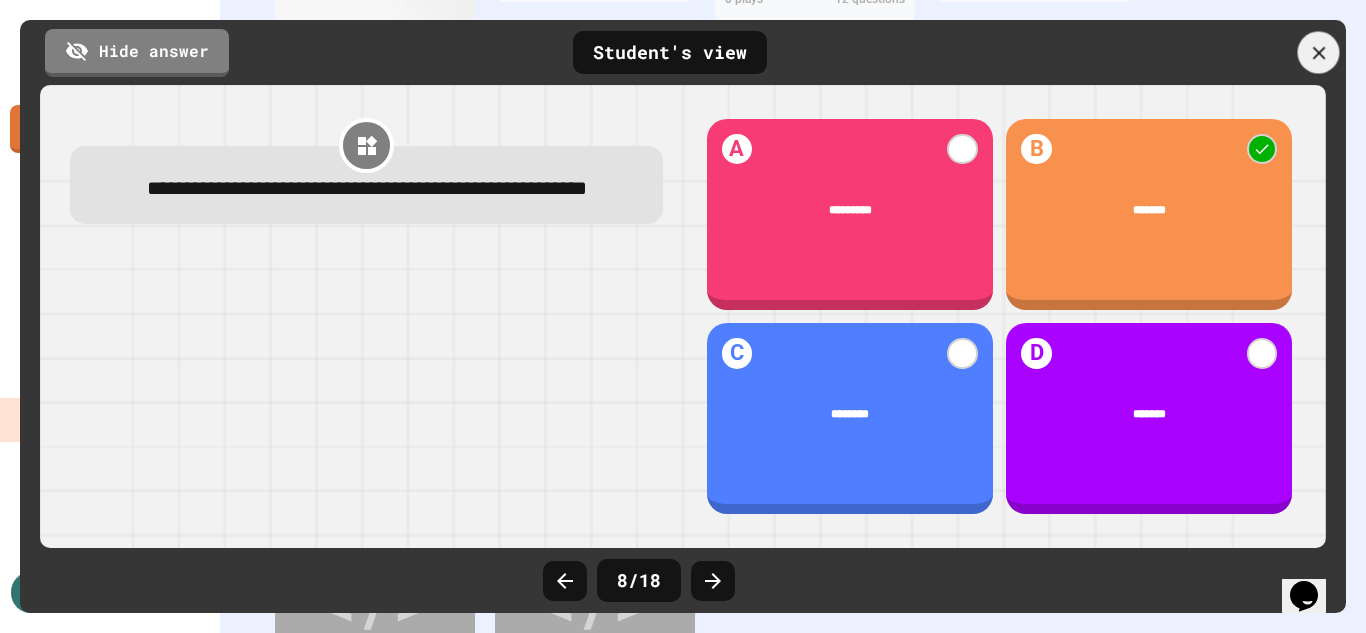 click 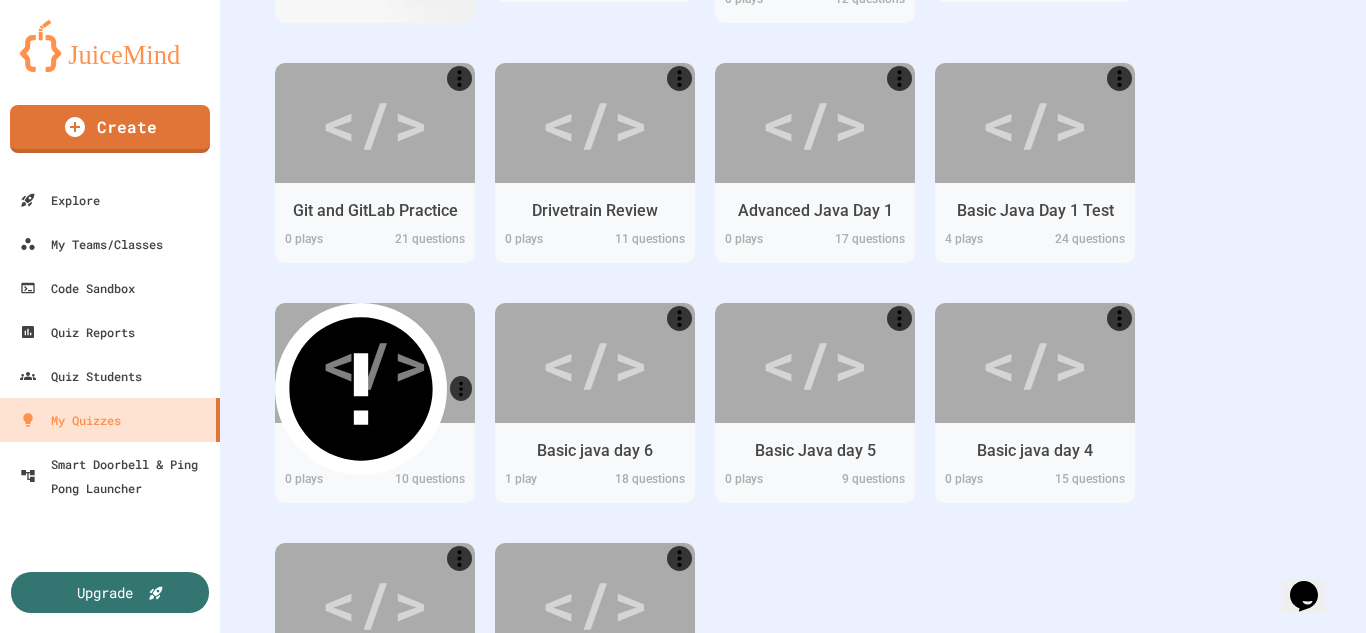 scroll, scrollTop: 1200, scrollLeft: 0, axis: vertical 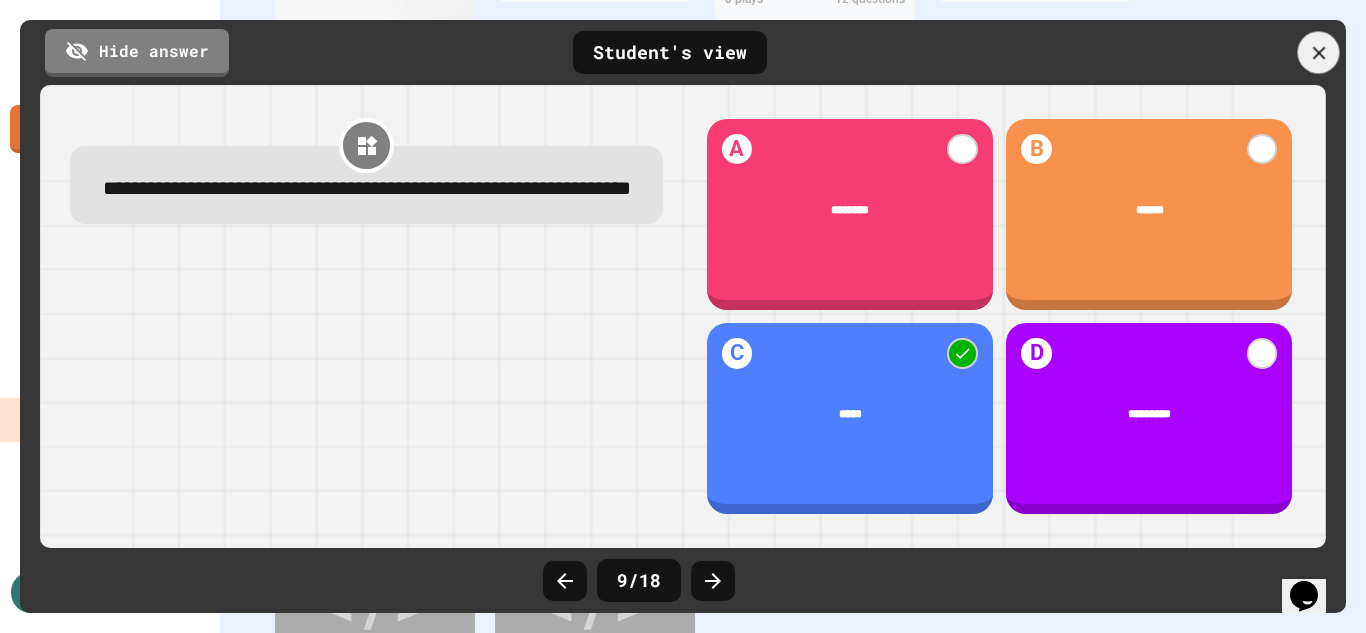 click 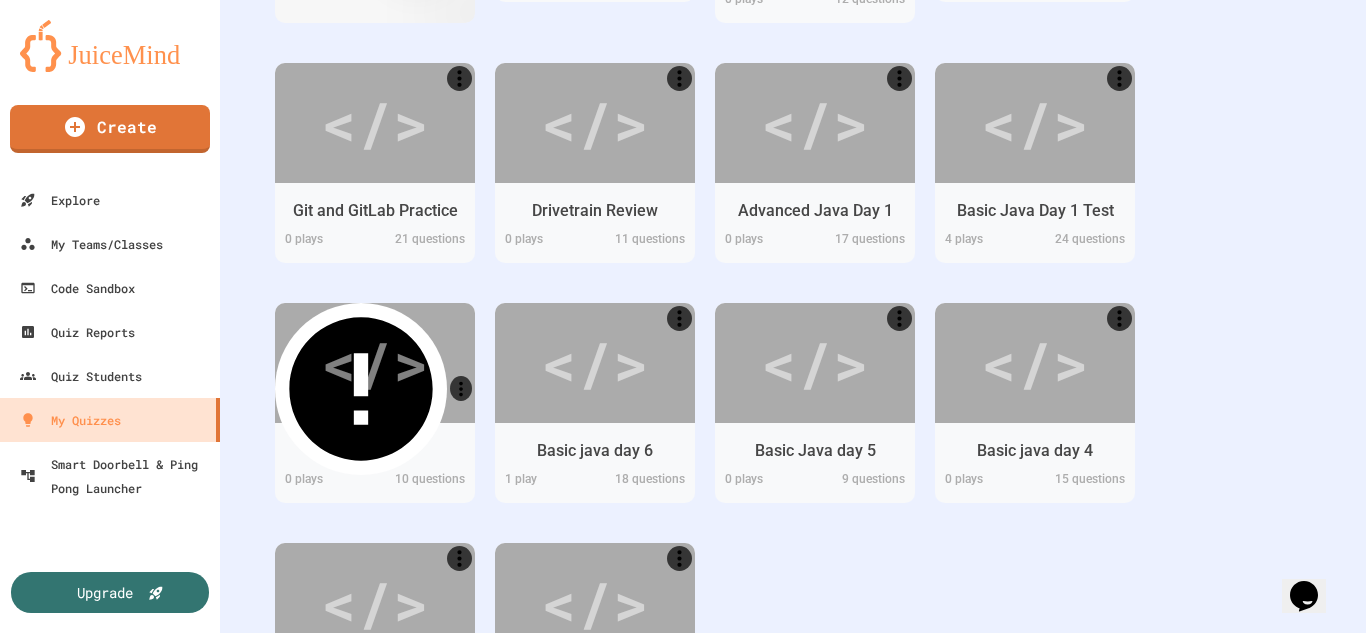 scroll, scrollTop: 1400, scrollLeft: 0, axis: vertical 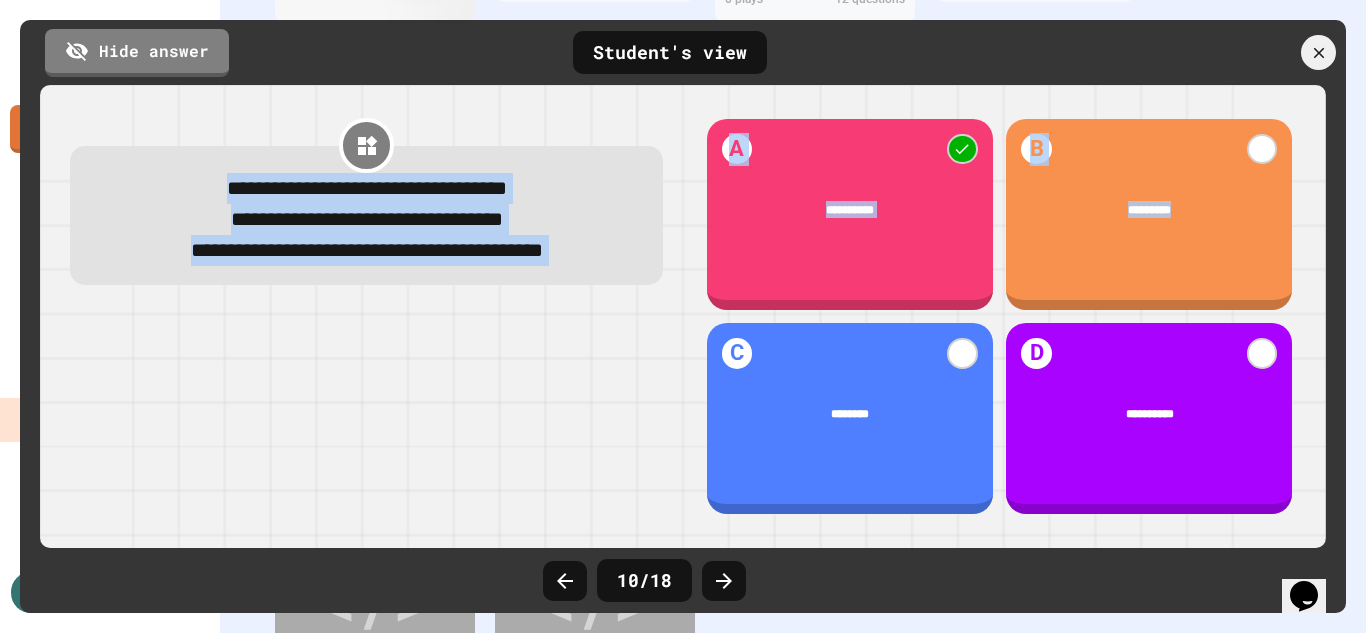 drag, startPoint x: 1330, startPoint y: 45, endPoint x: 1184, endPoint y: 113, distance: 161.05899 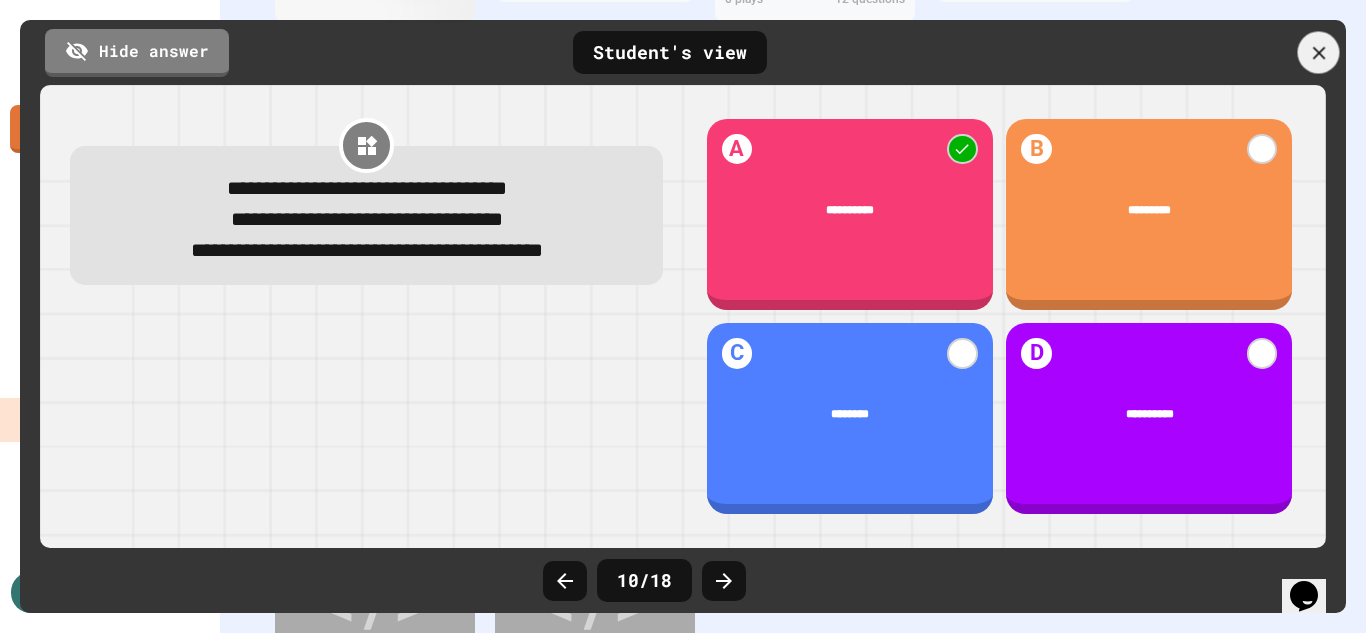 click at bounding box center (1319, 53) 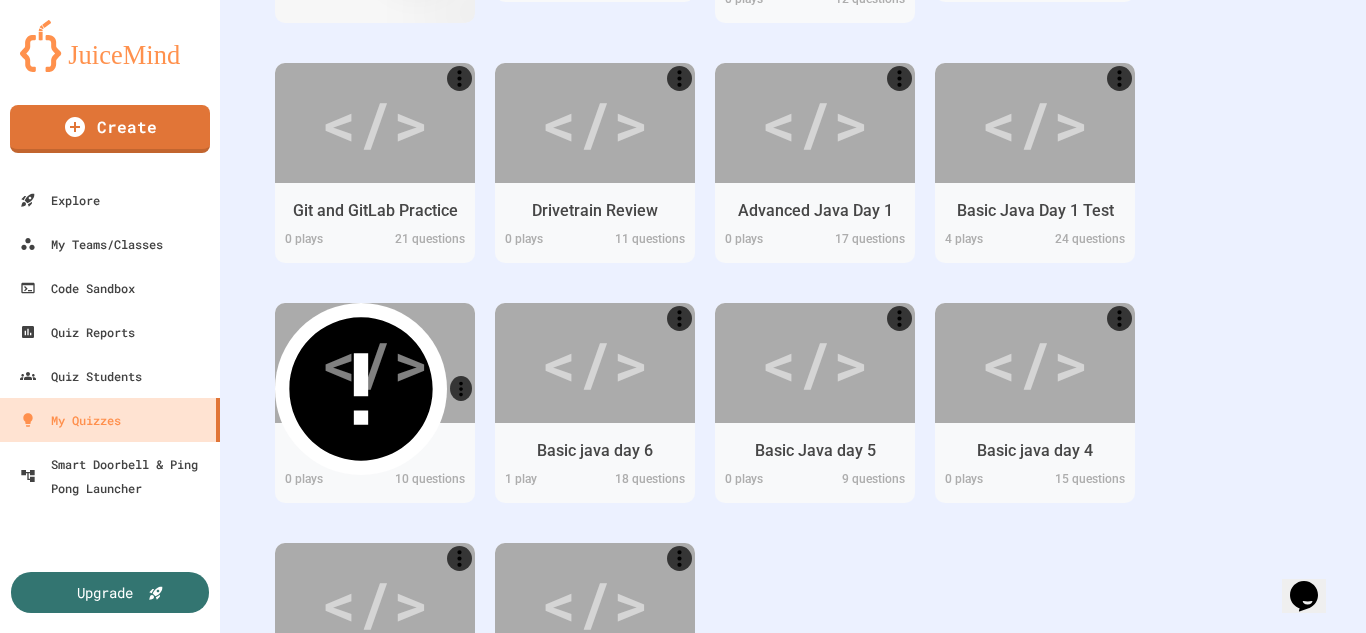 click on "Edit" at bounding box center [637, 762] 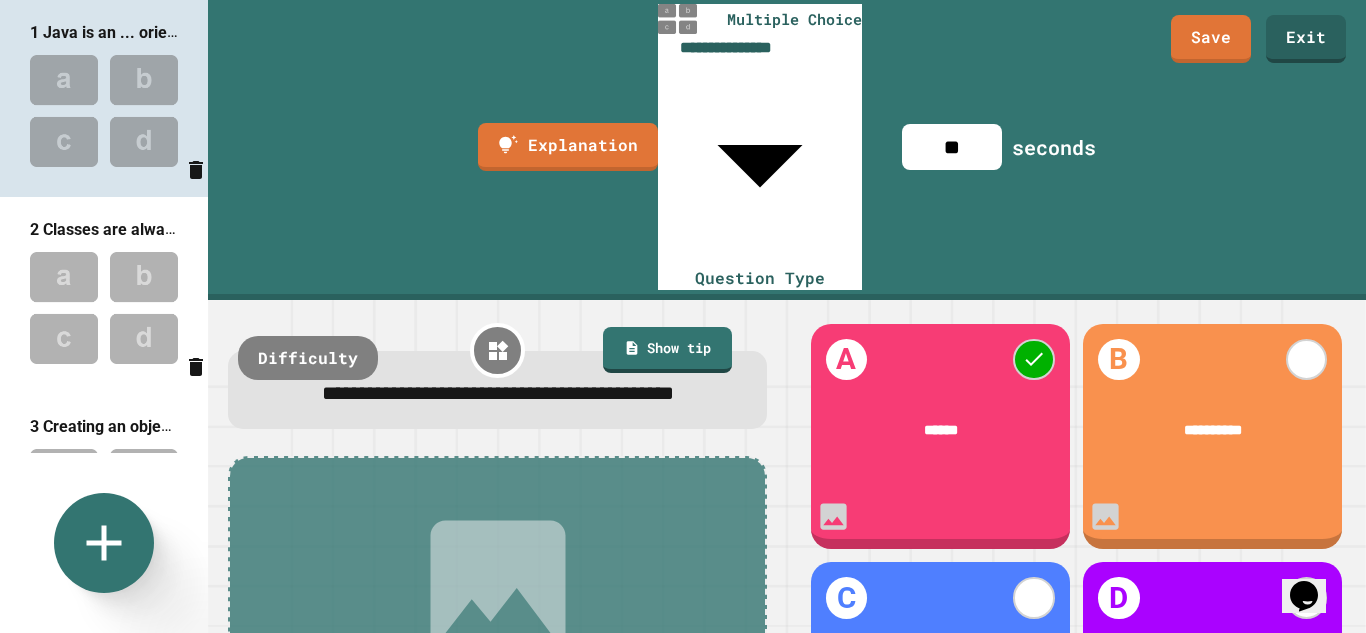 scroll, scrollTop: 1095, scrollLeft: 0, axis: vertical 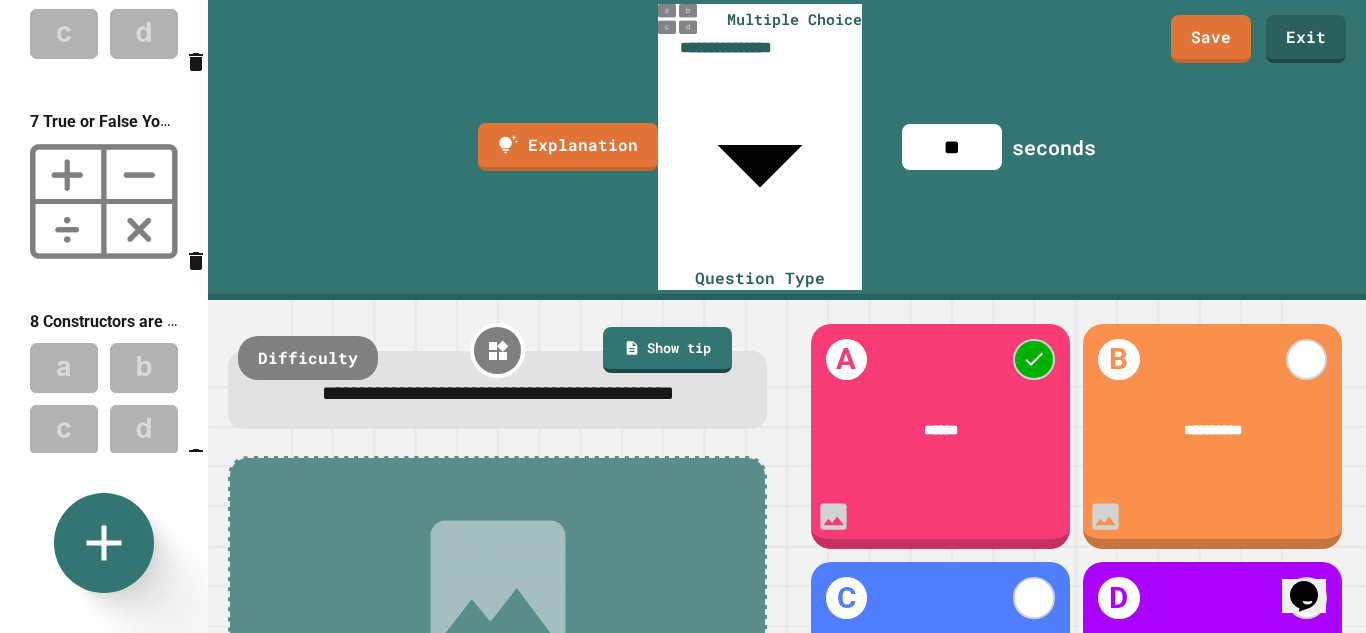 click at bounding box center (104, 399) 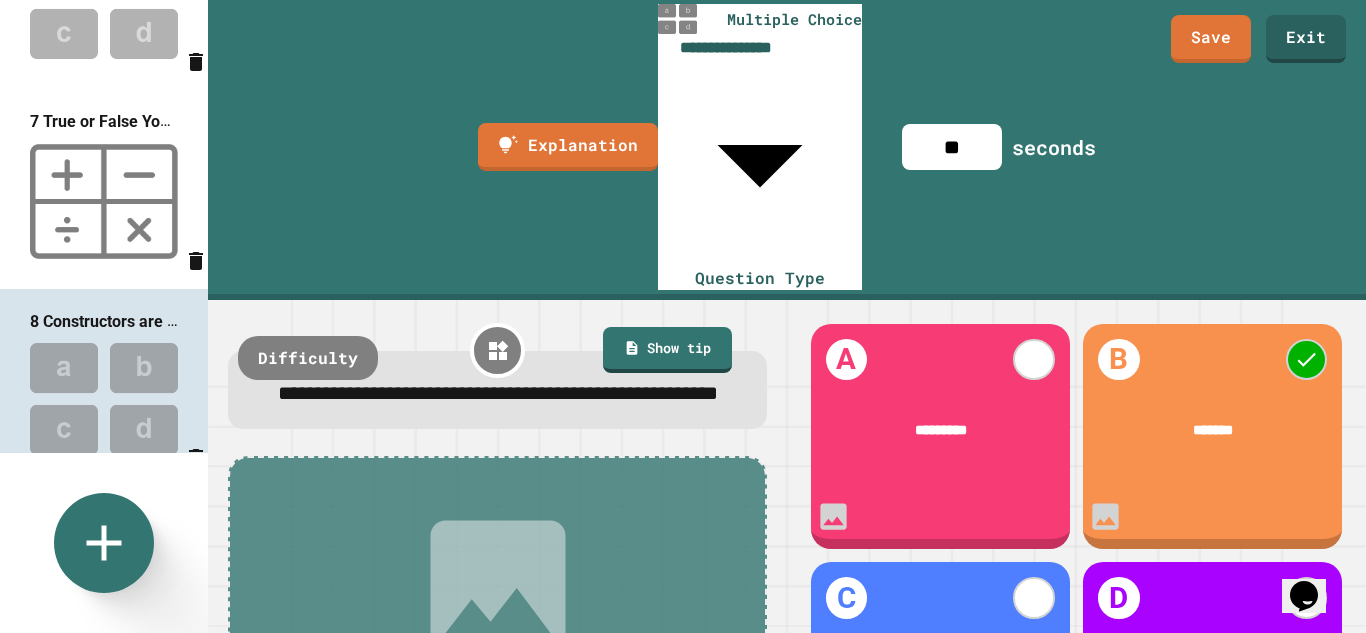 scroll, scrollTop: 1295, scrollLeft: 0, axis: vertical 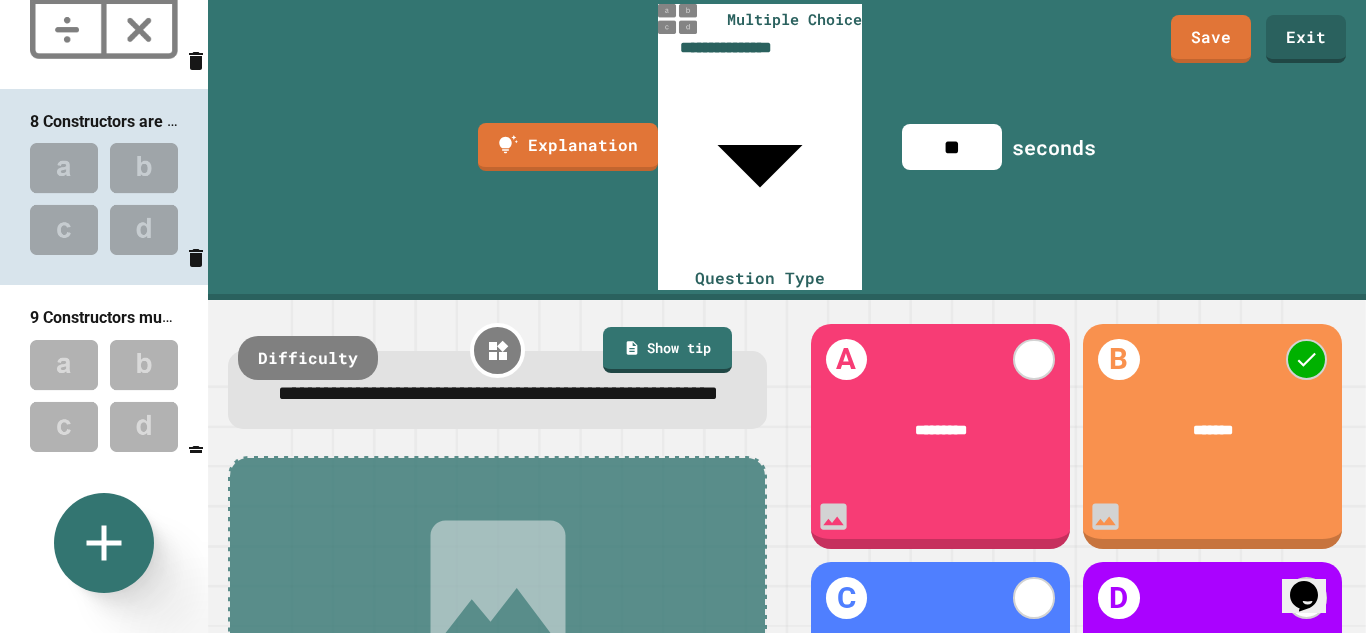 click at bounding box center (104, 396) 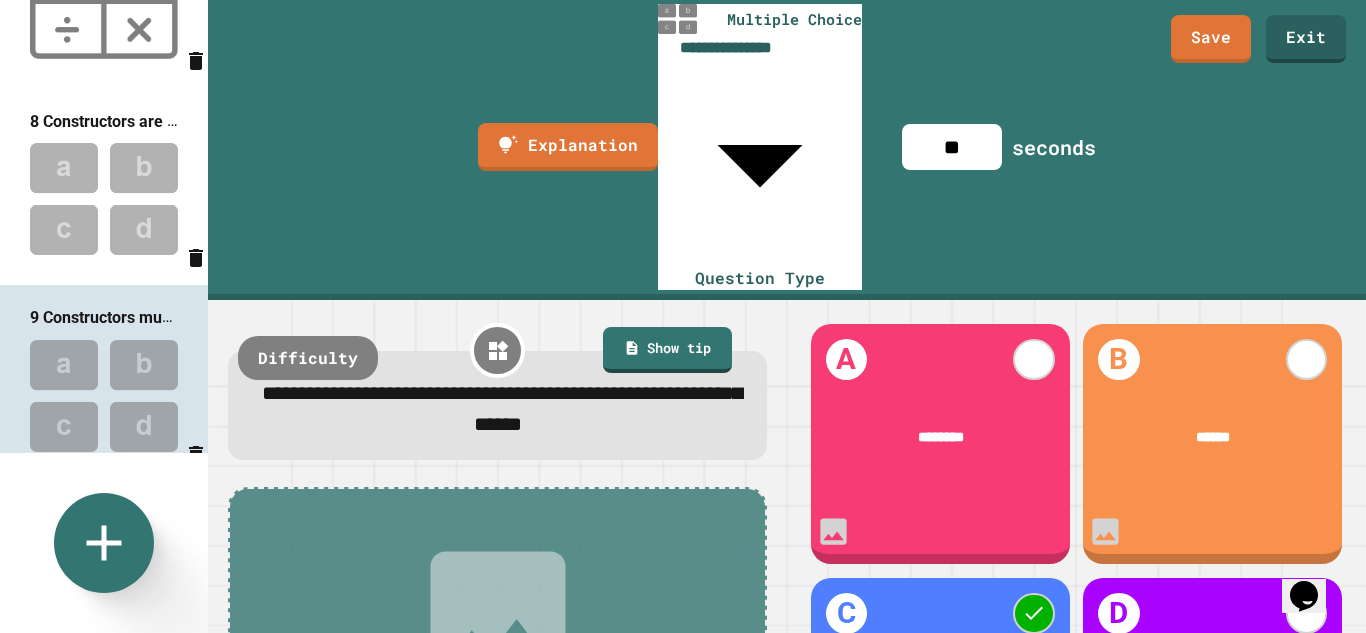 scroll, scrollTop: 1495, scrollLeft: 0, axis: vertical 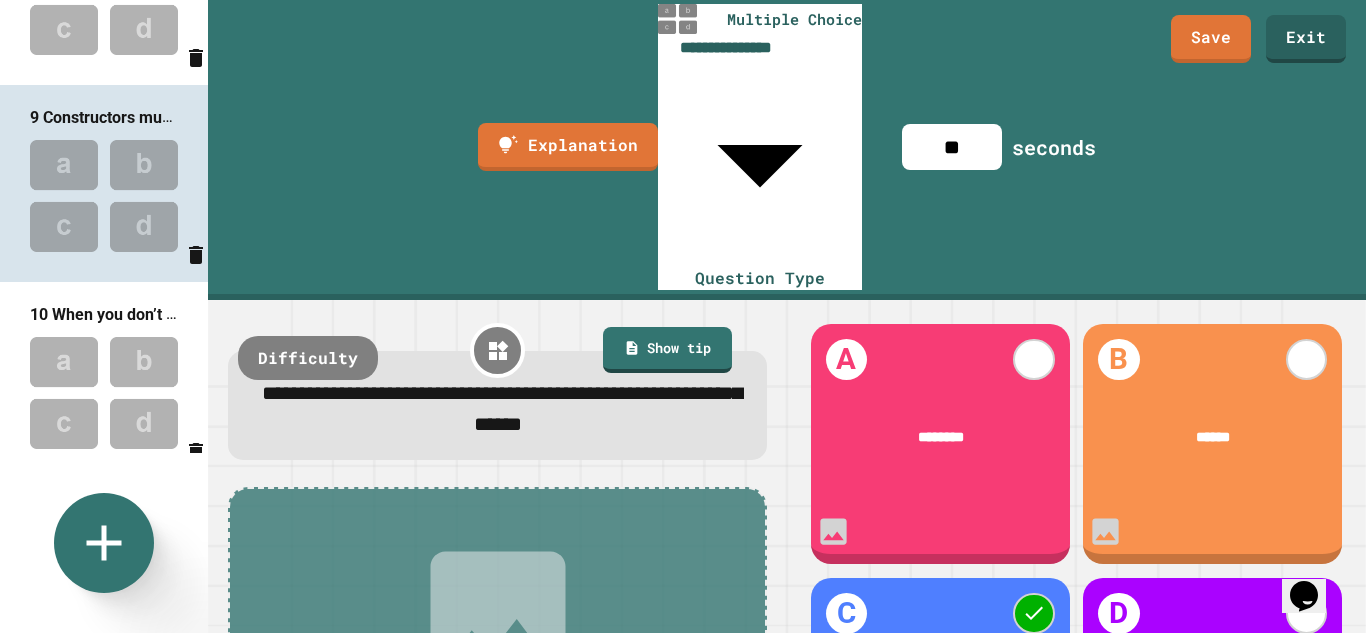 click at bounding box center [104, 393] 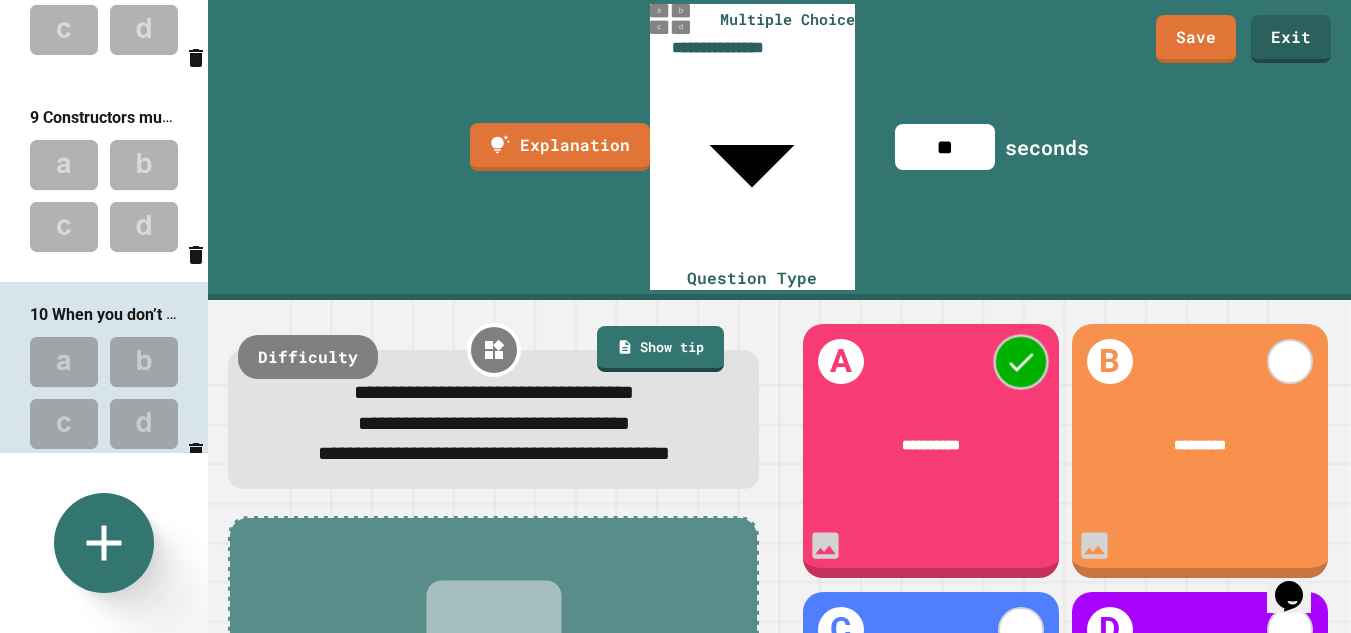 click 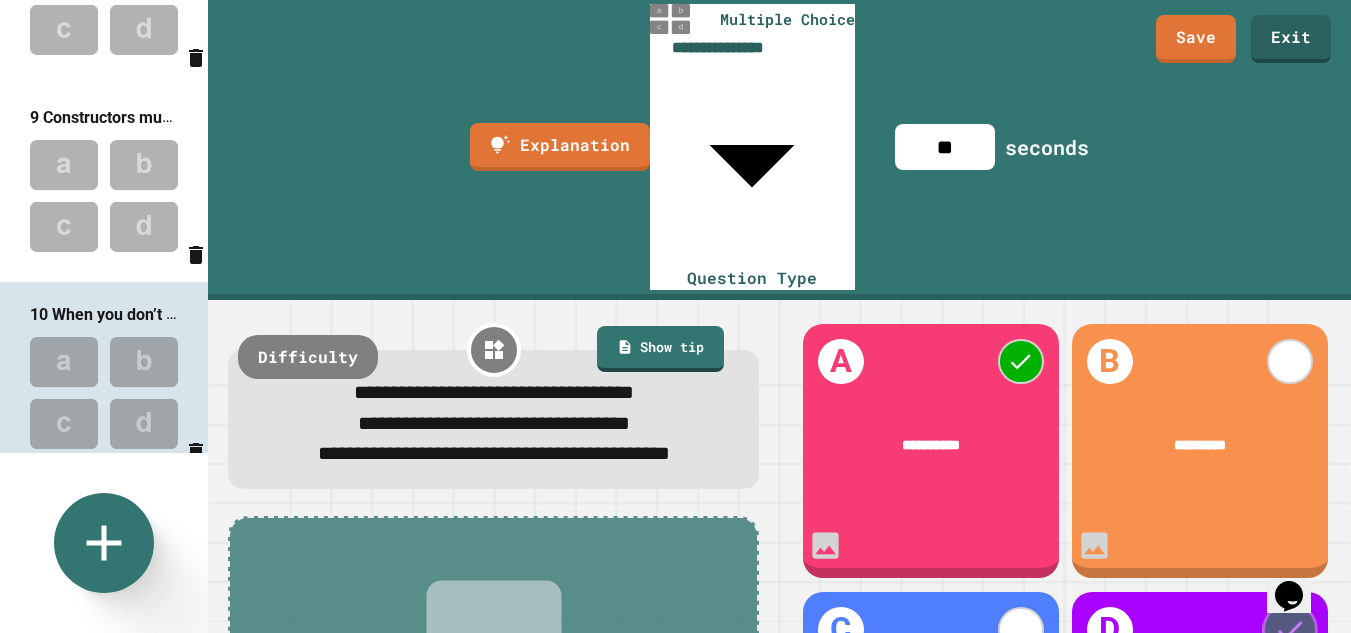 click 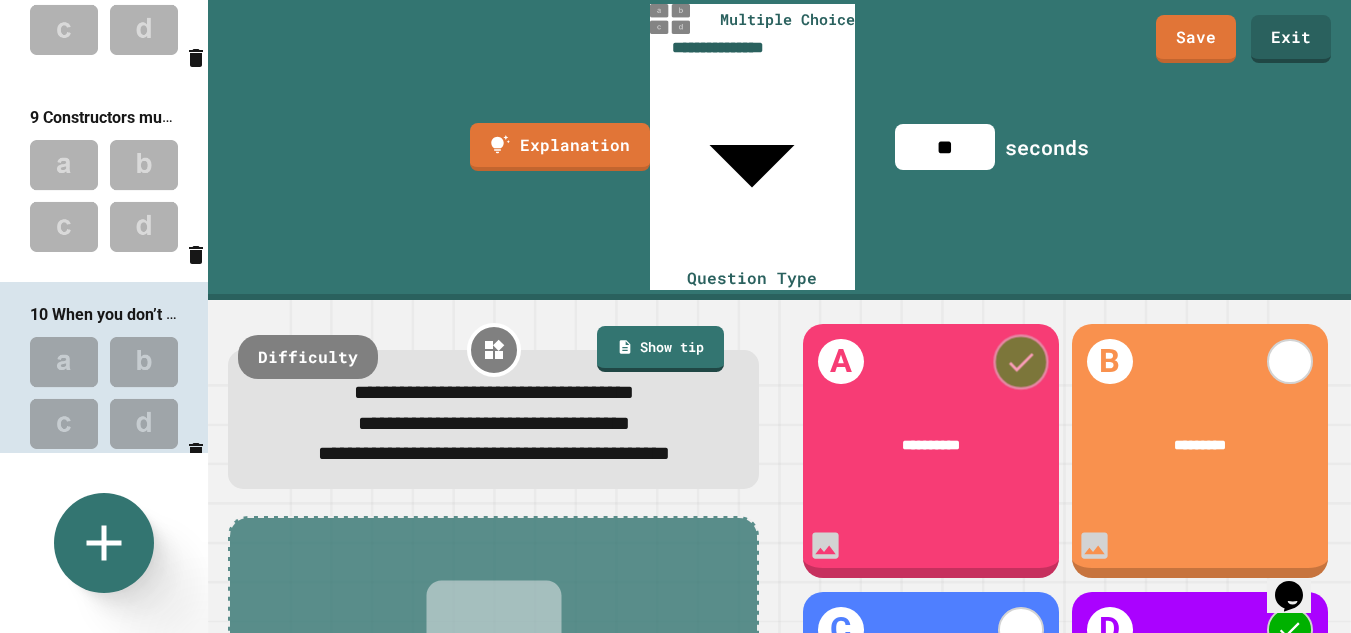 click 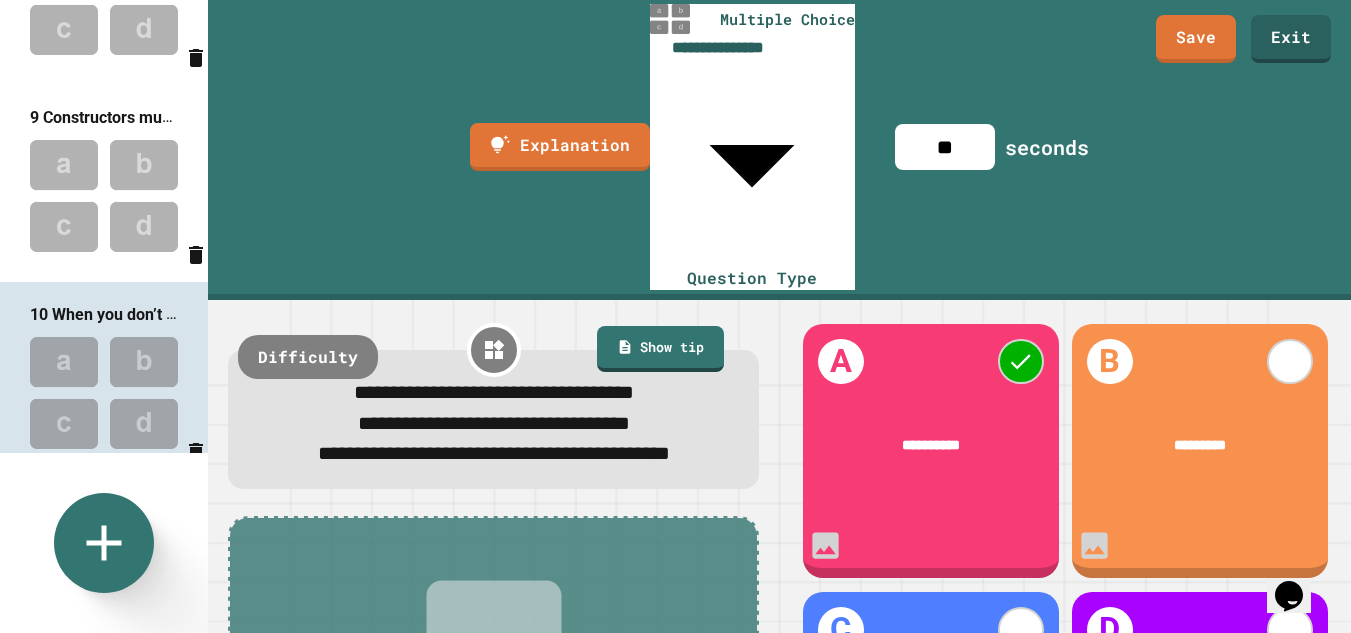 click on "**********" at bounding box center (1200, 714) 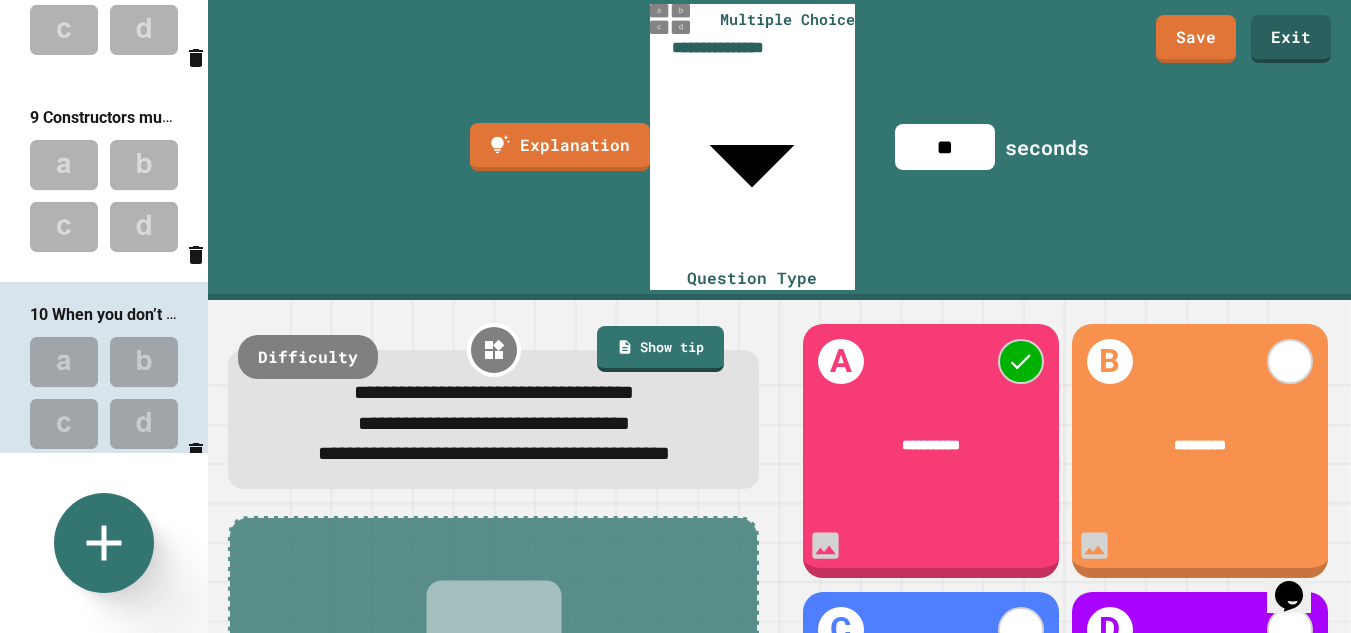 type 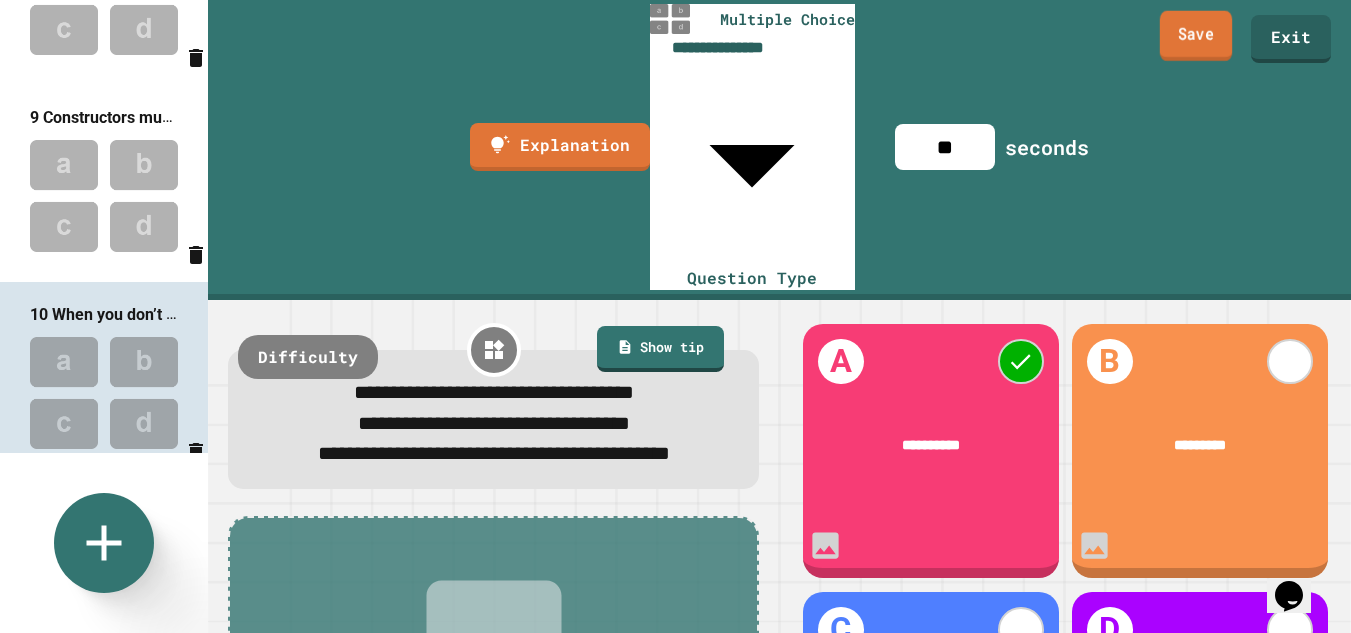 click on "Save" at bounding box center (1196, 36) 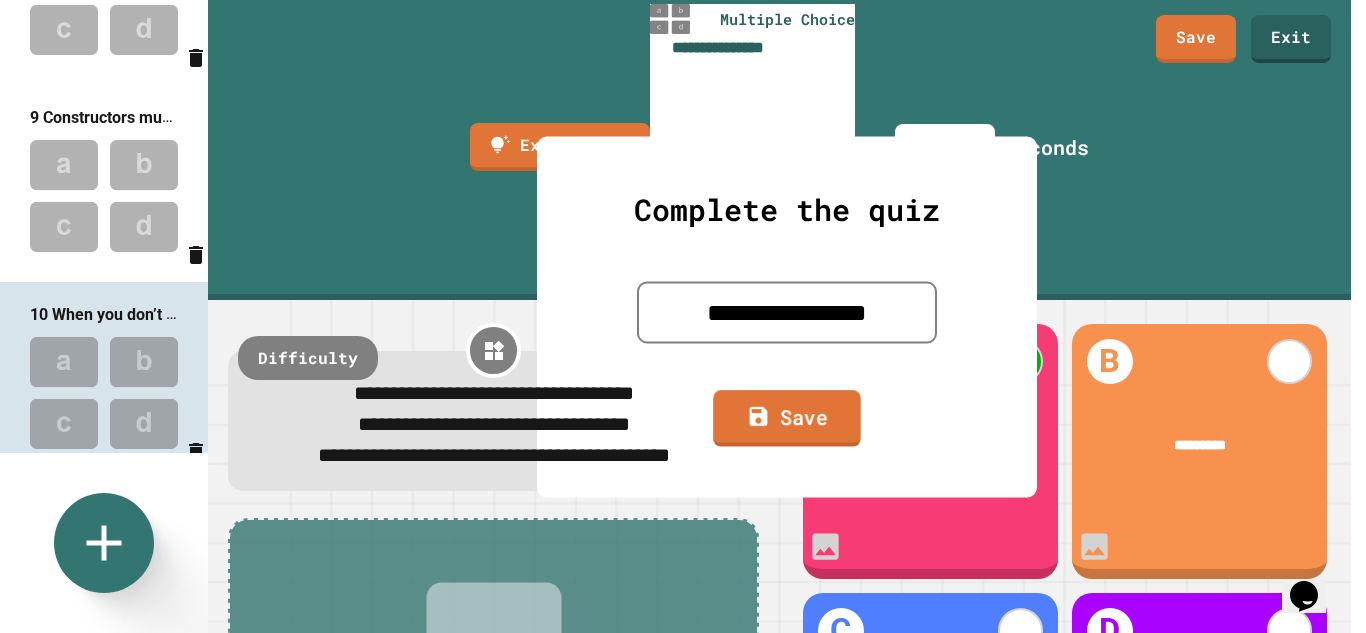 click on "Save" at bounding box center [787, 418] 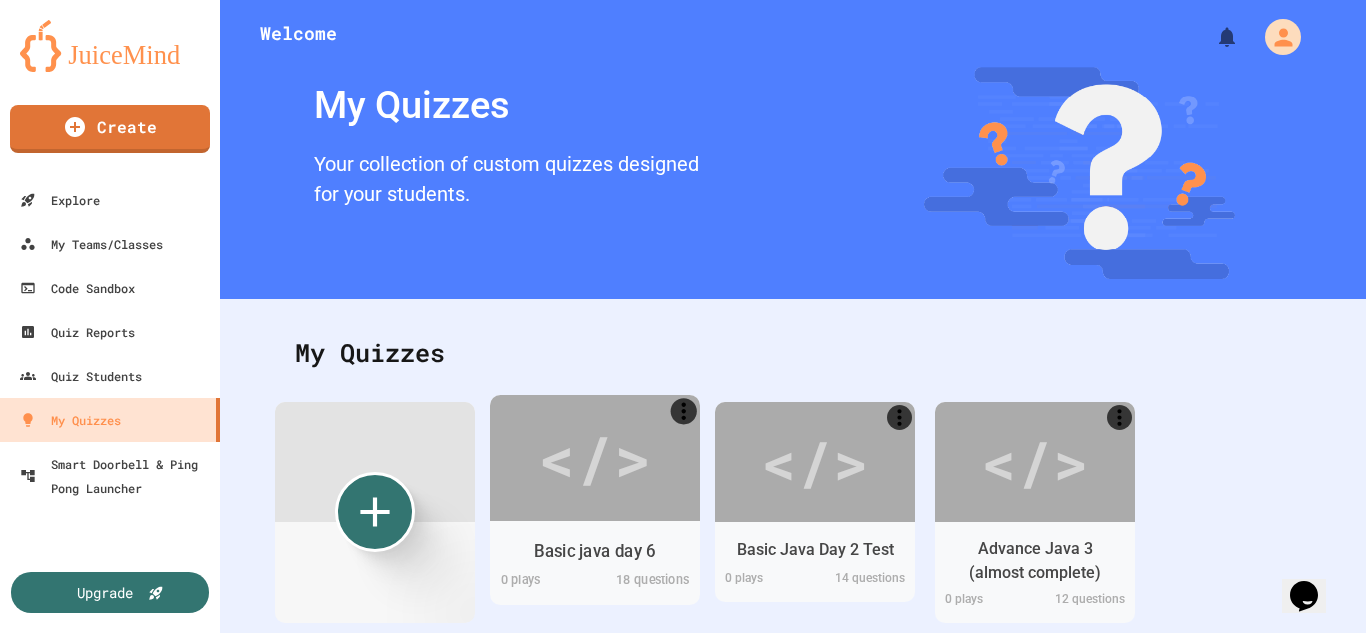 scroll, scrollTop: 200, scrollLeft: 0, axis: vertical 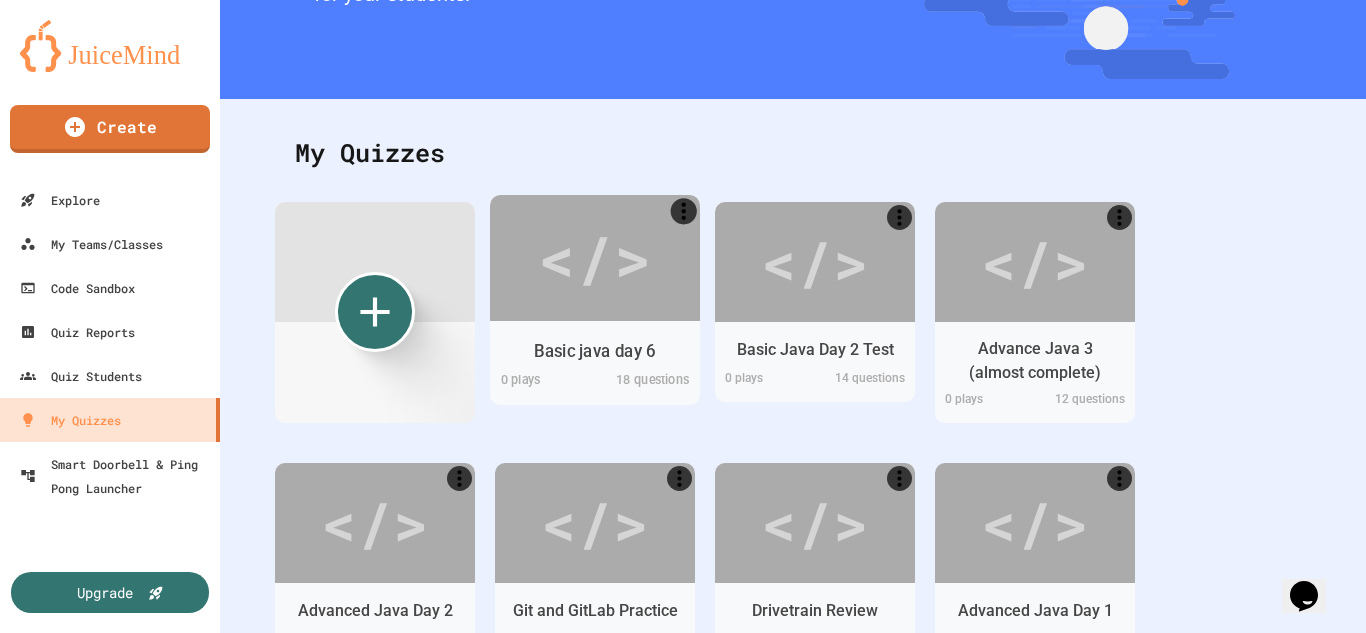 click on "Basic java day 6" at bounding box center (595, 350) 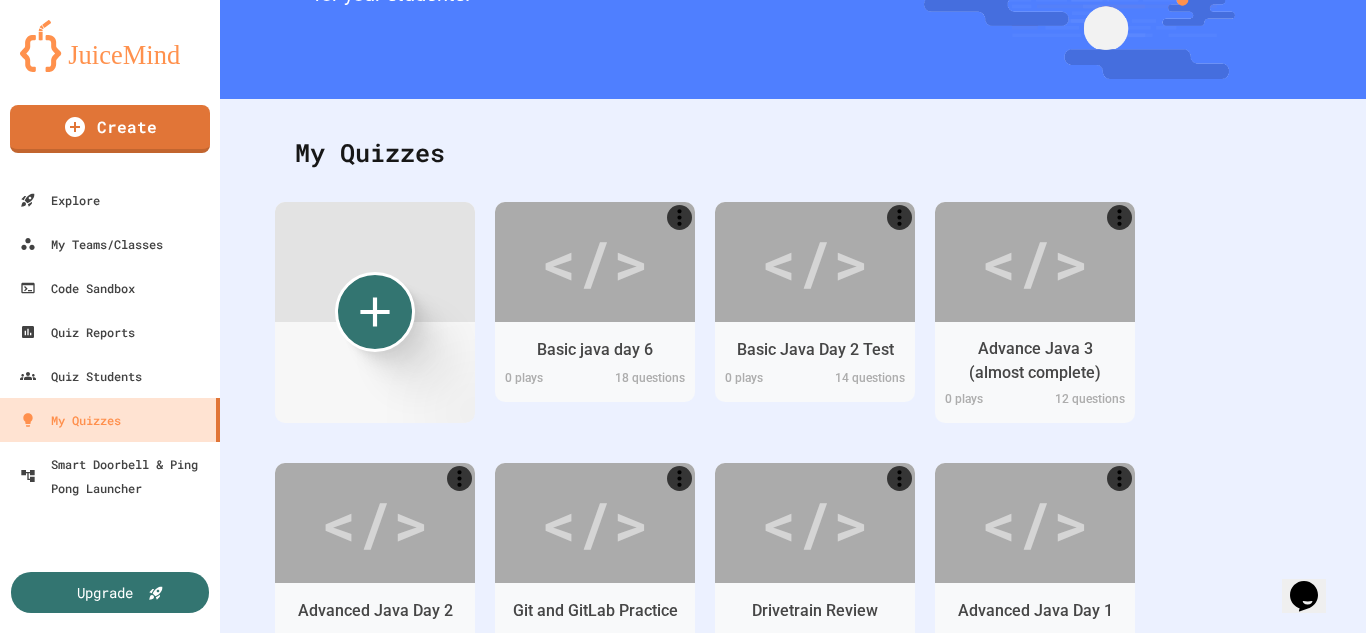 scroll, scrollTop: 1594, scrollLeft: 0, axis: vertical 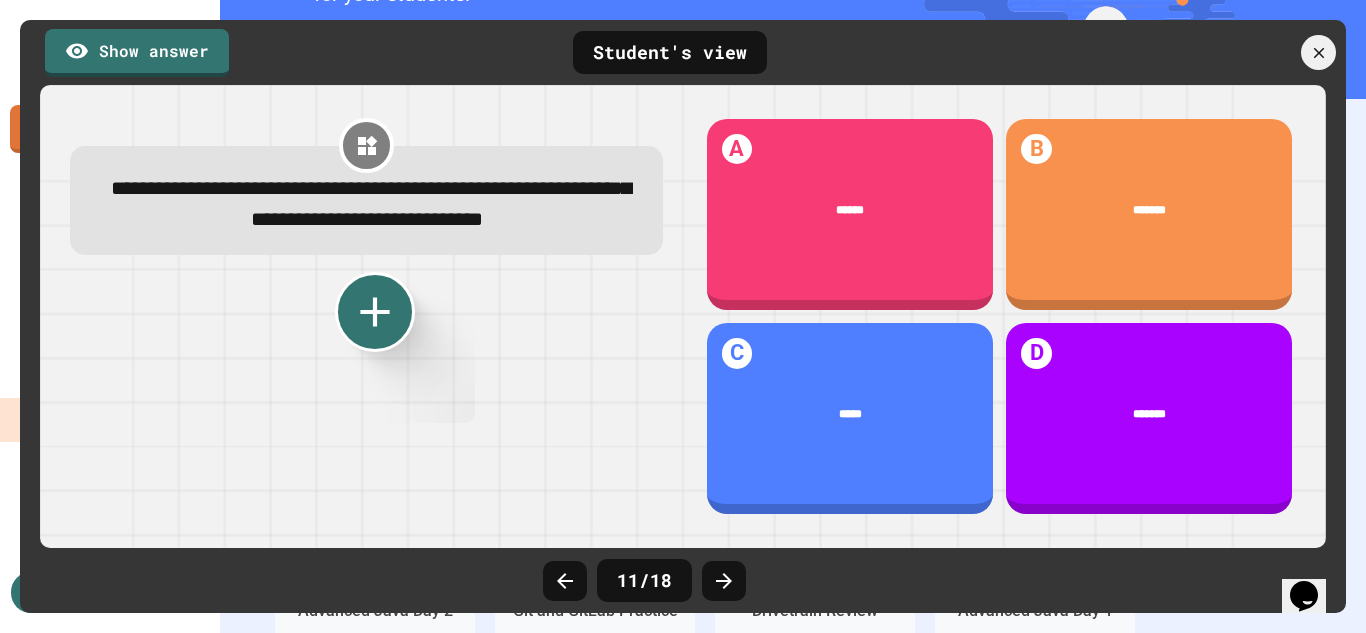 click at bounding box center [1236, 52] 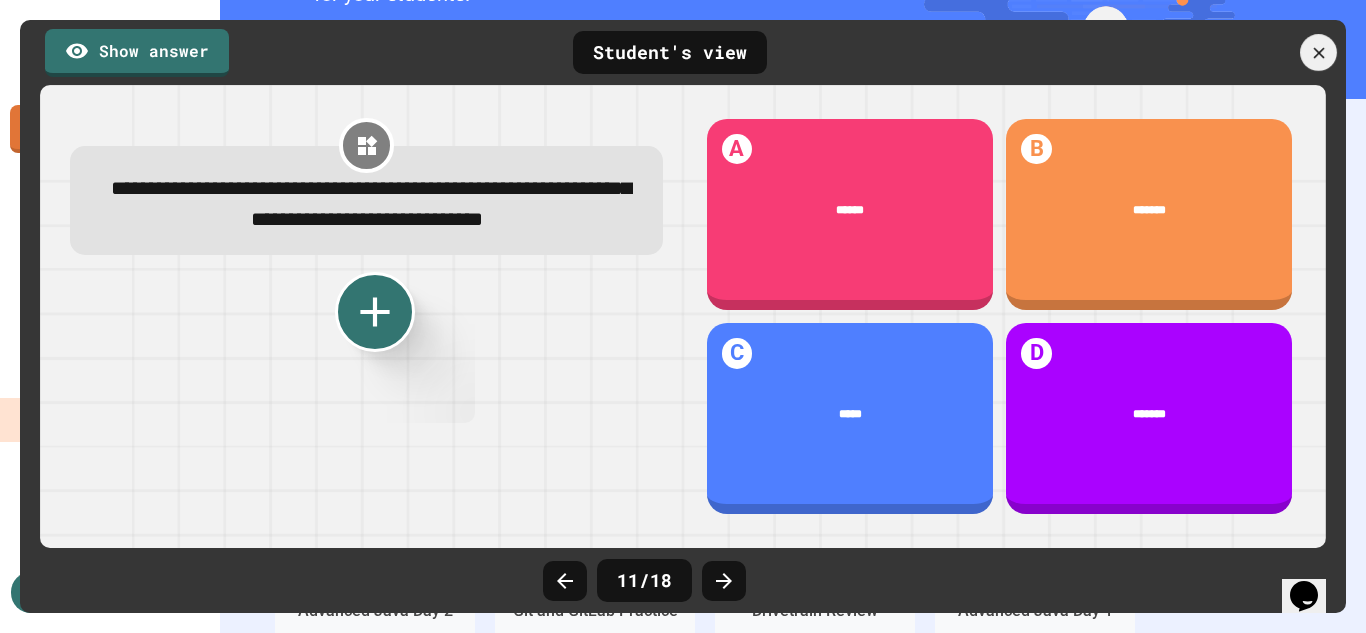 click on "Show answer Student's view" at bounding box center (683, 52) 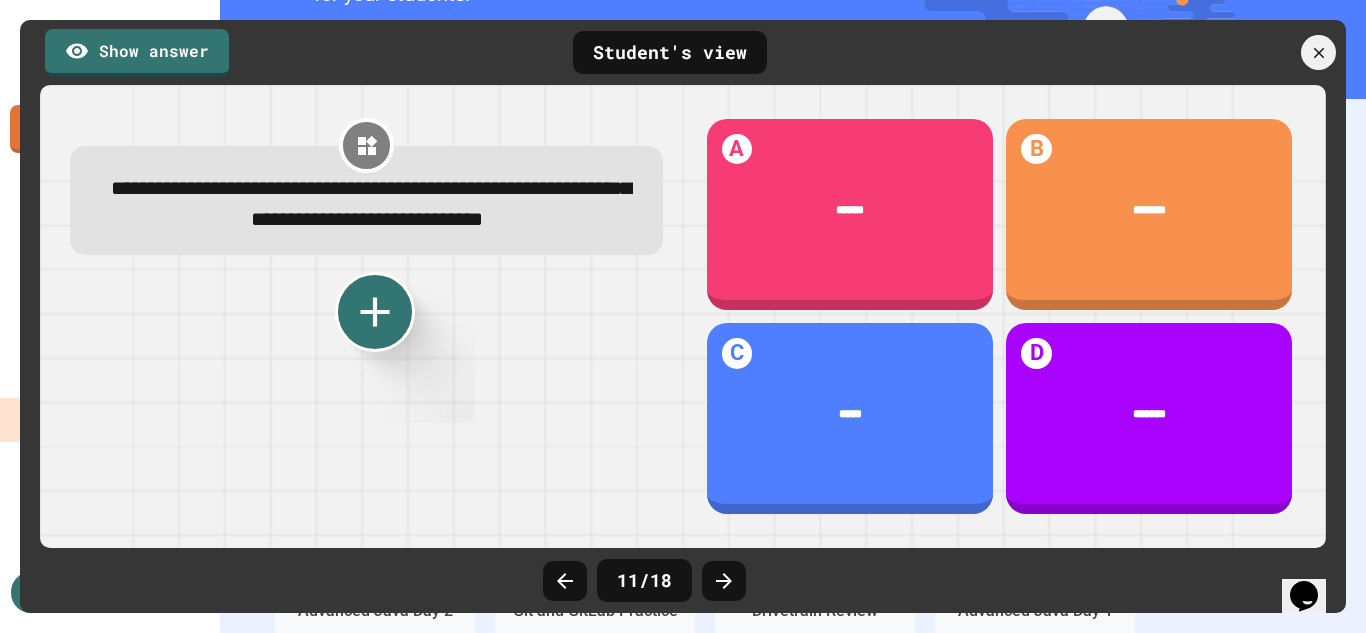 click 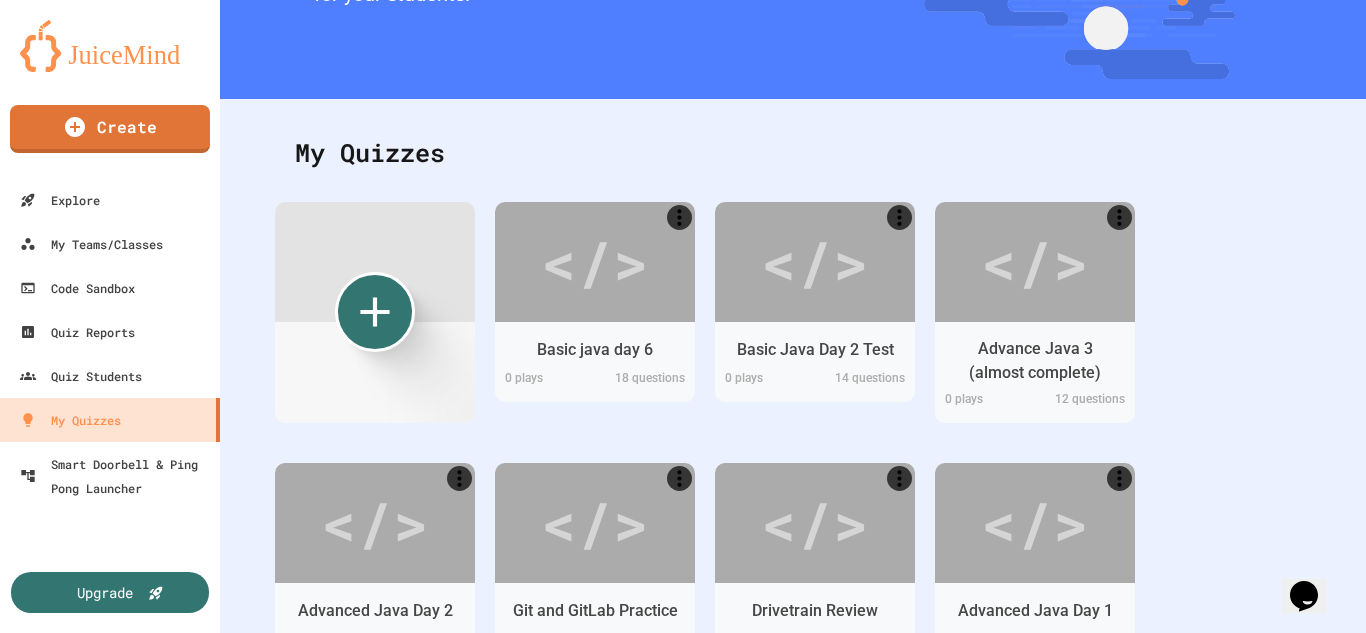 click on "10. When you don’t make a constructor,
Java makes a default constructor.
However,this doesn’t let you declare any ..." at bounding box center [968, 653] 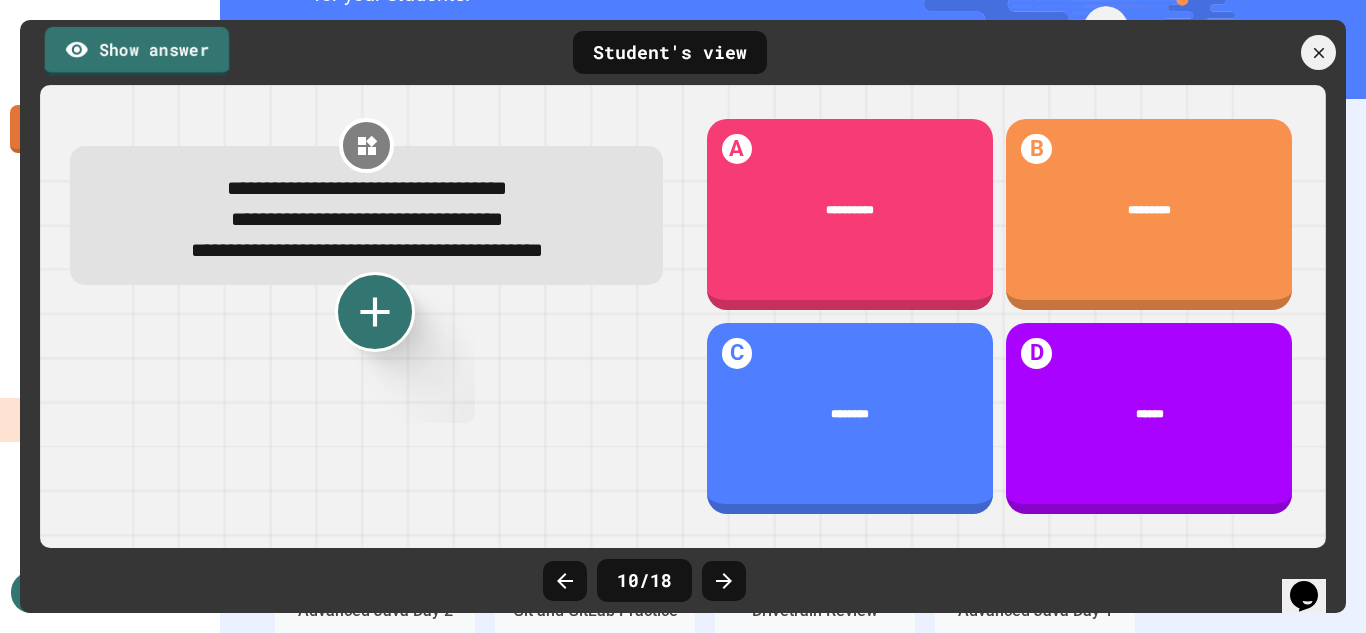 click on "Show answer" at bounding box center [137, 51] 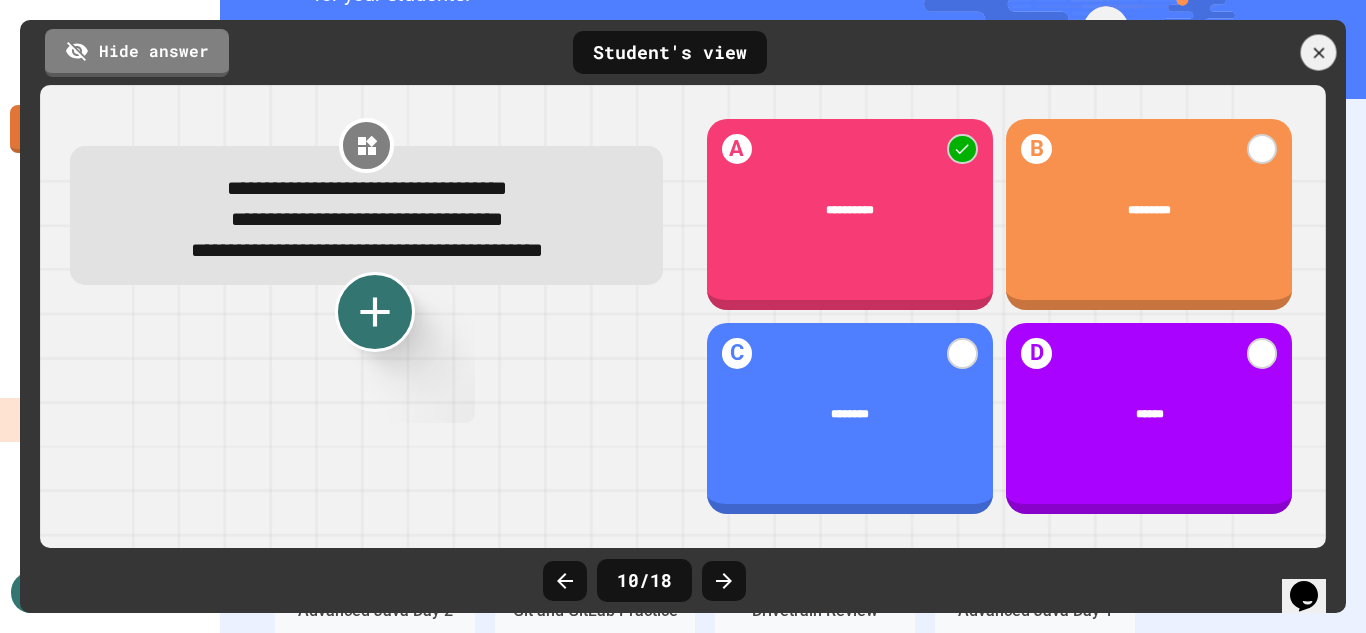 click on "Hide answer Student's view" at bounding box center [683, 52] 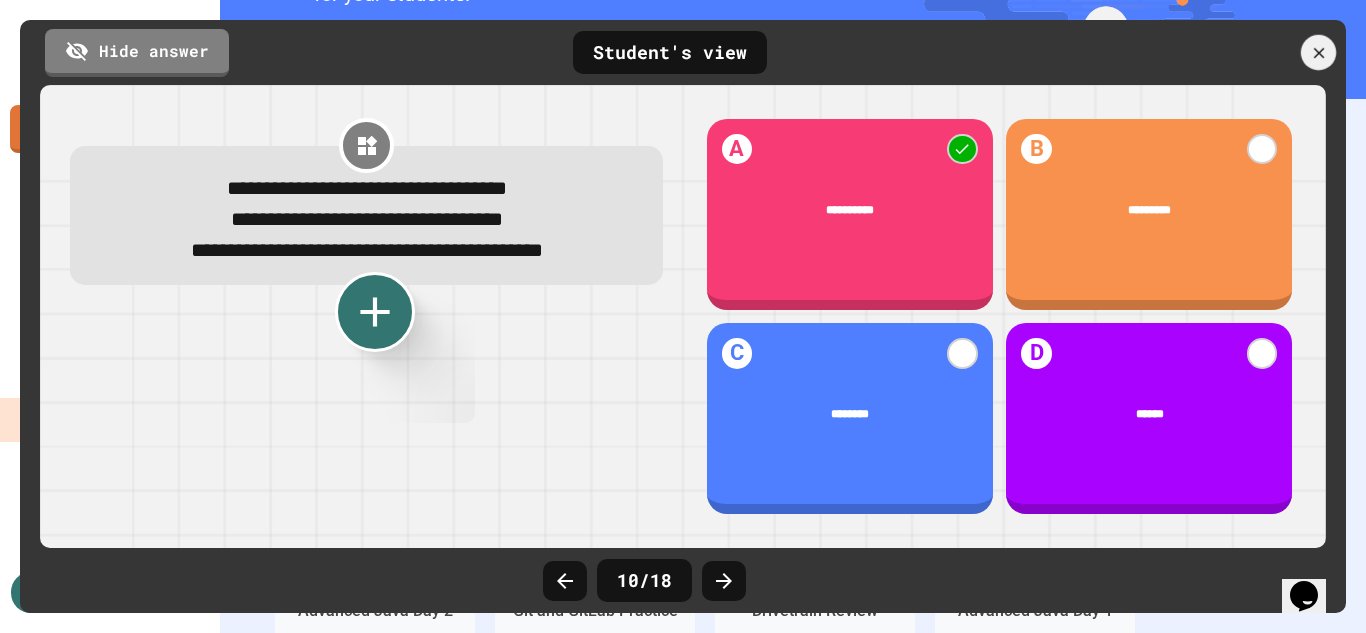 click 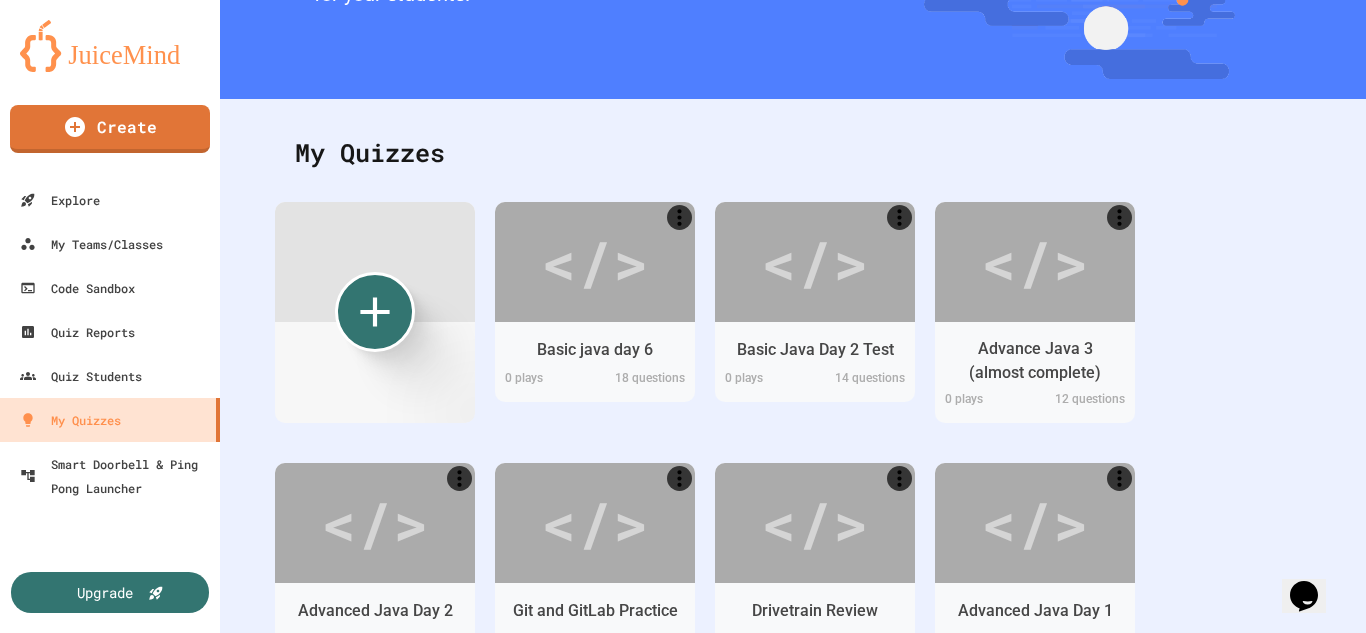 scroll, scrollTop: 1992, scrollLeft: 0, axis: vertical 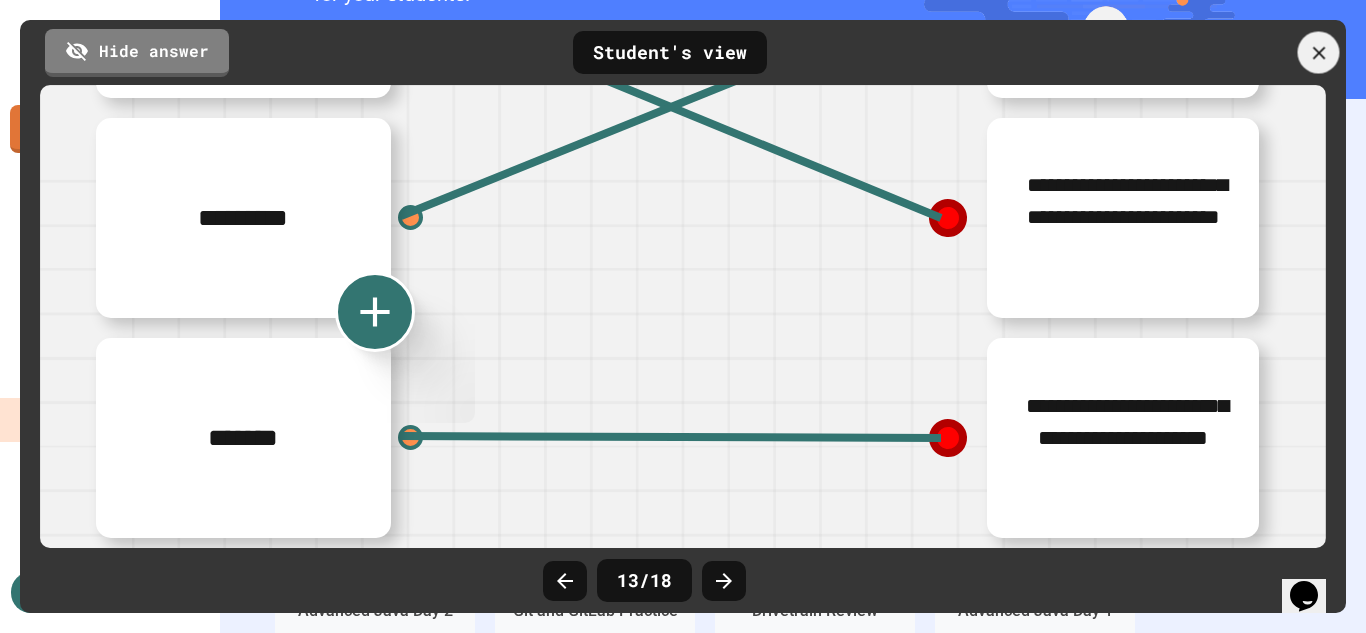 click at bounding box center (1319, 53) 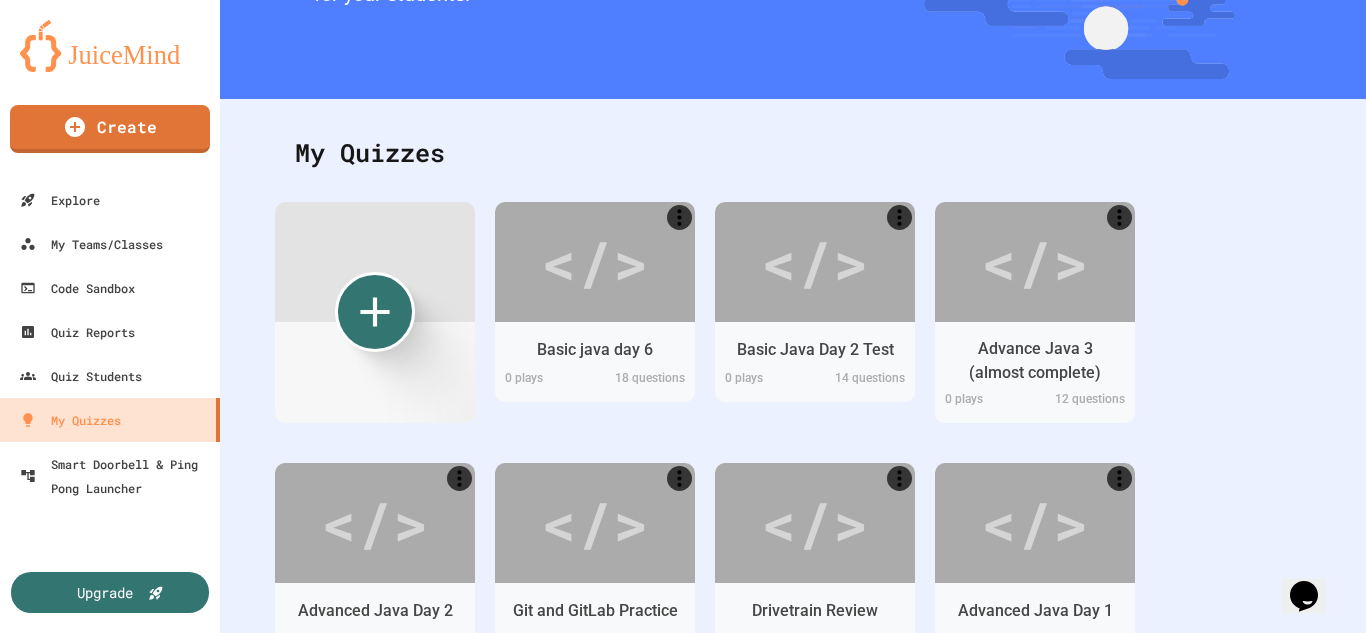 scroll, scrollTop: 2192, scrollLeft: 0, axis: vertical 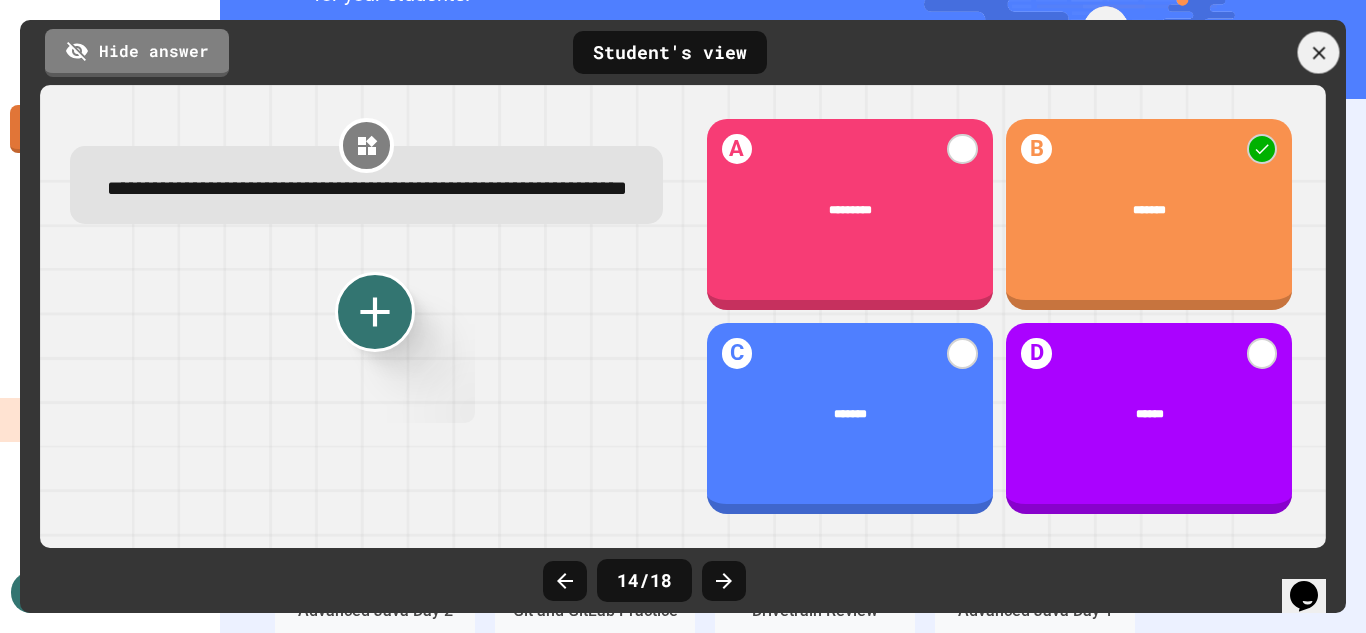 click 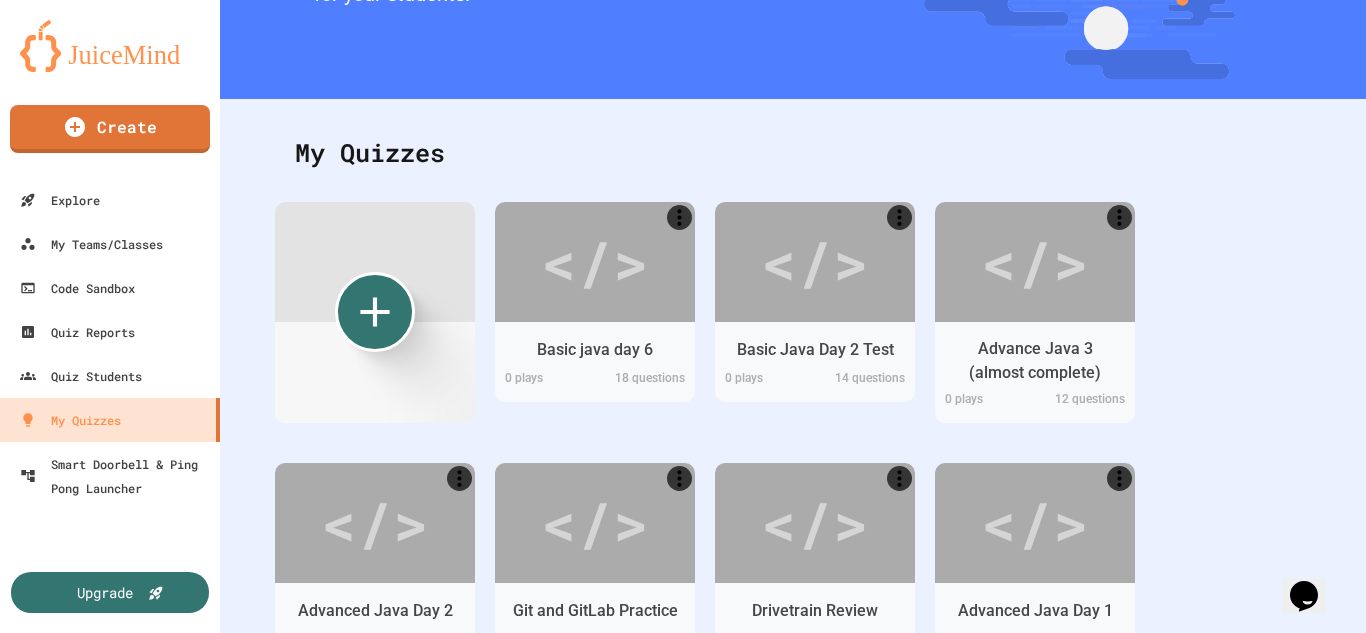 scroll, scrollTop: 2392, scrollLeft: 0, axis: vertical 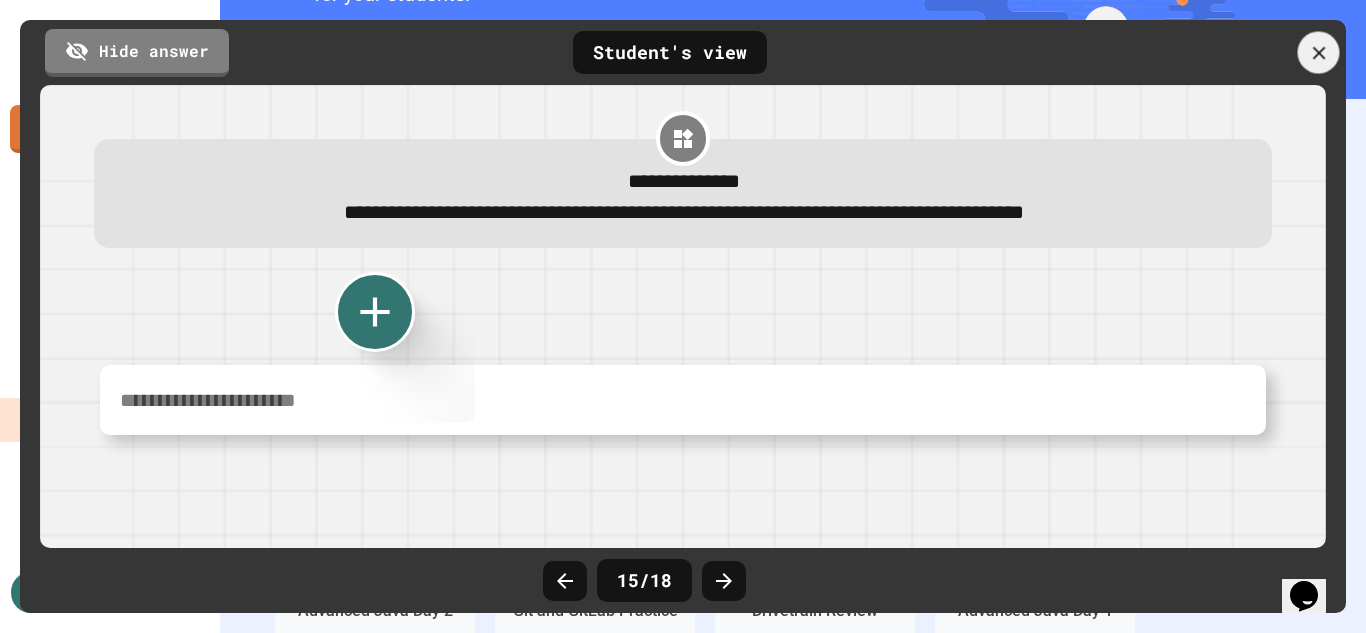 click at bounding box center (1319, 53) 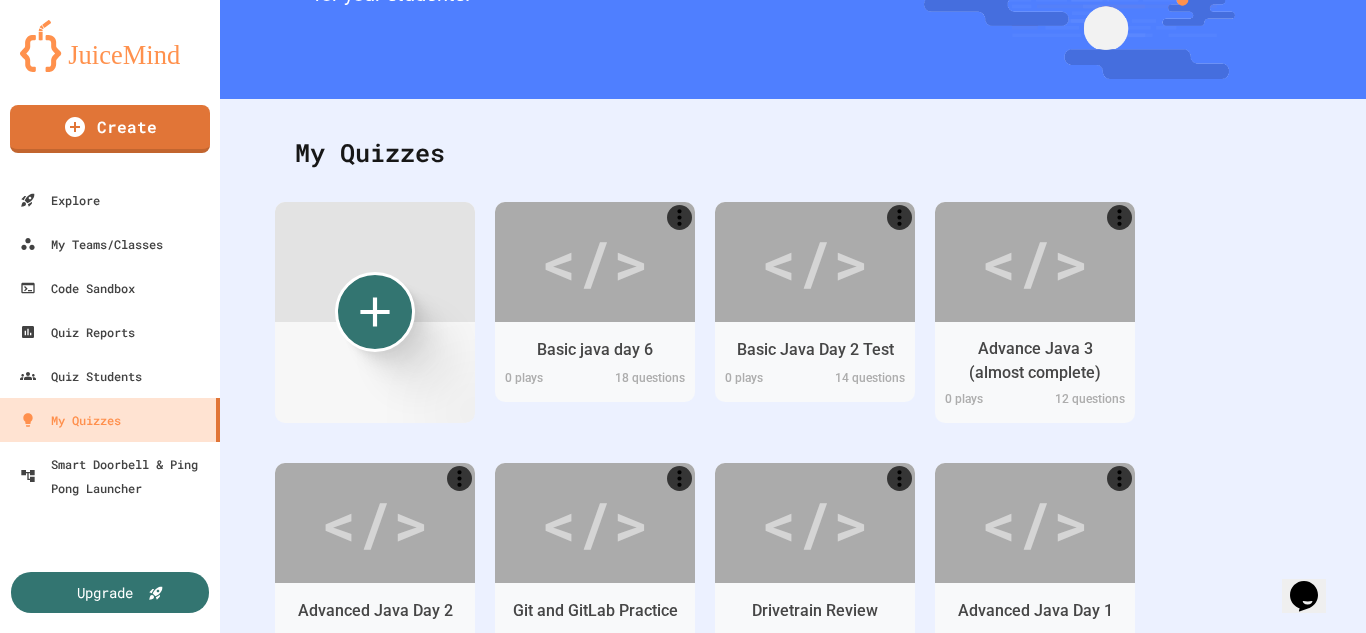 scroll, scrollTop: 2592, scrollLeft: 0, axis: vertical 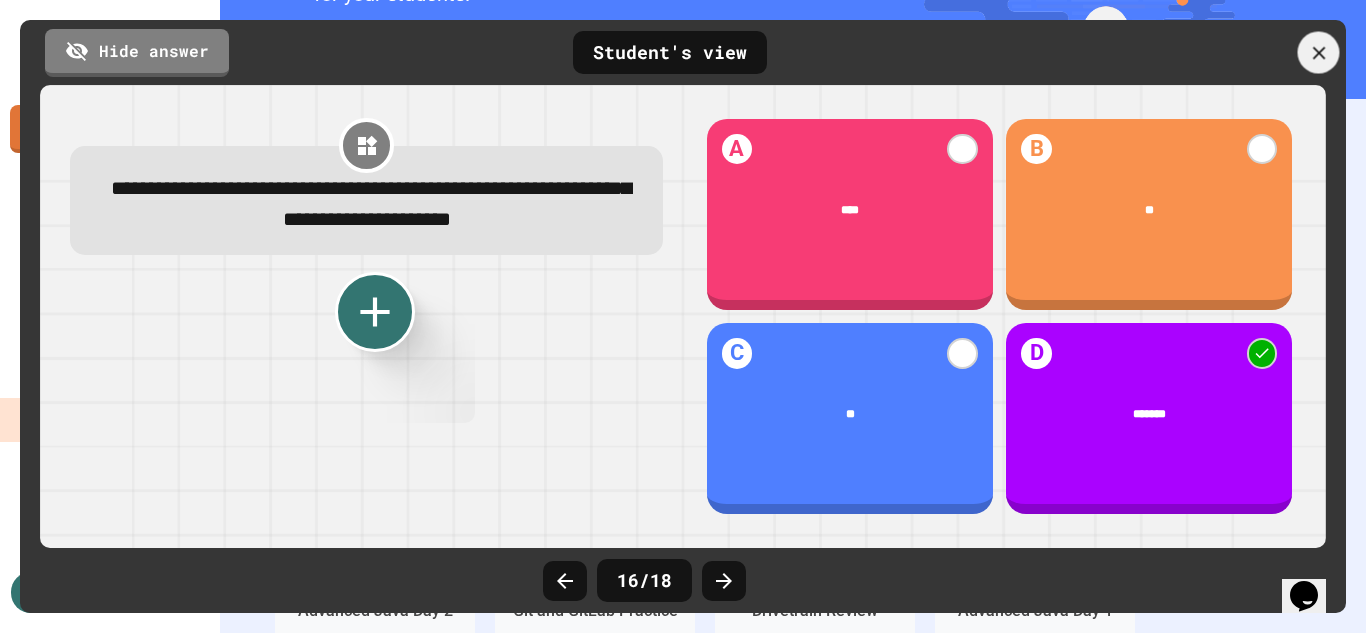 click 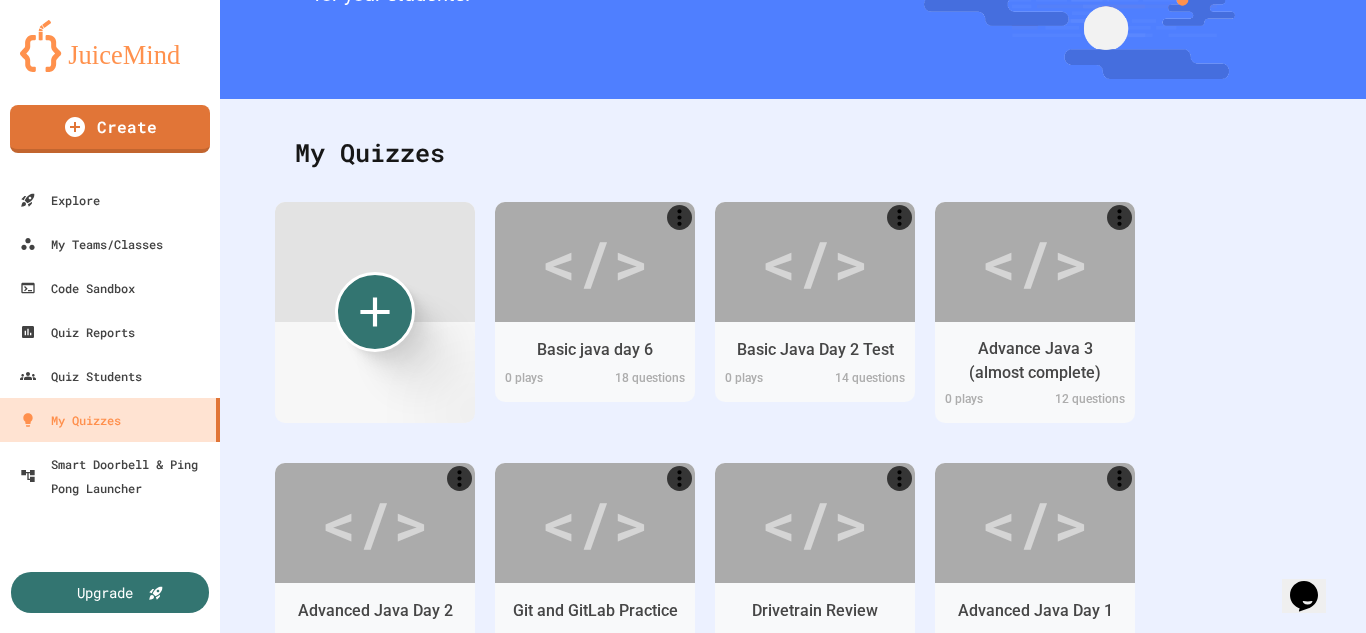 click at bounding box center [1094, 1101] 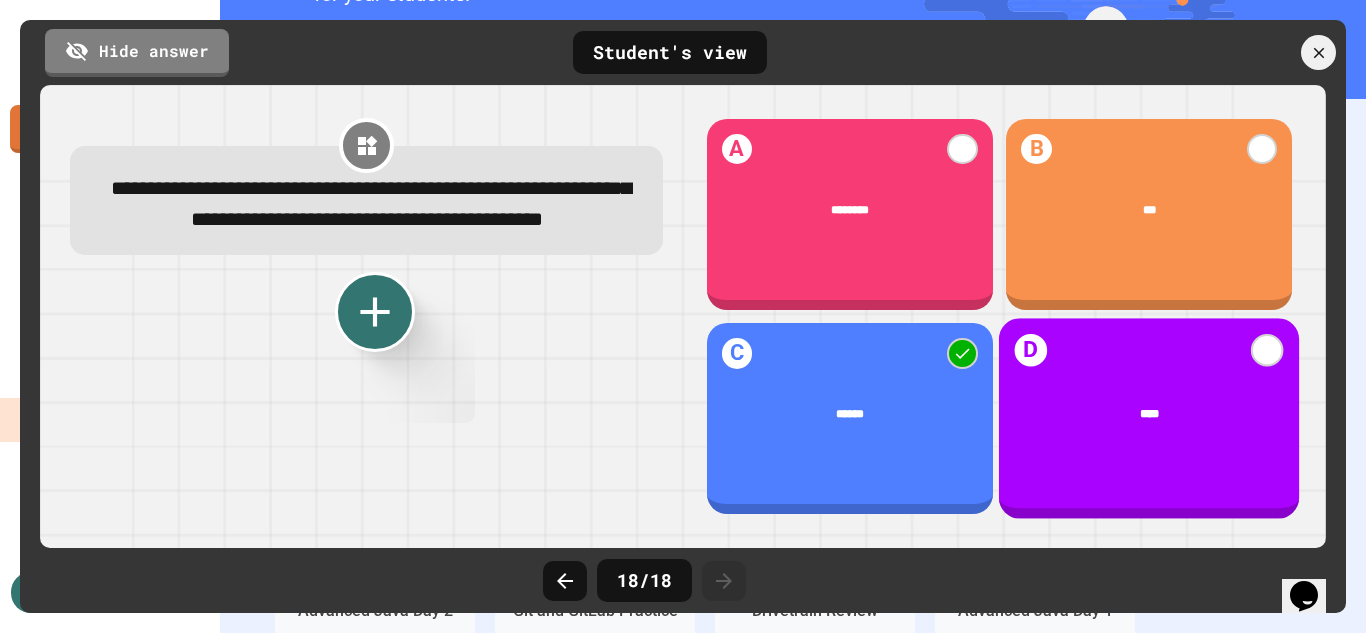 scroll, scrollTop: 2795, scrollLeft: 0, axis: vertical 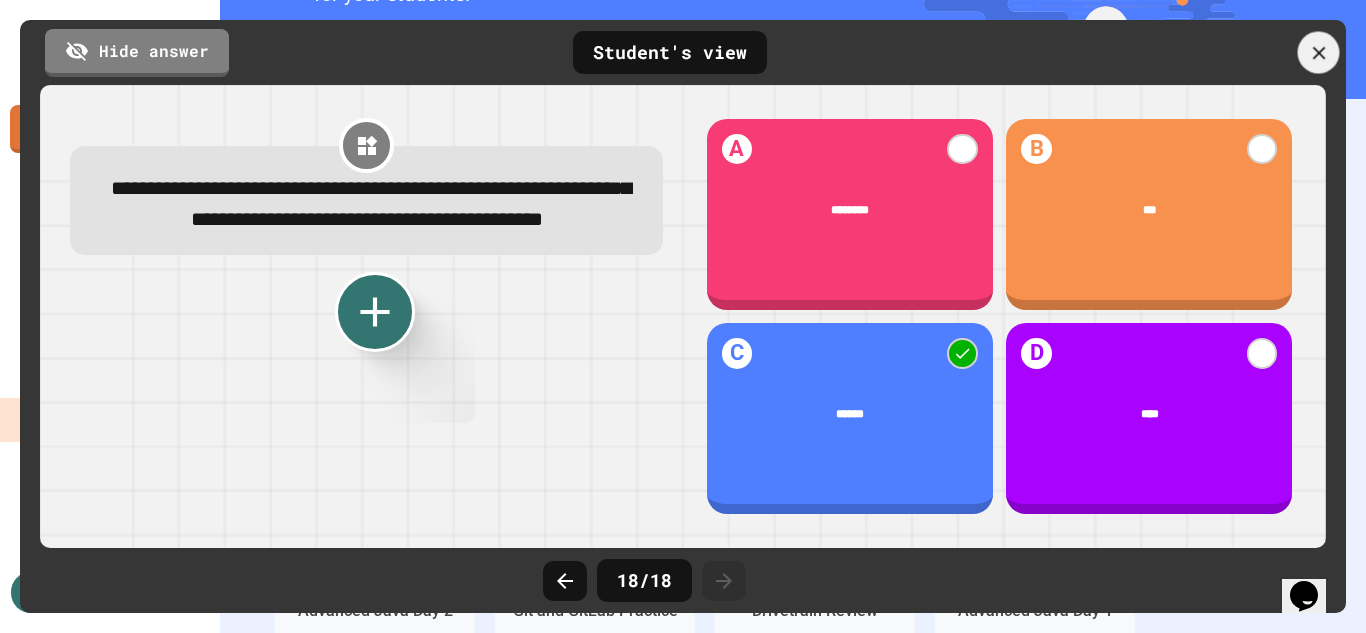 click 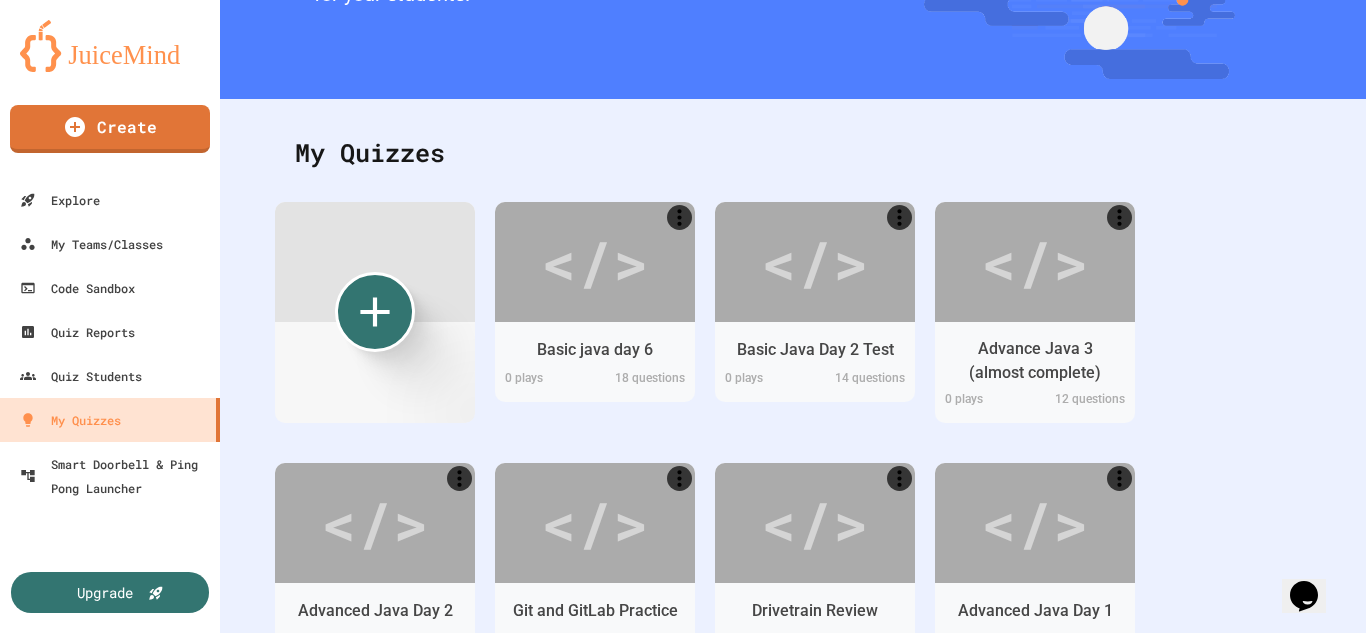 click on "17. When the final method is used on classes, it means it ... be inherited by any other classes" at bounding box center [968, 982] 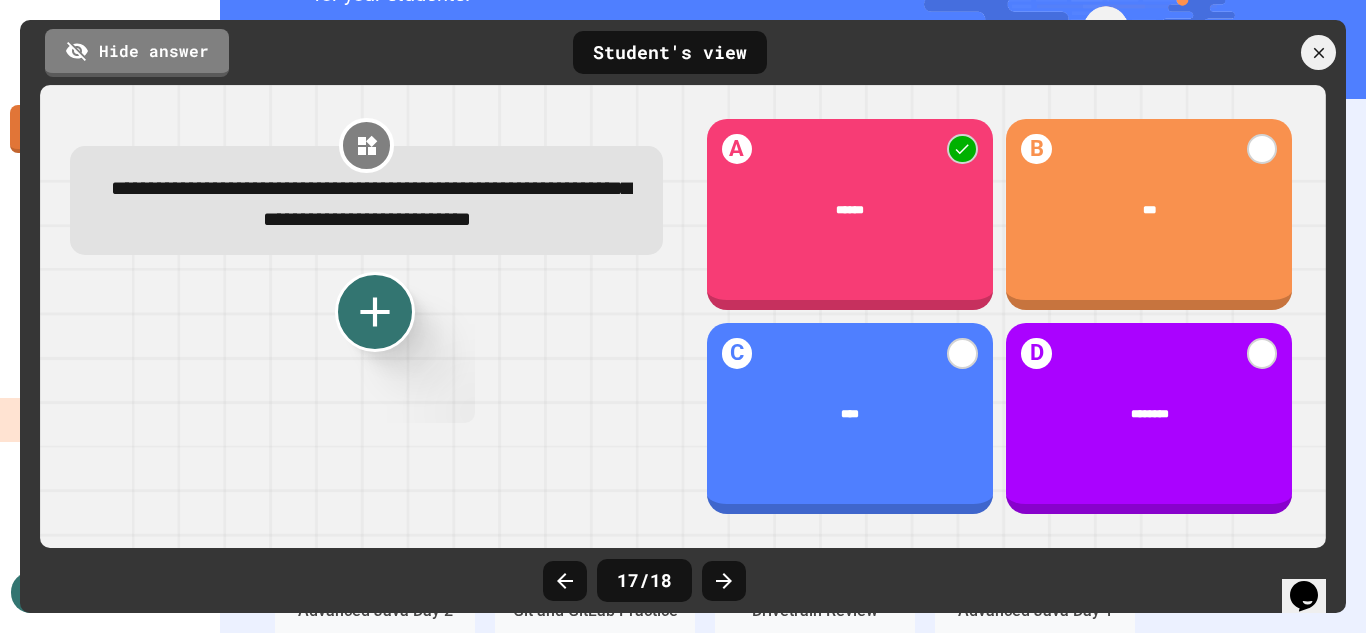 scroll, scrollTop: 2795, scrollLeft: 0, axis: vertical 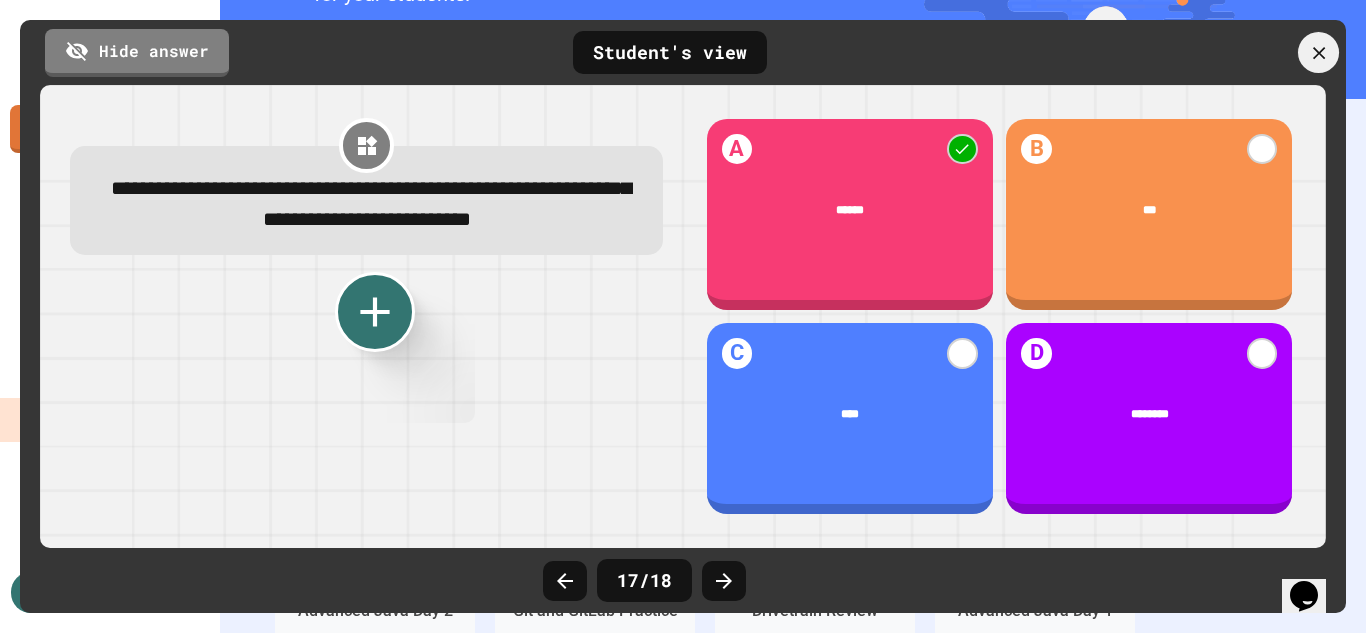 click at bounding box center [1318, 52] 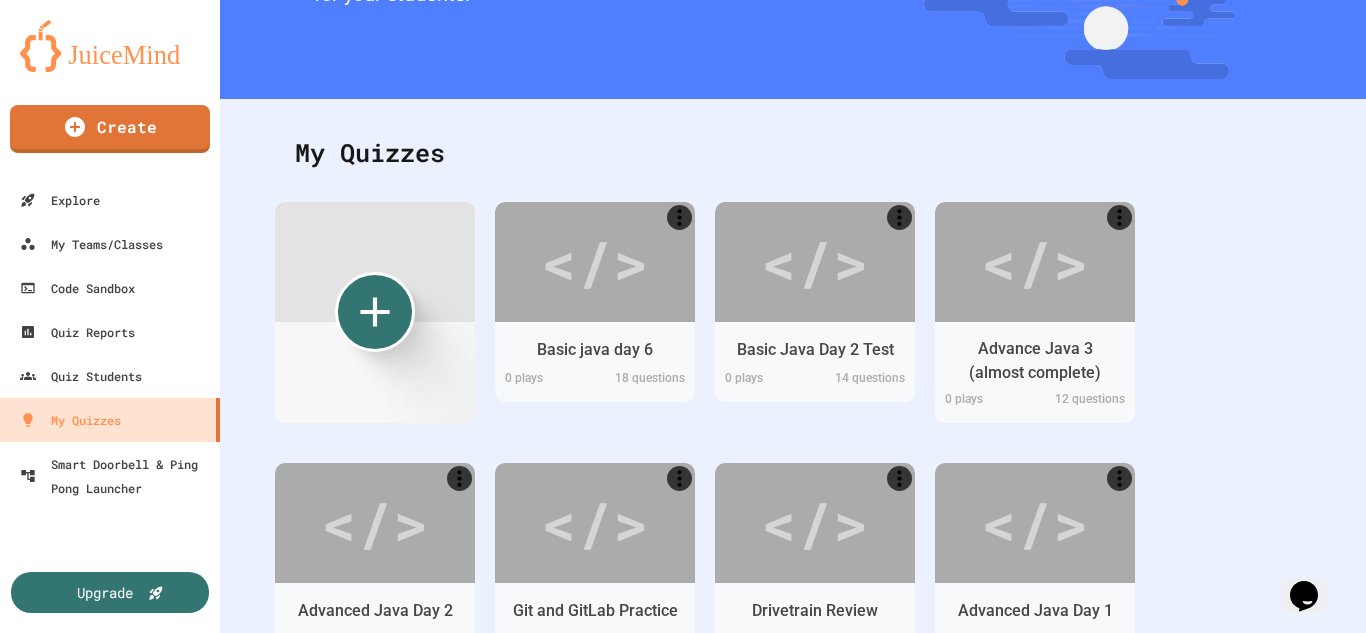 click at bounding box center [1205, 663] 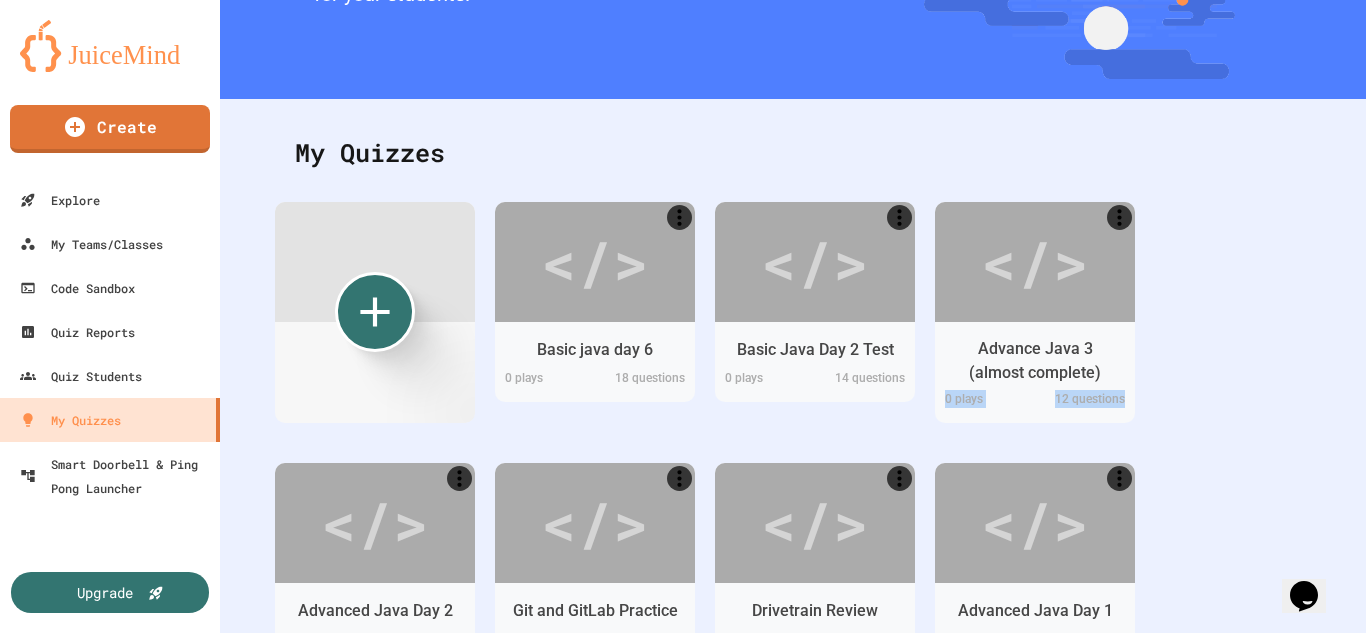 click on "</> Basic java day 6 0 play s 18 questions </> Basic Java Day 2 Test 0 play s 14 questions </> Advance Java 3 (almost complete) 0 play s 12 questions </> Advanced Java Day 2 0 play s 15 questions </> Git and GitLab Practice 0 play s 21 questions </> Drivetrain Review 0 play s 11 questions </> Advanced Java Day 1 0 play s 17 questions </> Basic Java Day 1 Test 4 play s 24 questions </> Limelight
0 play s 10 questions </> Basic Java day 5 1 play 9 questions </> Basic java day 4 0 play s 15 questions </> Basic java day 3  0 play s 20 questions </> Electrical/Programming Review 0 play s 18 questions" at bounding box center [793, 703] 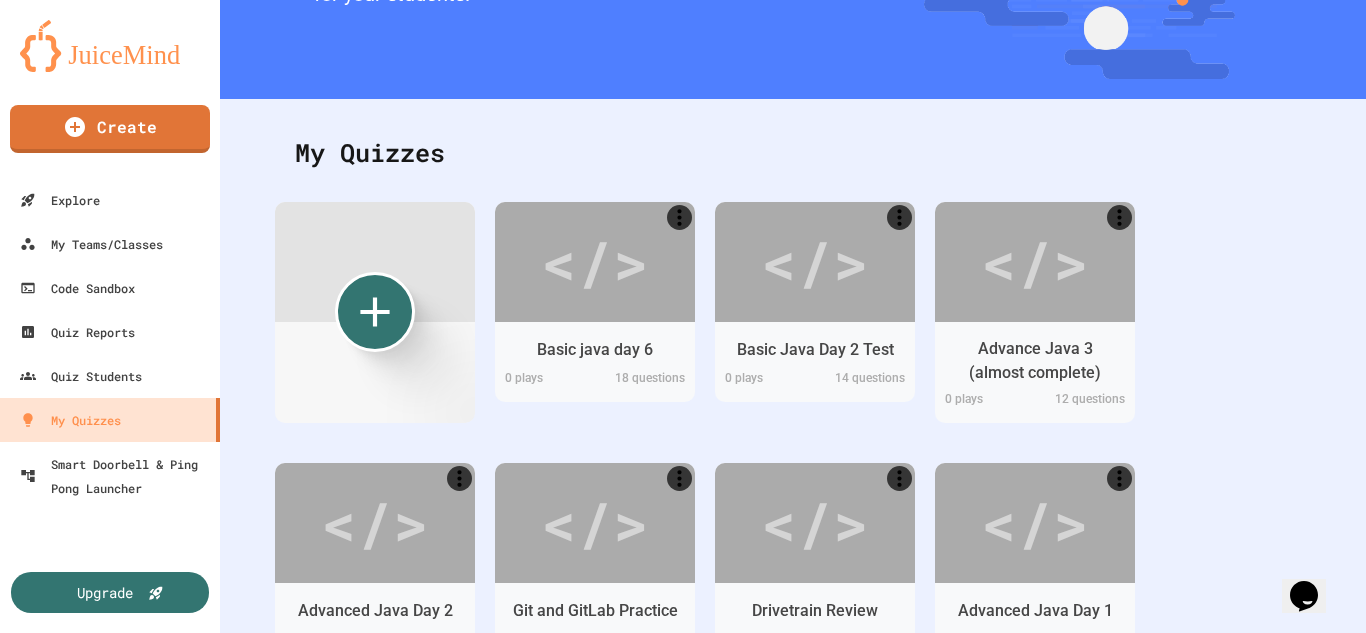 click on "</> Basic java day 6 0 play s 18 questions </> Basic Java Day 2 Test 0 play s 14 questions </> Advance Java 3 (almost complete) 0 play s 12 questions </> Advanced Java Day 2 0 play s 15 questions </> Git and GitLab Practice 0 play s 21 questions </> Drivetrain Review 0 play s 11 questions </> Advanced Java Day 1 0 play s 17 questions </> Basic Java Day 1 Test 4 play s 24 questions </> Limelight
0 play s 10 questions </> Basic Java day 5 1 play 9 questions </> Basic java day 4 0 play s 15 questions </> Basic java day 3  0 play s 20 questions </> Electrical/Programming Review 0 play s 18 questions" at bounding box center (793, 703) 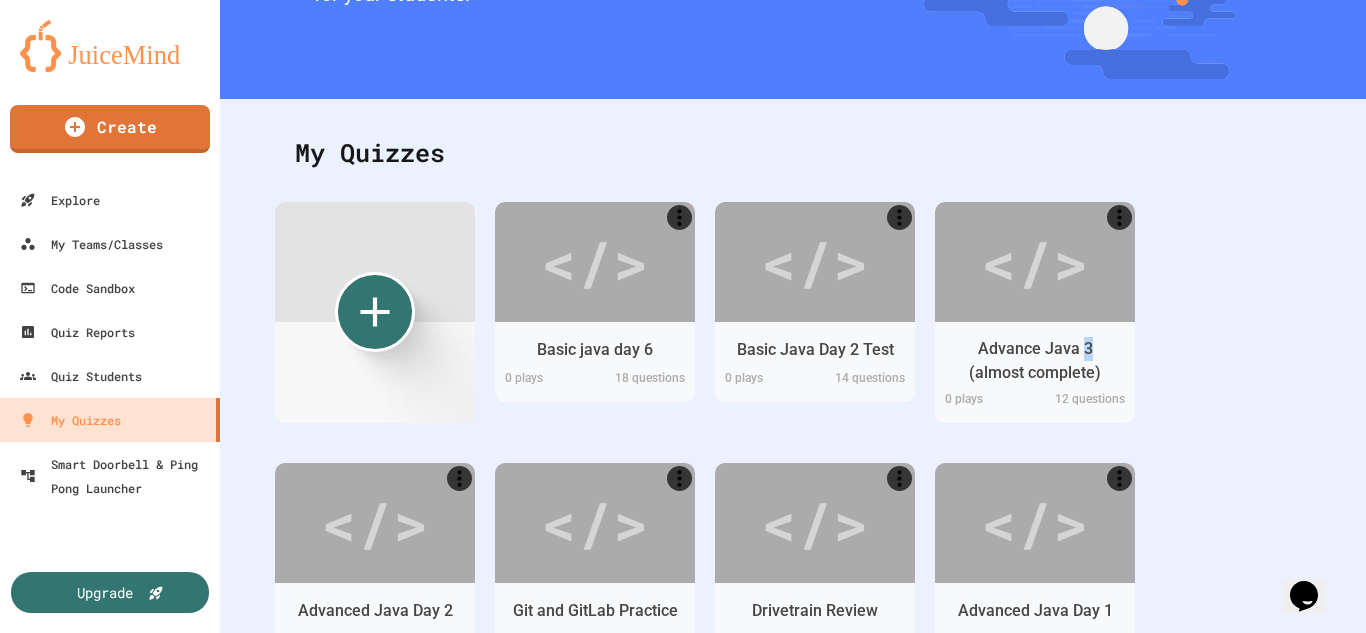 click on "</> Basic java day 6 0 play s 18 questions </> Basic Java Day 2 Test 0 play s 14 questions </> Advance Java 3 (almost complete) 0 play s 12 questions </> Advanced Java Day 2 0 play s 15 questions </> Git and GitLab Practice 0 play s 21 questions </> Drivetrain Review 0 play s 11 questions </> Advanced Java Day 1 0 play s 17 questions </> Basic Java Day 1 Test 4 play s 24 questions </> Limelight
0 play s 10 questions </> Basic Java day 5 1 play 9 questions </> Basic java day 4 0 play s 15 questions </> Basic java day 3  0 play s 20 questions </> Electrical/Programming Review 0 play s 18 questions" at bounding box center (793, 703) 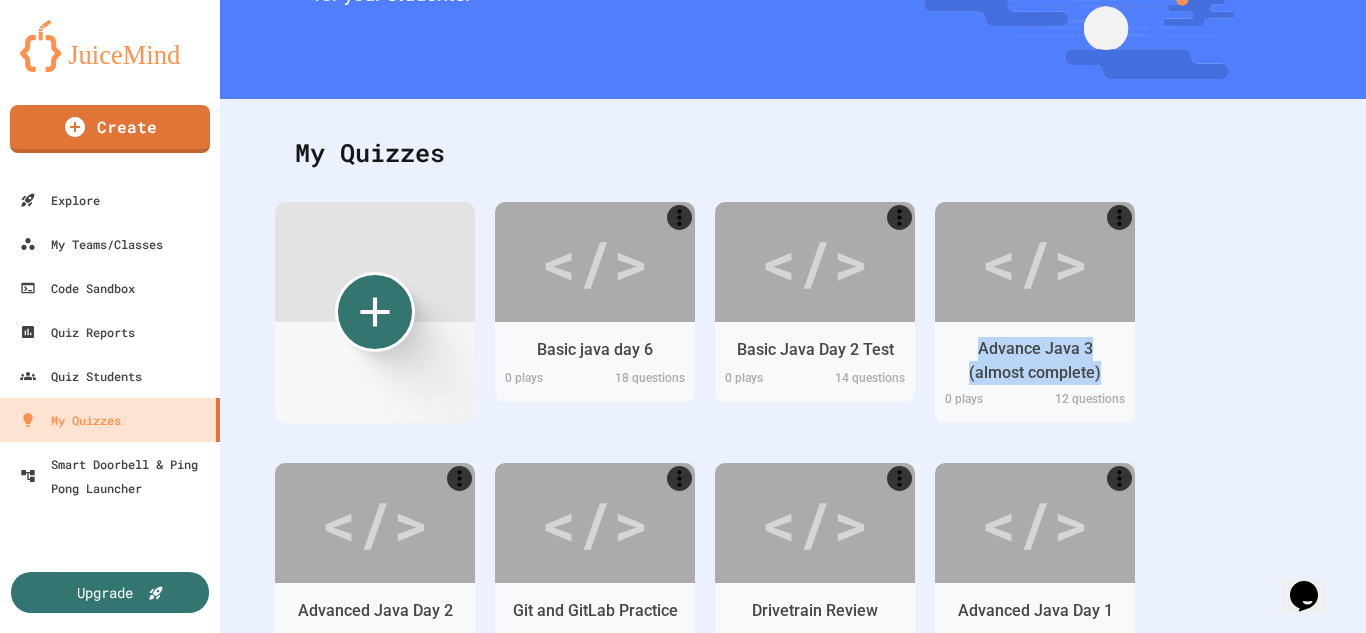 click on "</> Basic java day 6 0 play s 18 questions </> Basic Java Day 2 Test 0 play s 14 questions </> Advance Java 3 (almost complete) 0 play s 12 questions </> Advanced Java Day 2 0 play s 15 questions </> Git and GitLab Practice 0 play s 21 questions </> Drivetrain Review 0 play s 11 questions </> Advanced Java Day 1 0 play s 17 questions </> Basic Java Day 1 Test 4 play s 24 questions </> Limelight
0 play s 10 questions </> Basic Java day 5 1 play 9 questions </> Basic java day 4 0 play s 15 questions </> Basic java day 3  0 play s 20 questions </> Electrical/Programming Review 0 play s 18 questions" at bounding box center (793, 703) 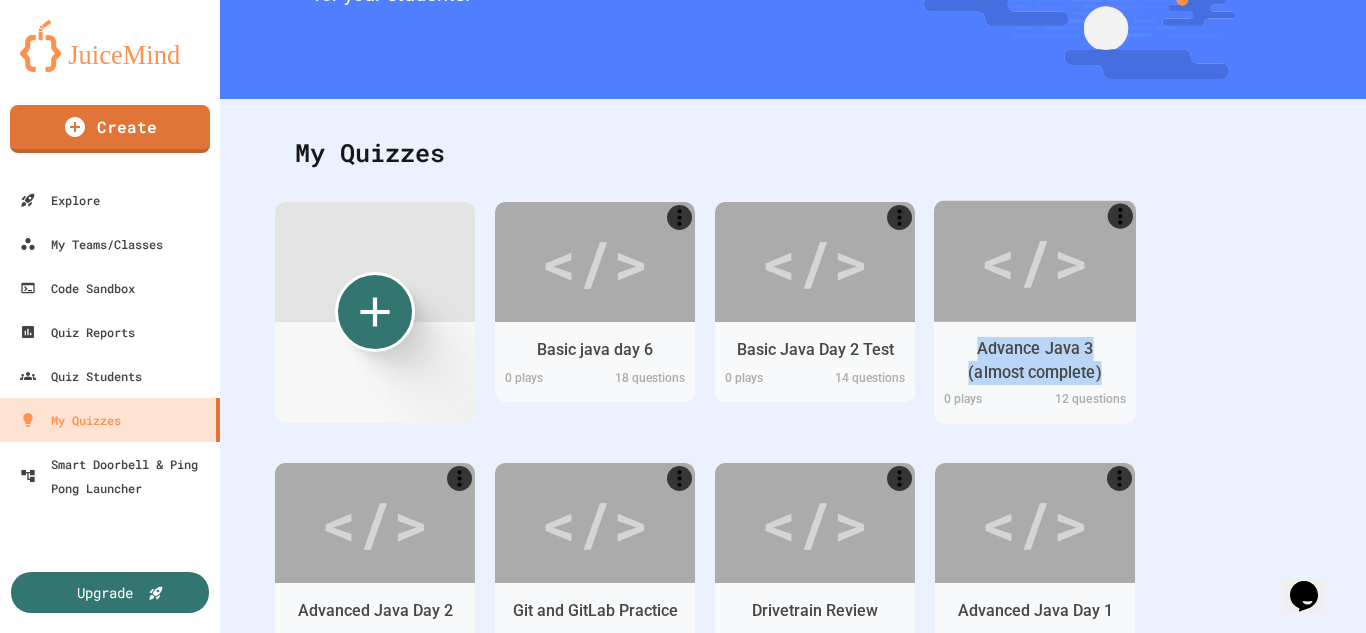 click on "Advance Java 3 (almost complete)" at bounding box center (1035, 360) 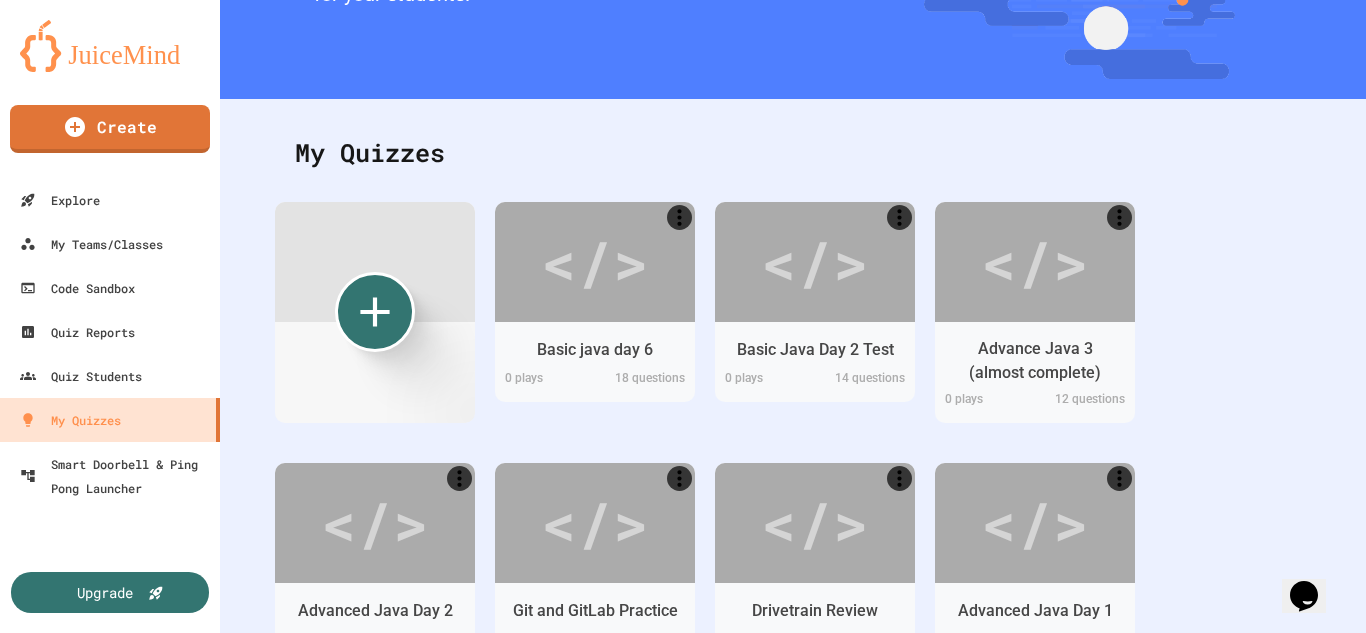 scroll, scrollTop: 1659, scrollLeft: 0, axis: vertical 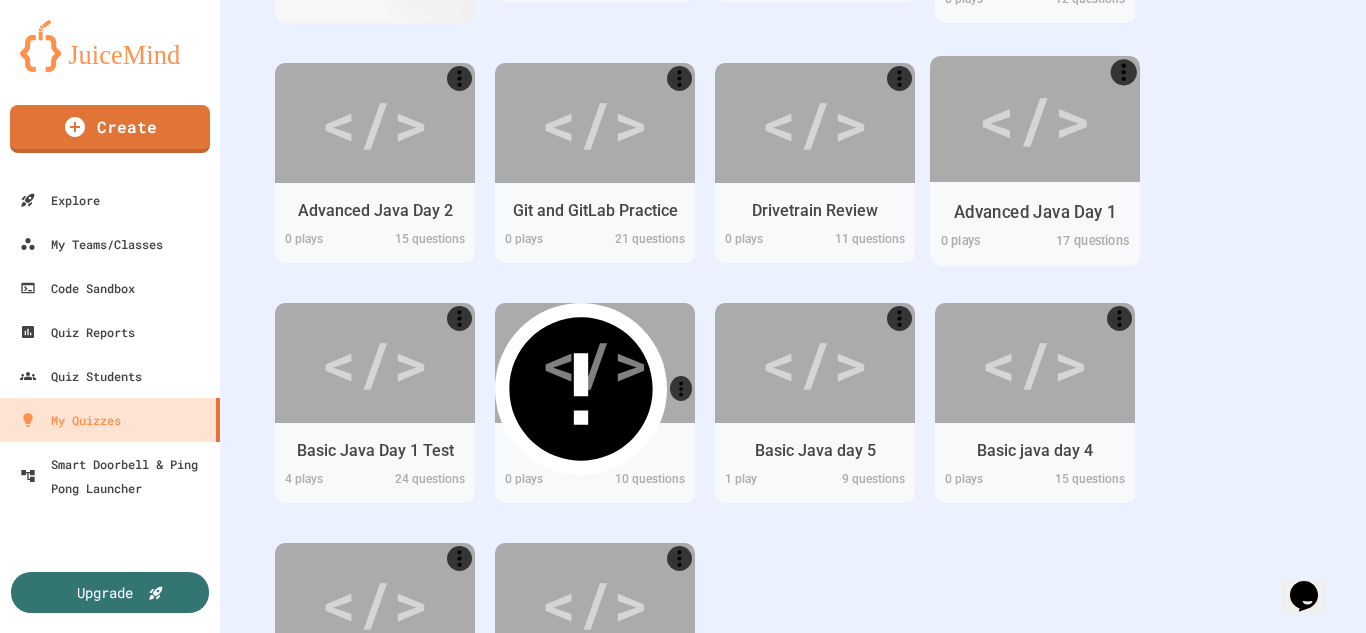 click on "Advanced Java Day 1" at bounding box center [1035, 211] 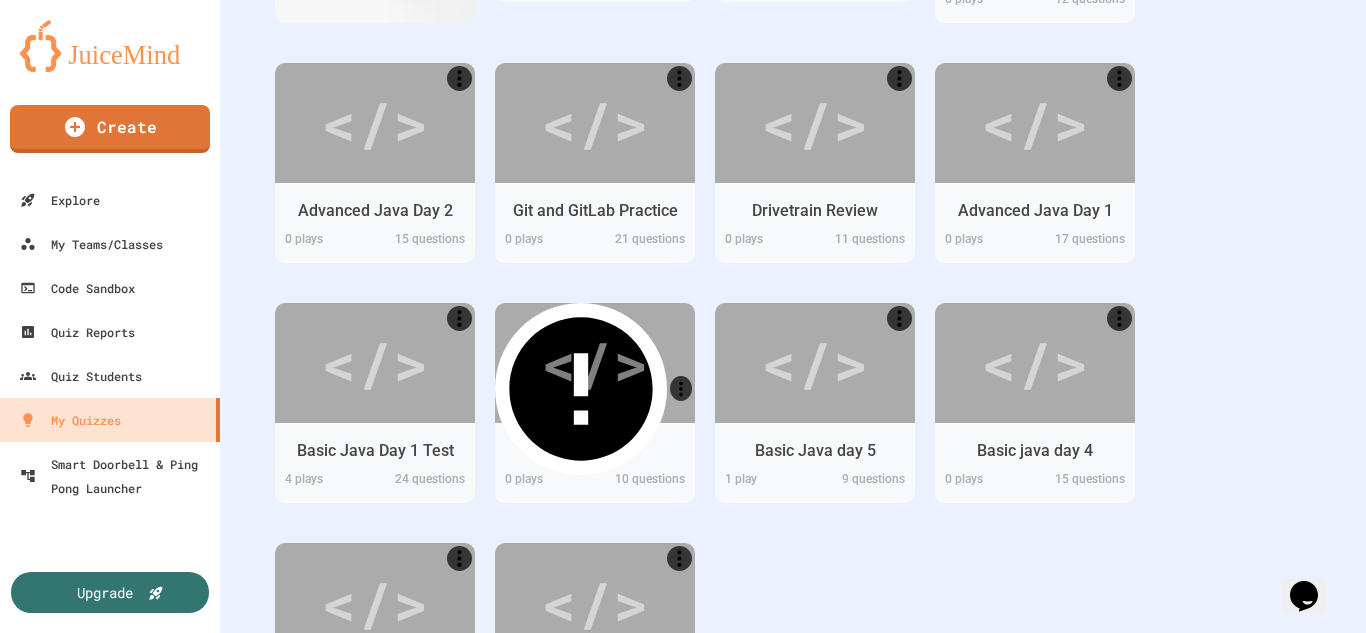 scroll, scrollTop: 194, scrollLeft: 0, axis: vertical 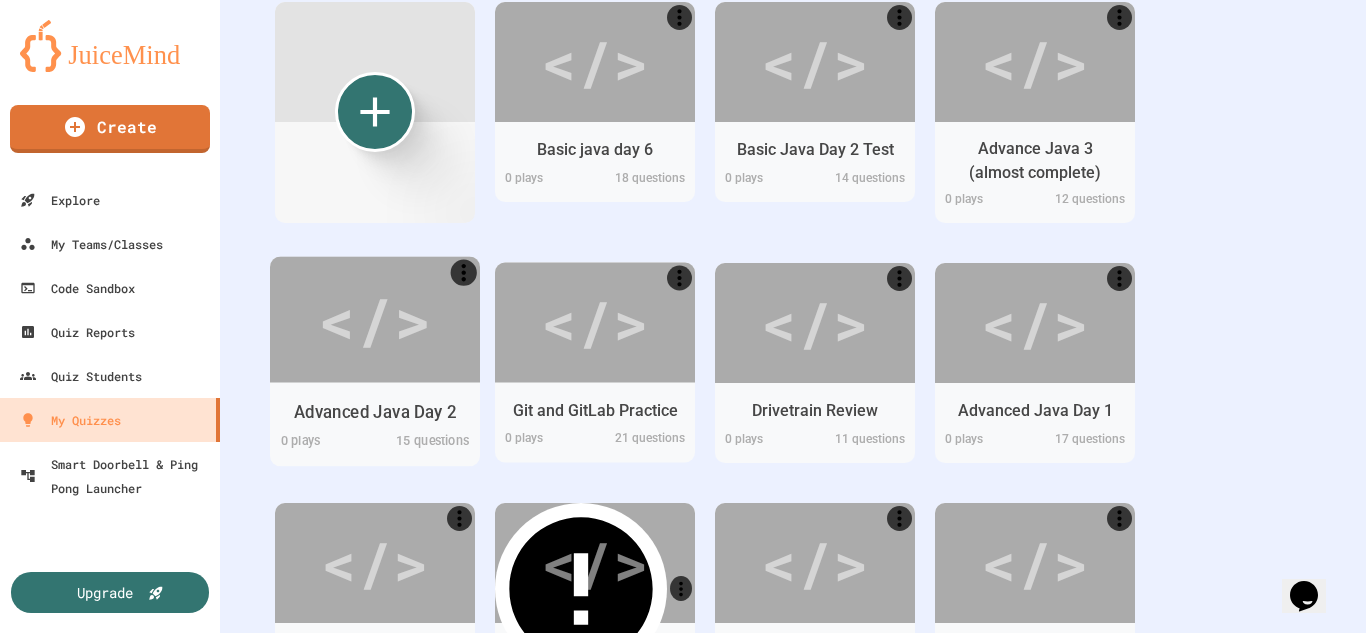 click on "</>" at bounding box center (375, 319) 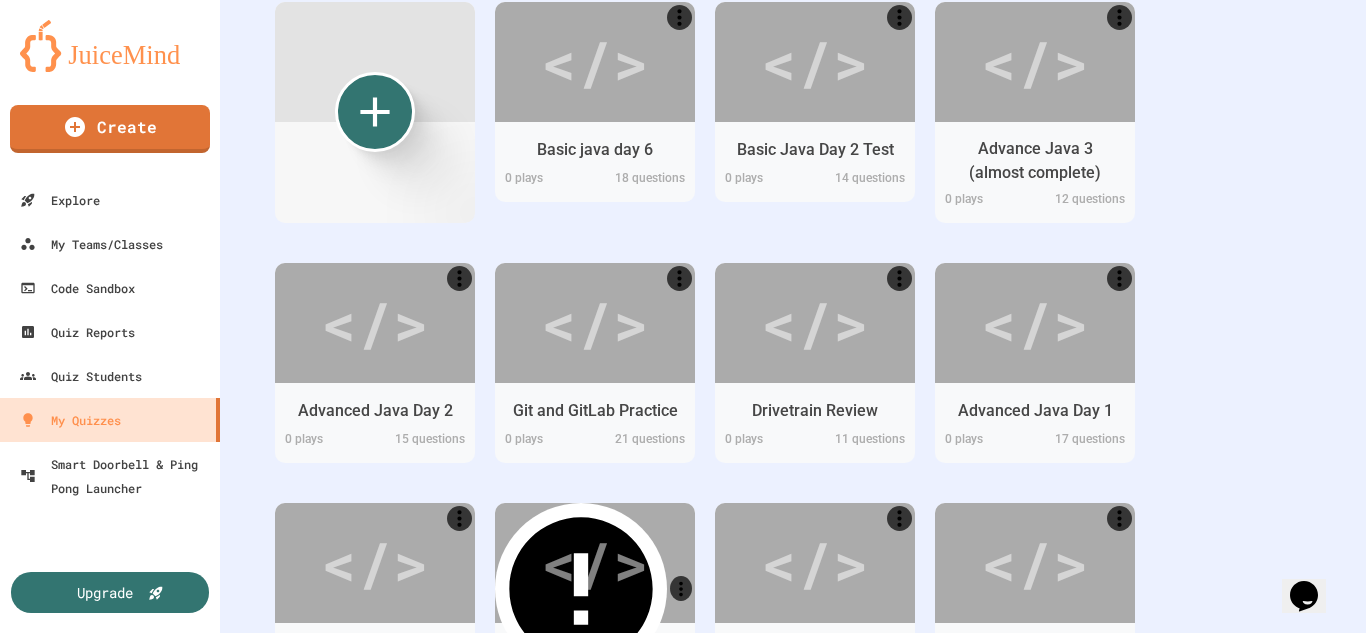 click on "Preview Multiple Choice 20 s 1. What is a subclass?" at bounding box center [969, 791] 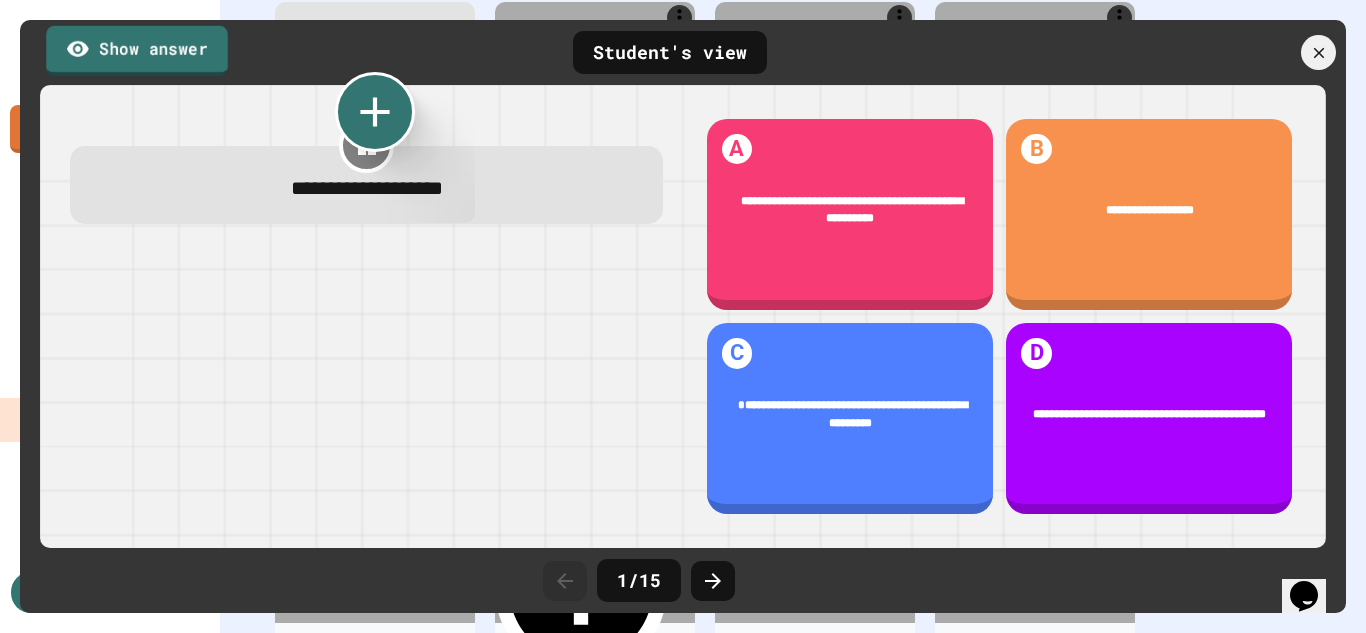 click on "Show answer" at bounding box center [137, 50] 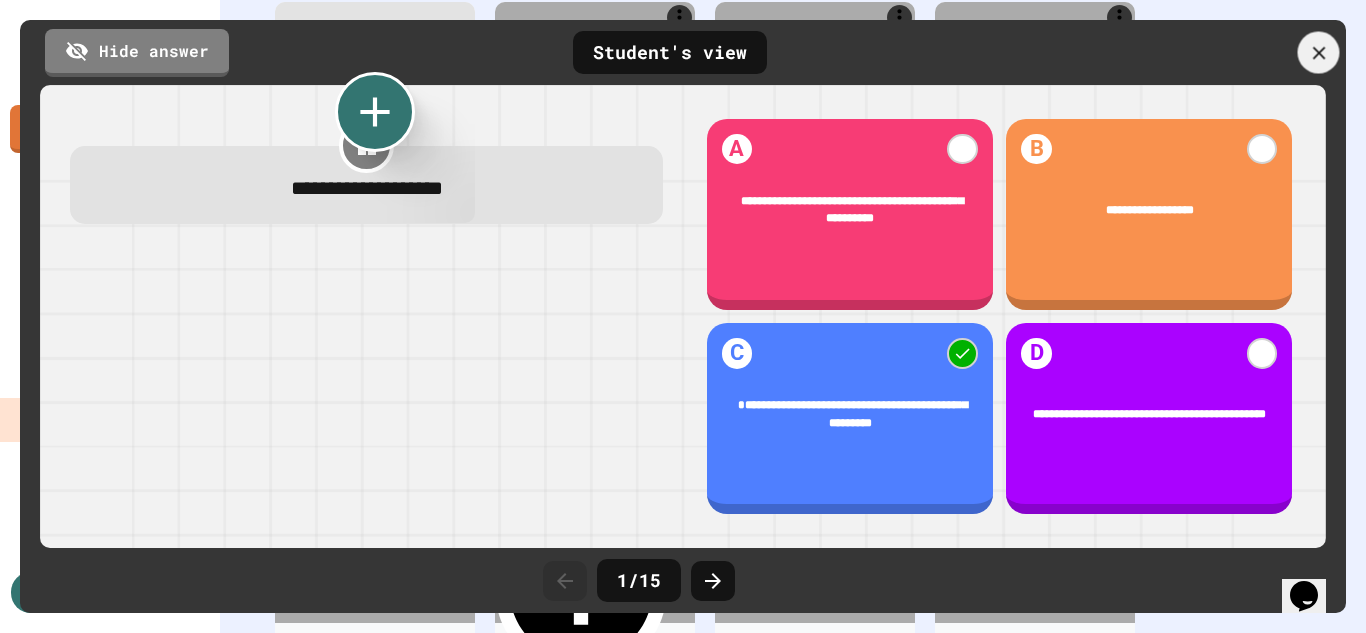 click at bounding box center [1319, 53] 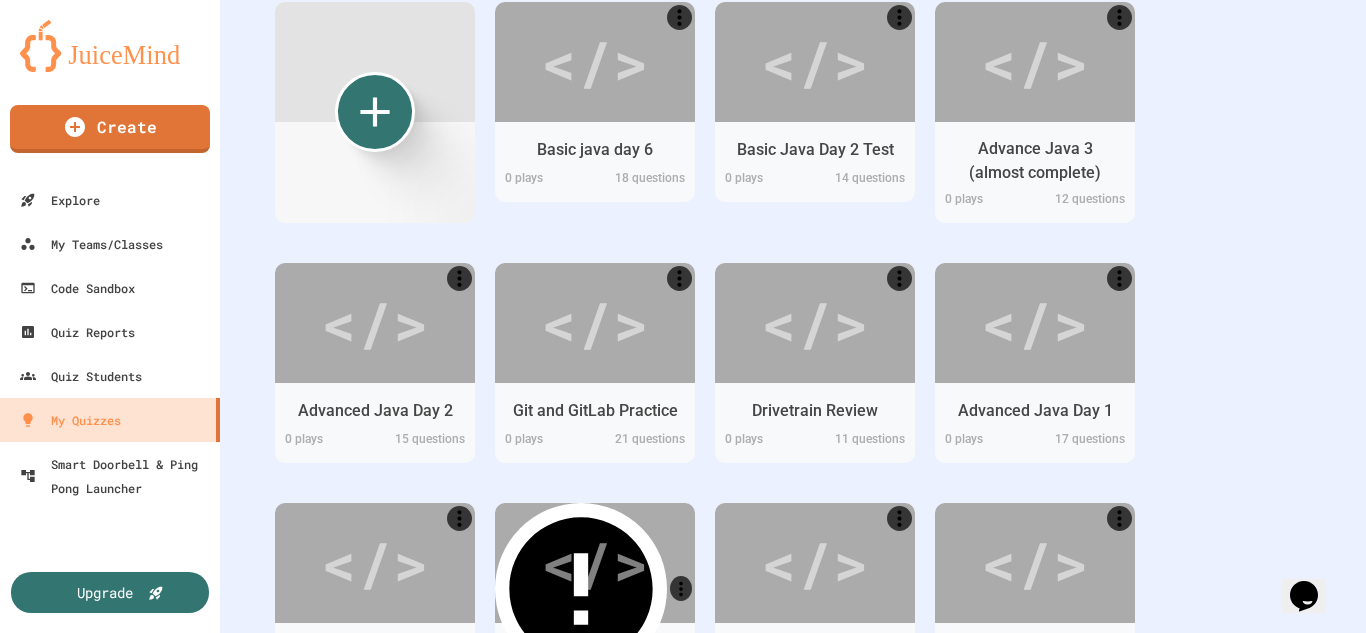 click on "Preview Multiple Choice 20 s 2. What is a superclass?" at bounding box center [969, 936] 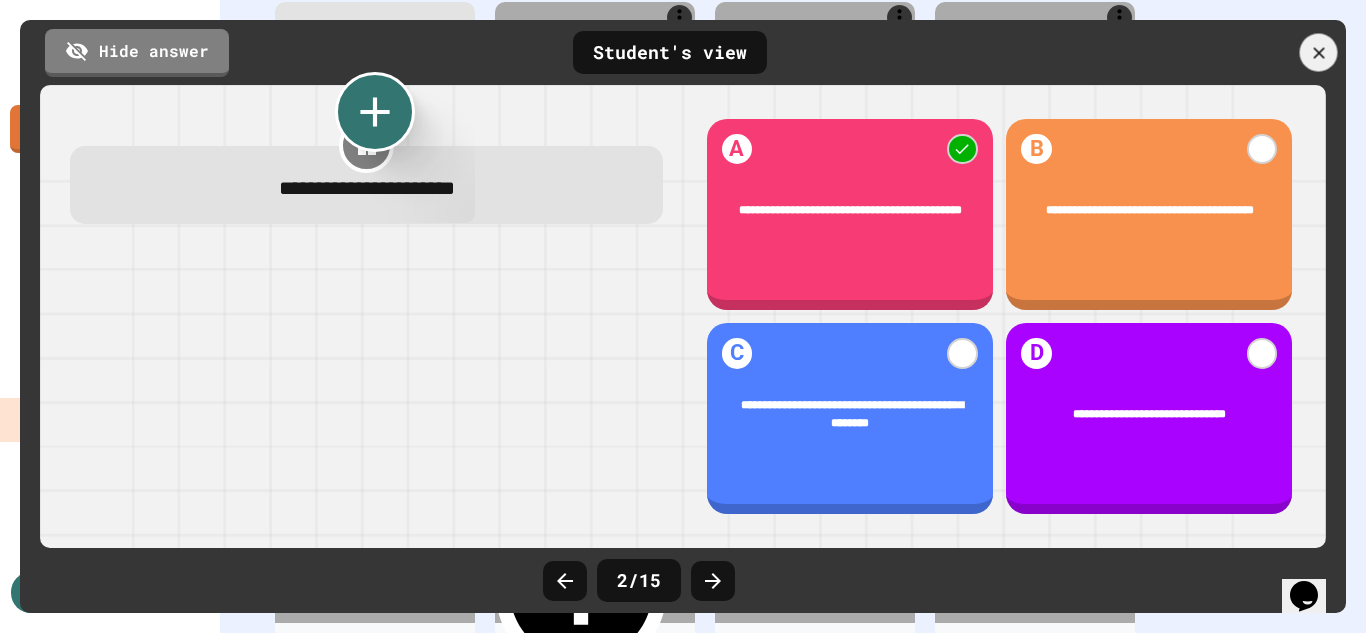 click at bounding box center [20, 317] 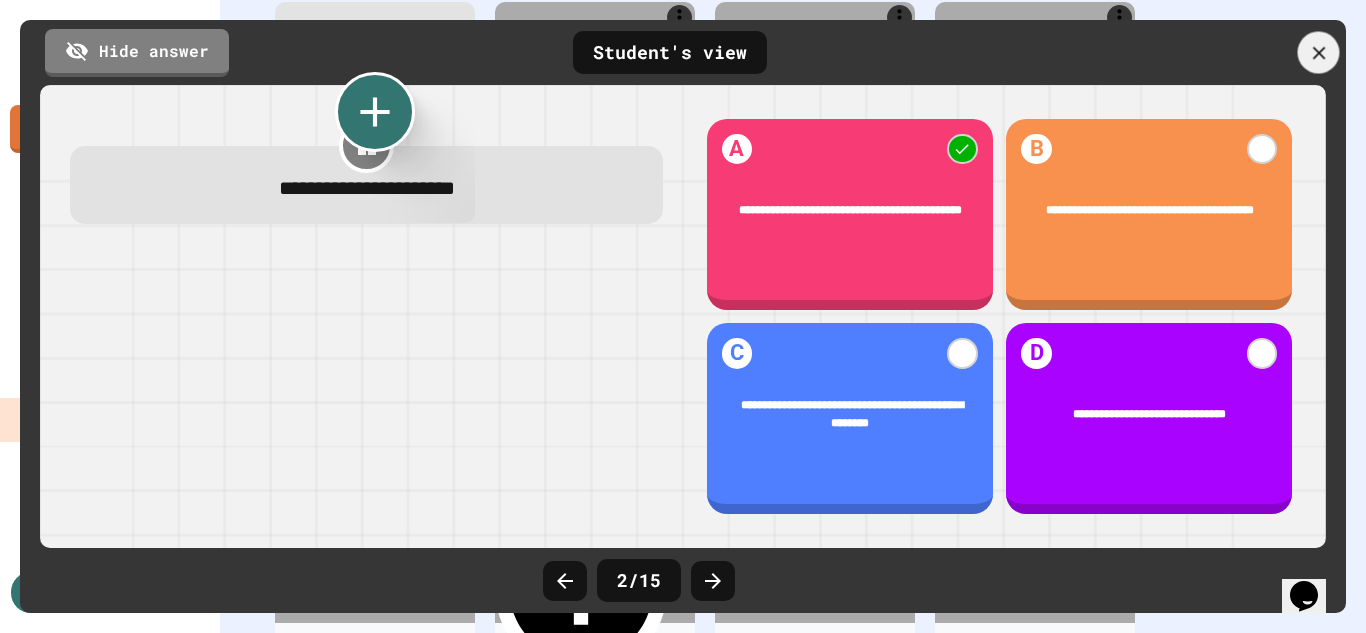 click 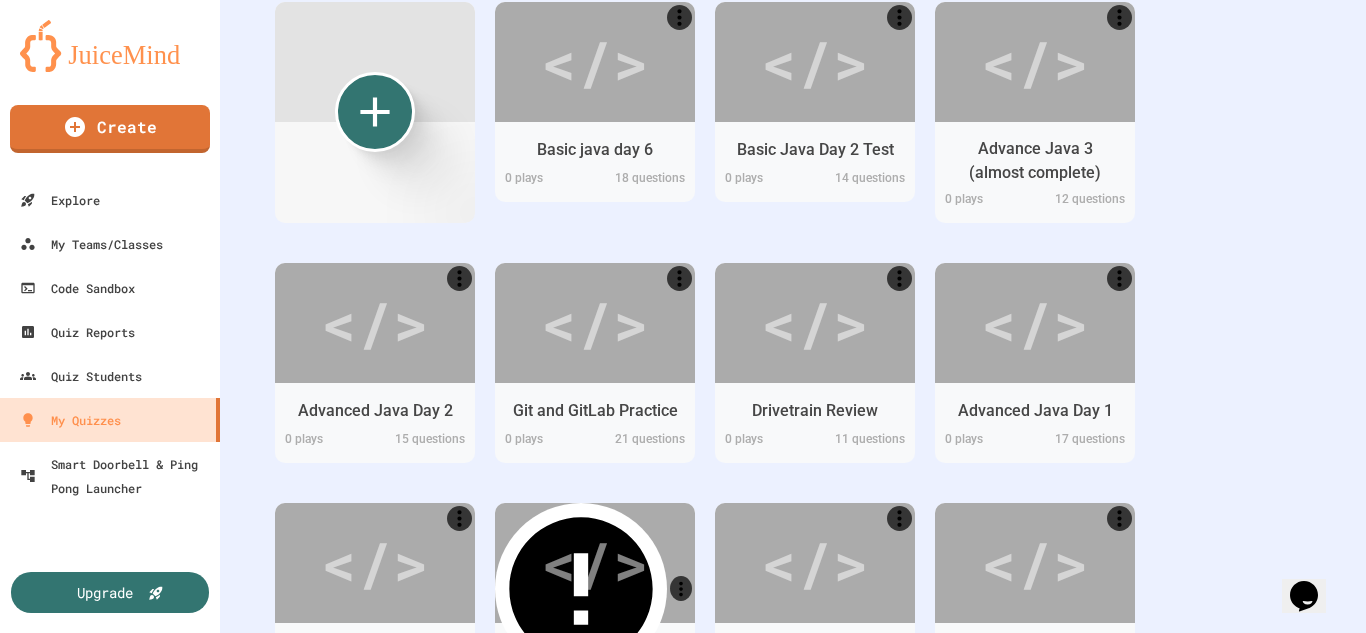 click at bounding box center (1094, 1066) 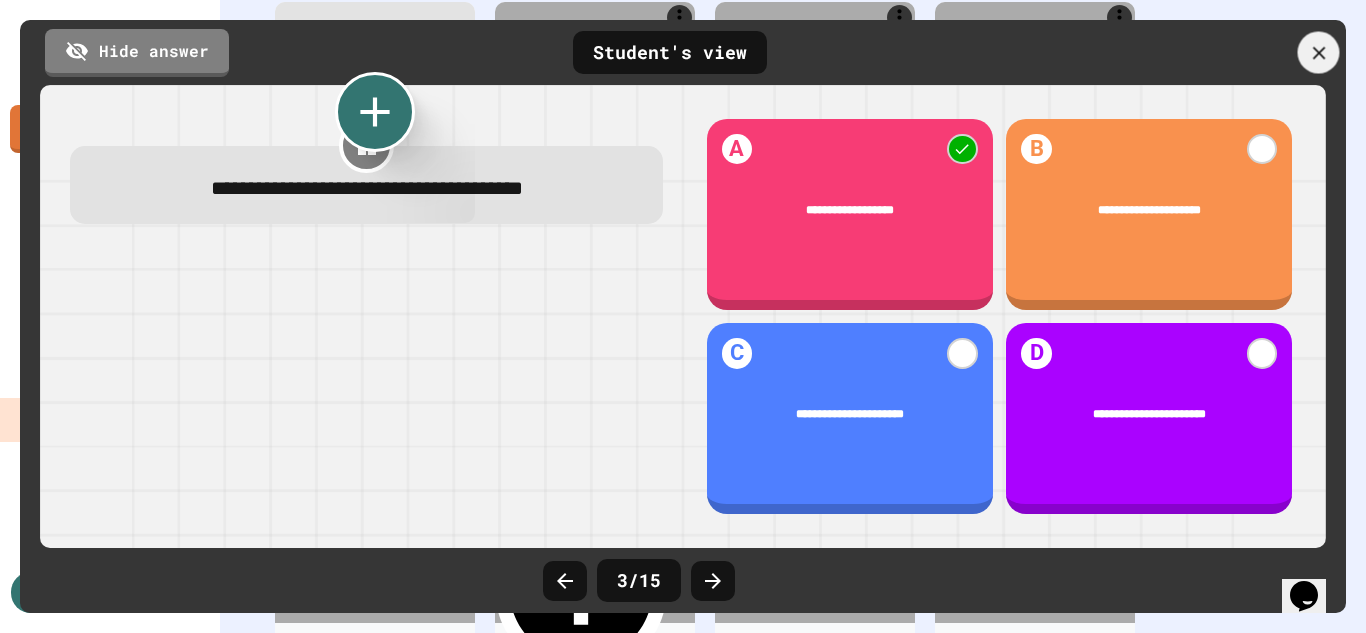 click at bounding box center (1319, 53) 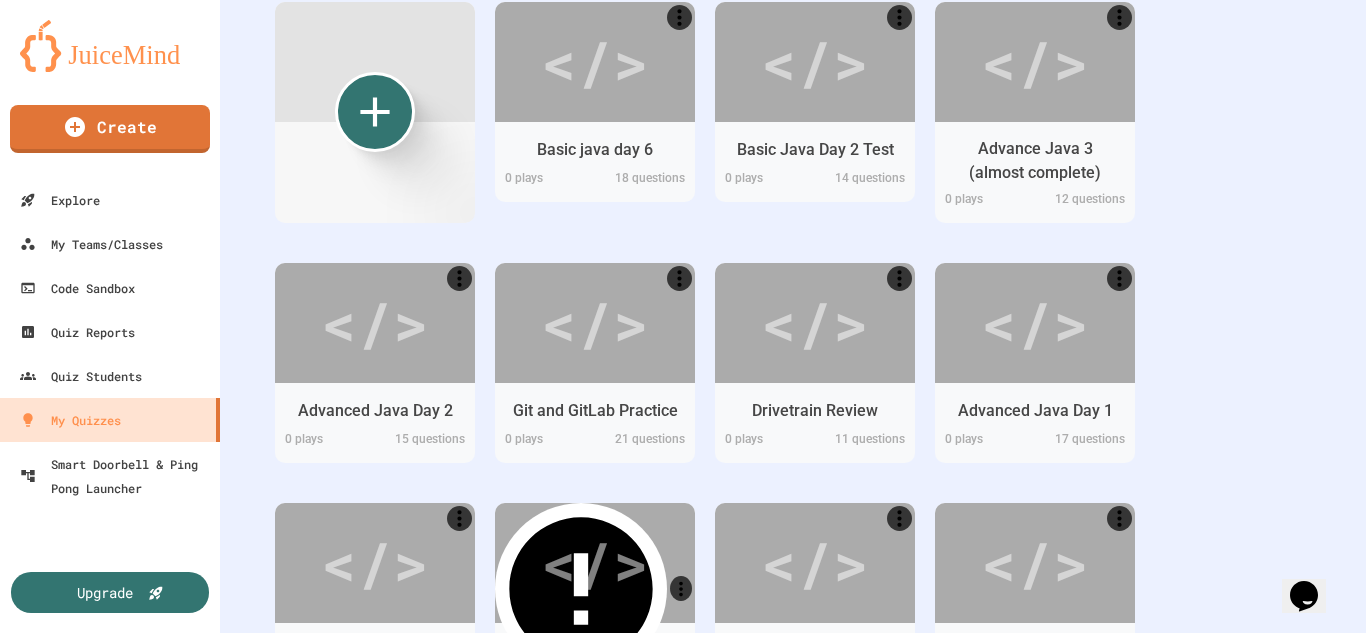 scroll, scrollTop: 200, scrollLeft: 0, axis: vertical 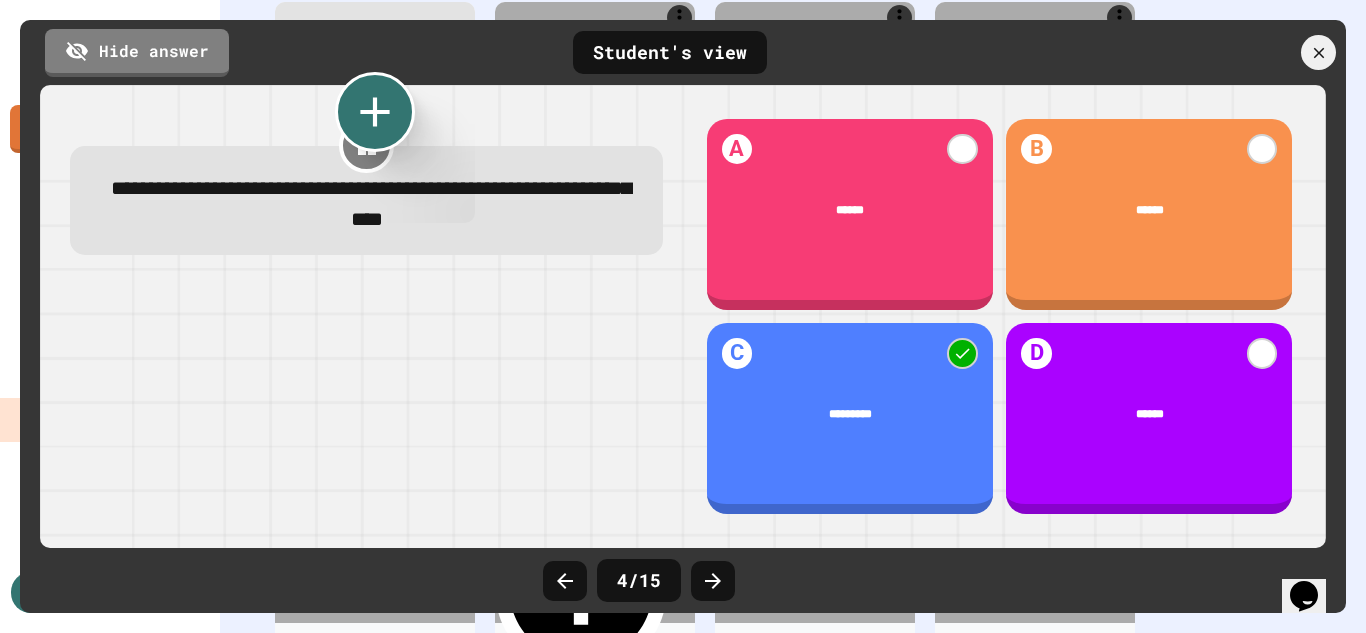 drag, startPoint x: 1335, startPoint y: 59, endPoint x: 1320, endPoint y: 59, distance: 15 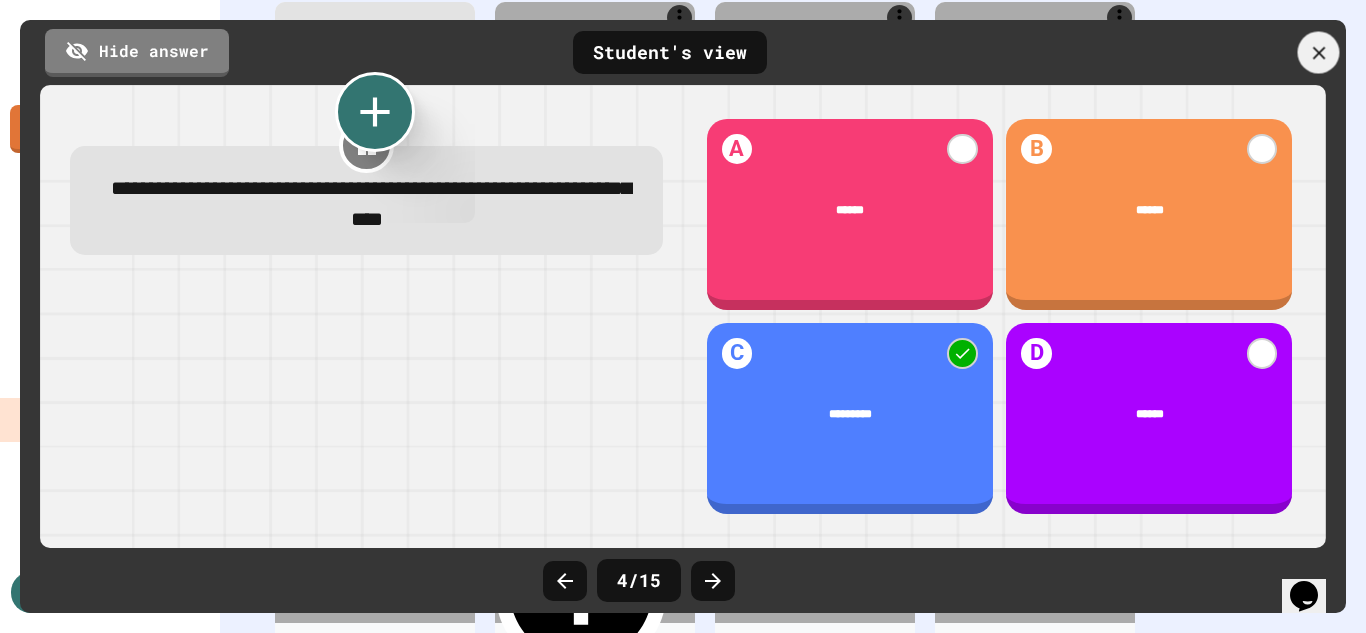 drag, startPoint x: 1319, startPoint y: 59, endPoint x: 1305, endPoint y: 60, distance: 14.035668 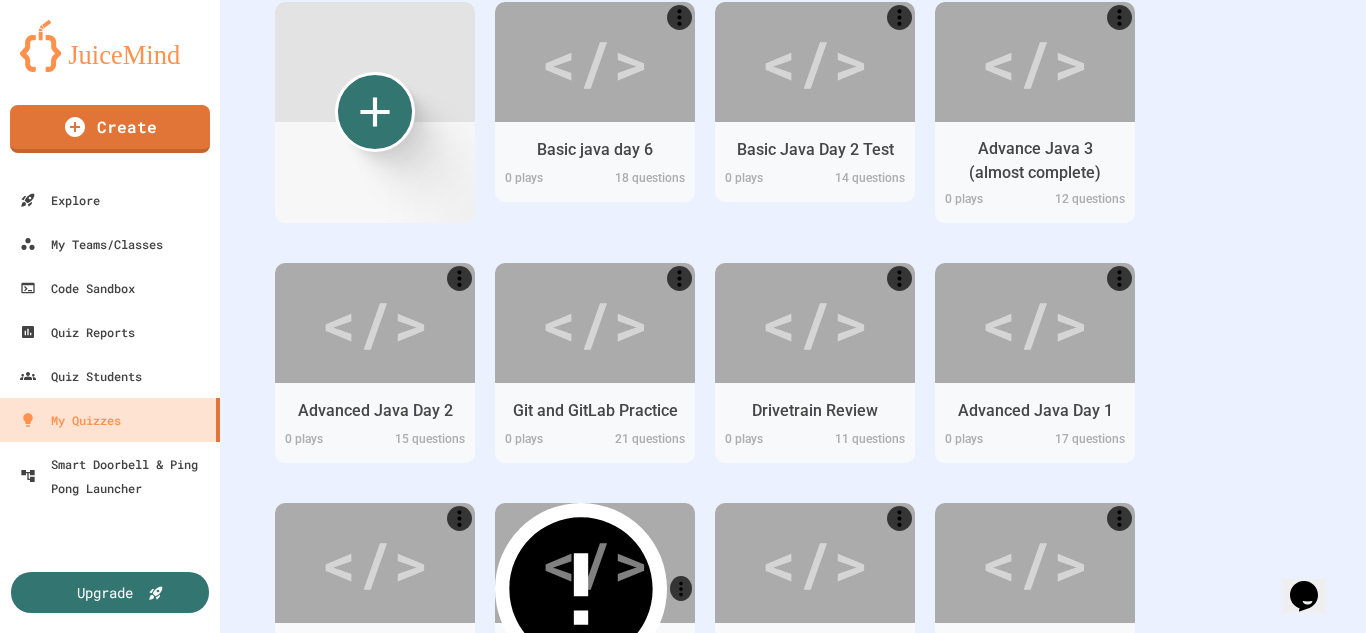 drag, startPoint x: 1067, startPoint y: 387, endPoint x: 1181, endPoint y: 356, distance: 118.13975 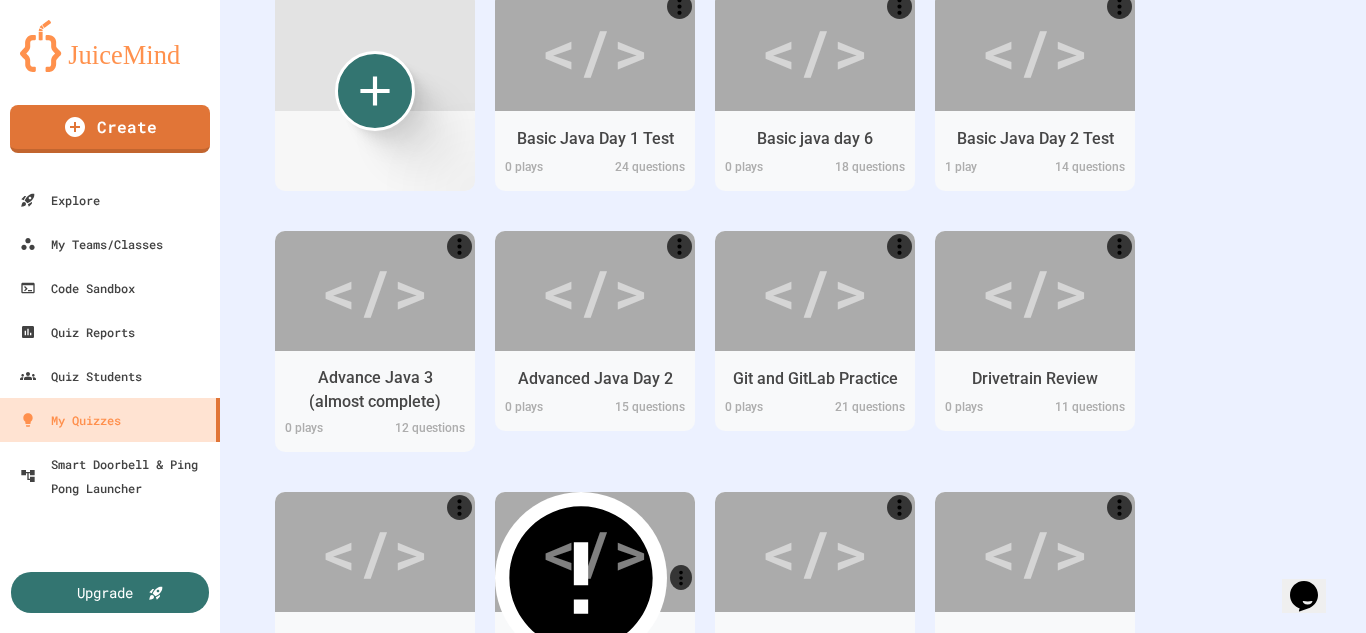 scroll, scrollTop: 211, scrollLeft: 0, axis: vertical 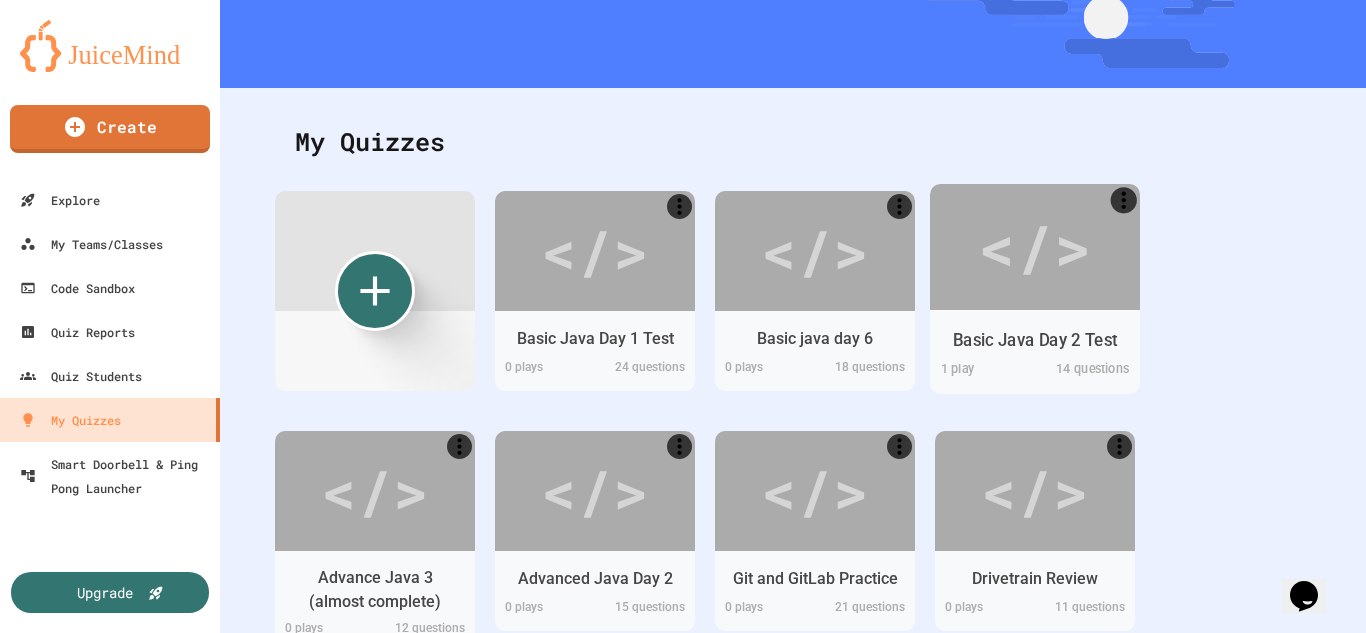 click on "Basic Java Day 2 Test" at bounding box center [1035, 339] 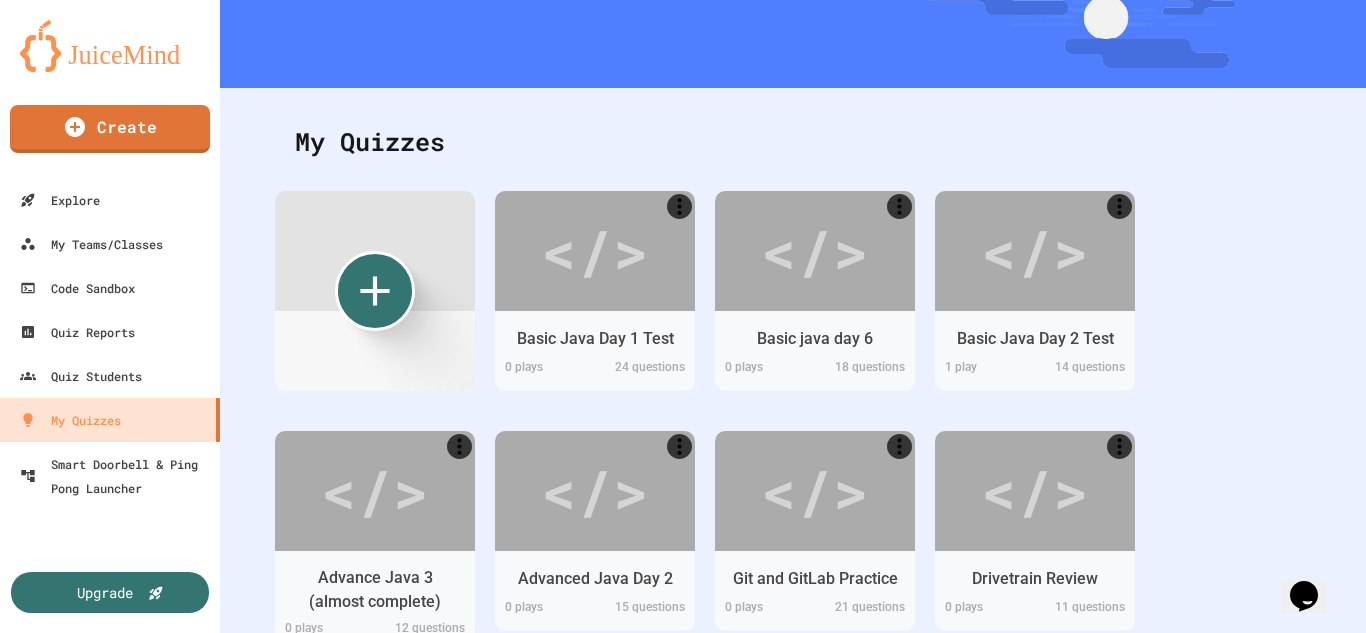 click on "Preview Multiple Choice 20 s 1. Comparison operators return a boolean type from...variables" at bounding box center [969, 791] 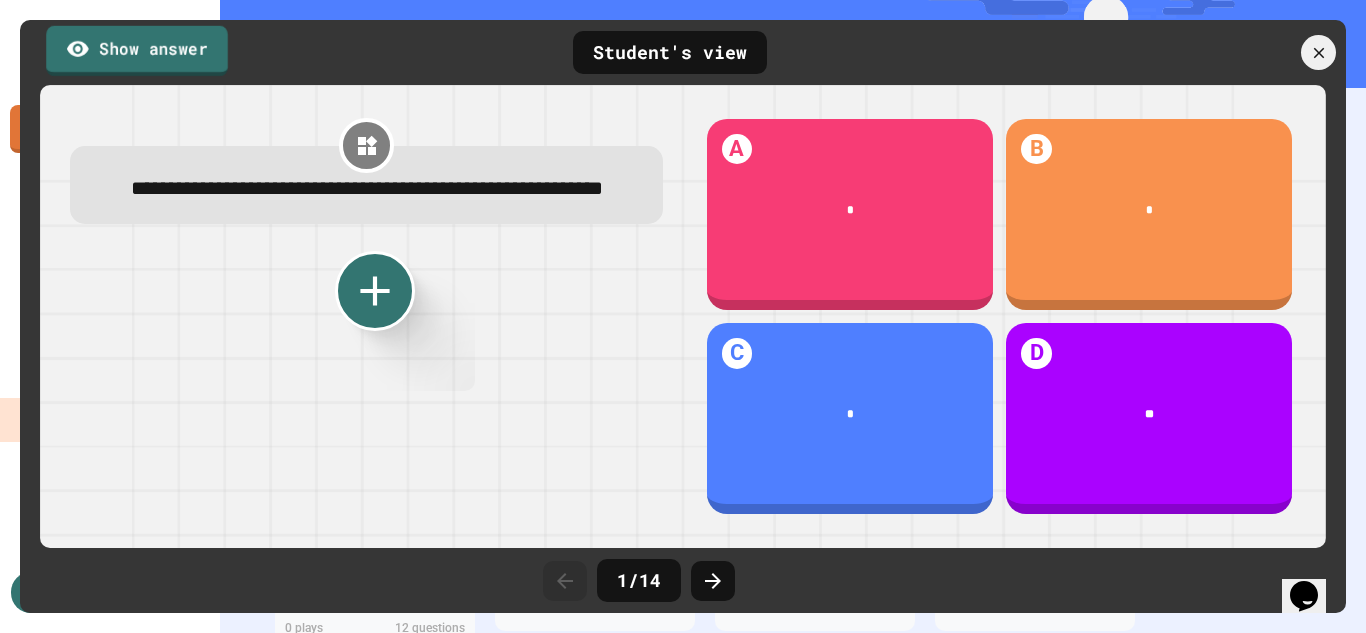 click on "Show answer" at bounding box center [137, 50] 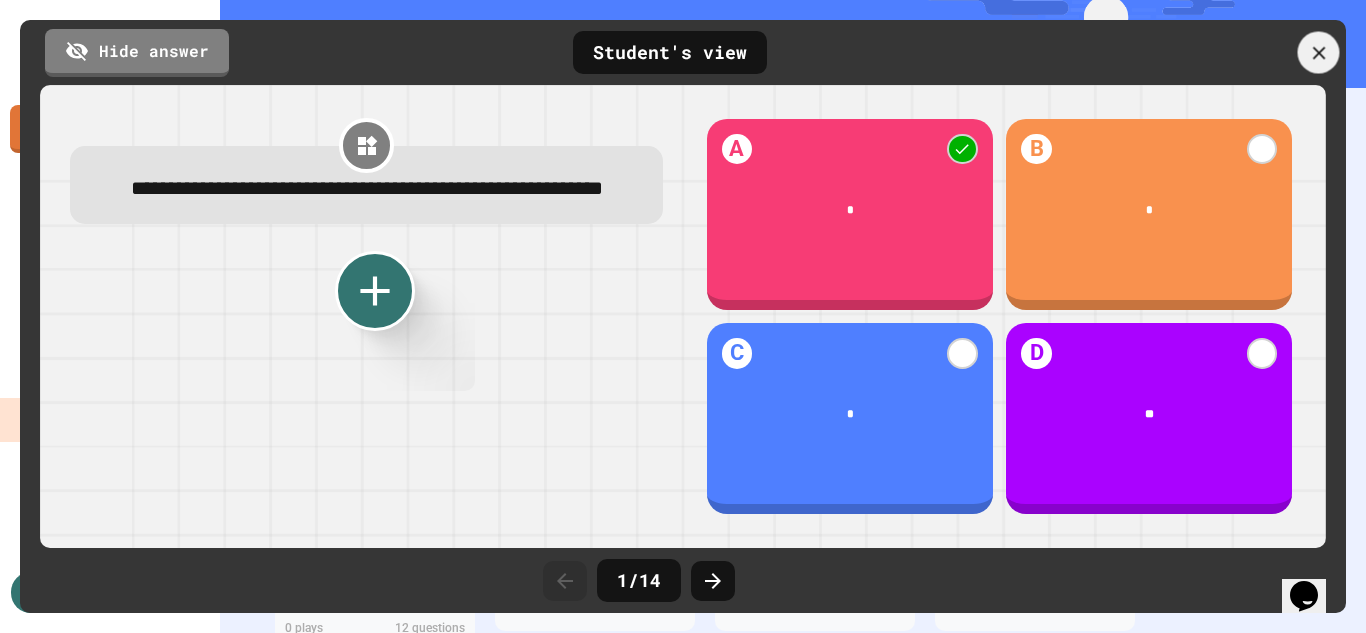 click at bounding box center (1319, 53) 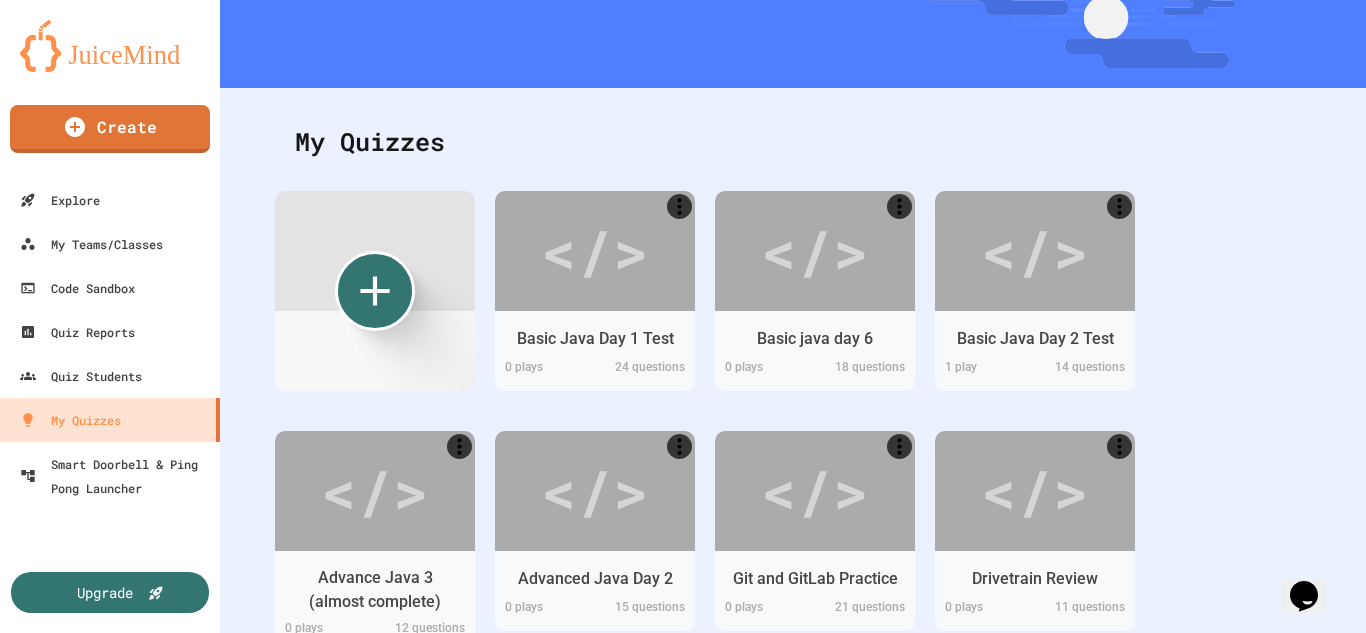 click on "Preview Multiple Choice 20 s 2. ==" at bounding box center [969, 936] 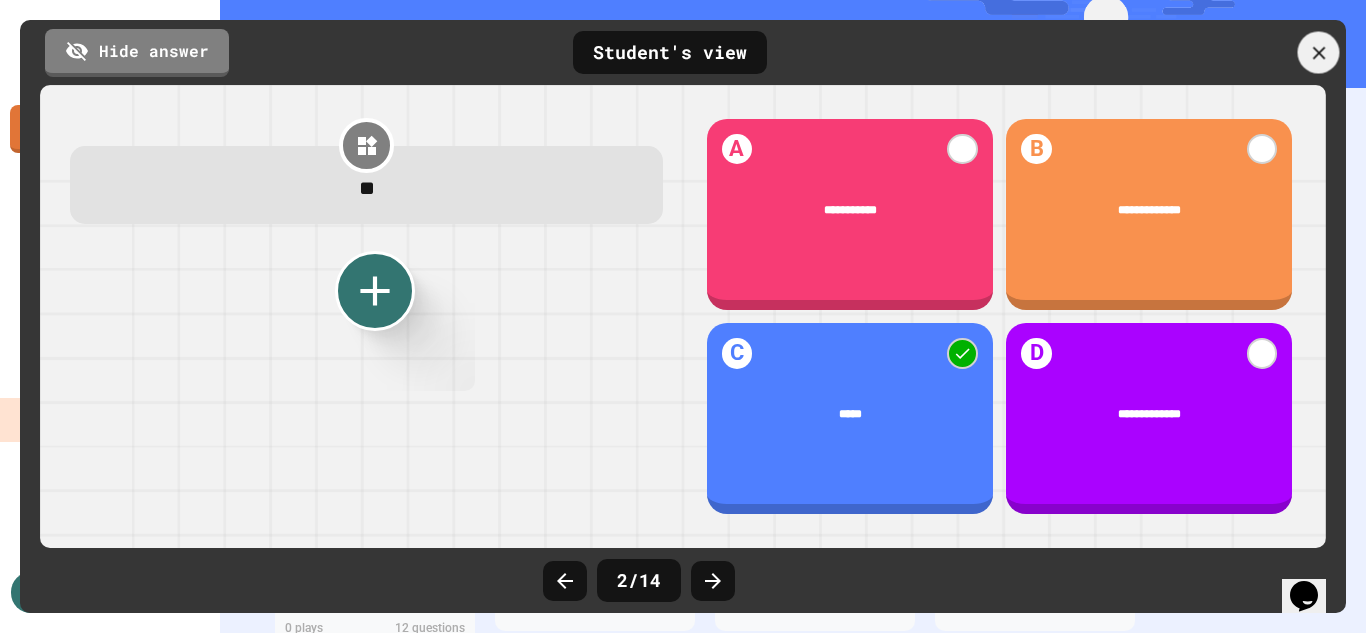 click 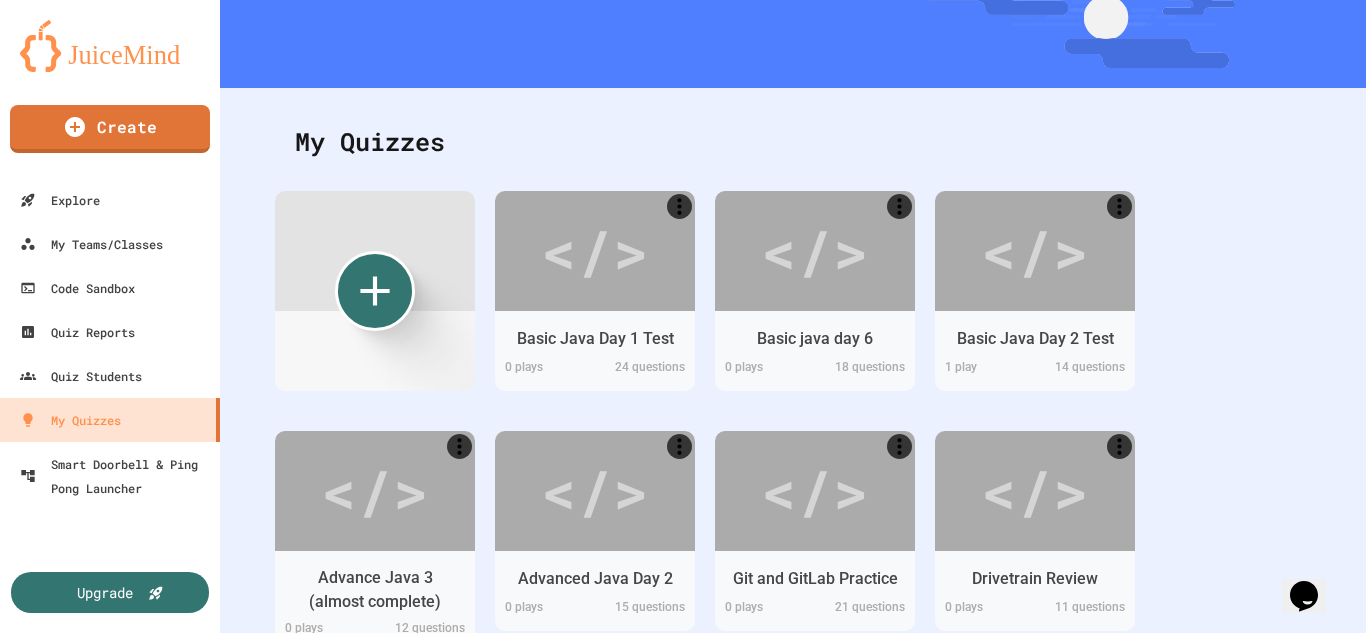 click on "3. !=" at bounding box center [968, 1104] 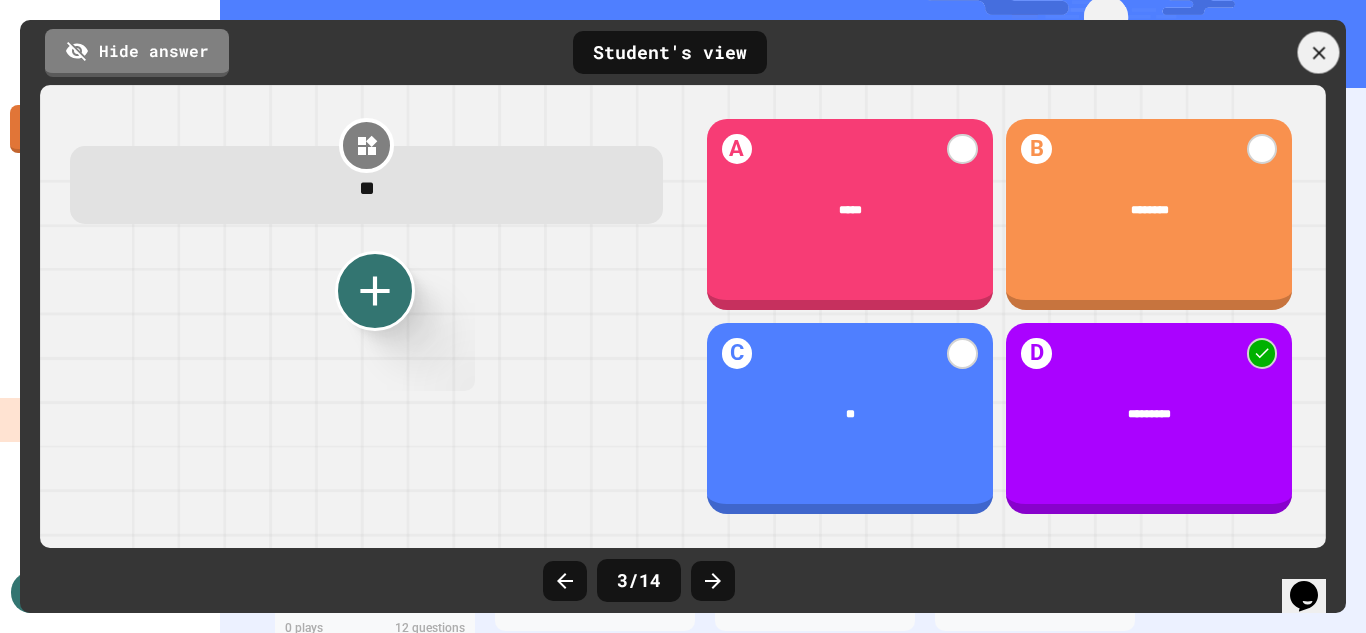 click 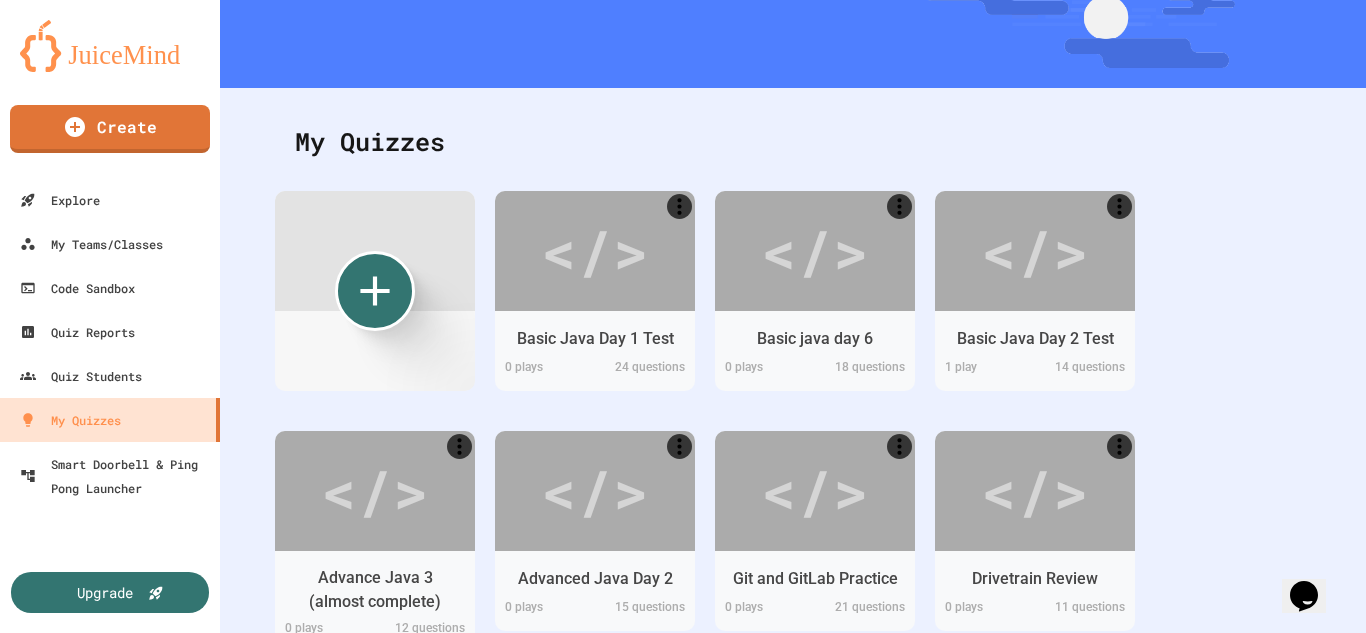 scroll, scrollTop: 398, scrollLeft: 0, axis: vertical 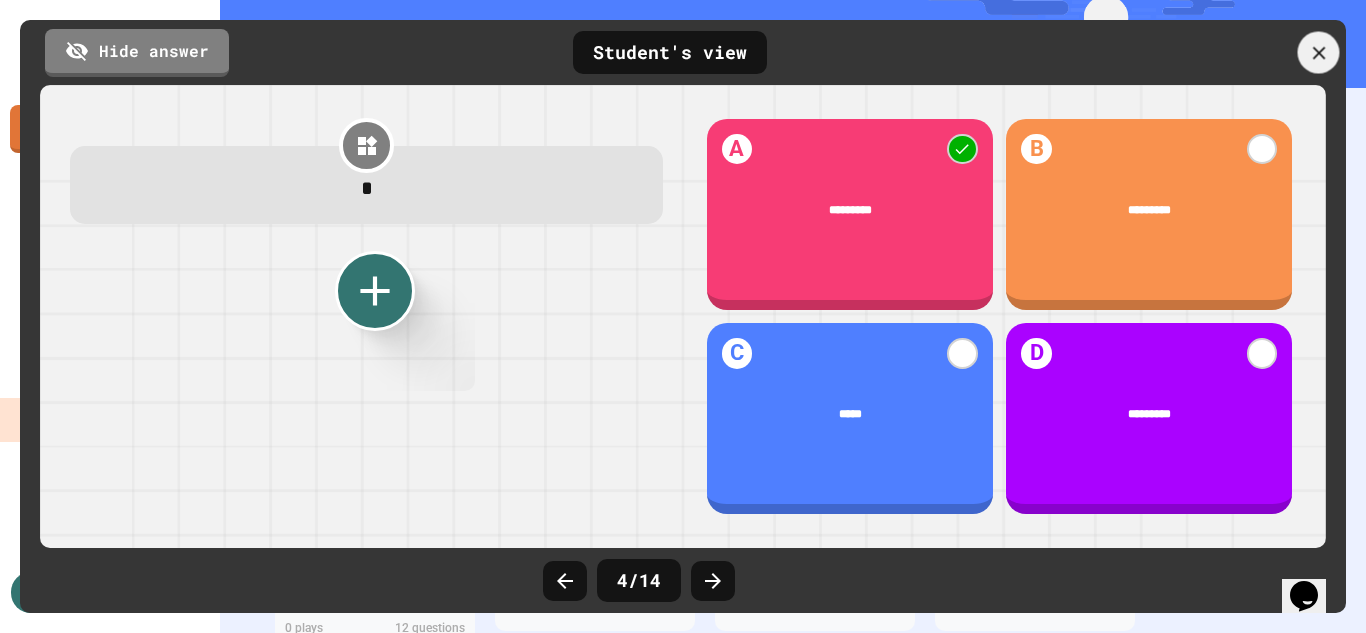 click 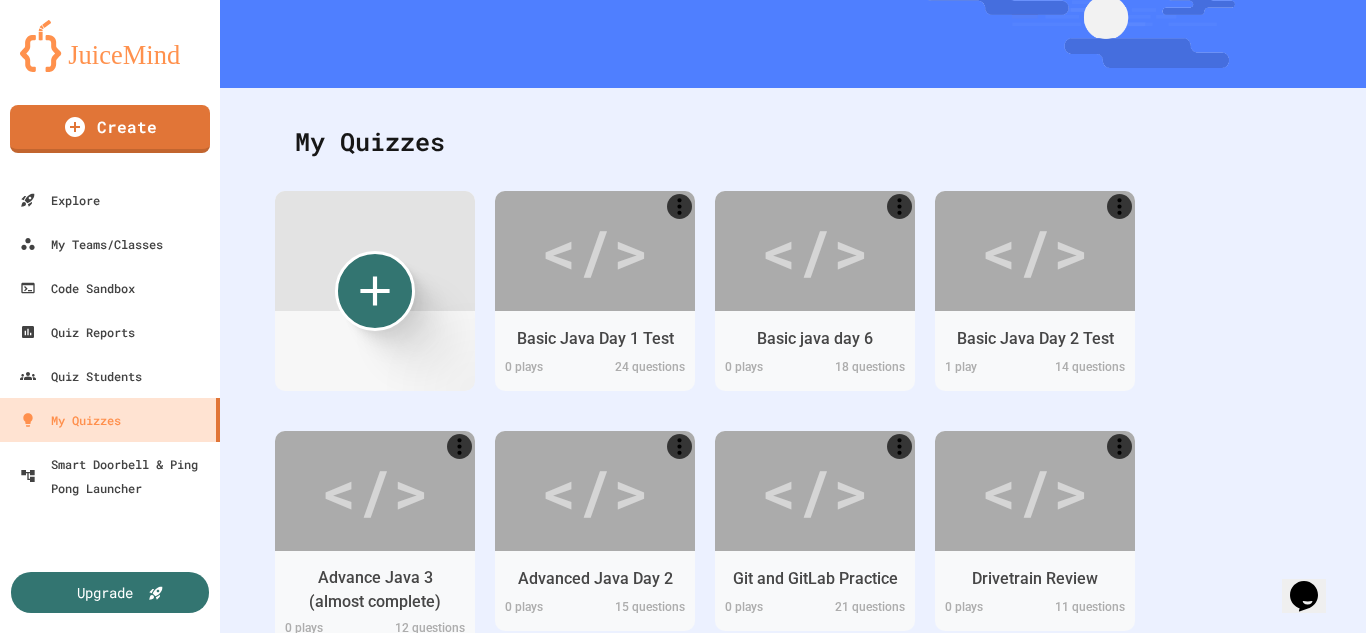 click on "Preview Multiple Choice 20 s 4. <" at bounding box center [969, 828] 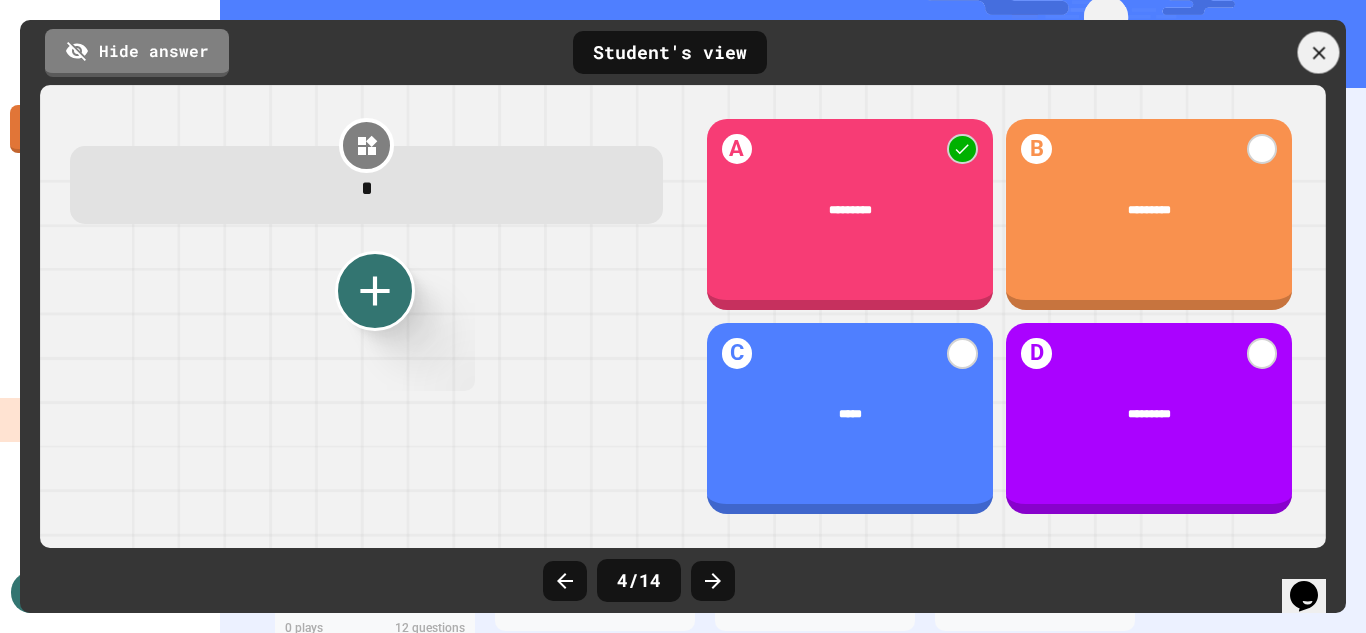 click at bounding box center (1319, 53) 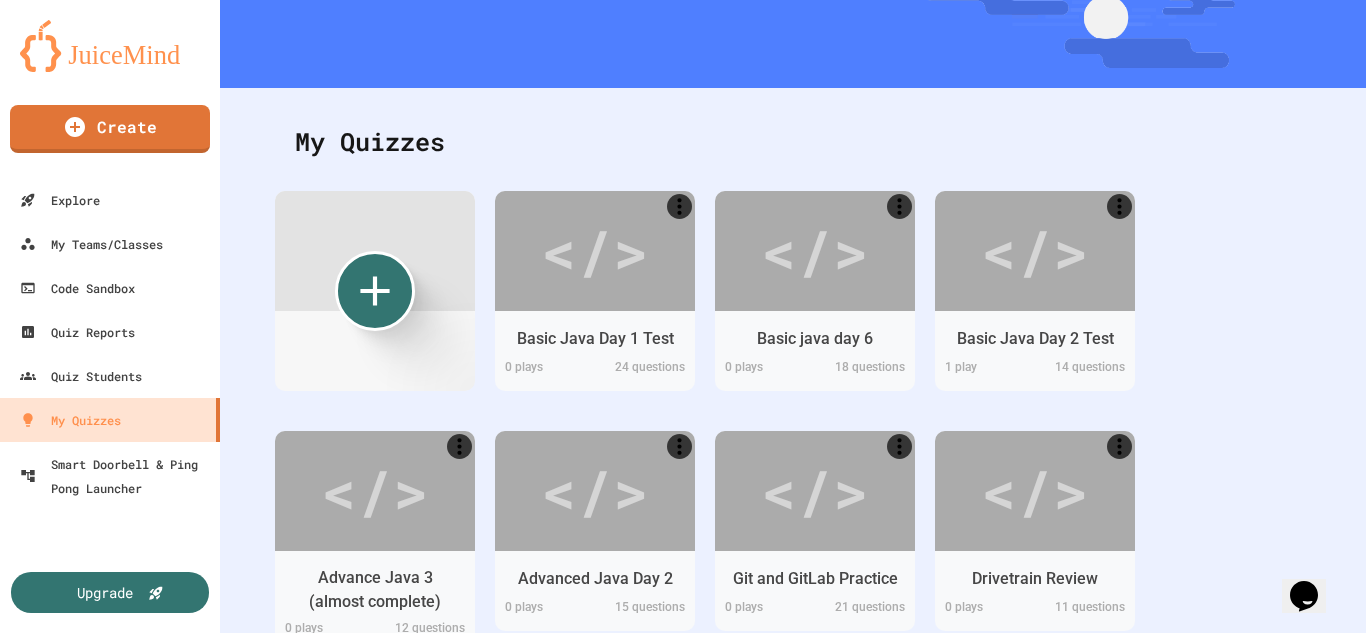 click on "5. <=" at bounding box center [968, 996] 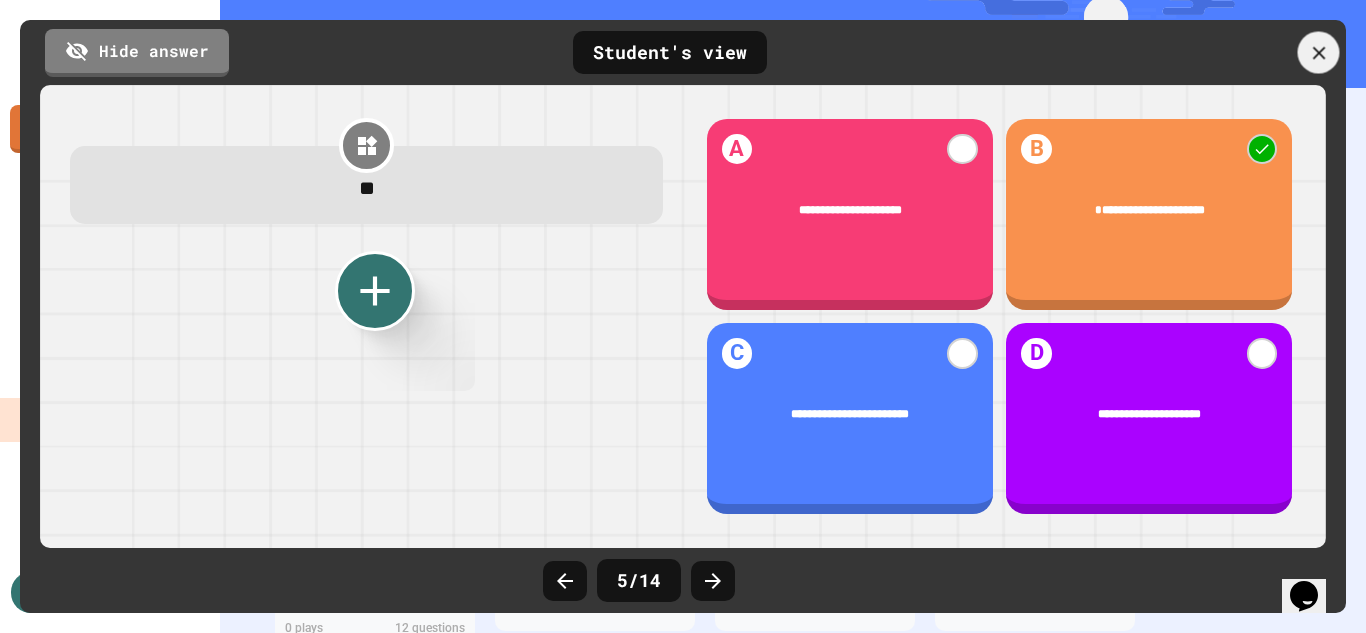 click 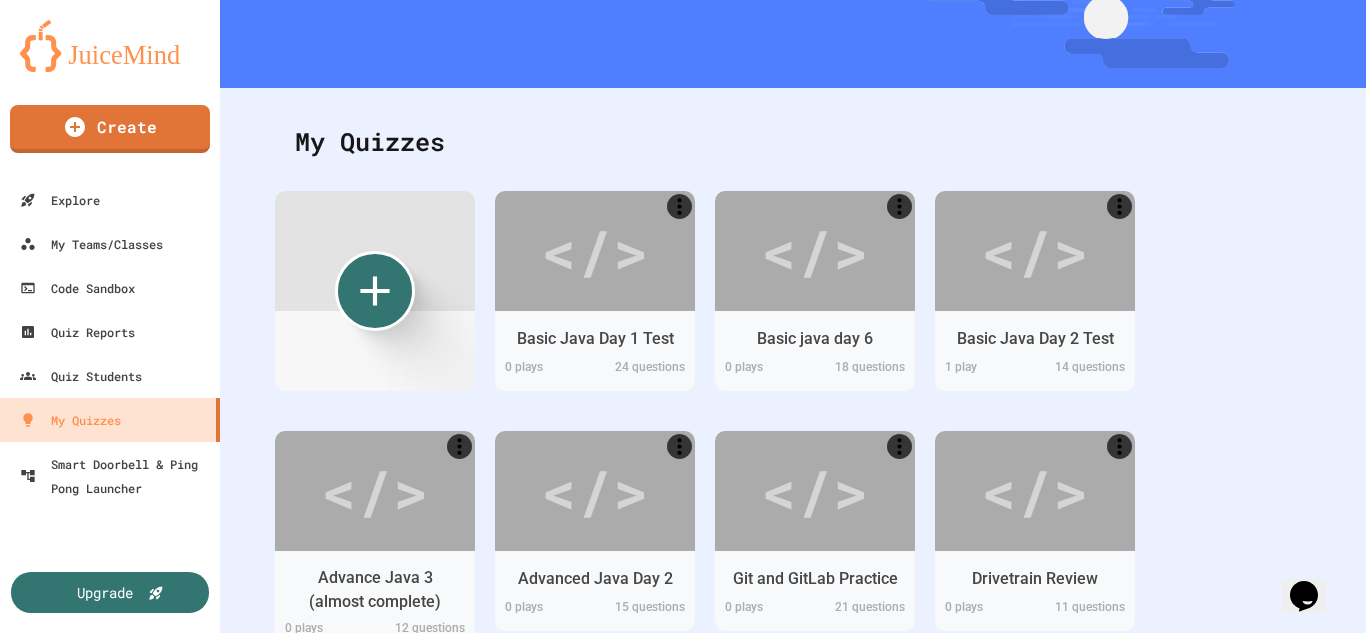 scroll, scrollTop: 798, scrollLeft: 0, axis: vertical 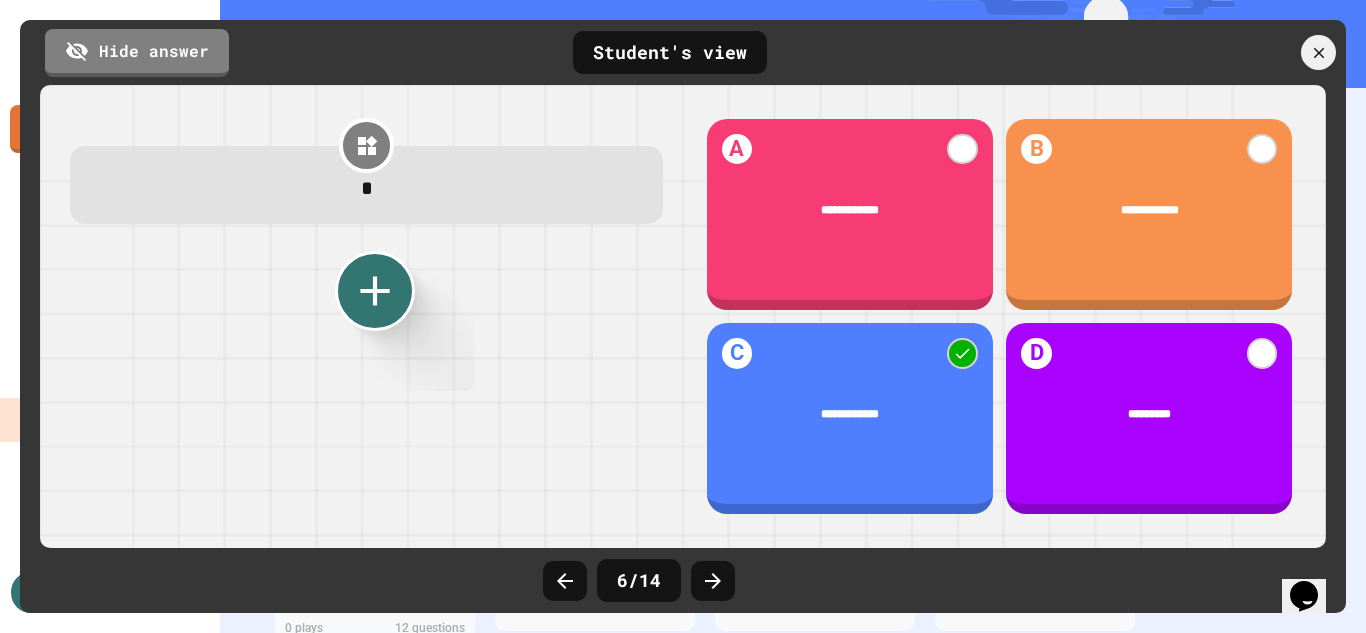 click on "Hide answer Student's view" at bounding box center [683, 52] 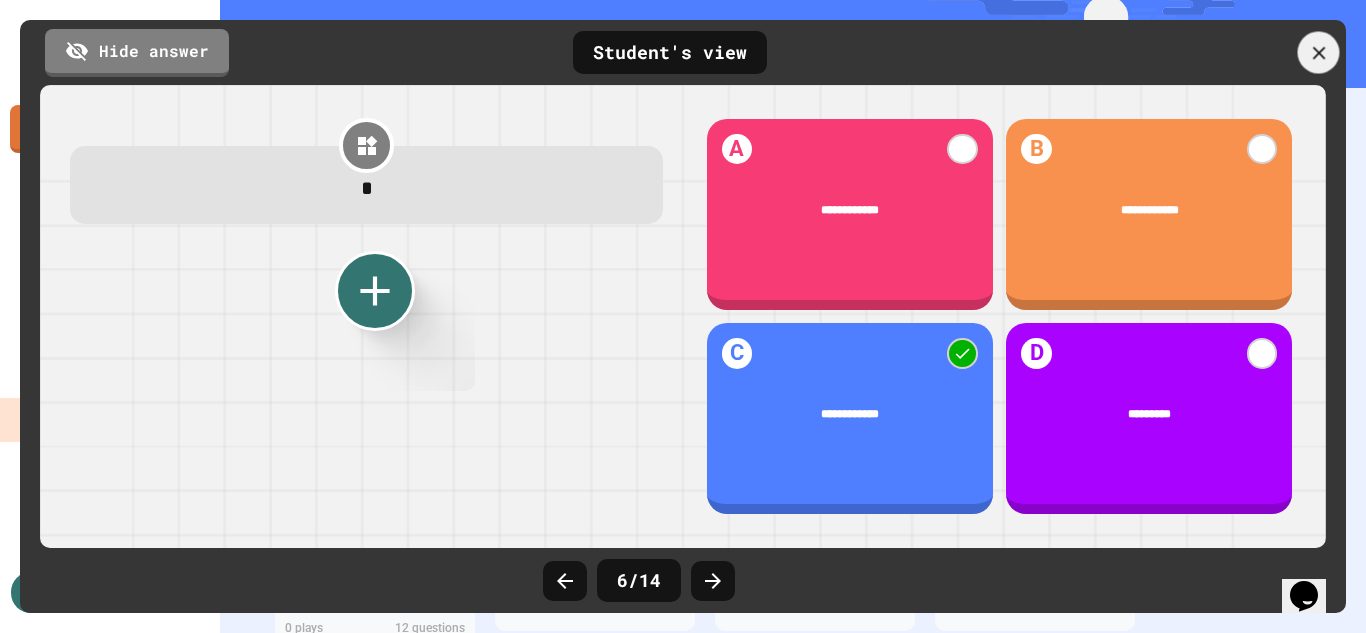 click 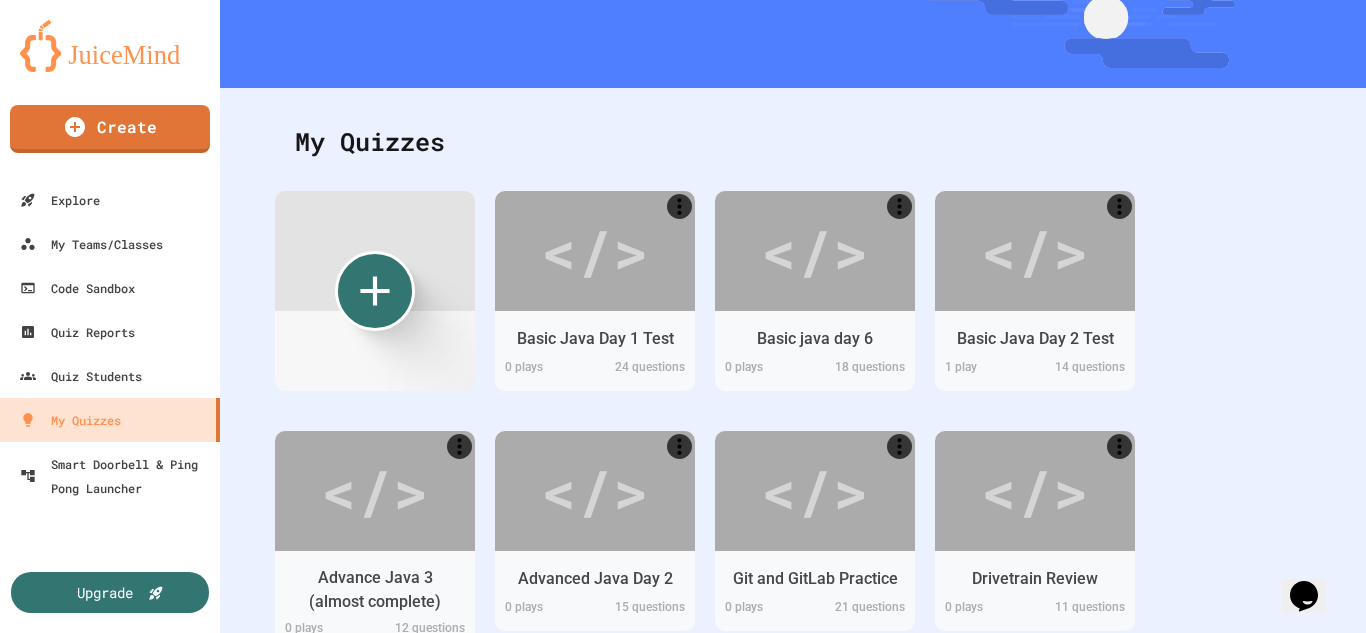 click on "Multiple Choice 60 s" at bounding box center [968, 848] 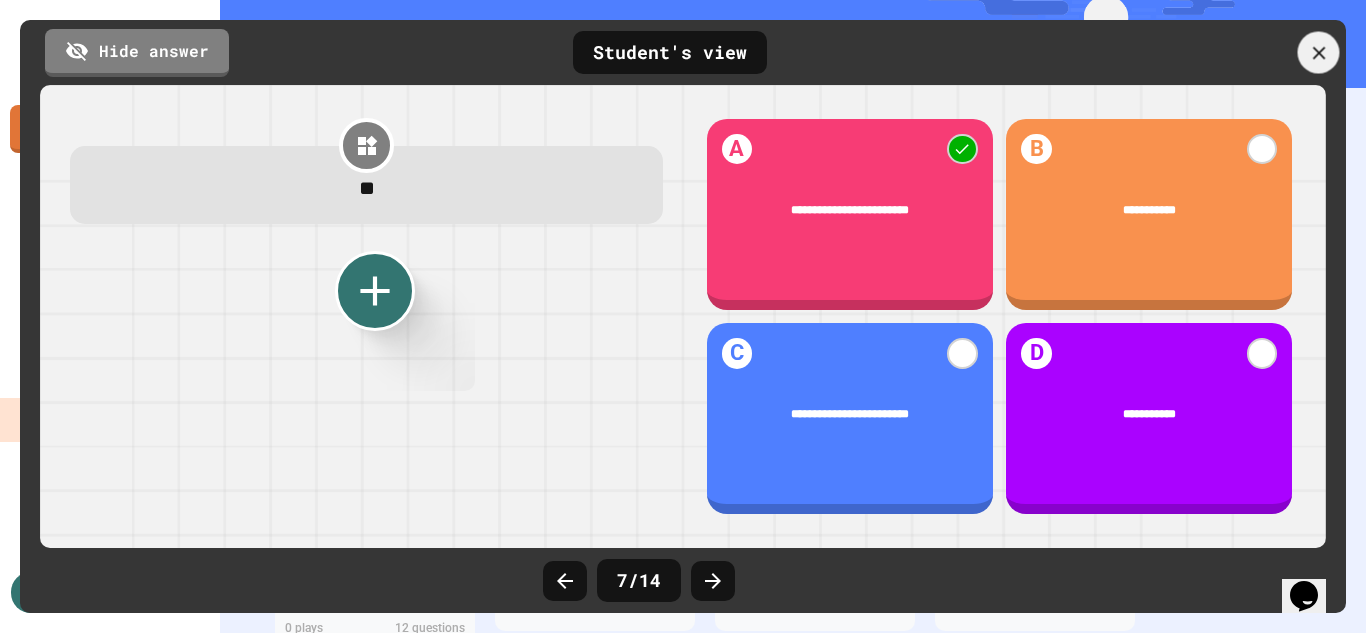 click 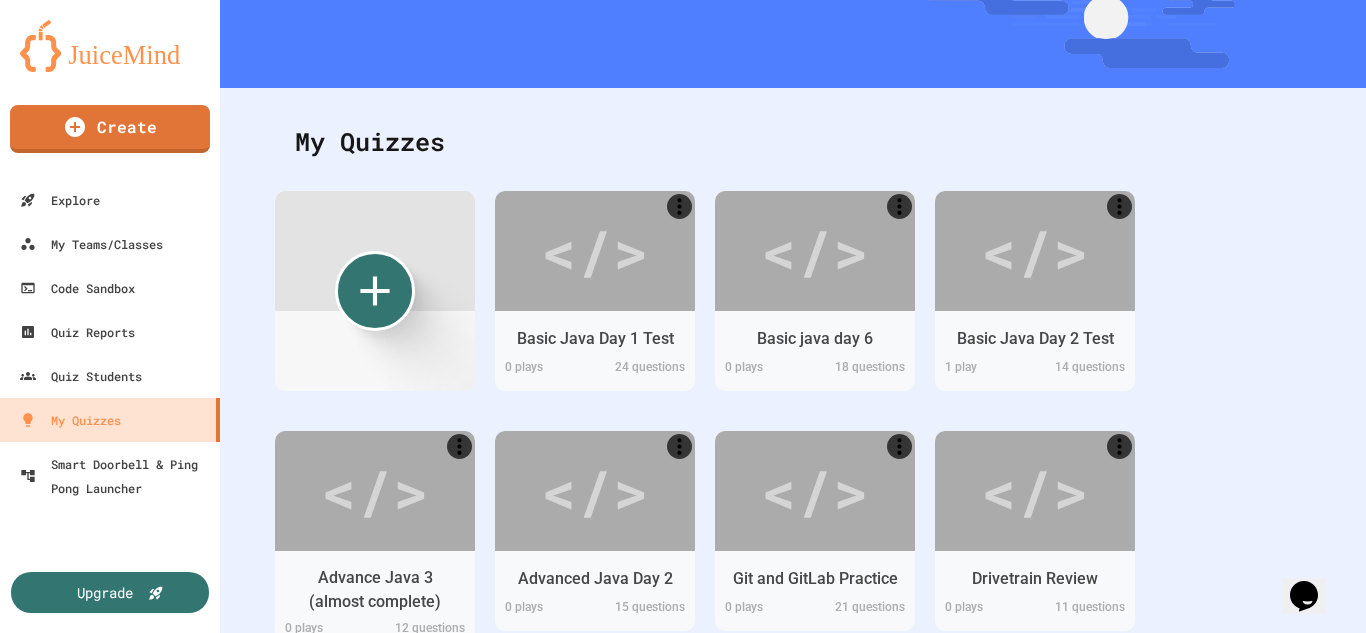 scroll, scrollTop: 998, scrollLeft: 0, axis: vertical 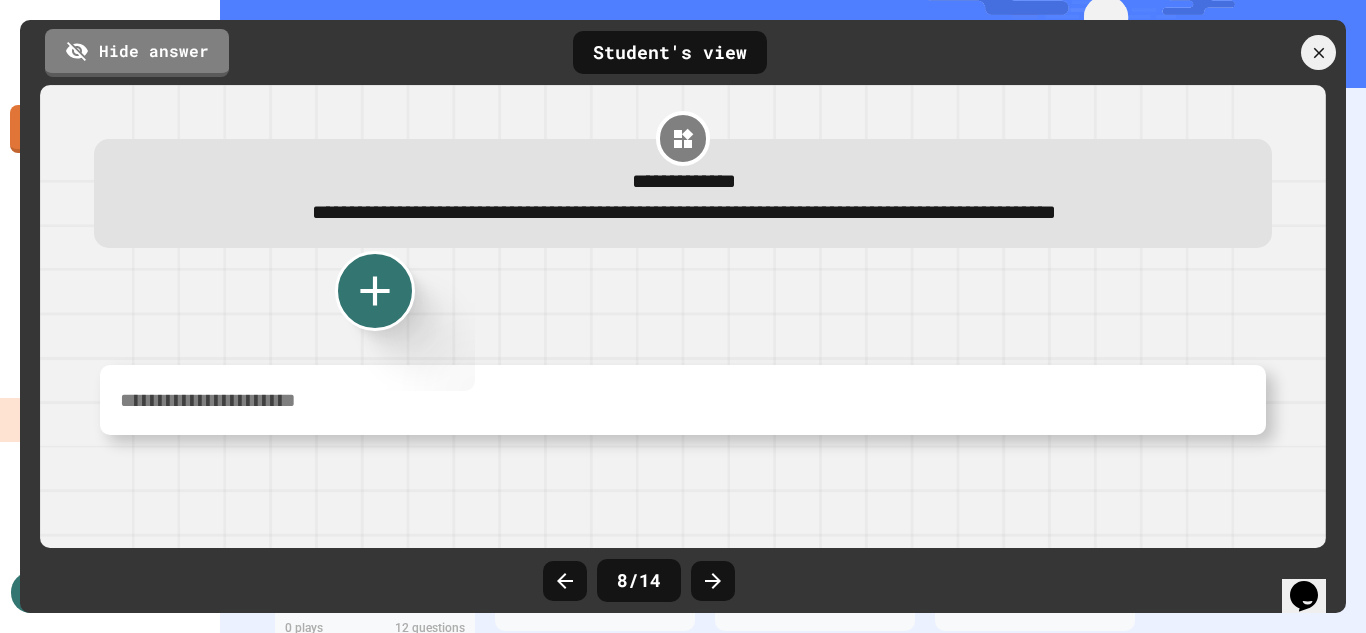 click on "Hide answer Student's view" at bounding box center (683, 52) 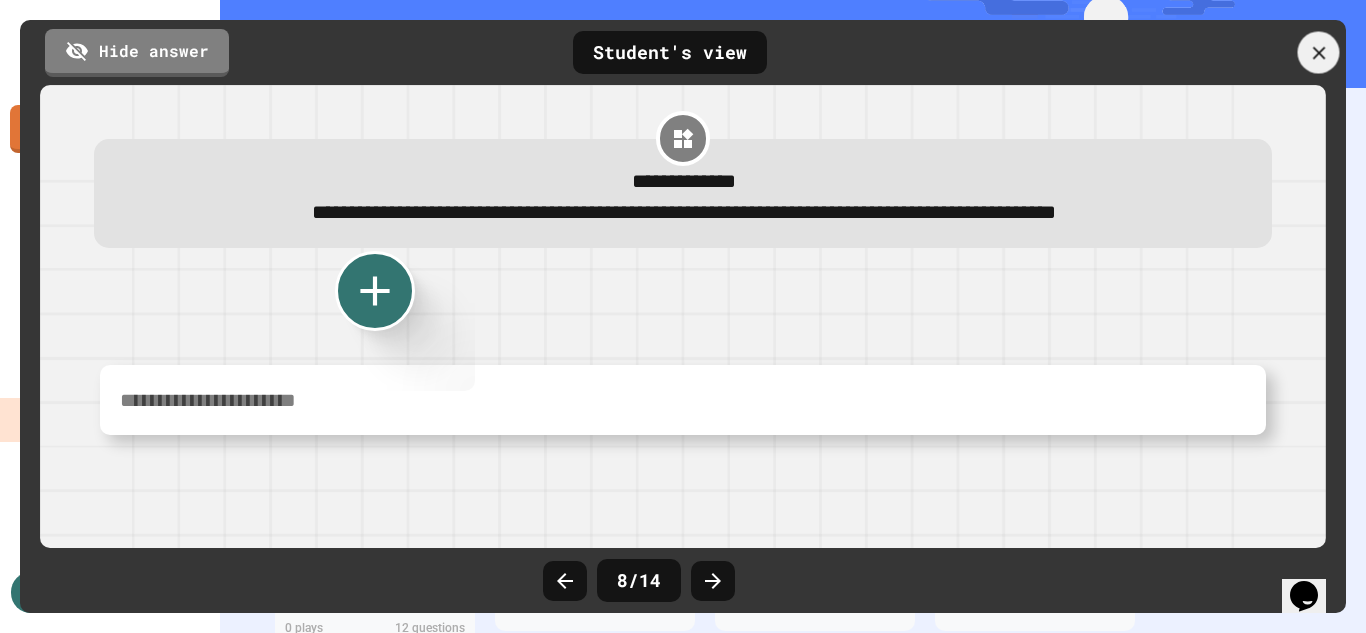 click 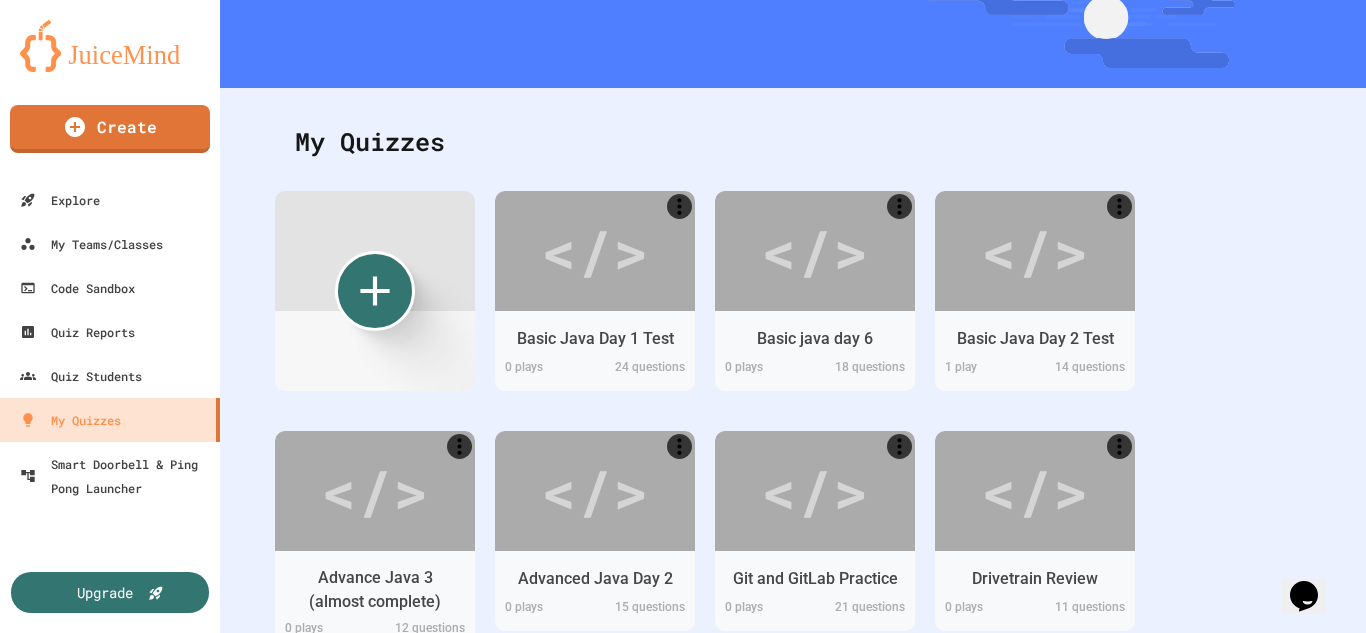 click at bounding box center (1073, 960) 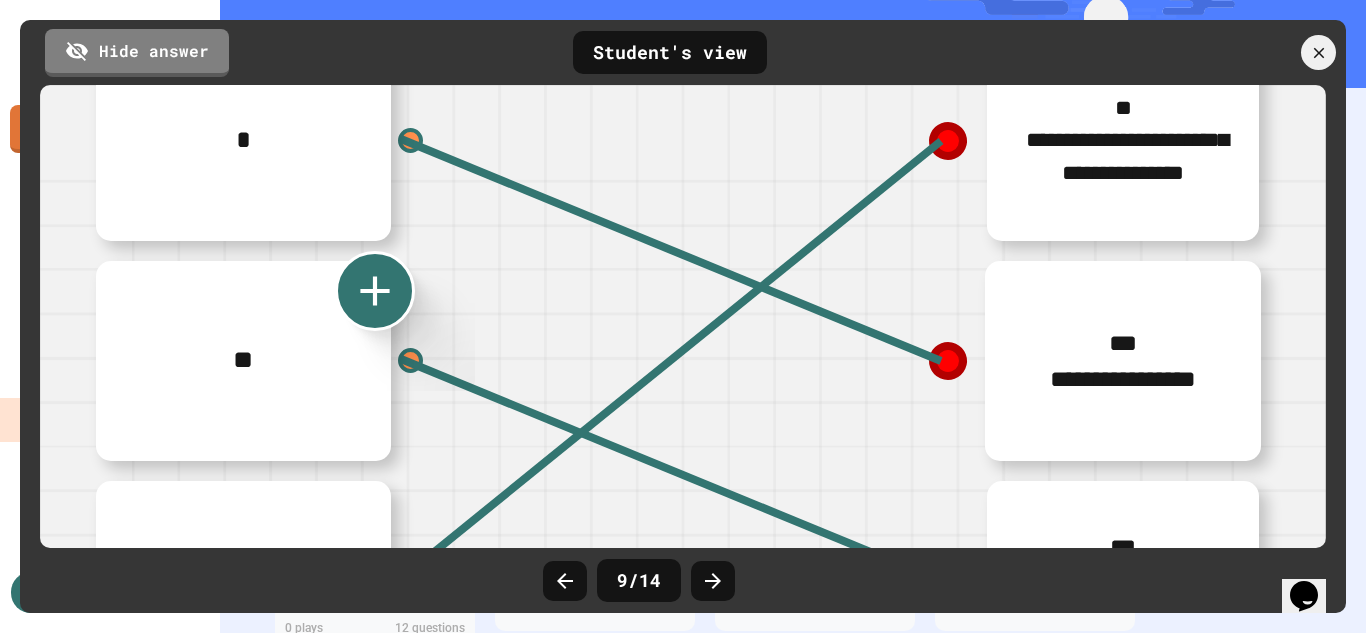 scroll, scrollTop: 359, scrollLeft: 0, axis: vertical 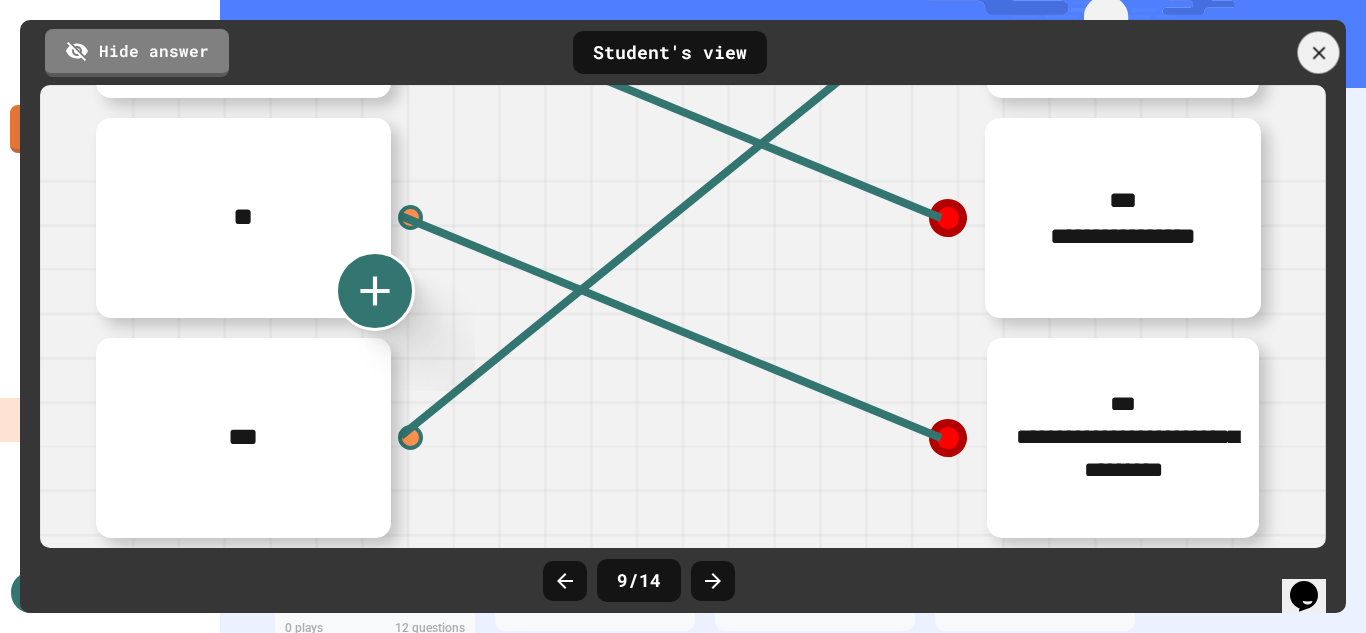 click 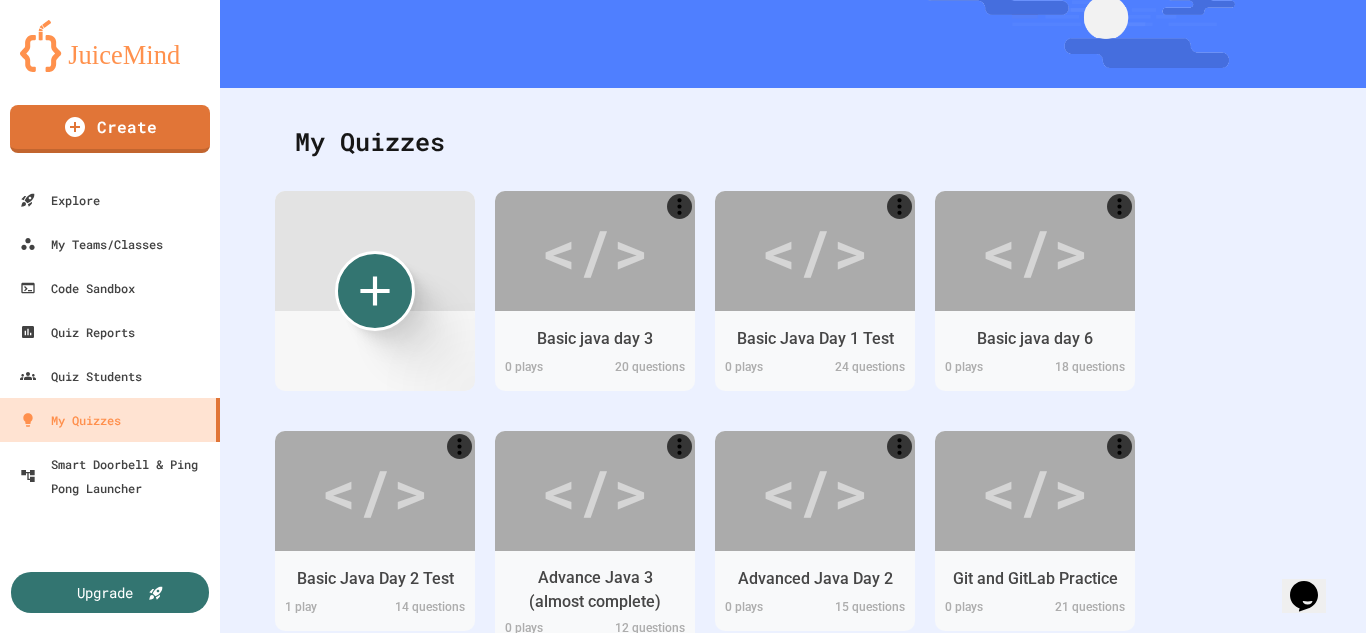 scroll, scrollTop: 2799, scrollLeft: 0, axis: vertical 